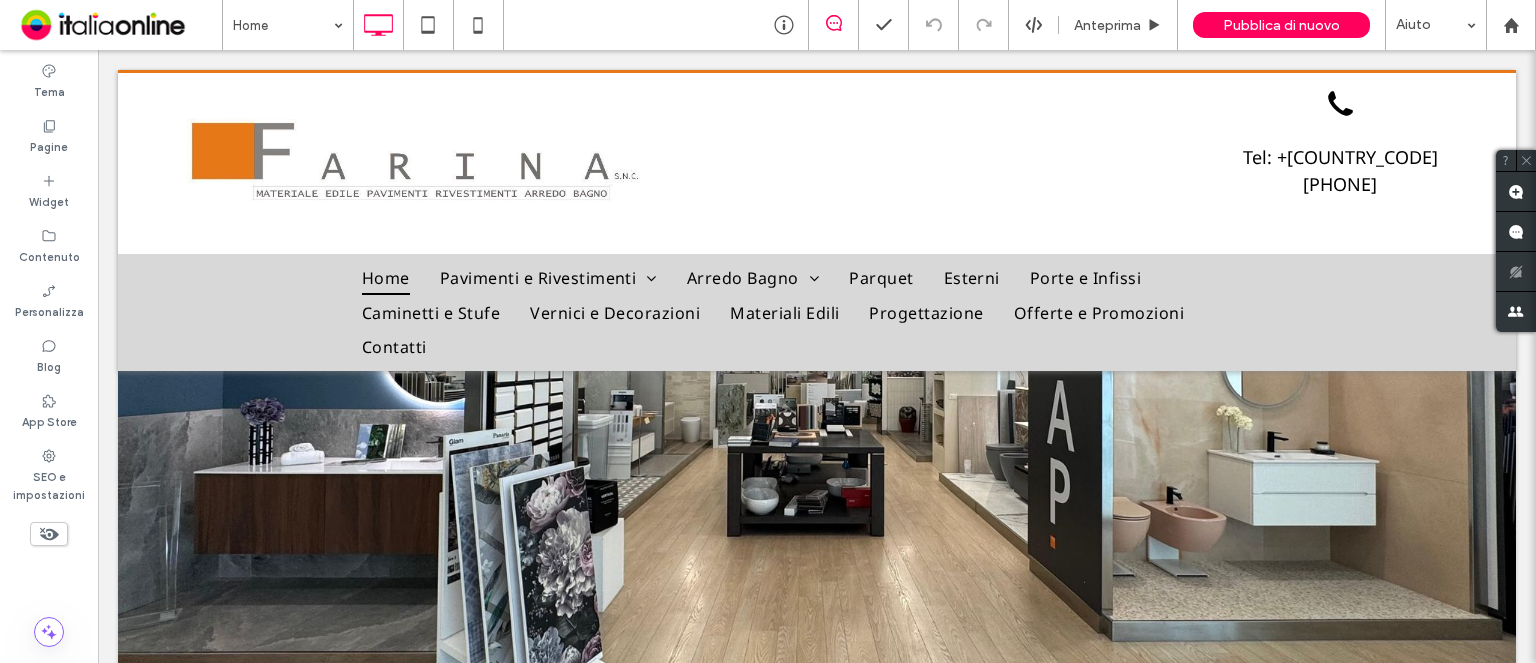 scroll, scrollTop: 0, scrollLeft: 0, axis: both 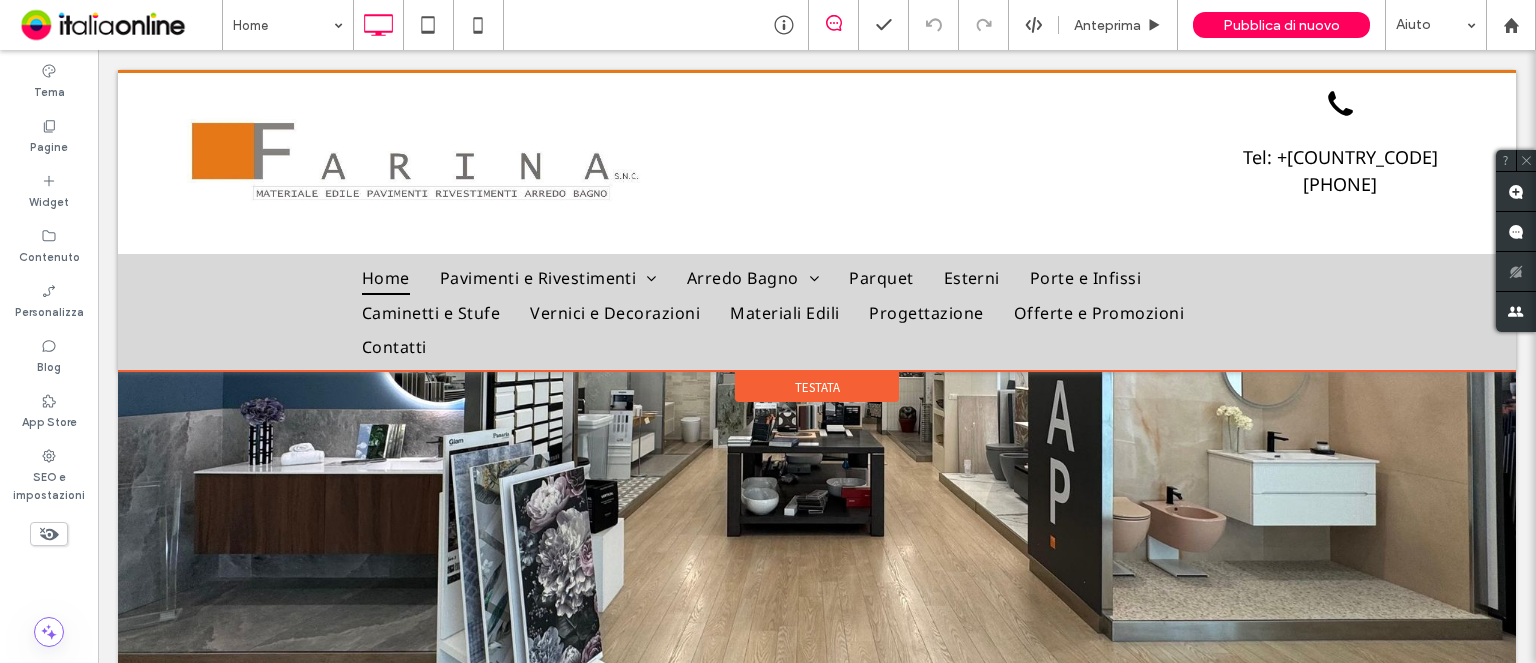 click on "Testata" at bounding box center [817, 387] 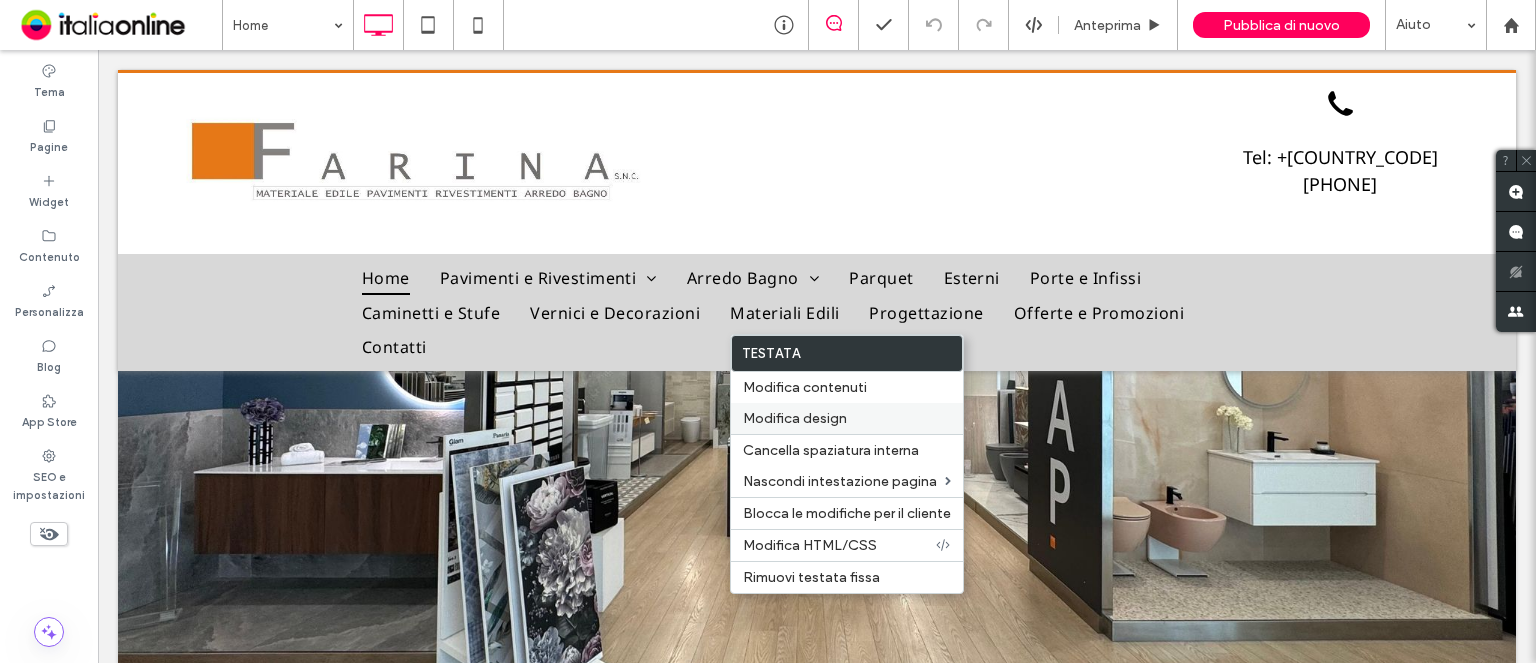 click on "Modifica design" at bounding box center [795, 418] 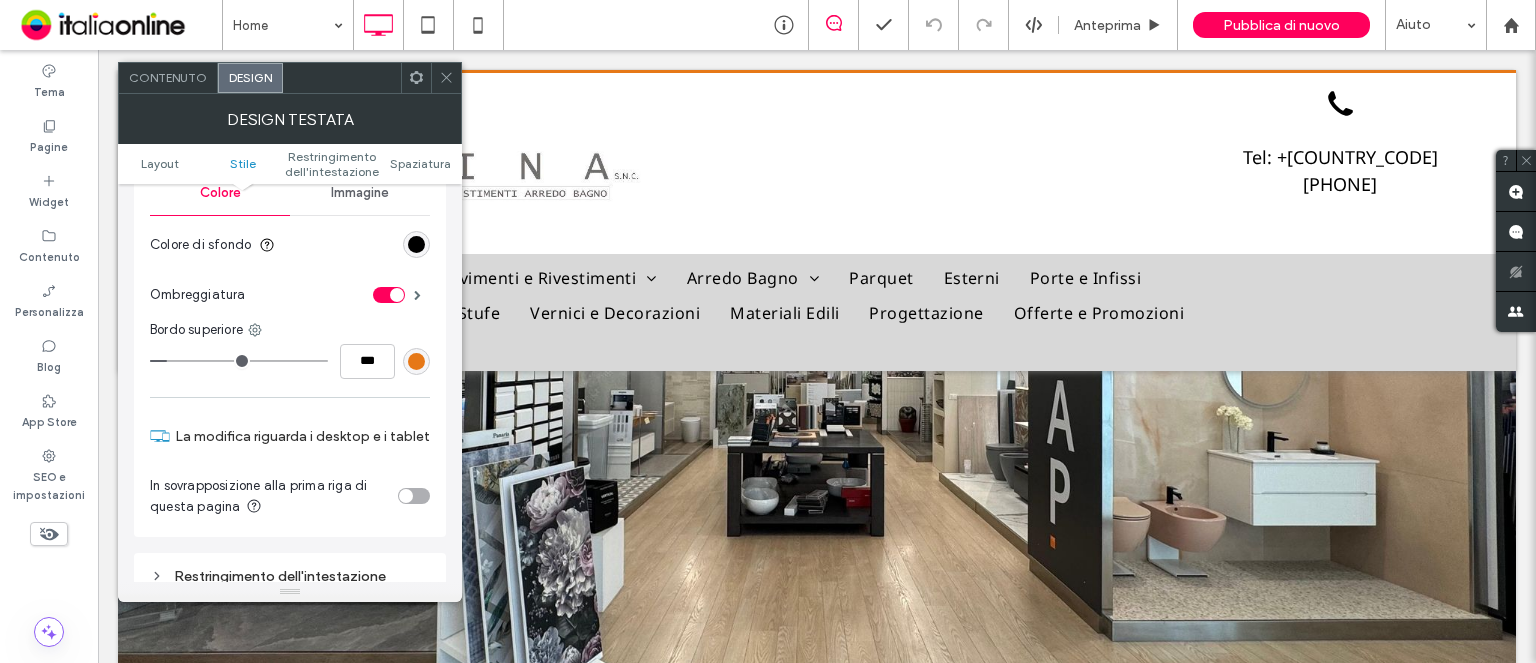 scroll, scrollTop: 400, scrollLeft: 0, axis: vertical 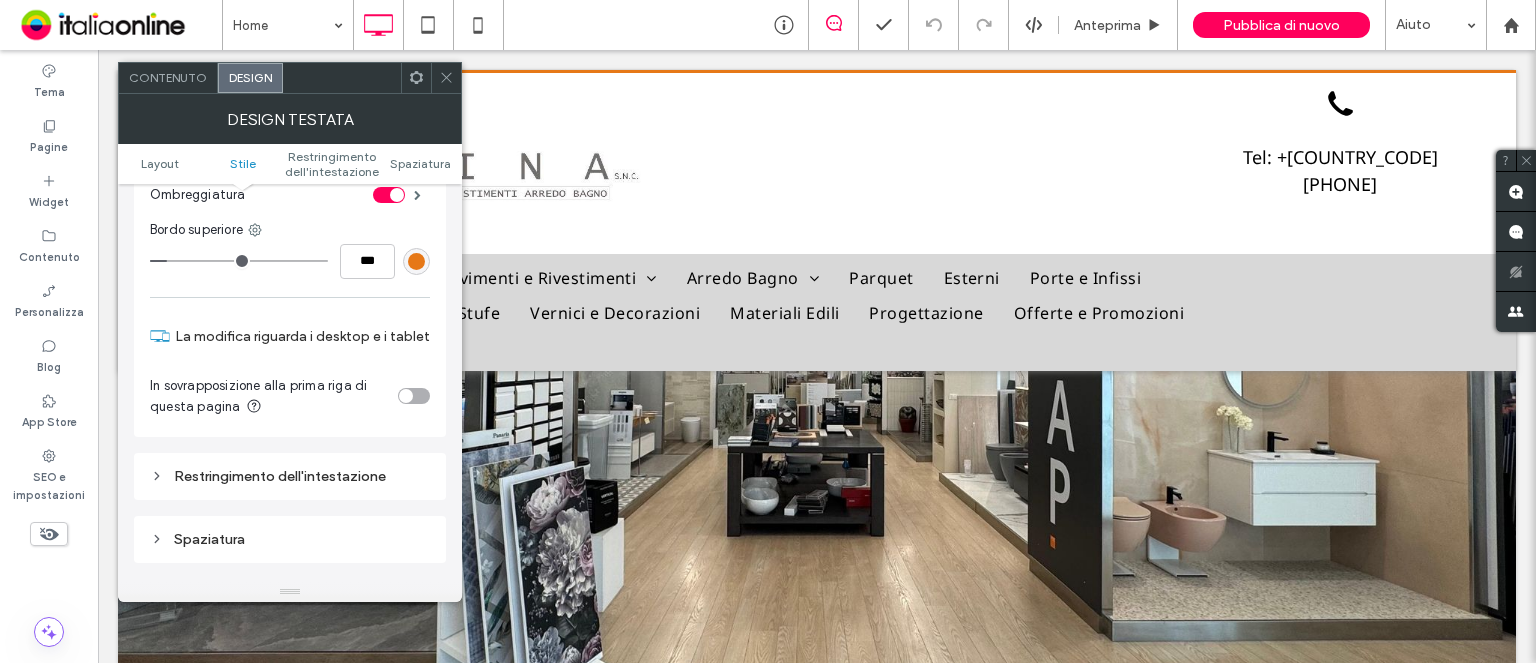 click at bounding box center (414, 396) 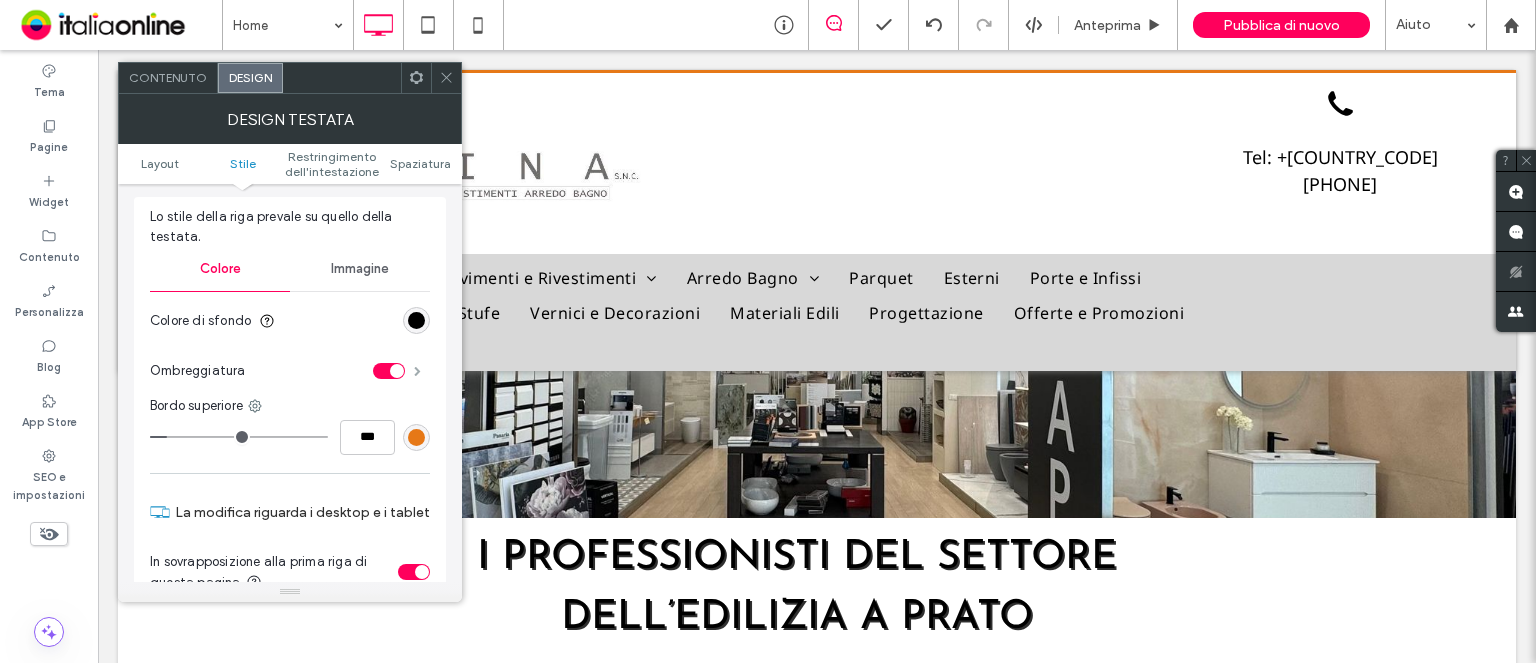 scroll, scrollTop: 500, scrollLeft: 0, axis: vertical 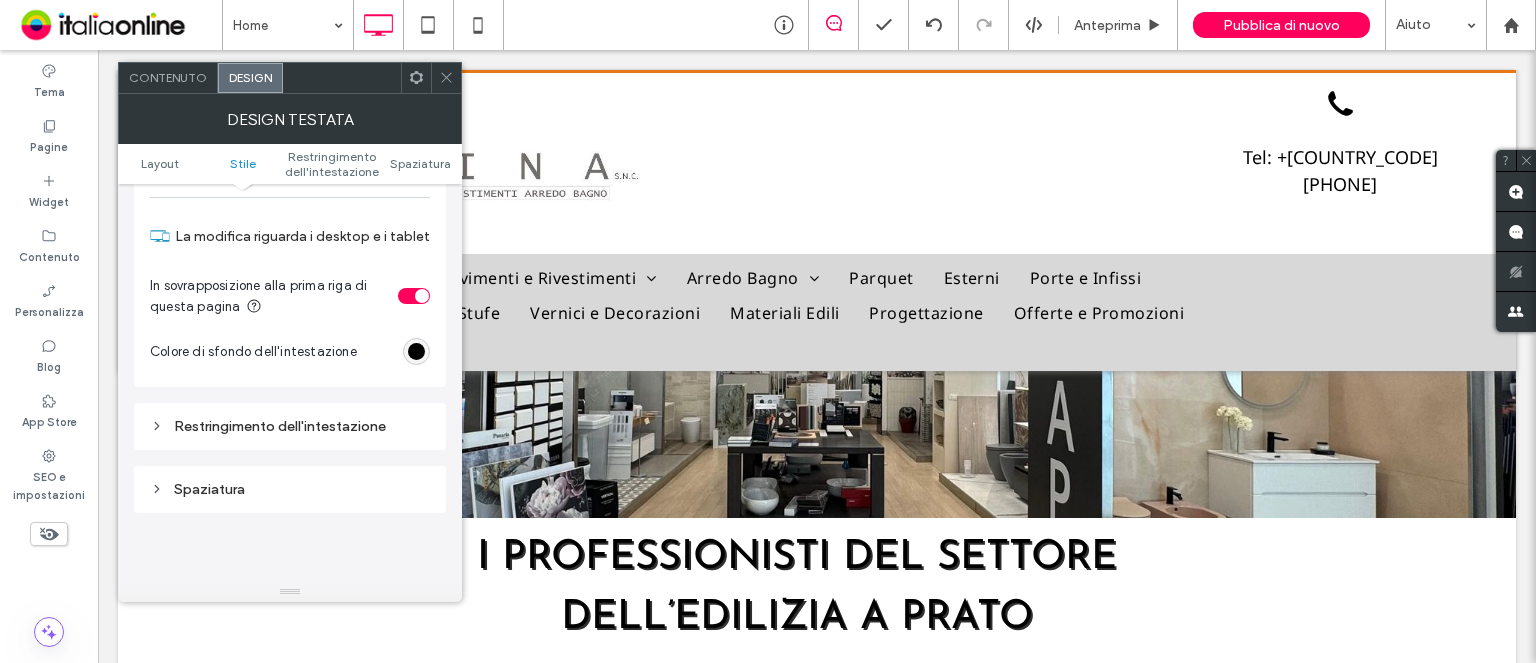 drag, startPoint x: 421, startPoint y: 297, endPoint x: 424, endPoint y: 190, distance: 107.042046 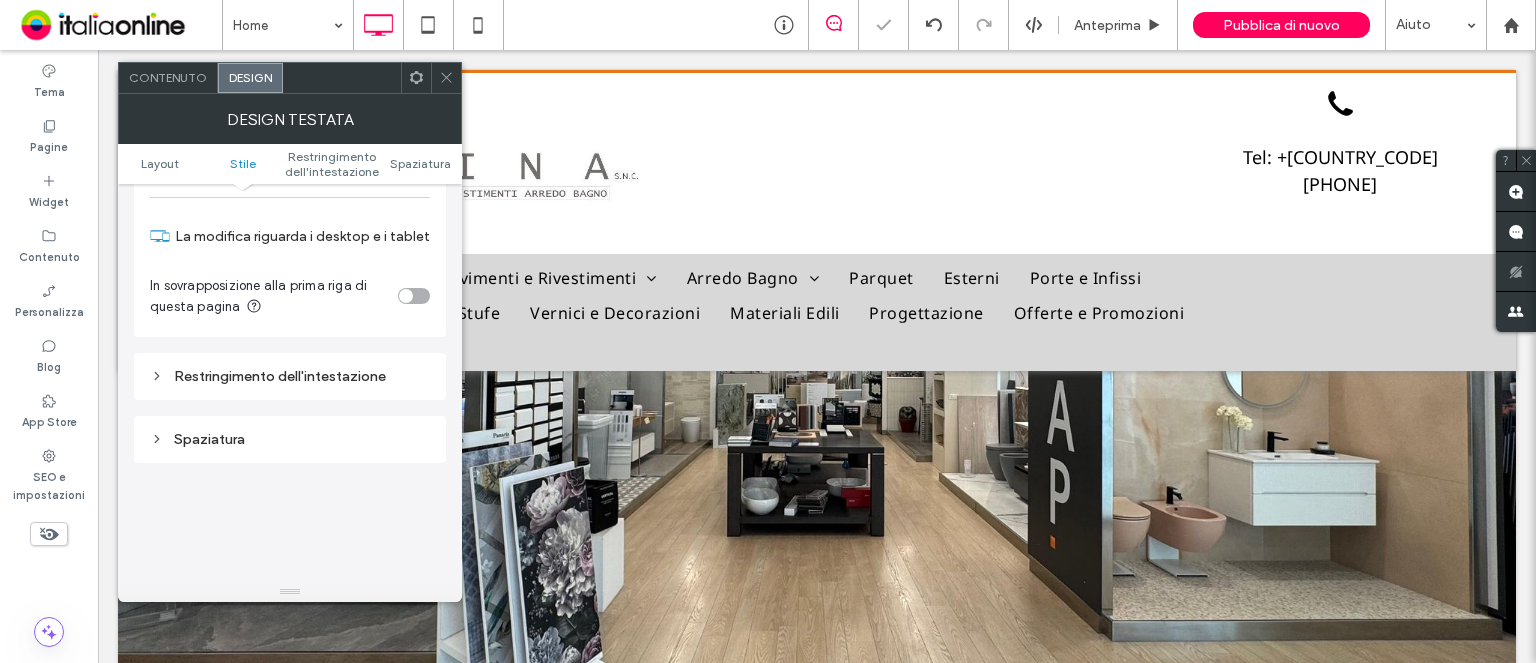 click at bounding box center (416, 78) 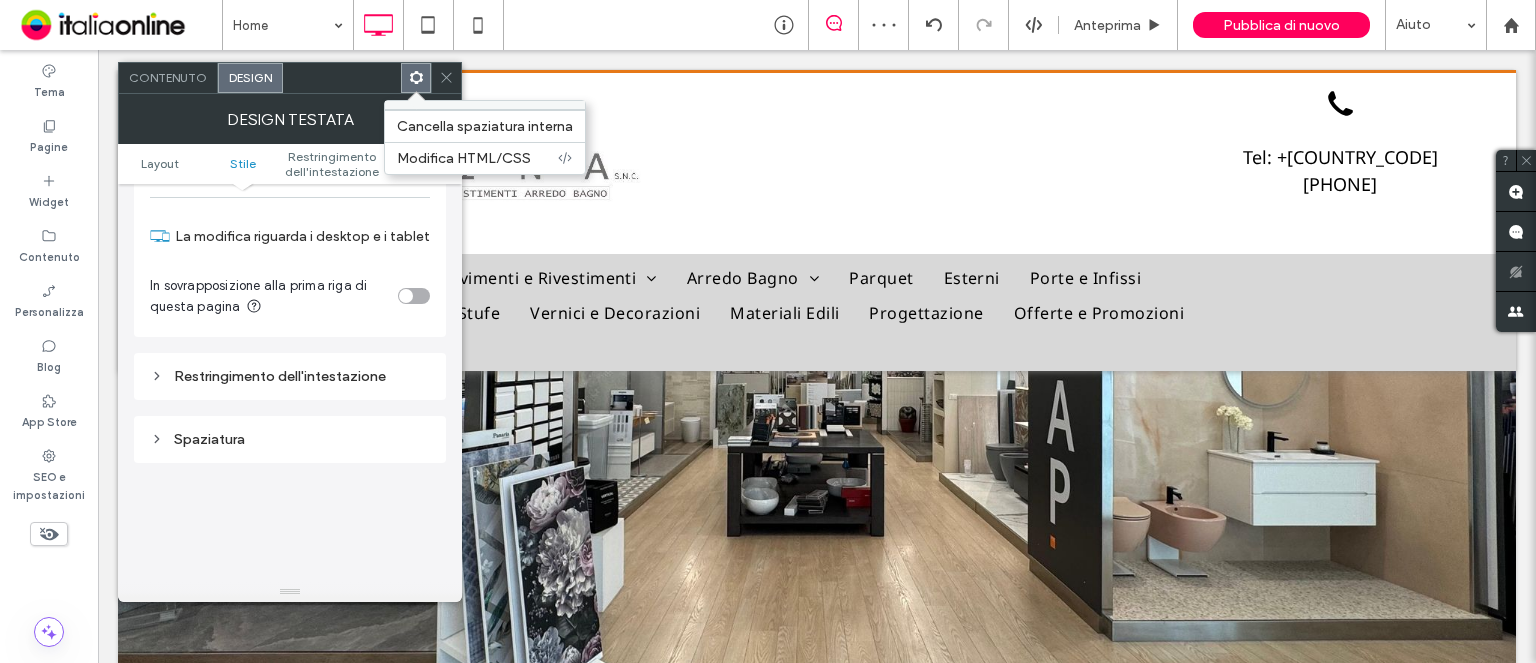 click at bounding box center [446, 78] 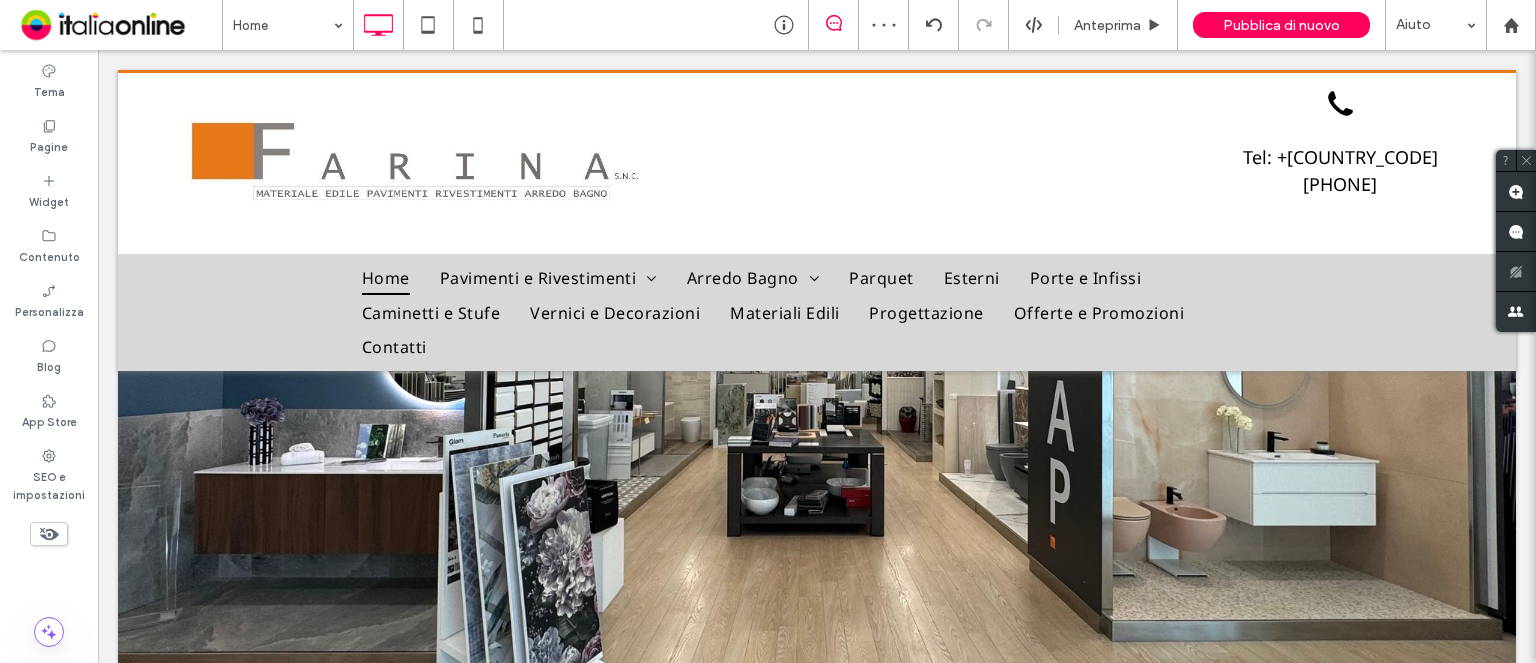 click at bounding box center [49, 534] 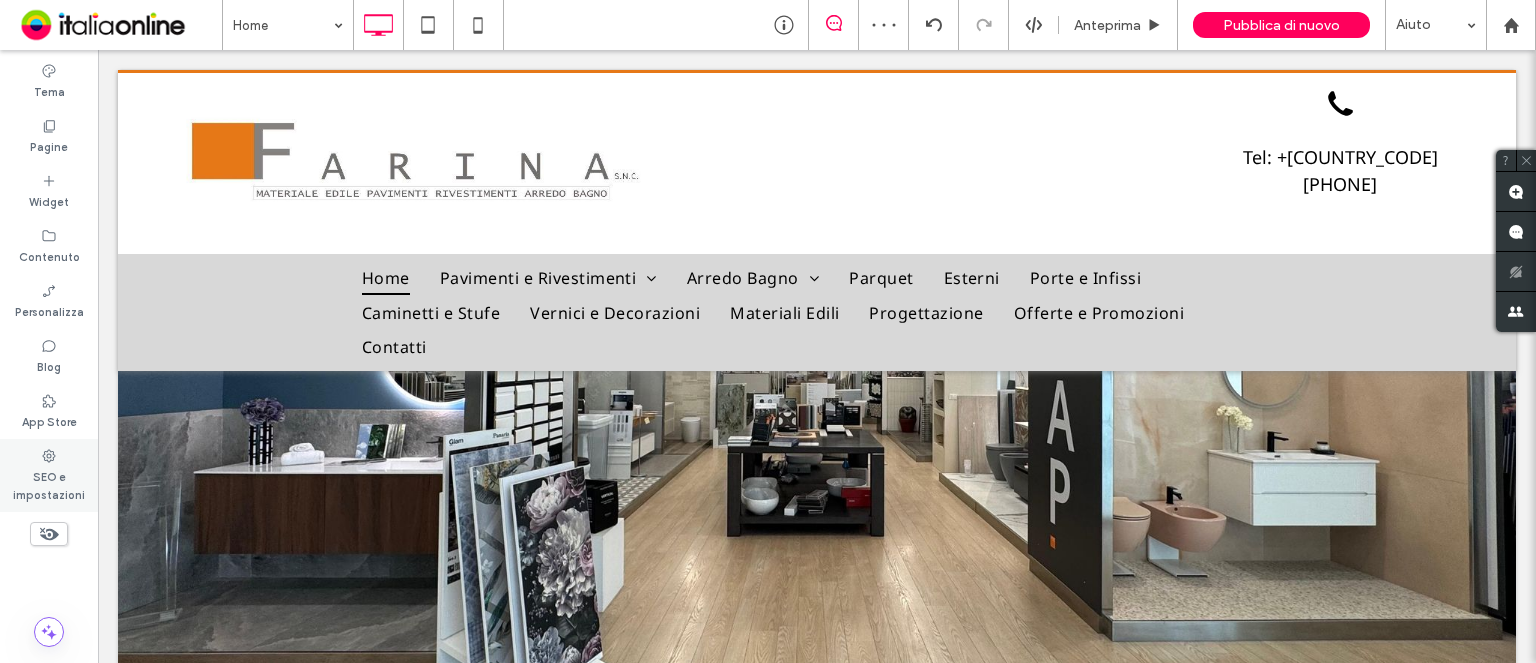 click on "SEO e impostazioni" at bounding box center (49, 484) 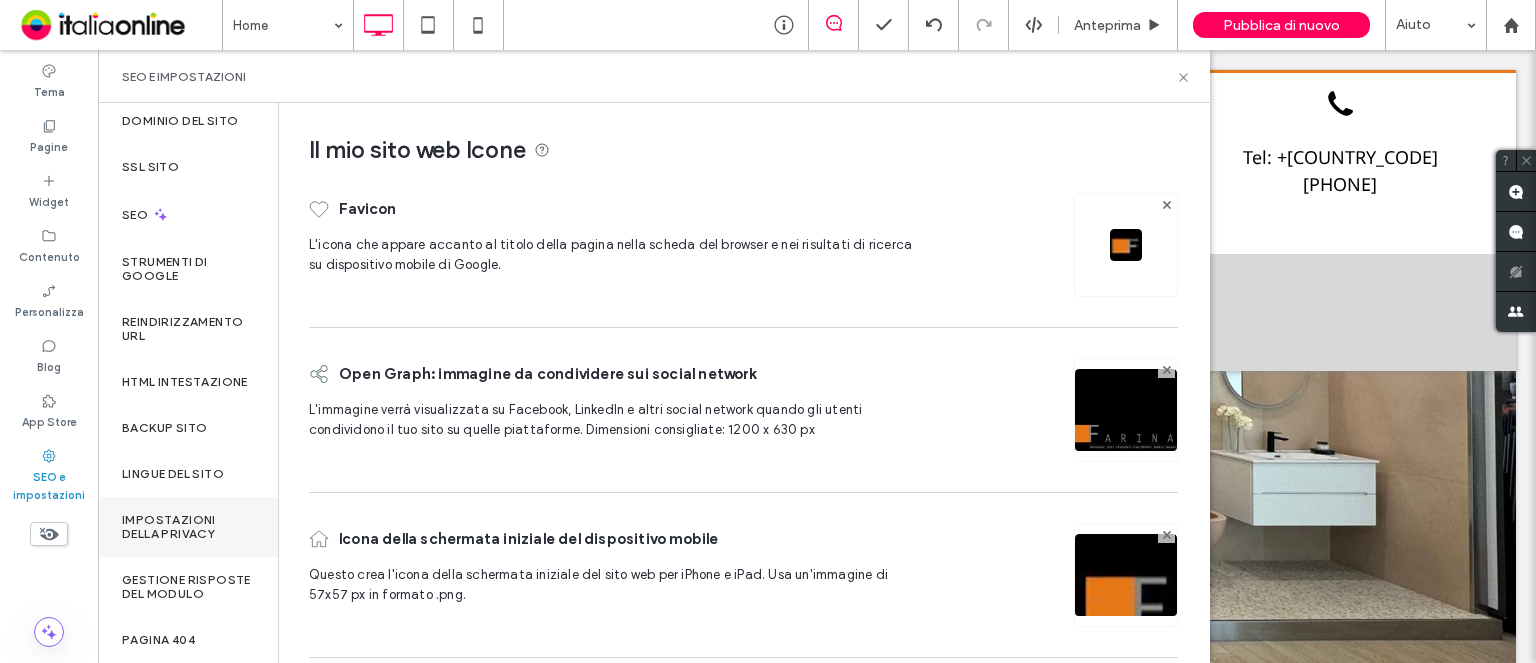 scroll, scrollTop: 200, scrollLeft: 0, axis: vertical 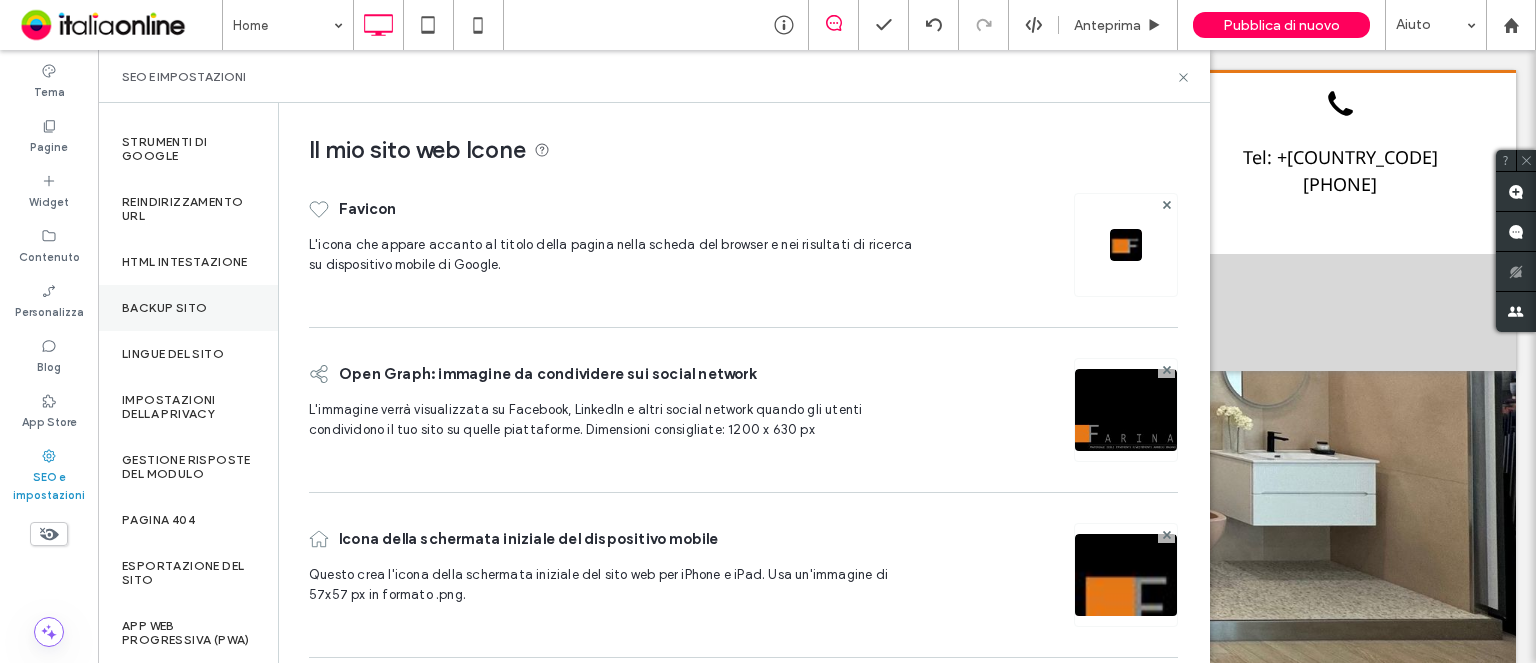 click on "Backup sito" at bounding box center (188, 308) 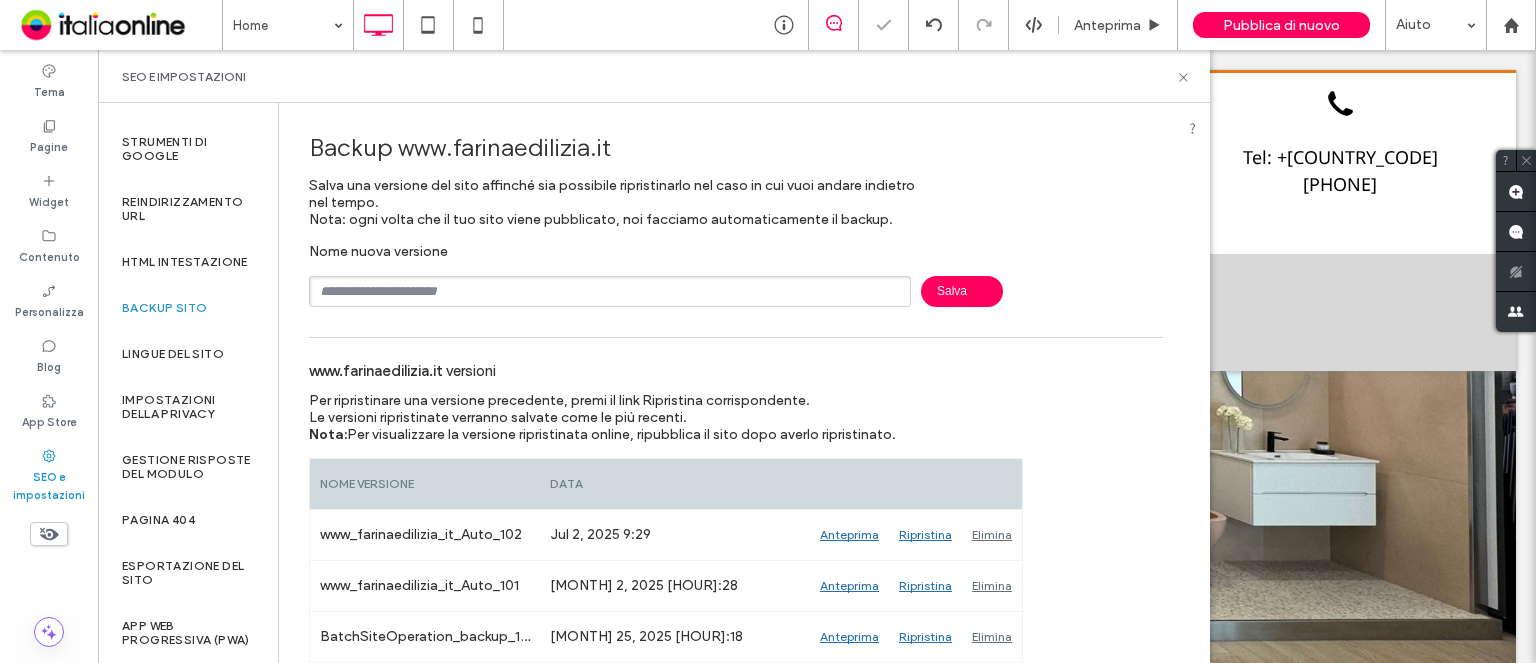 click at bounding box center (610, 291) 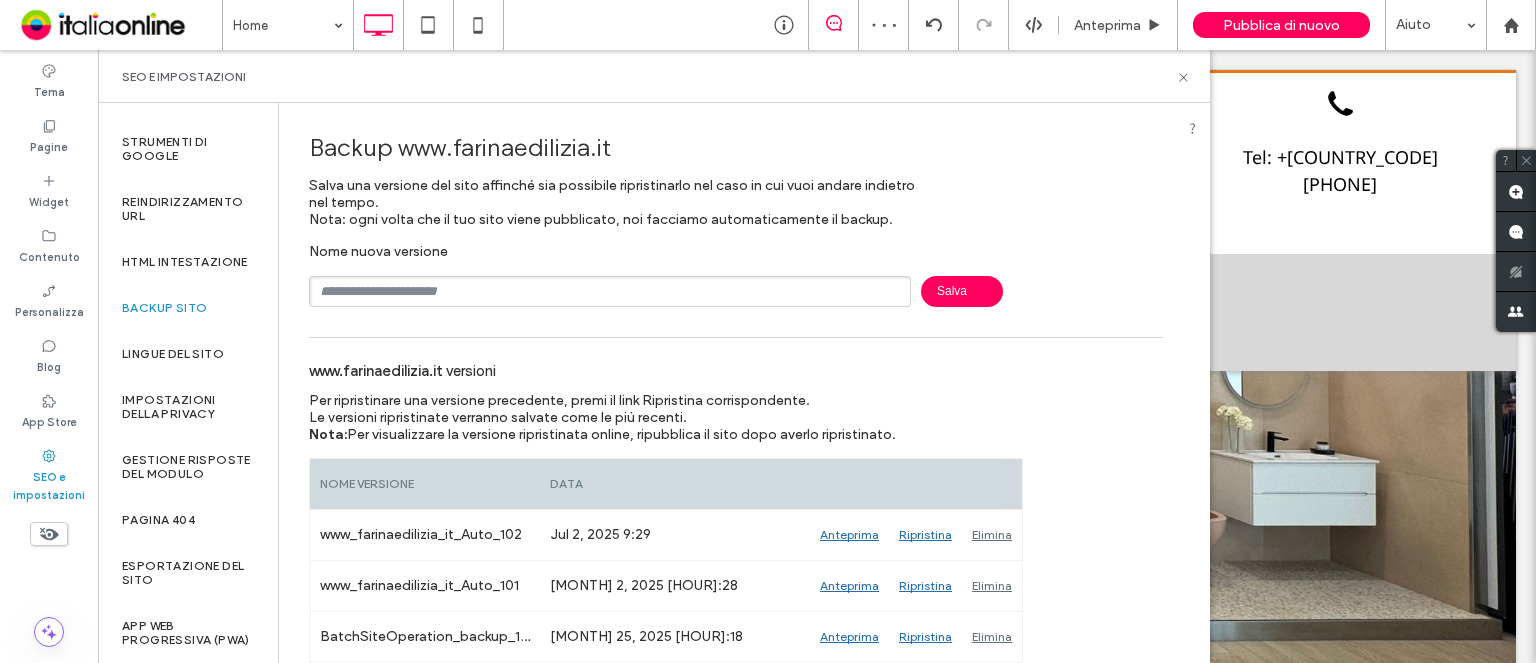 type on "**********" 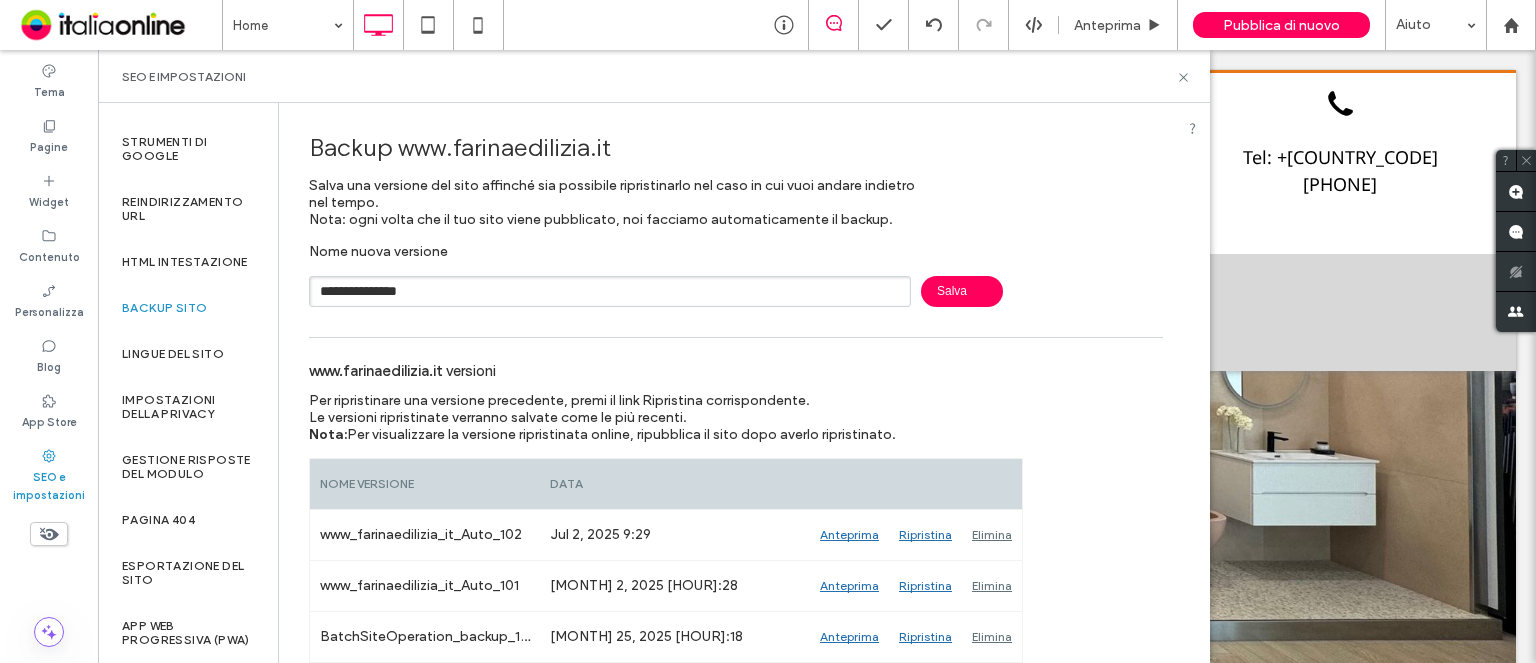 click on "Salva" at bounding box center [962, 291] 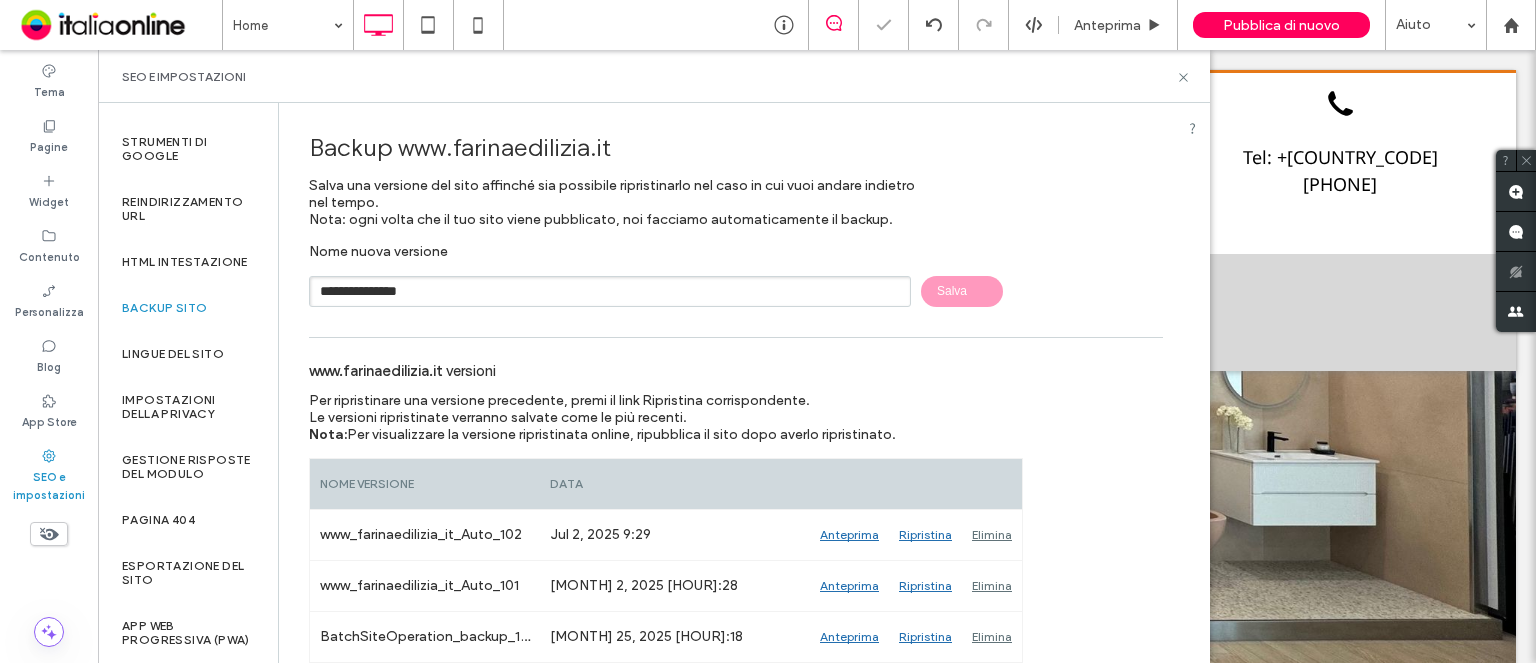 type 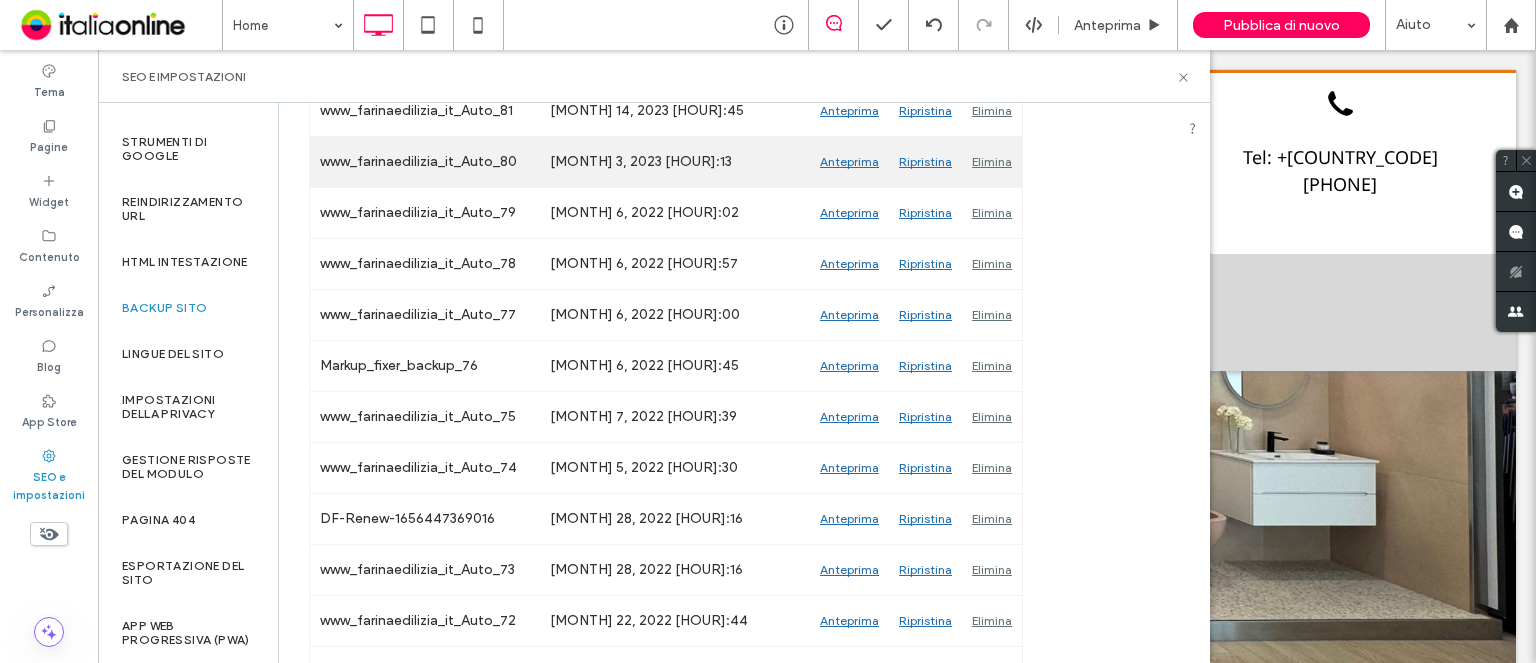 scroll, scrollTop: 1700, scrollLeft: 0, axis: vertical 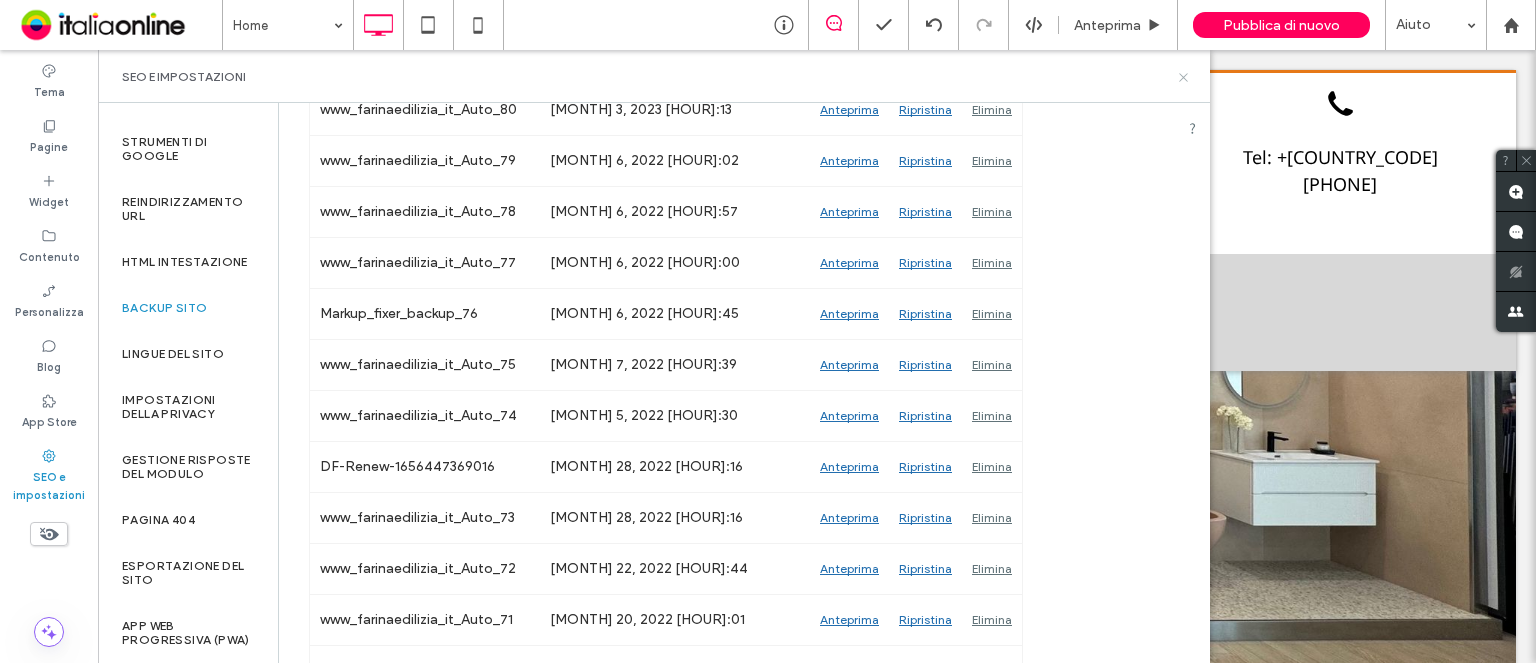 click 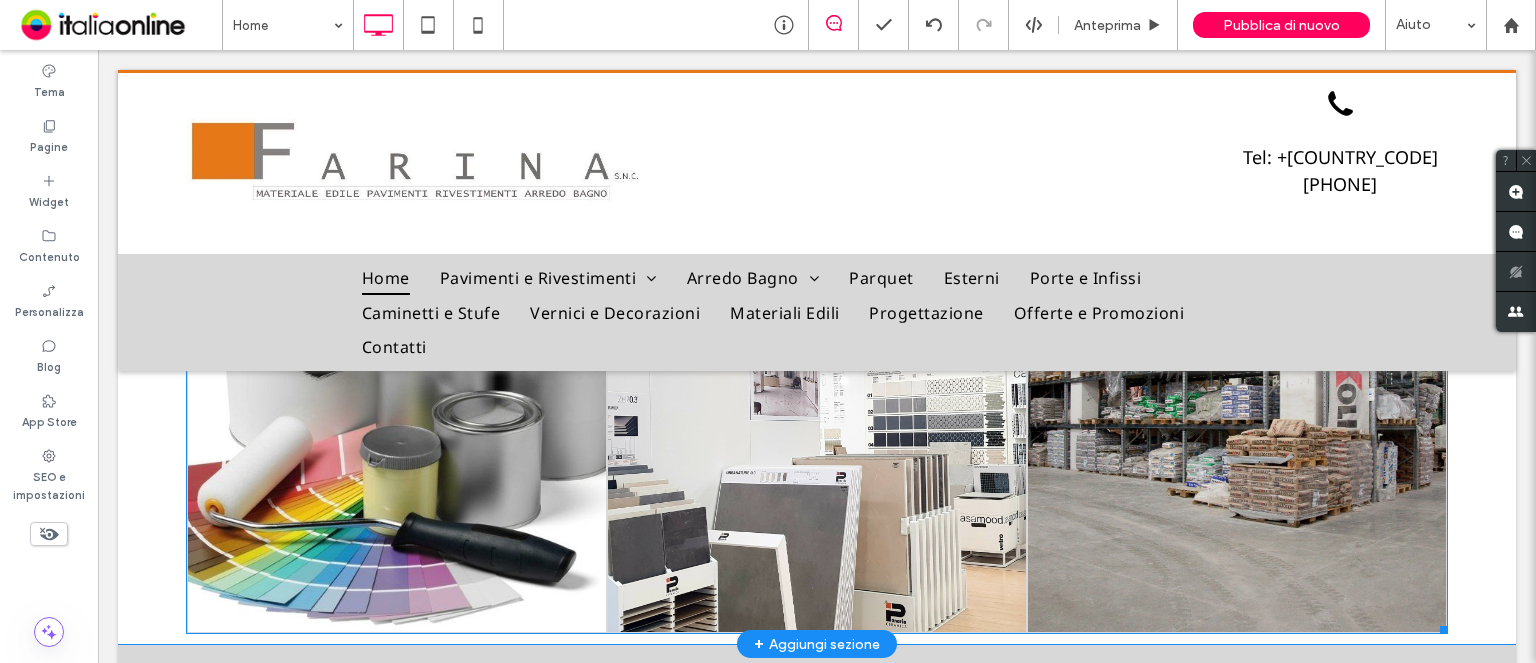 scroll, scrollTop: 2100, scrollLeft: 0, axis: vertical 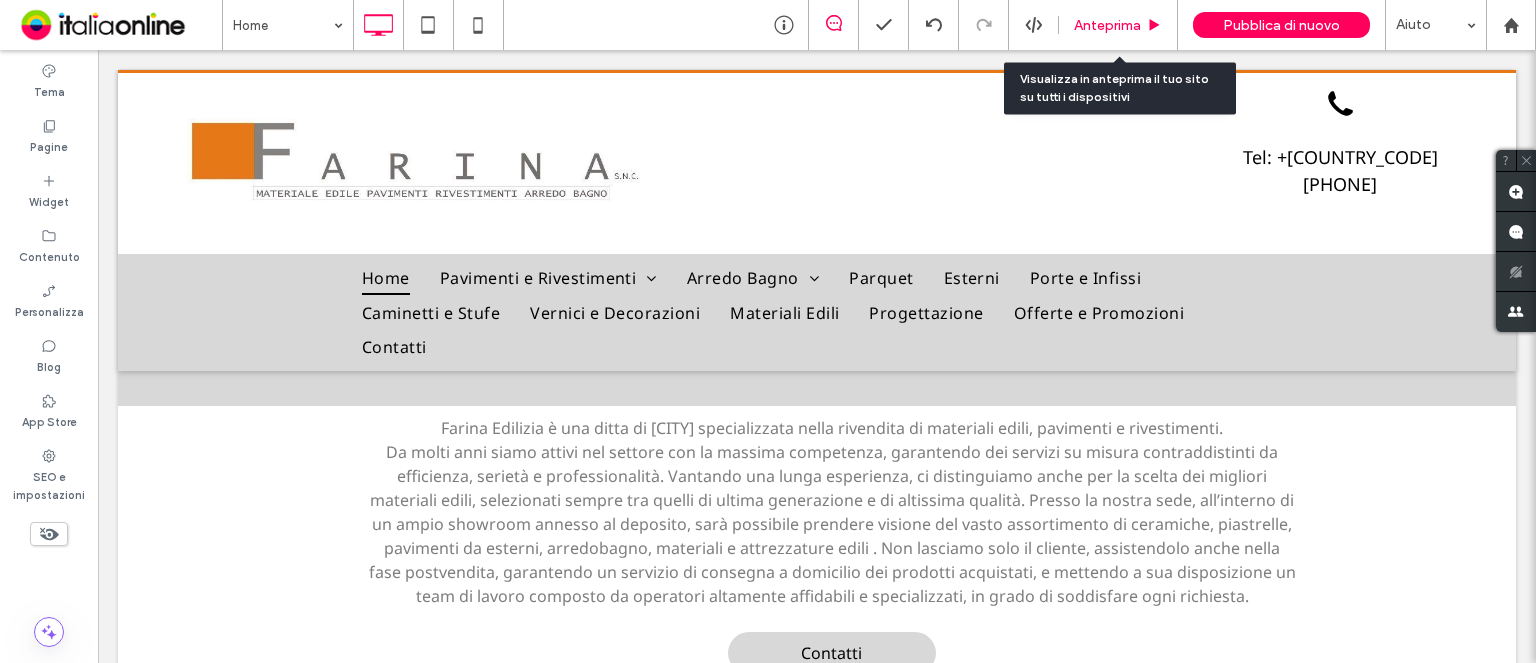 click on "Anteprima" at bounding box center (1118, 25) 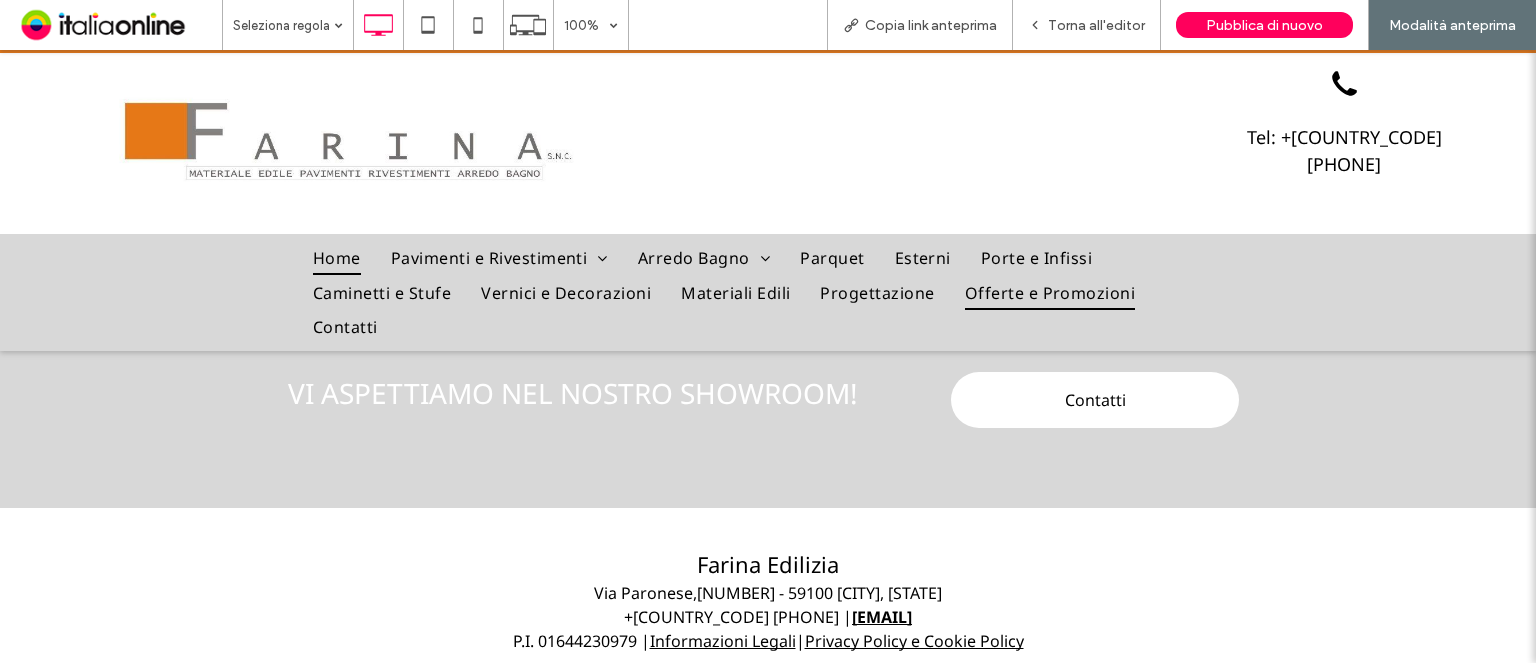 scroll, scrollTop: 4118, scrollLeft: 0, axis: vertical 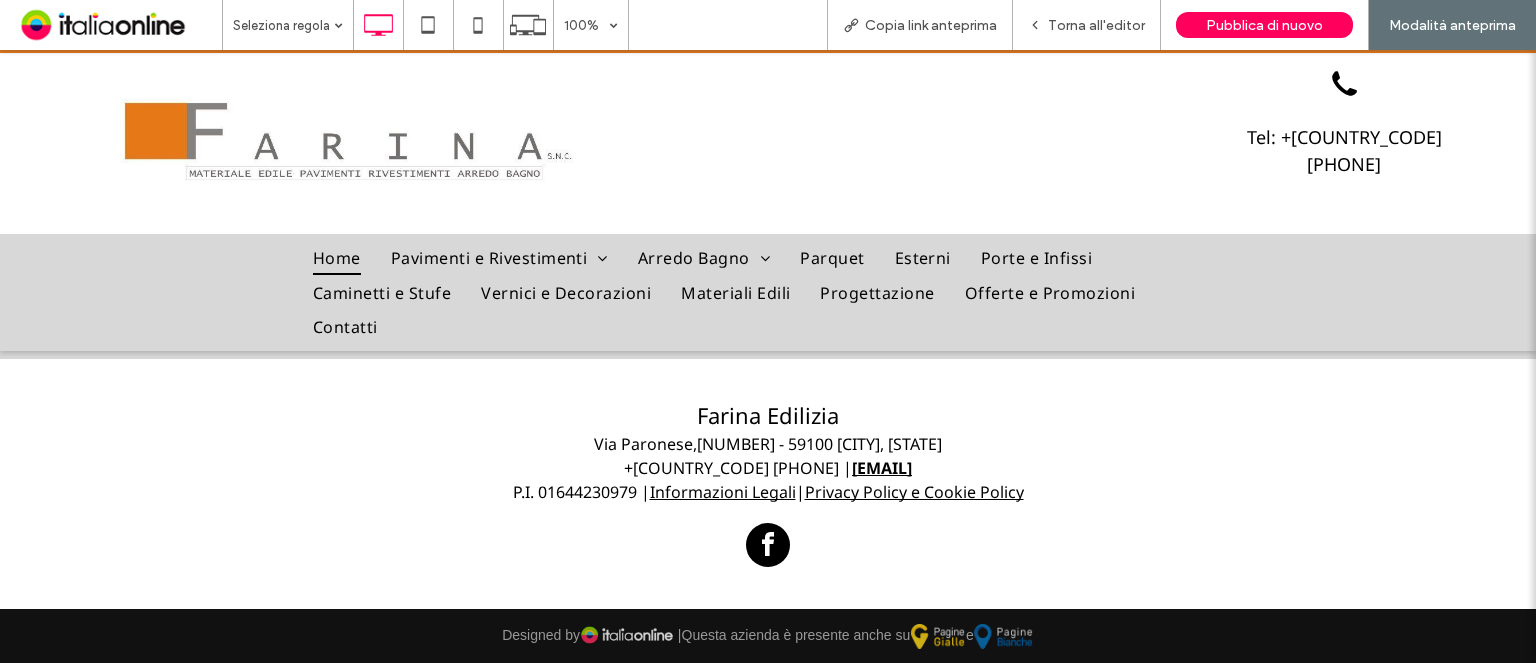 click at bounding box center (768, 545) 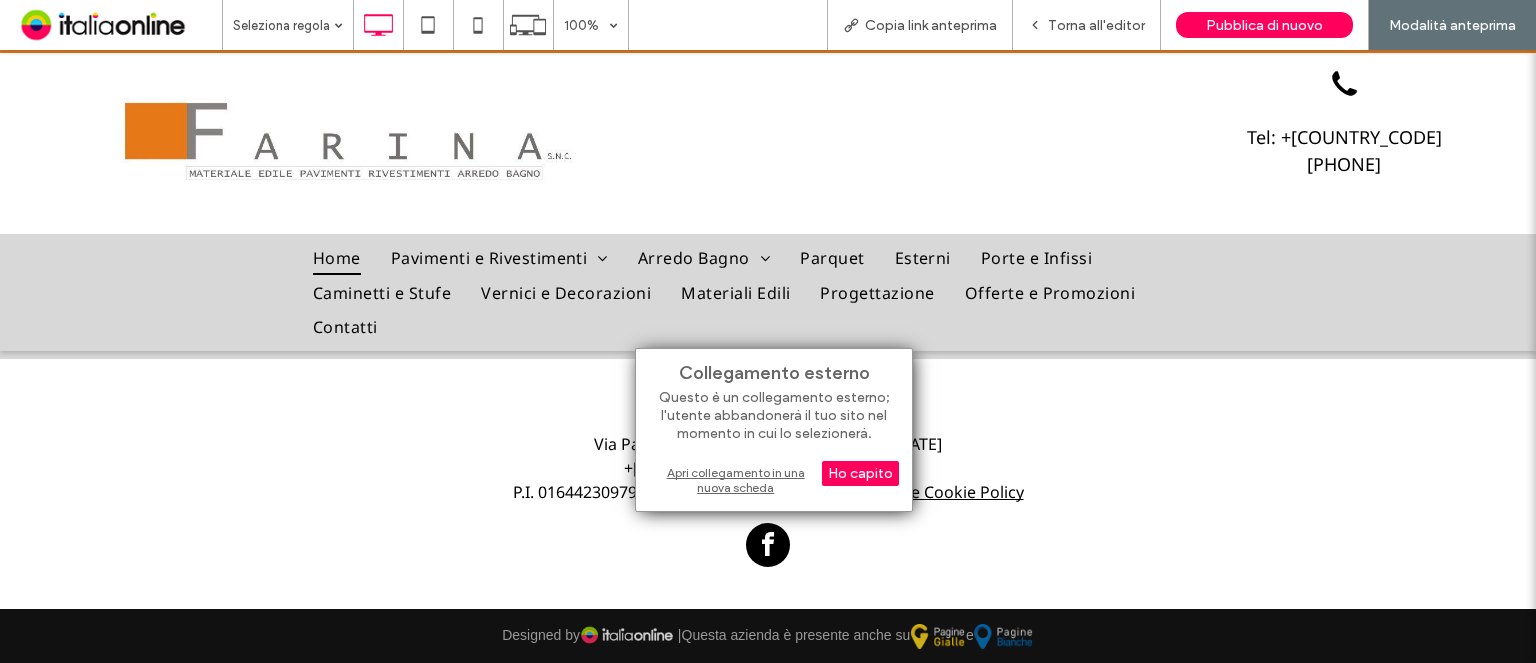 click on "Collegamento esterno Questo è un collegamento esterno; l'utente abbandonerà il tuo sito nel momento in cui lo selezionerà. Ho capito Apri collegamento in una nuova scheda" at bounding box center (774, 430) 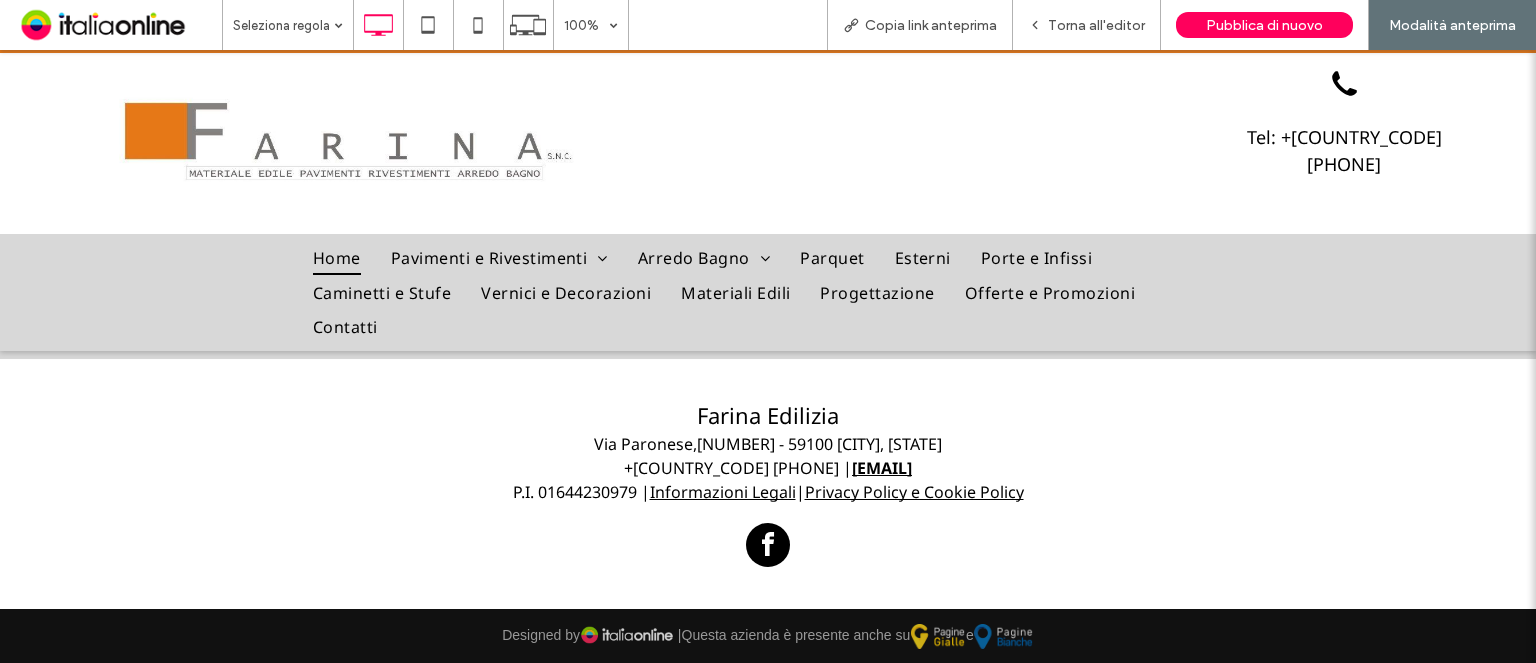 click at bounding box center (768, 545) 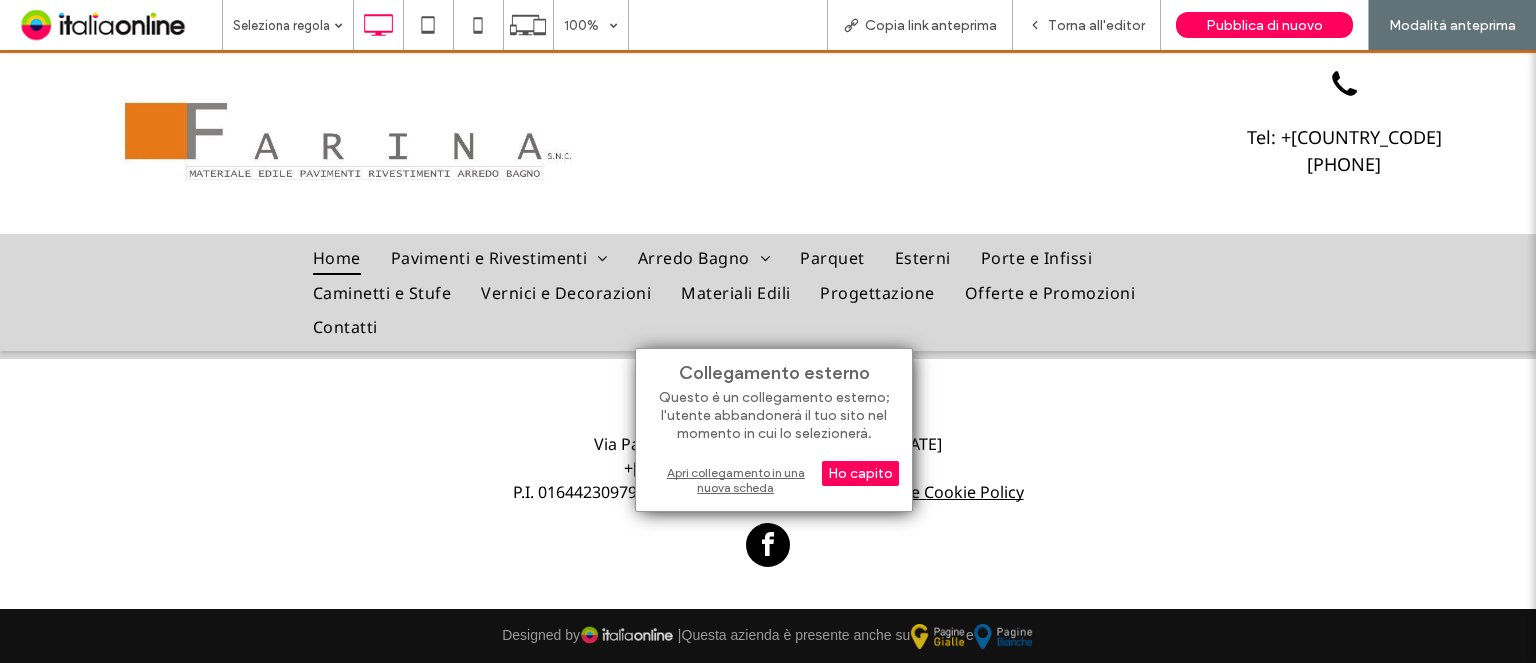click on "Apri collegamento in una nuova scheda" at bounding box center [774, 480] 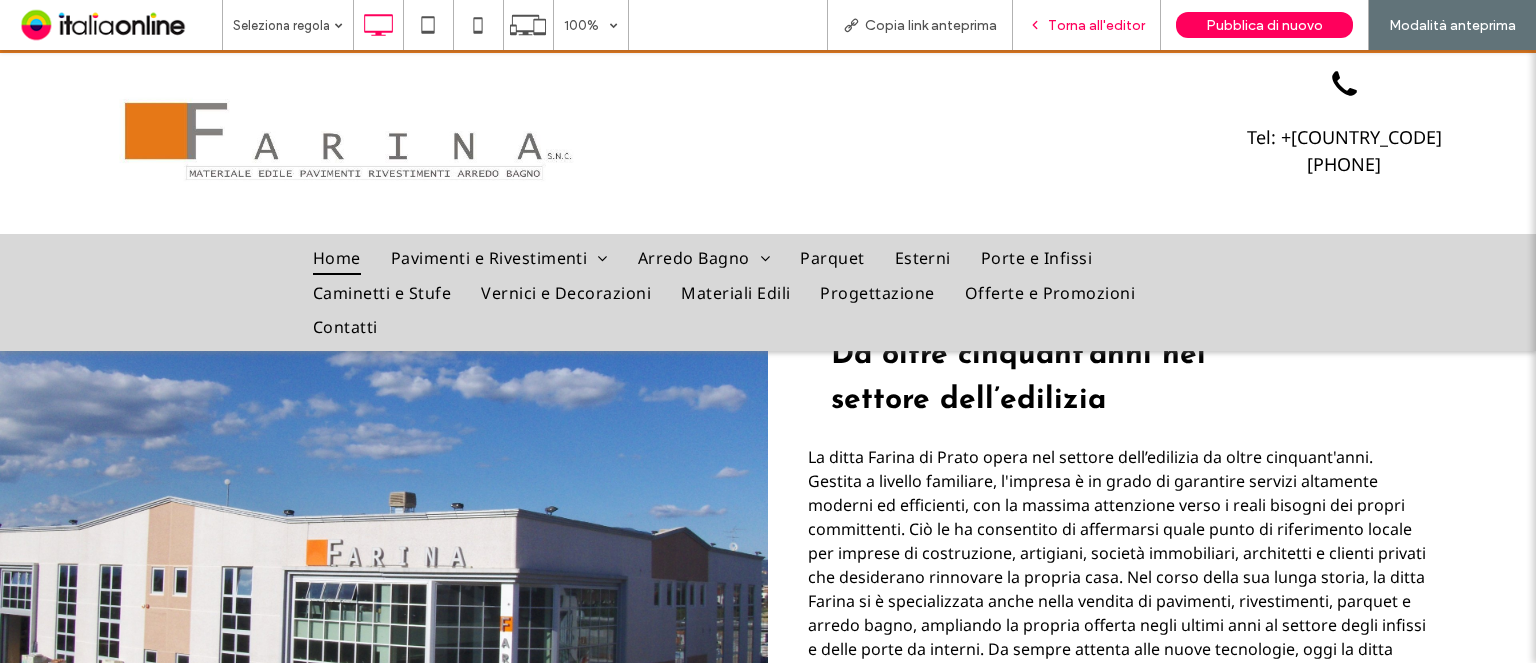 scroll, scrollTop: 2318, scrollLeft: 0, axis: vertical 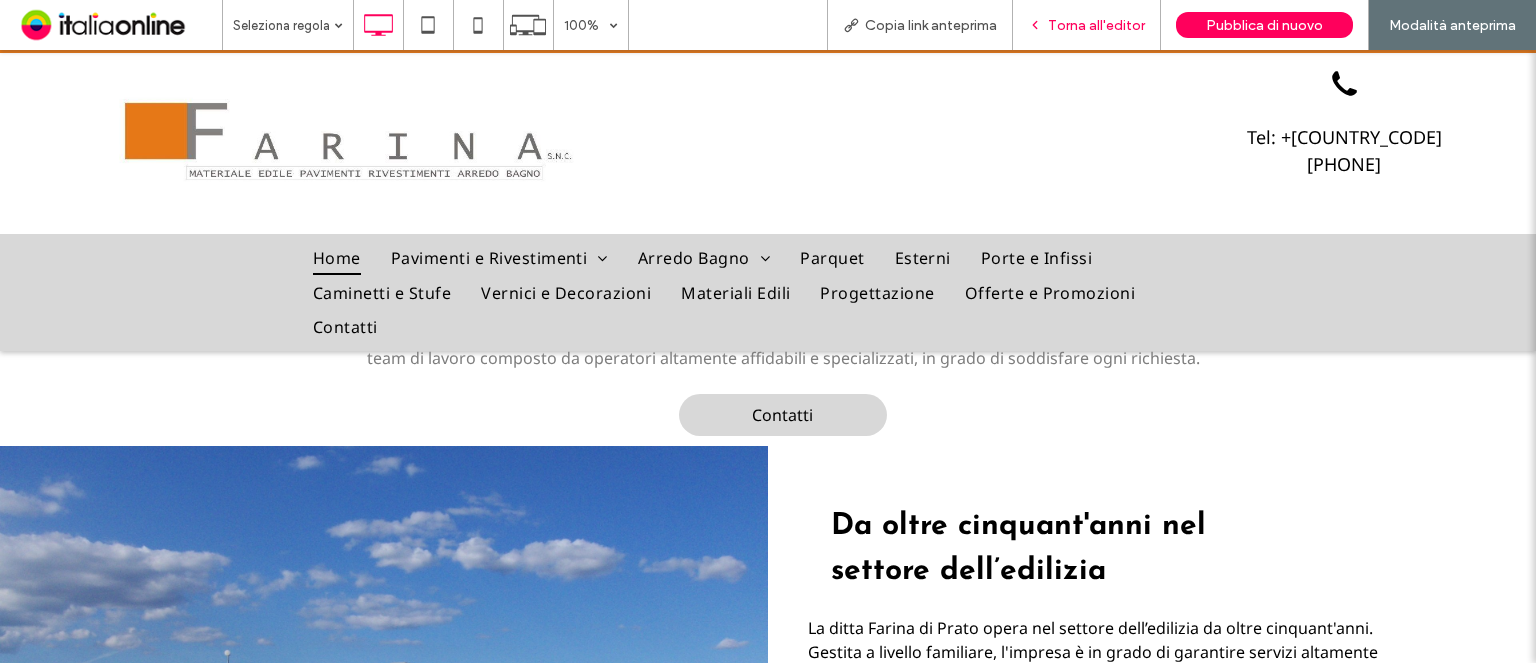 drag, startPoint x: 996, startPoint y: 89, endPoint x: 1097, endPoint y: 26, distance: 119.03781 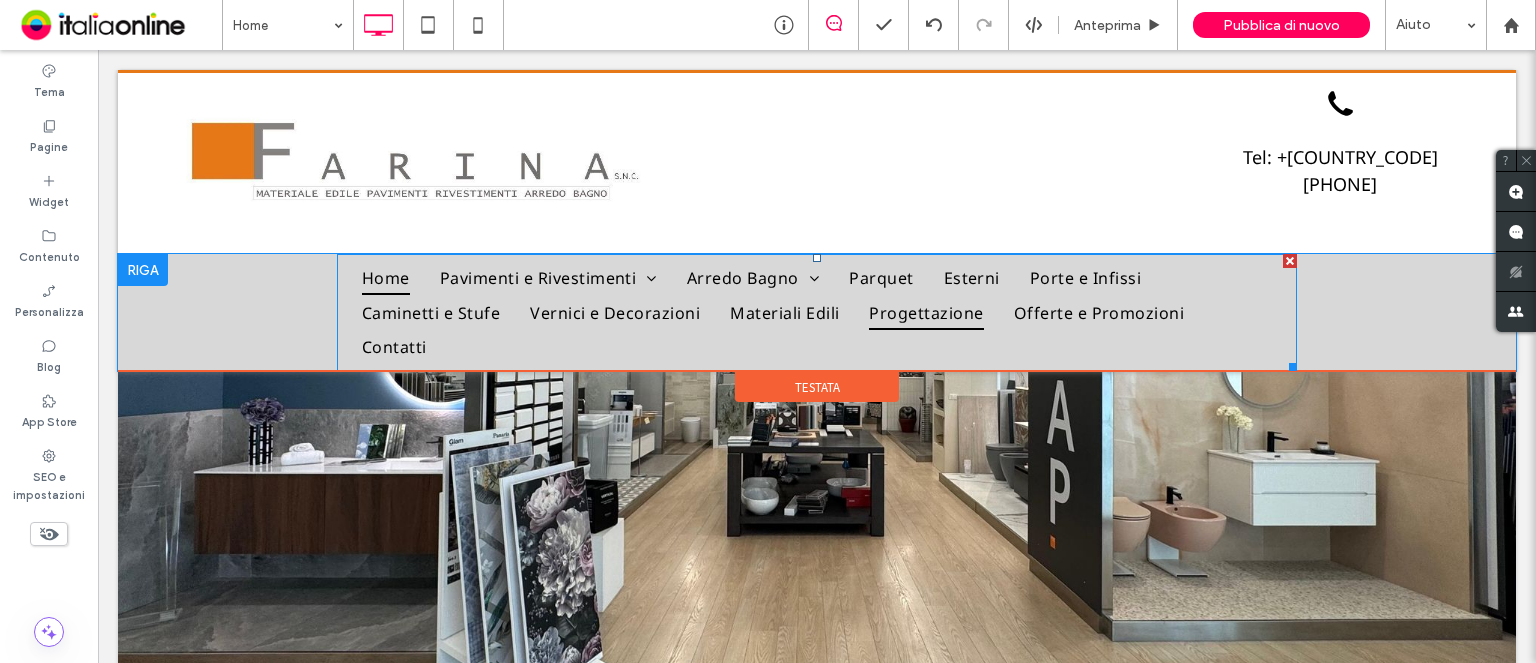 scroll, scrollTop: 0, scrollLeft: 0, axis: both 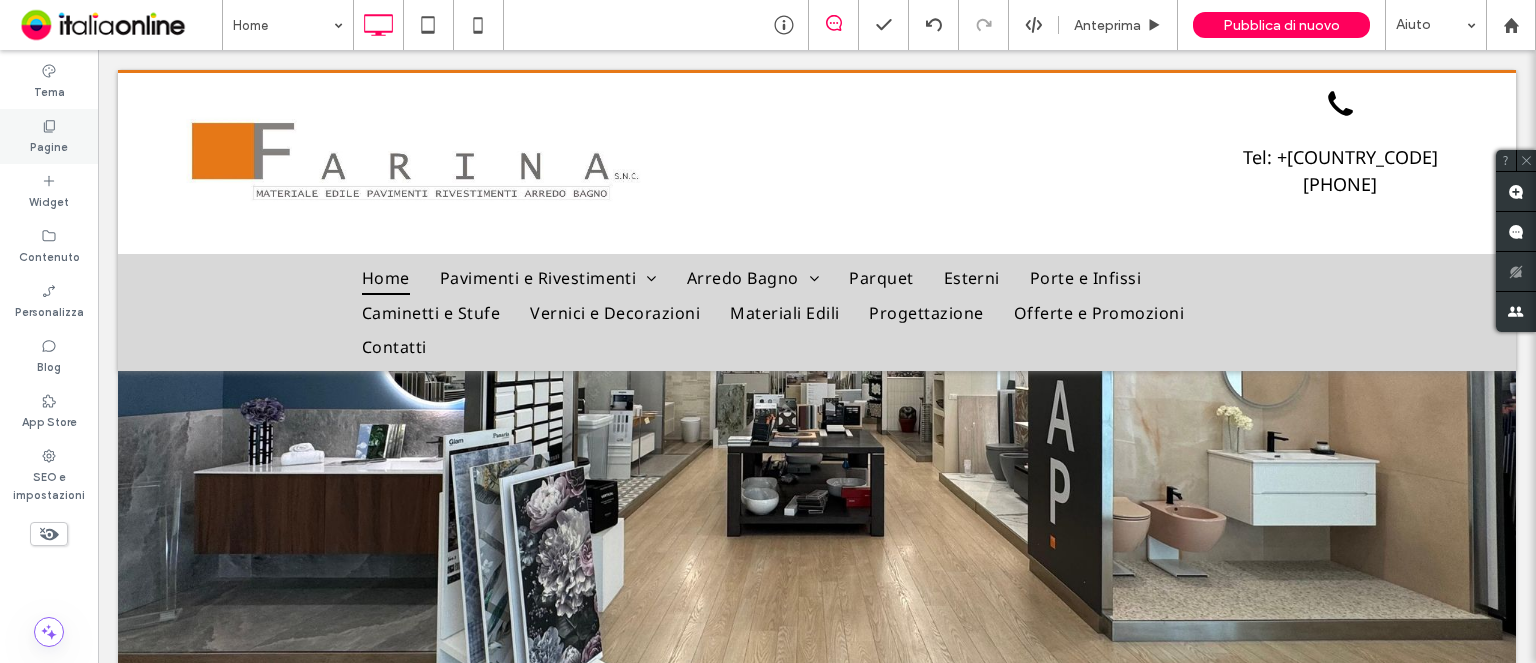 click on "Pagine" at bounding box center (49, 145) 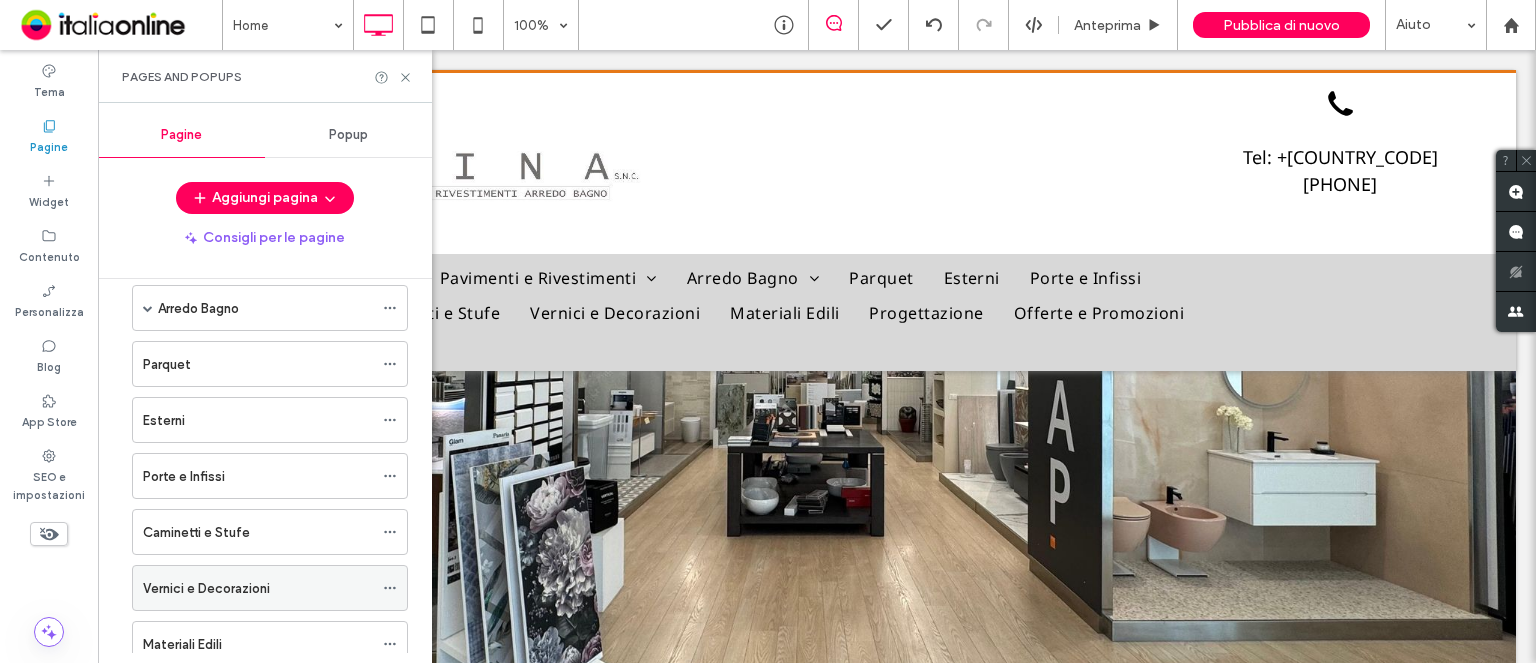 scroll, scrollTop: 300, scrollLeft: 0, axis: vertical 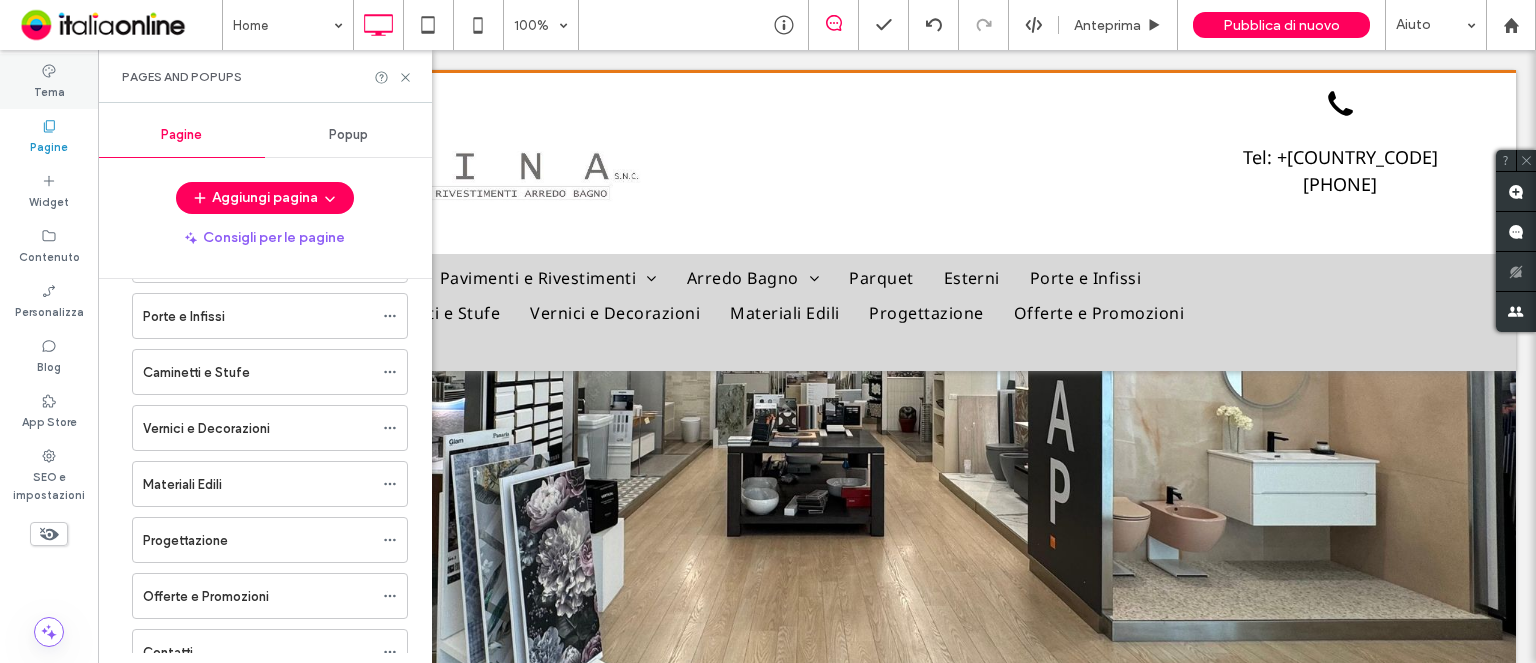 click on "Tema" at bounding box center [49, 81] 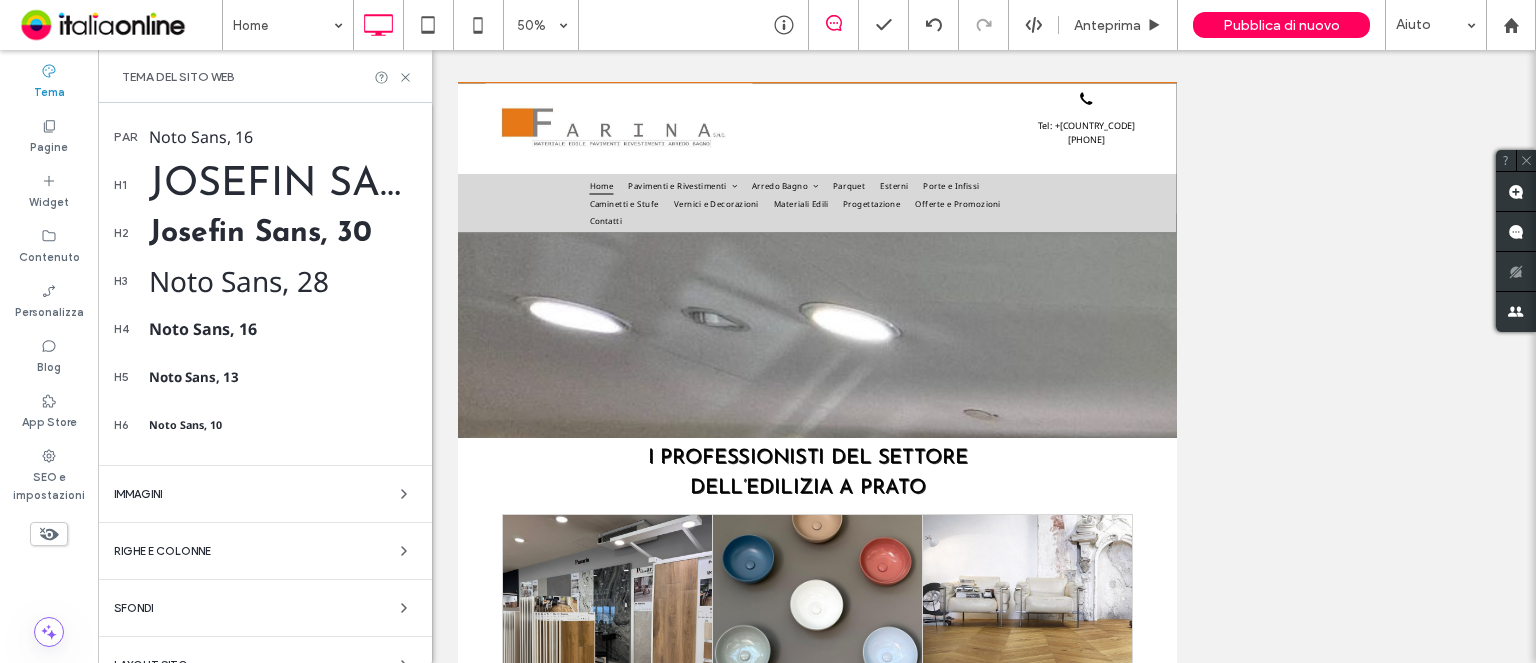 scroll, scrollTop: 386, scrollLeft: 0, axis: vertical 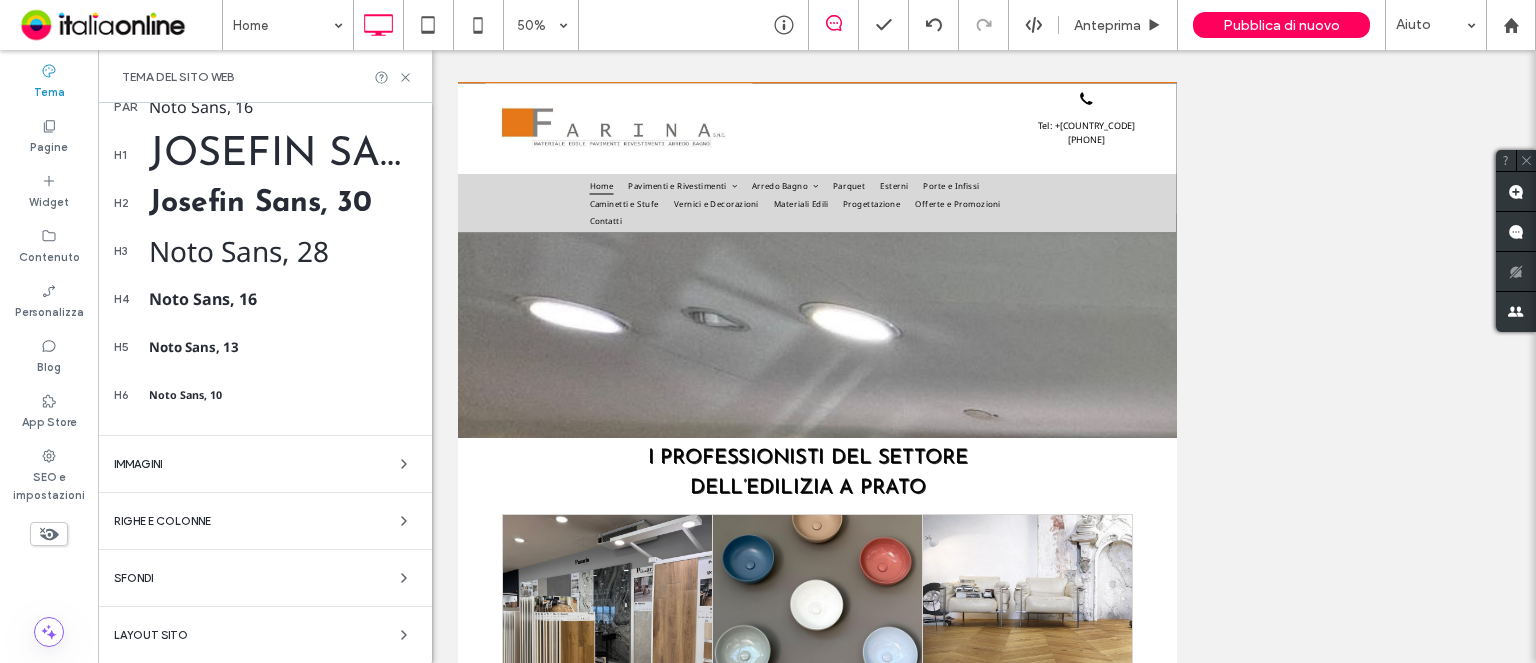 drag, startPoint x: 237, startPoint y: 630, endPoint x: 241, endPoint y: 561, distance: 69.115845 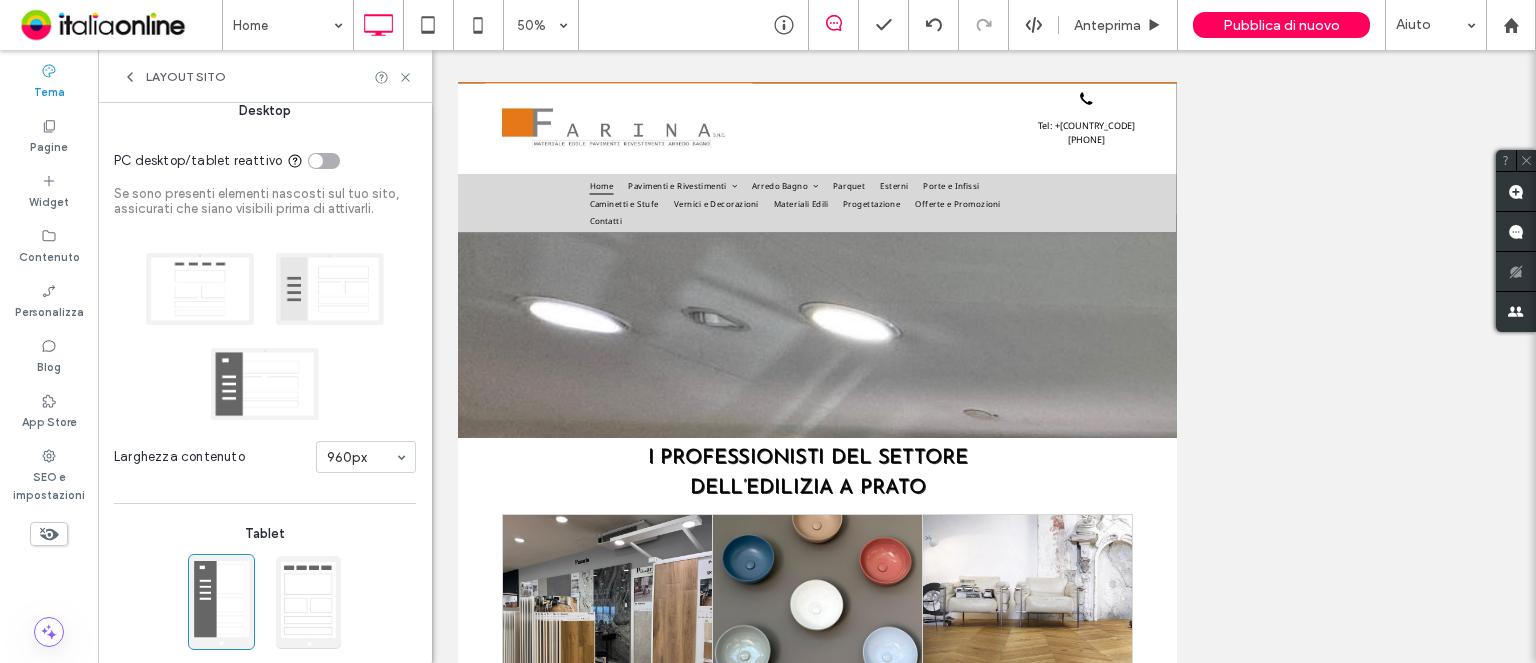 scroll, scrollTop: 116, scrollLeft: 0, axis: vertical 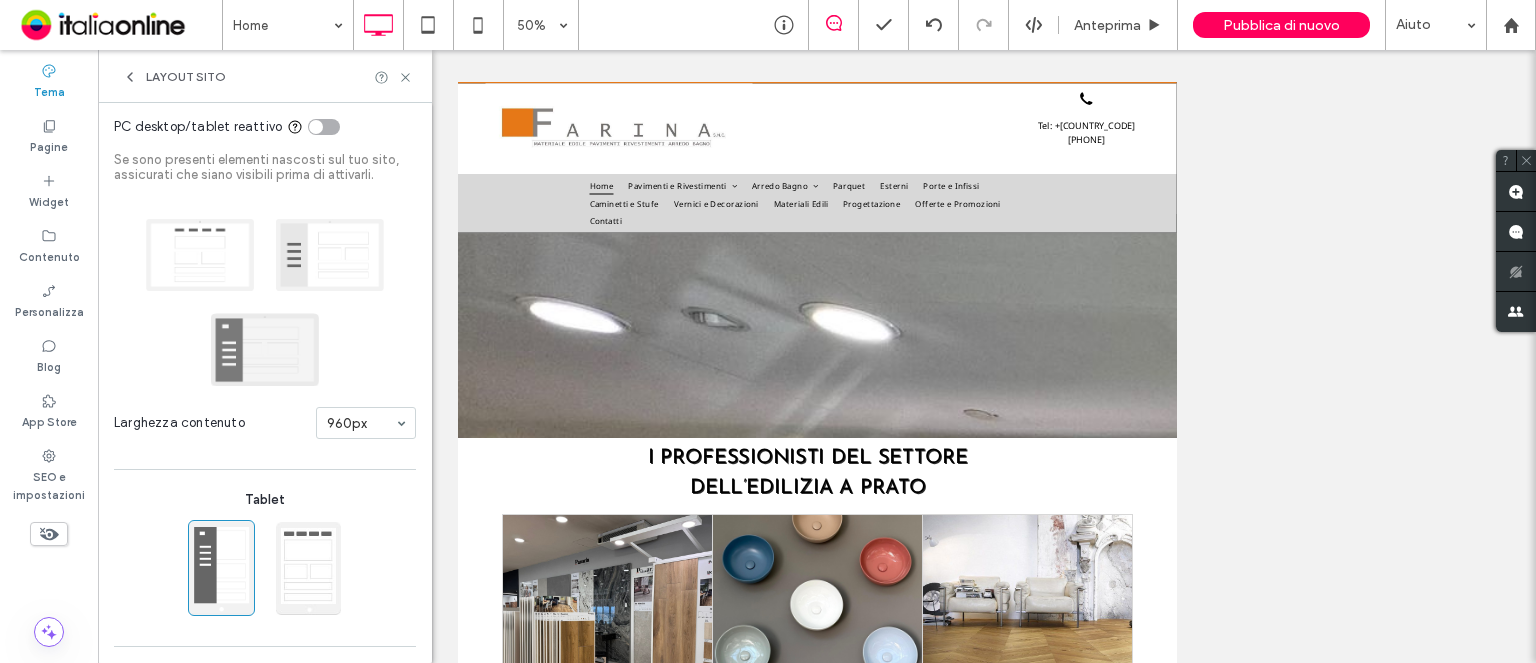 click at bounding box center [265, 349] 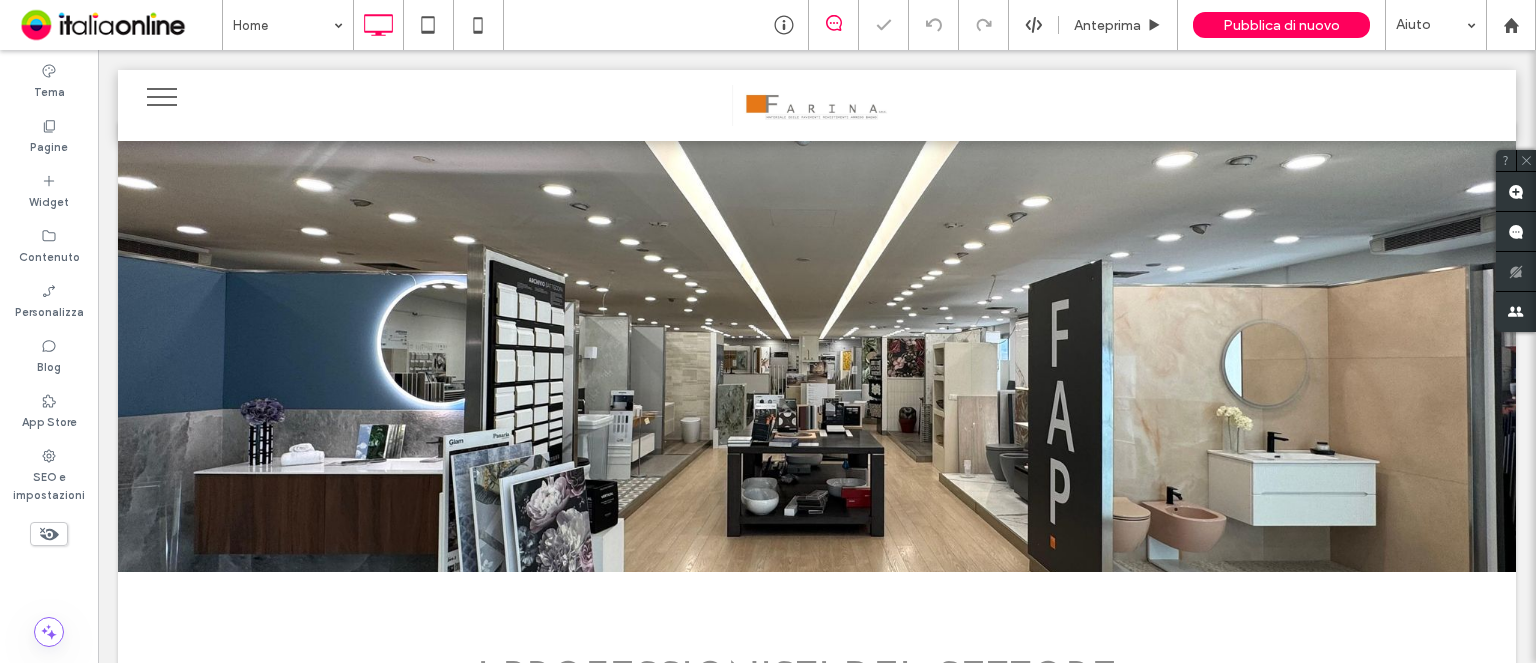 scroll, scrollTop: 0, scrollLeft: 0, axis: both 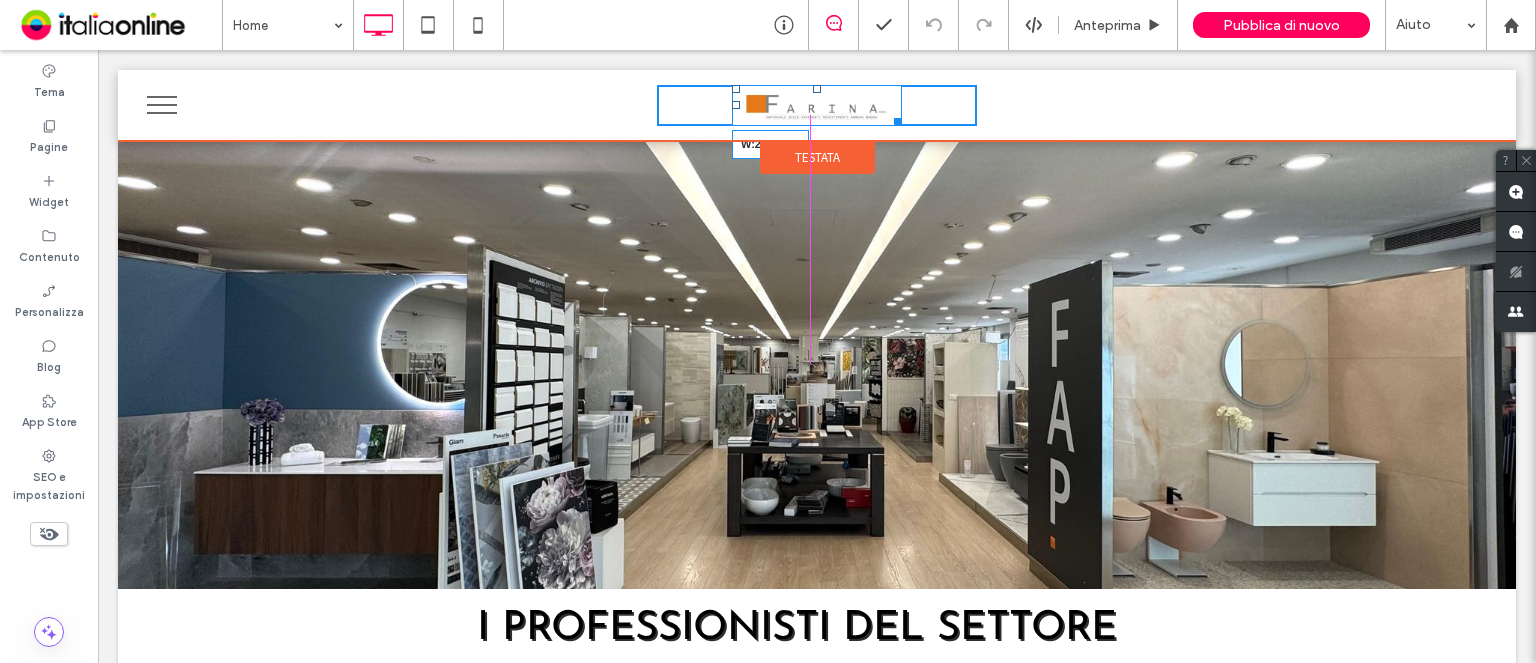 drag, startPoint x: 890, startPoint y: 119, endPoint x: 944, endPoint y: 139, distance: 57.58472 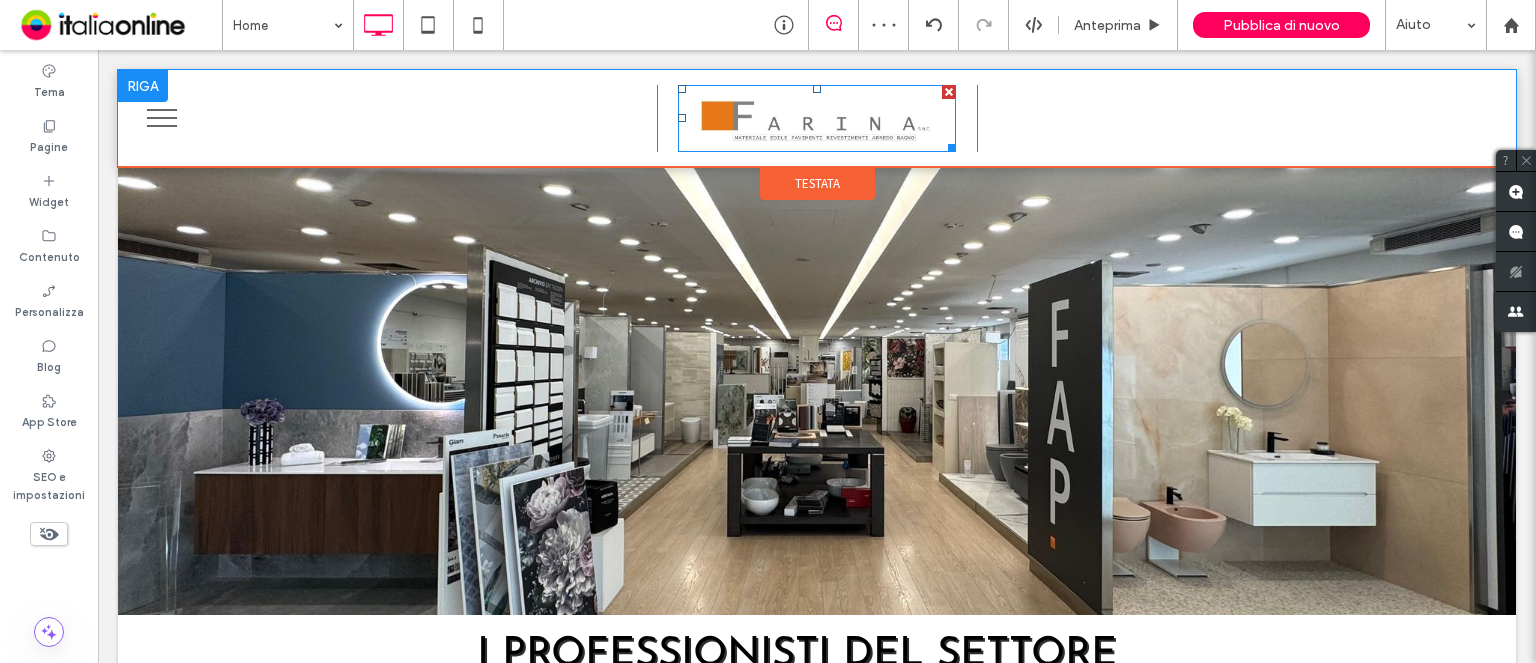 click at bounding box center (817, 118) 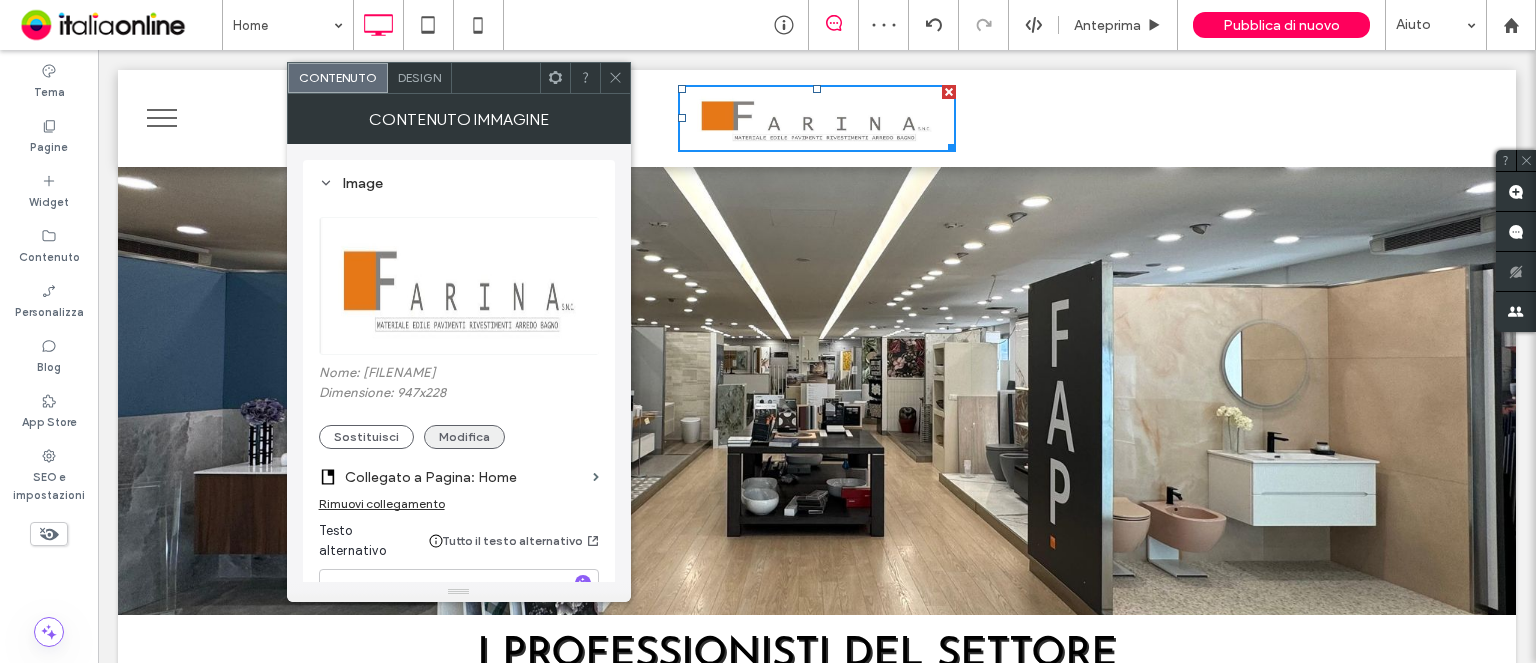 click on "Modifica" at bounding box center [464, 437] 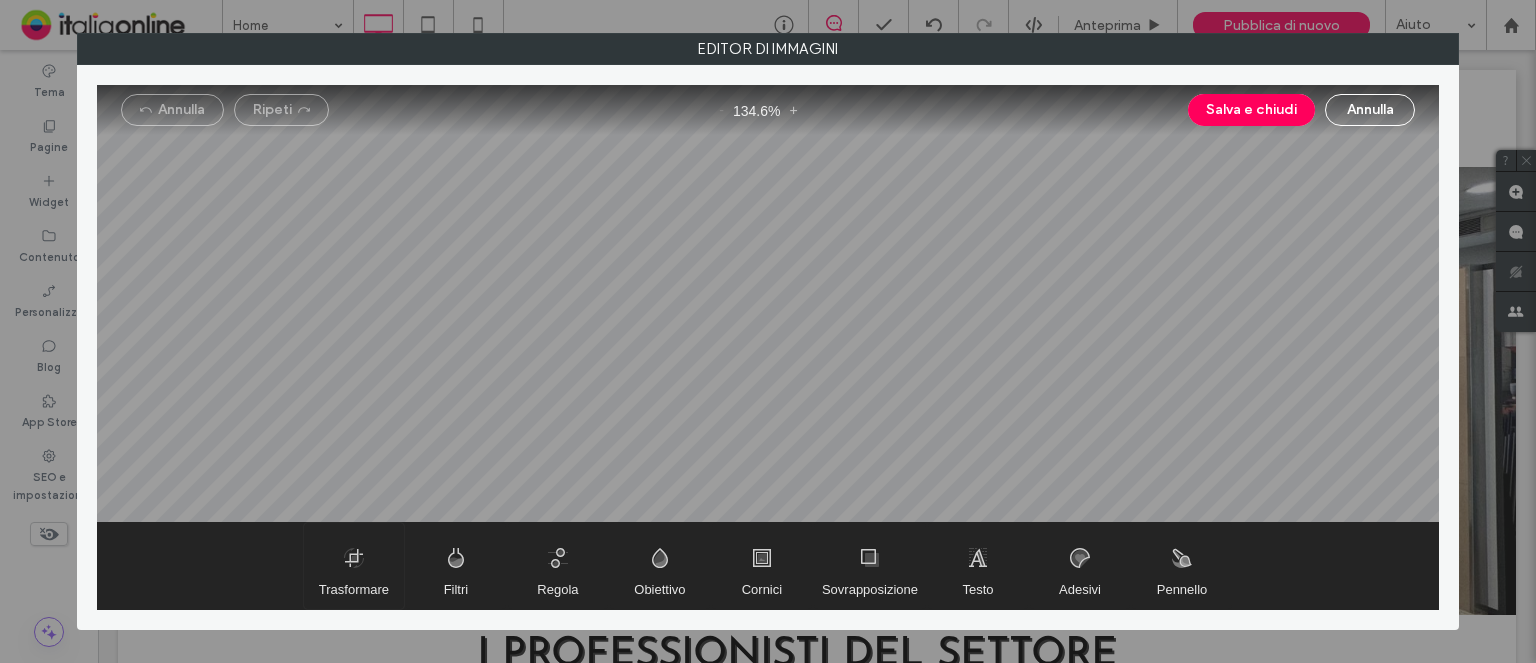 drag, startPoint x: 325, startPoint y: 553, endPoint x: 317, endPoint y: 541, distance: 14.422205 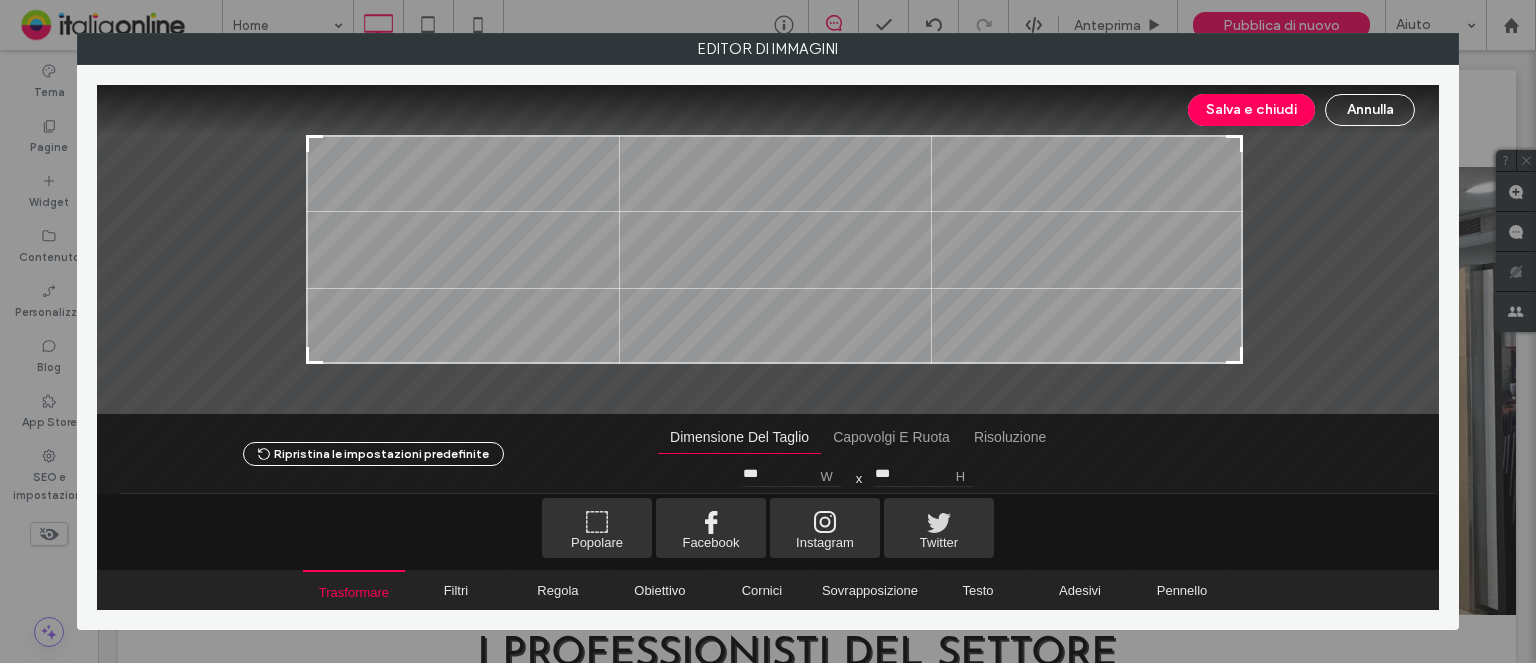 drag, startPoint x: 296, startPoint y: 349, endPoint x: 396, endPoint y: 351, distance: 100.02 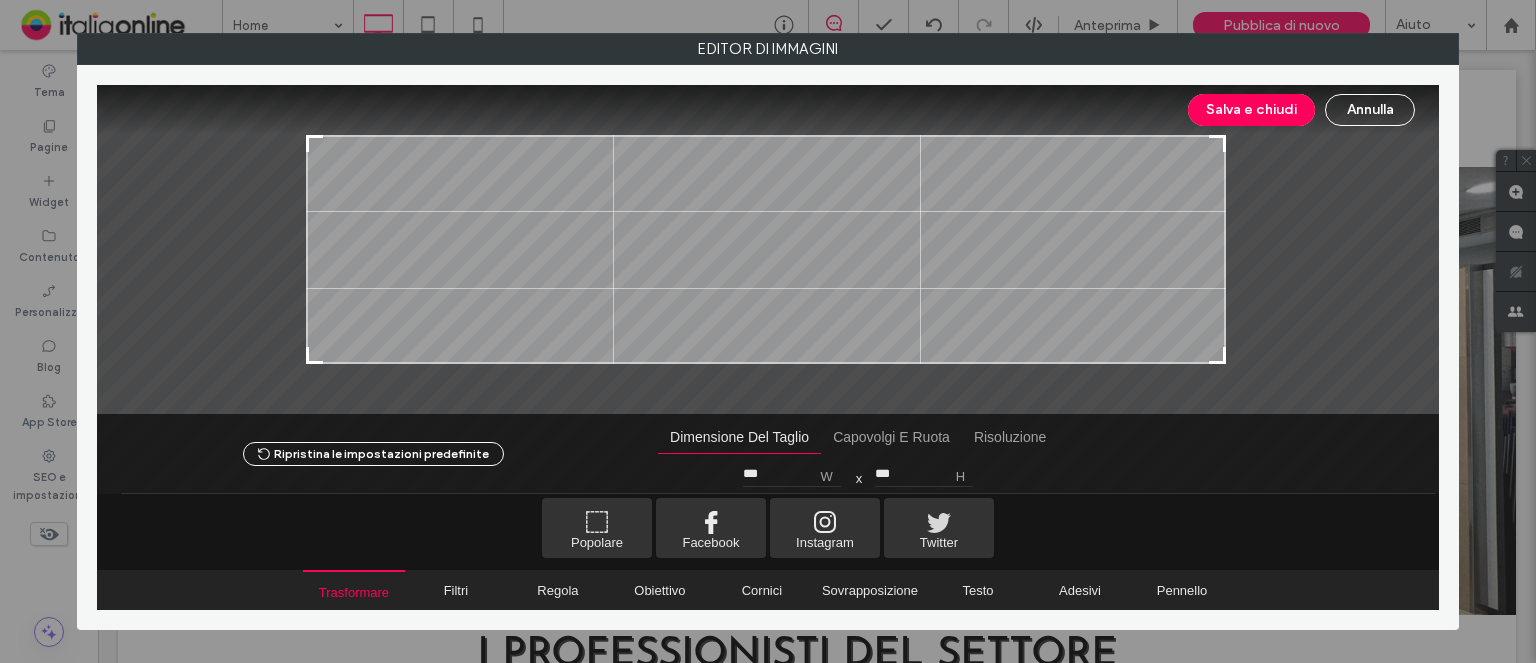 drag, startPoint x: 1238, startPoint y: 359, endPoint x: 1221, endPoint y: 360, distance: 17.029387 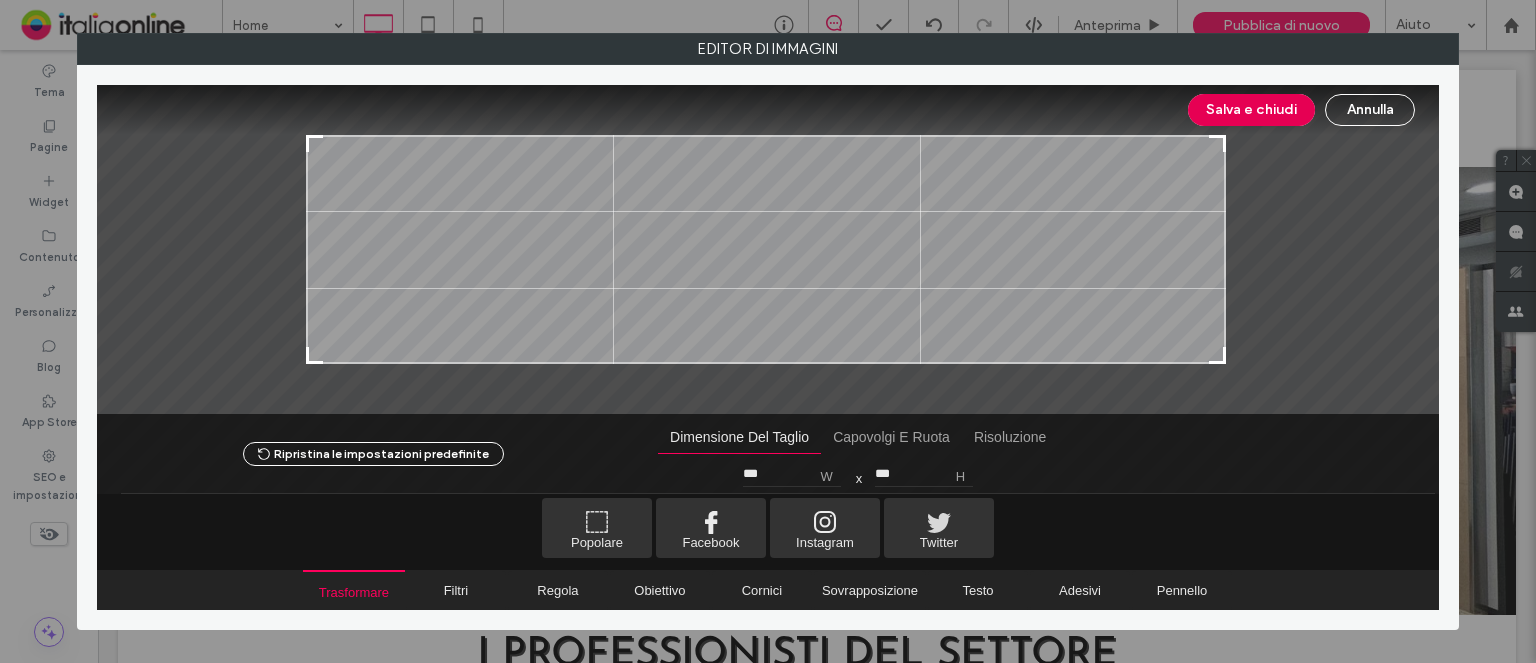 click on "Salva e chiudi" at bounding box center (1251, 110) 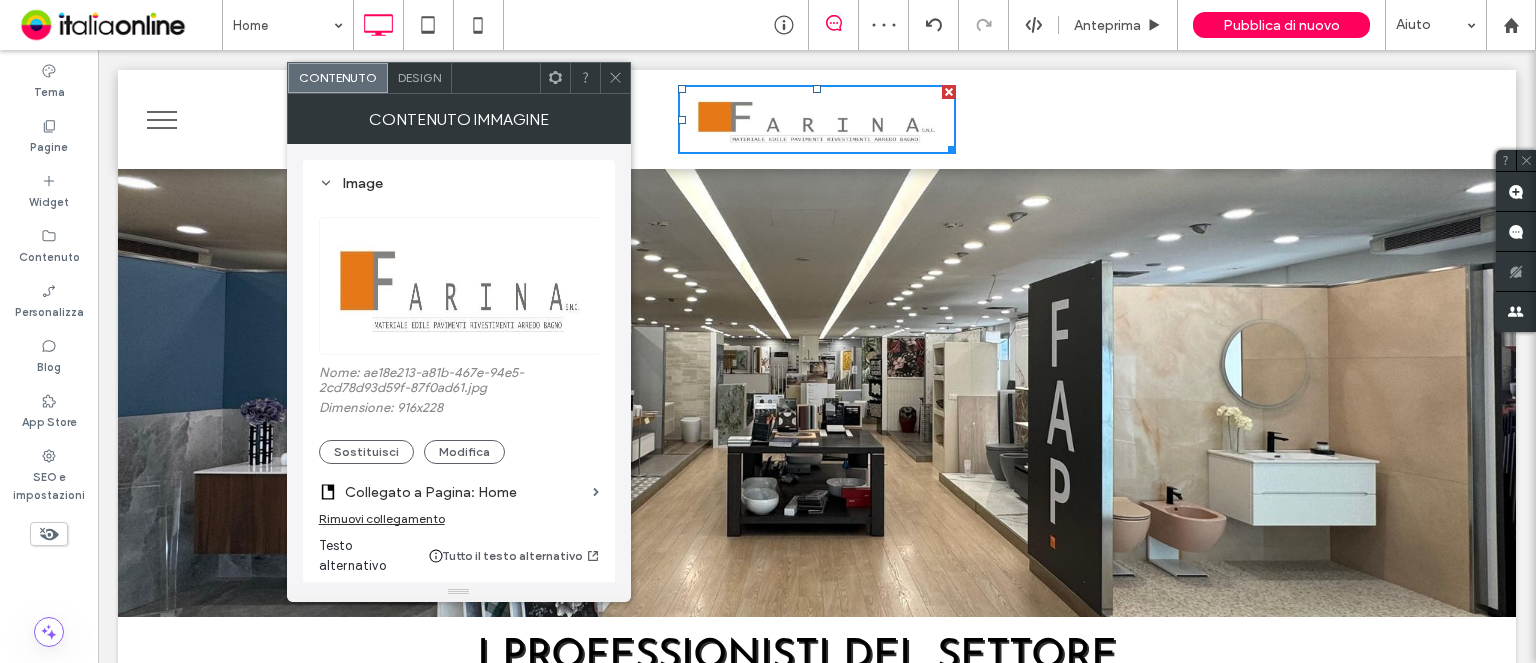 click 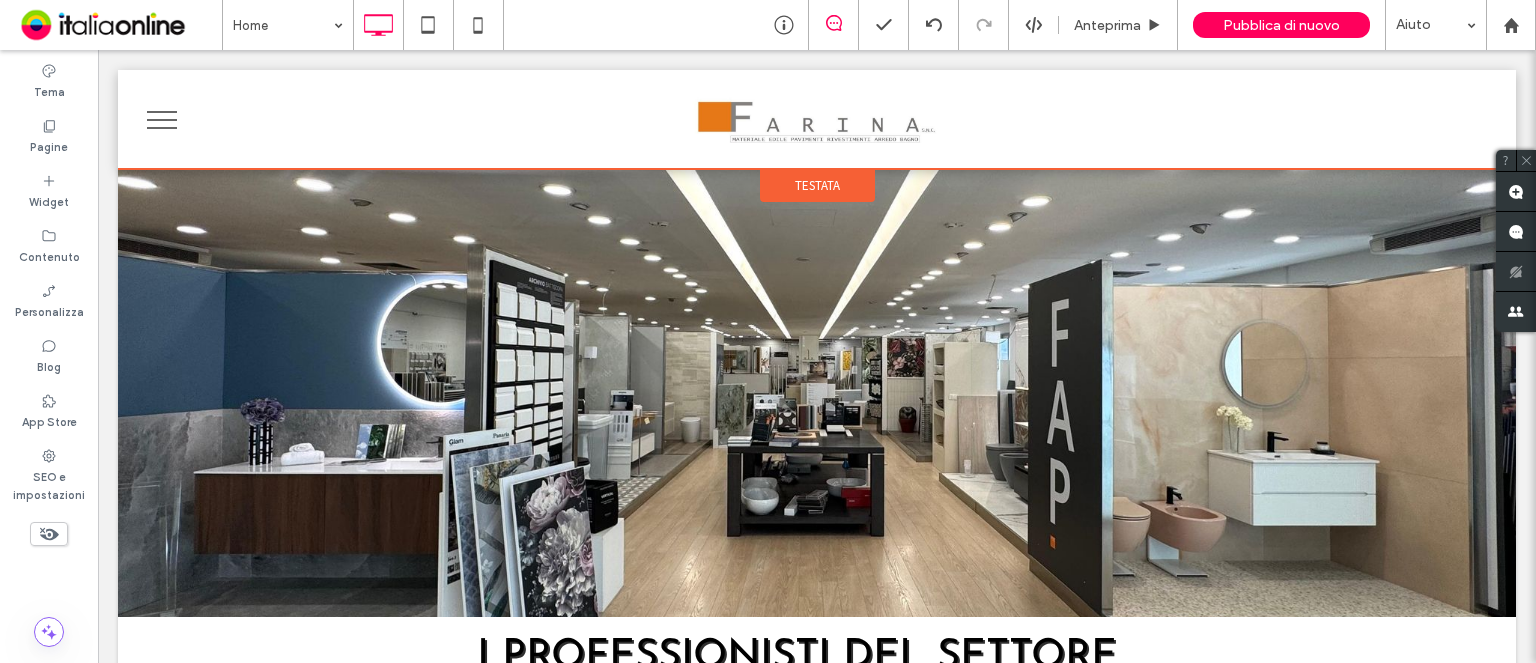 click on "Testata" at bounding box center [817, 185] 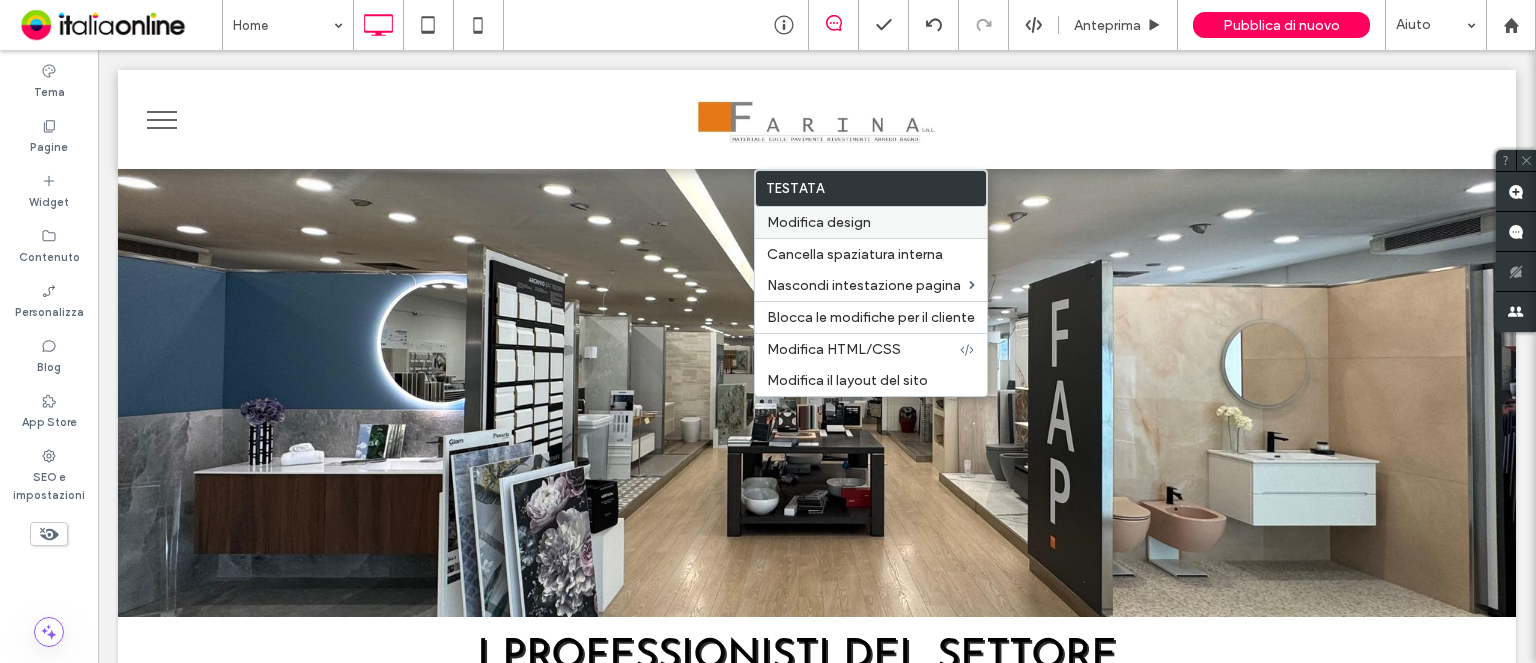 click on "Modifica design" at bounding box center (819, 222) 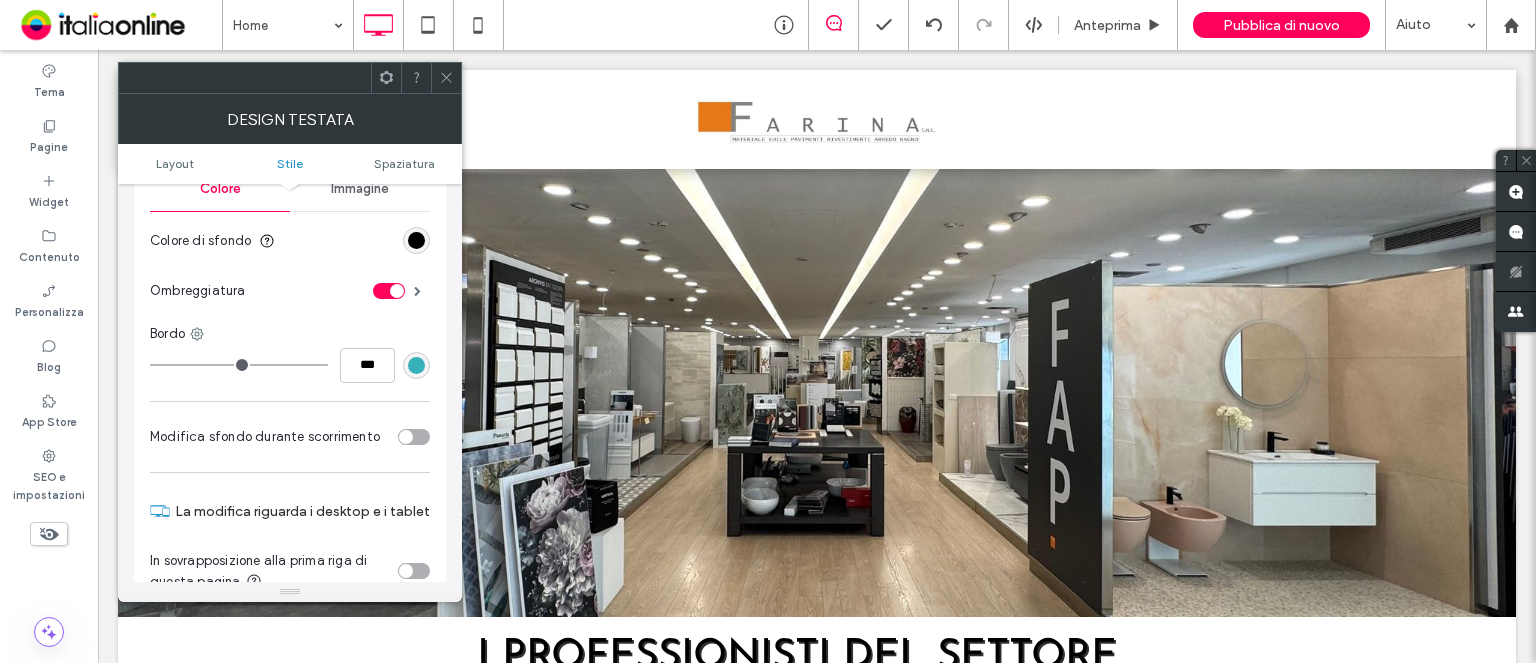 scroll, scrollTop: 300, scrollLeft: 0, axis: vertical 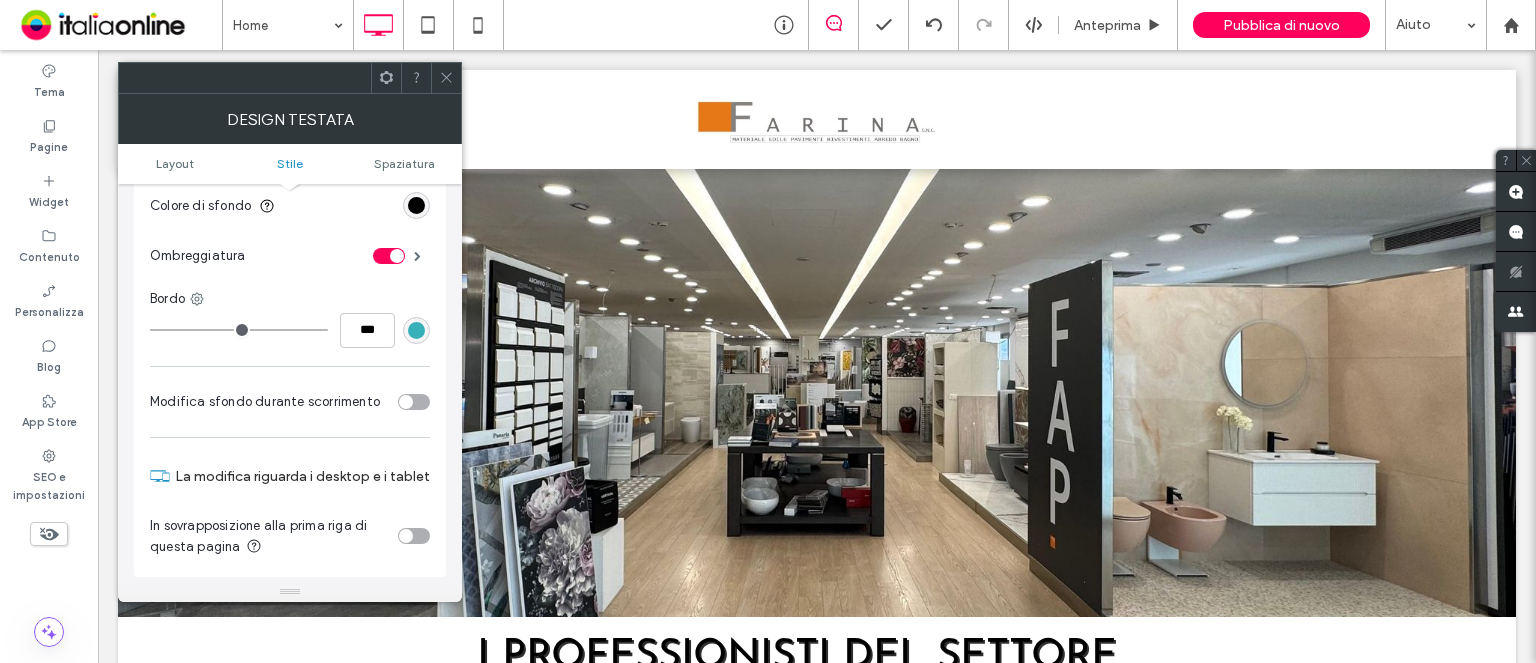 drag, startPoint x: 407, startPoint y: 403, endPoint x: 411, endPoint y: 383, distance: 20.396078 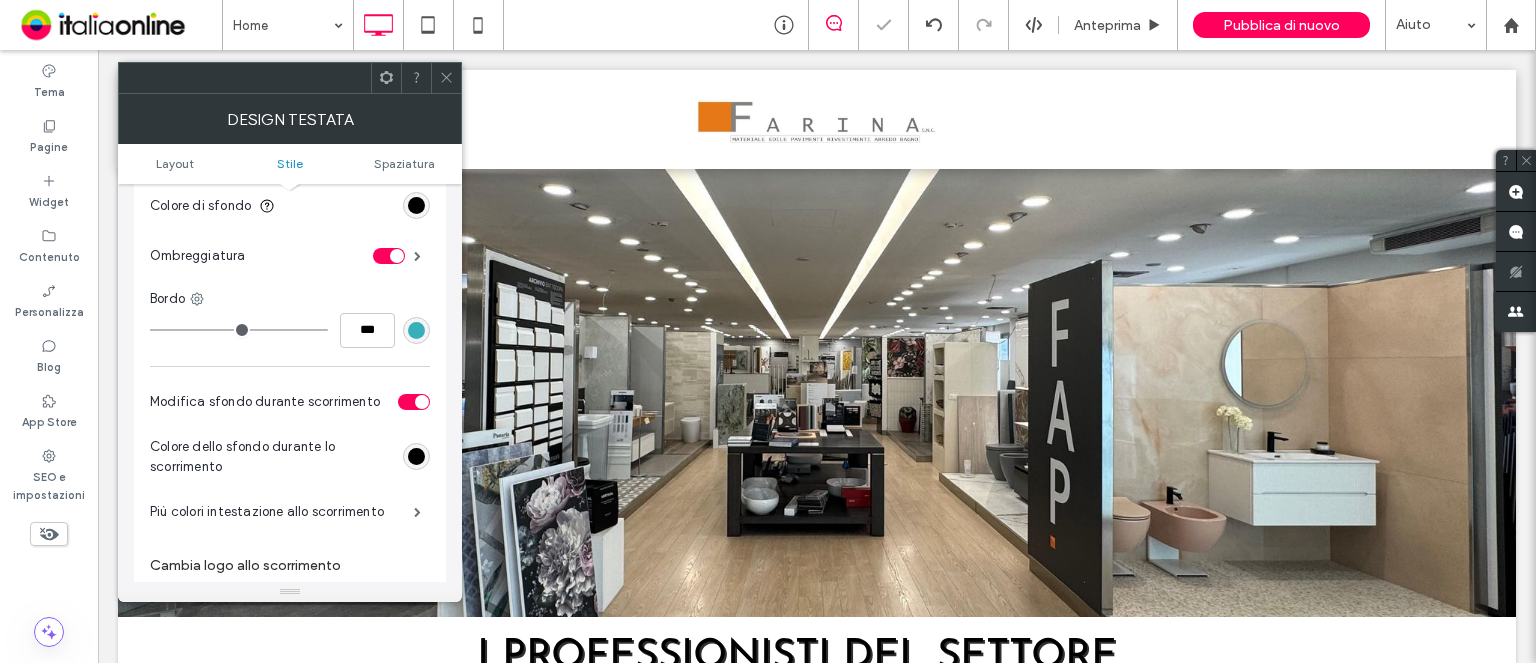 click 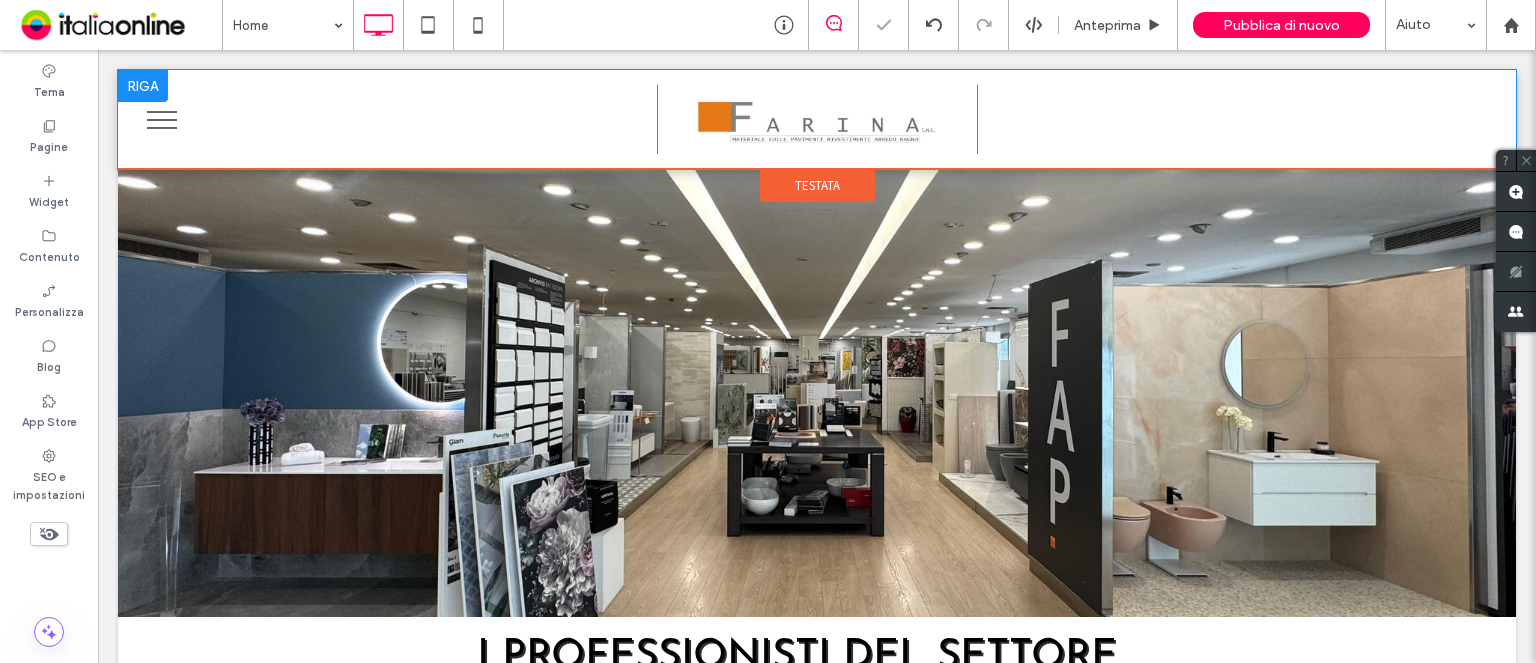 click at bounding box center [143, 86] 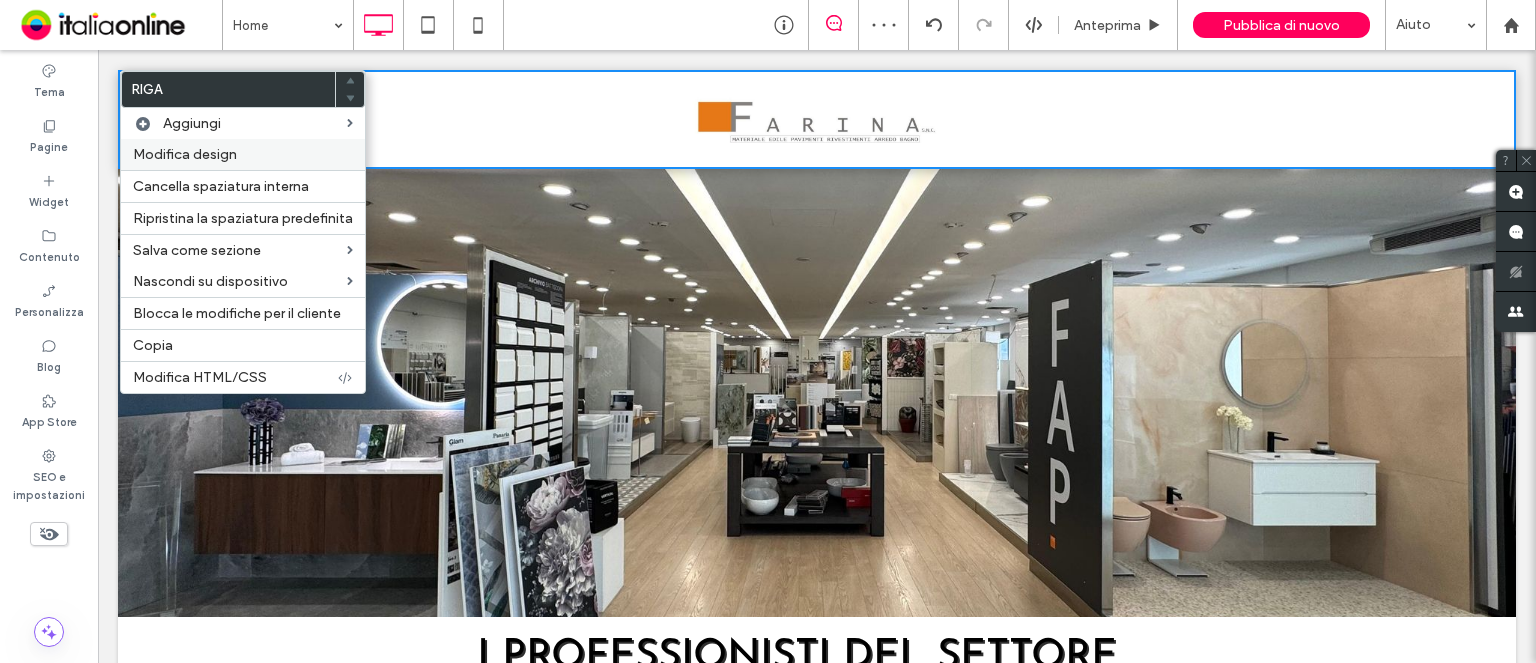click on "Modifica design" at bounding box center [243, 154] 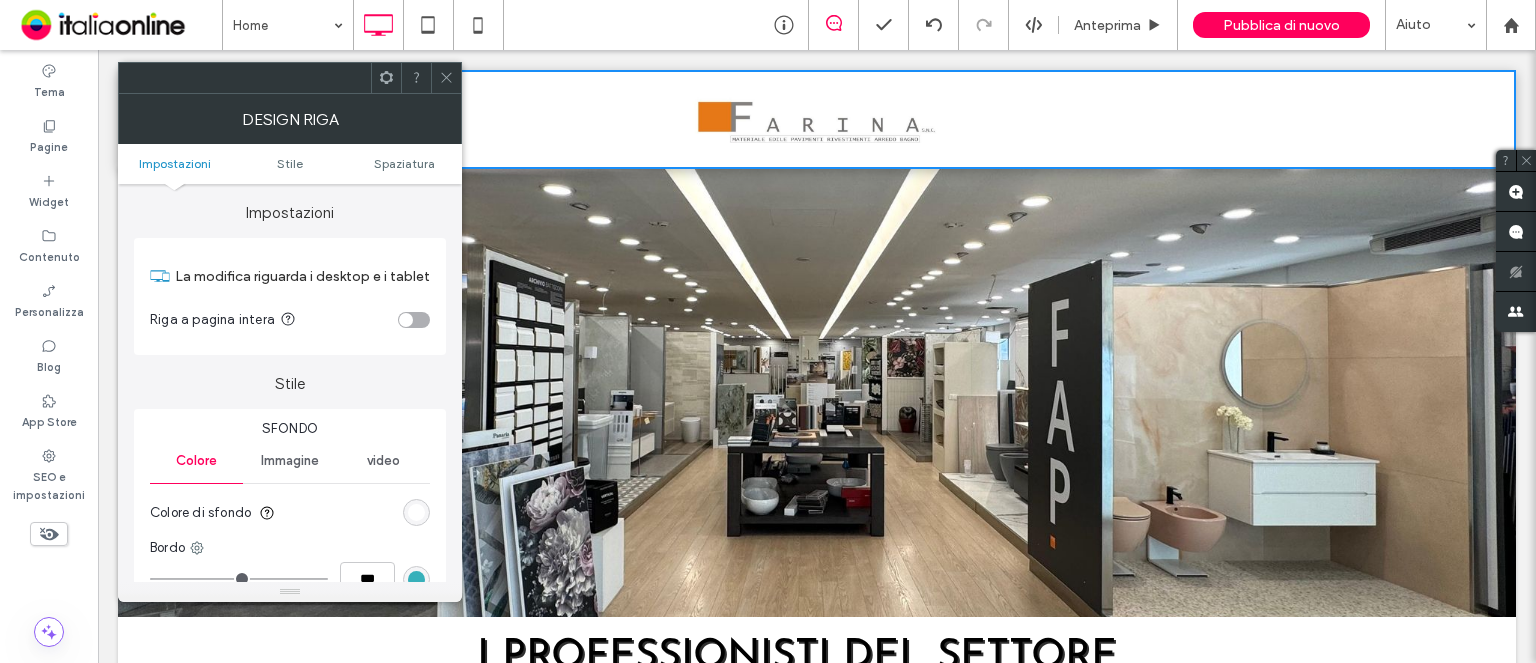 drag, startPoint x: 425, startPoint y: 510, endPoint x: 436, endPoint y: 499, distance: 15.556349 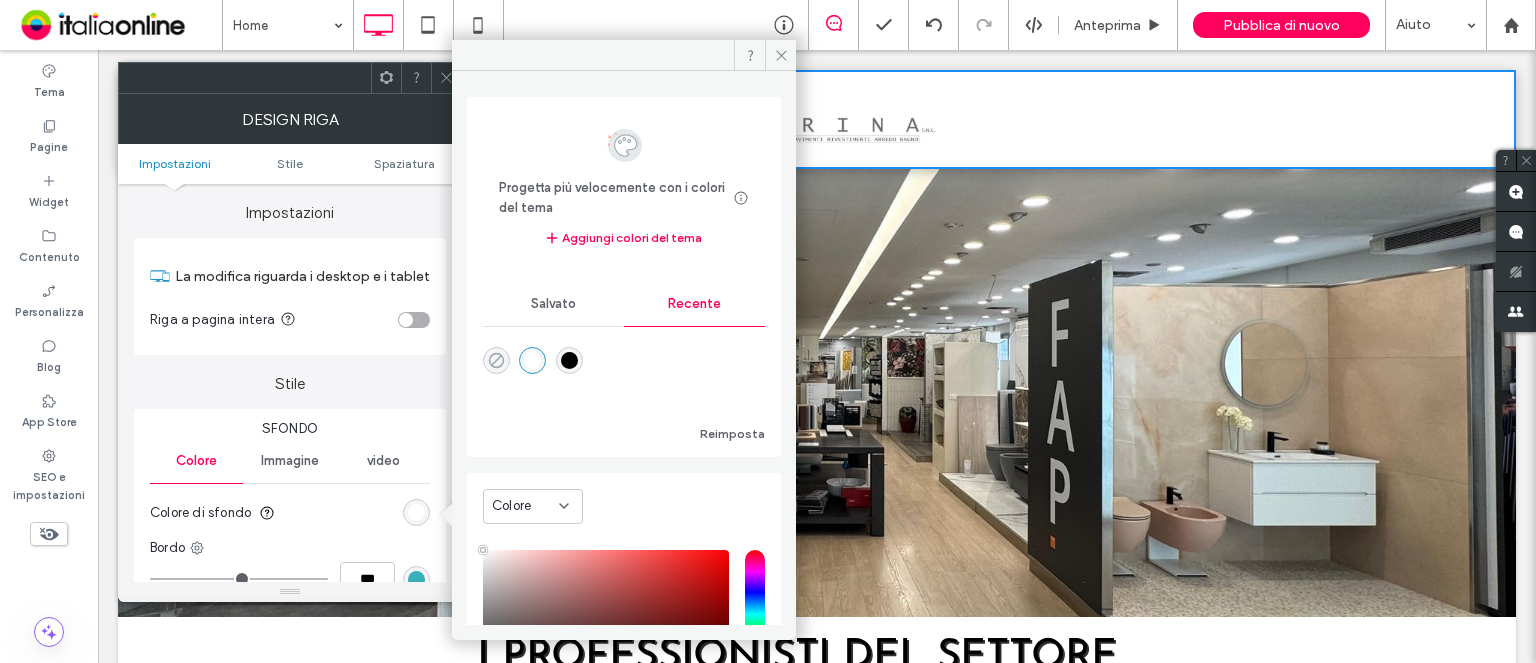 click 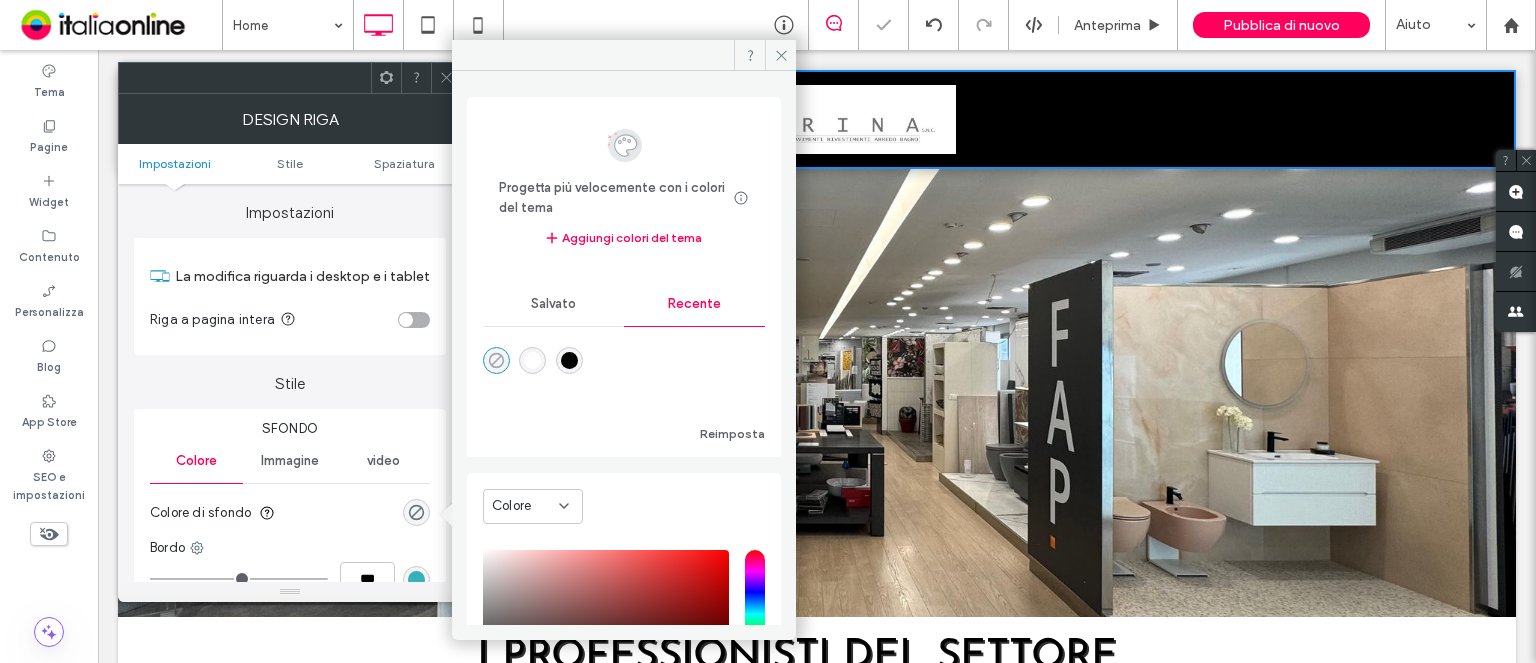 click 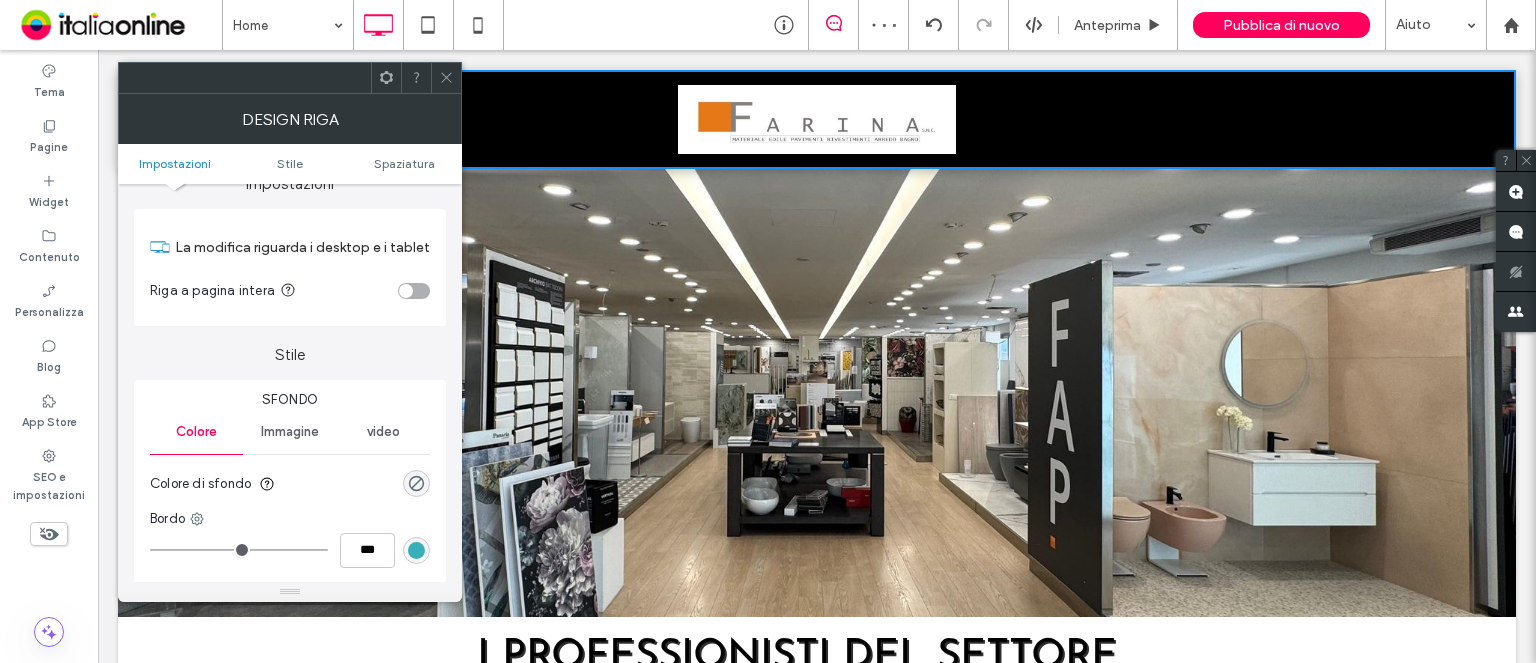 scroll, scrollTop: 0, scrollLeft: 0, axis: both 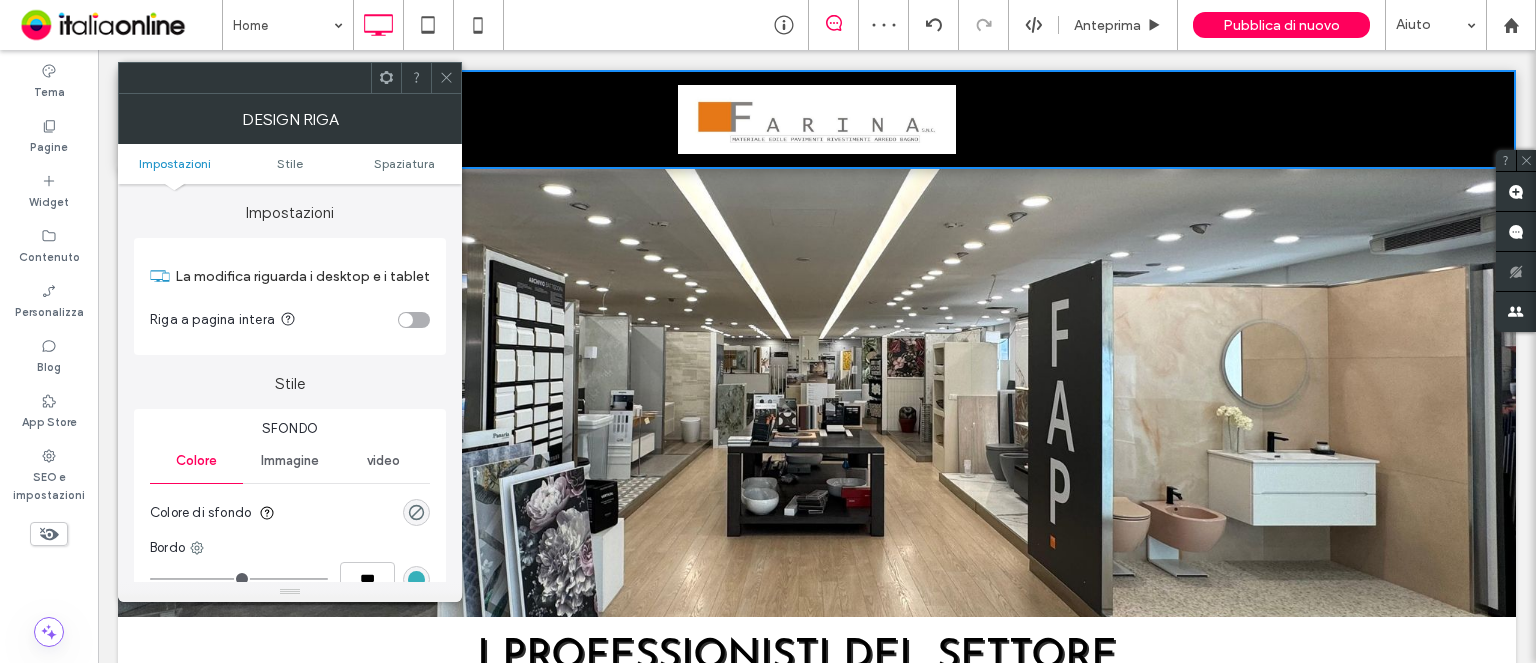 click 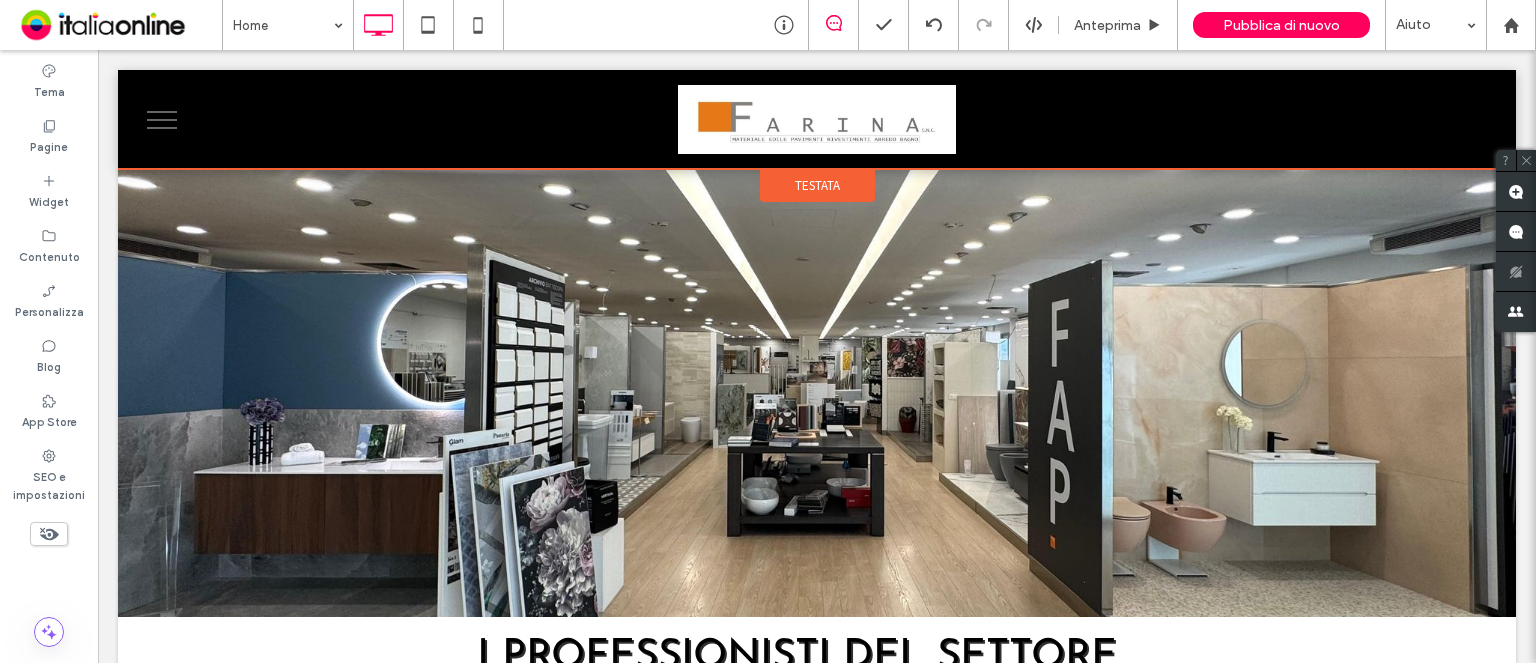 click on "Testata" at bounding box center [817, 185] 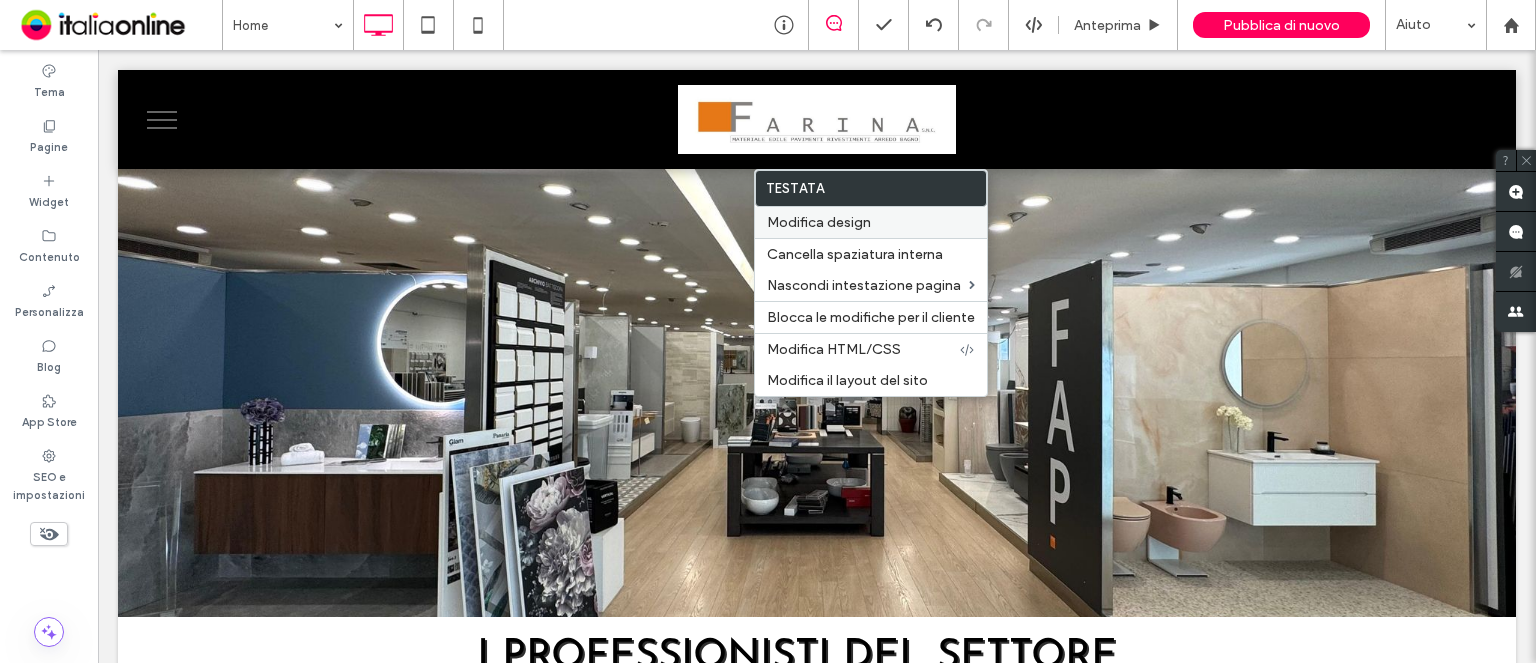 drag, startPoint x: 827, startPoint y: 223, endPoint x: 619, endPoint y: 202, distance: 209.0574 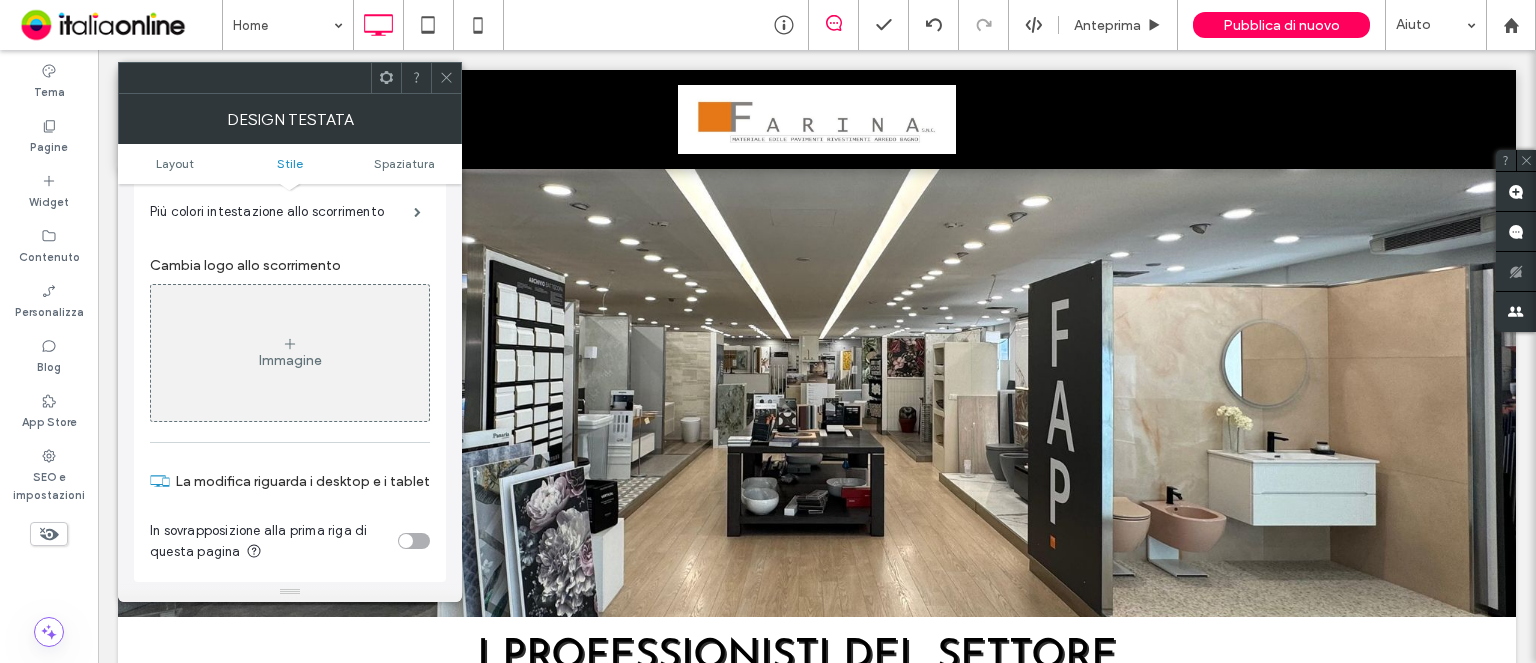 scroll, scrollTop: 700, scrollLeft: 0, axis: vertical 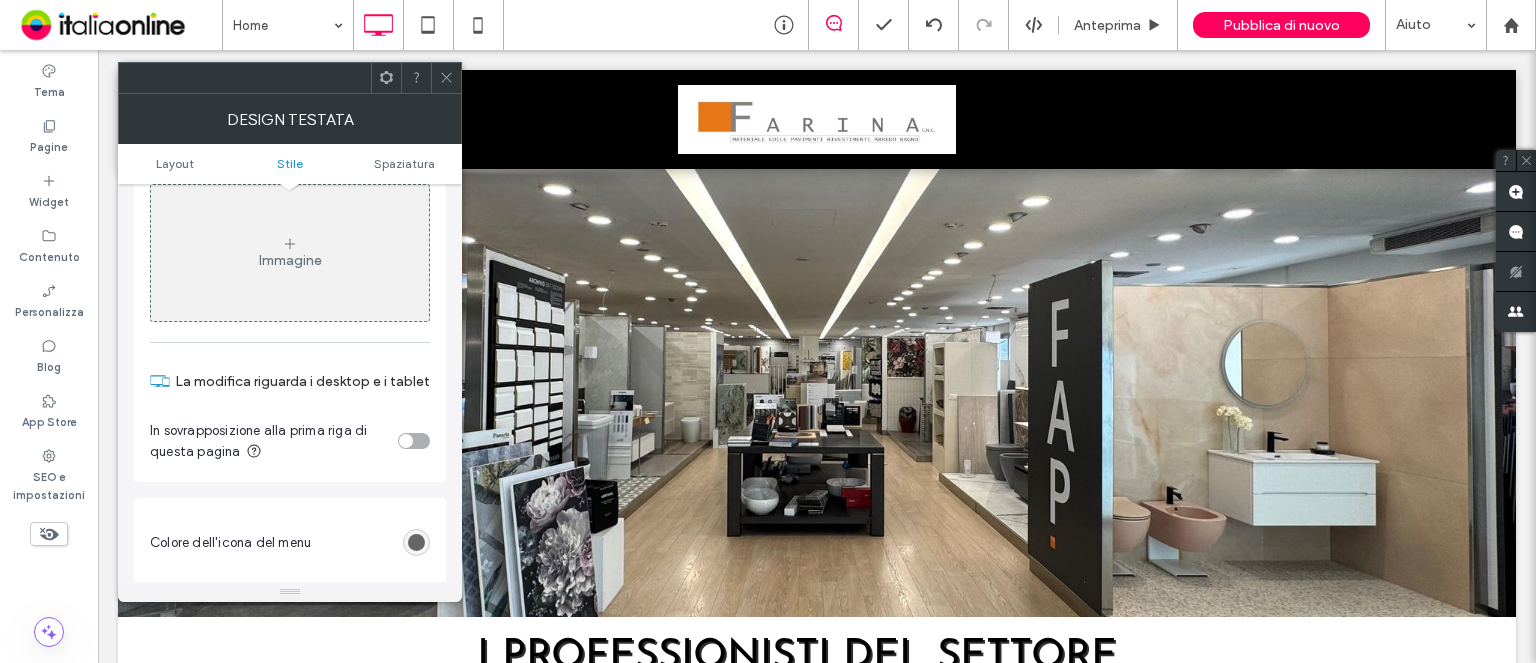 click at bounding box center (406, 441) 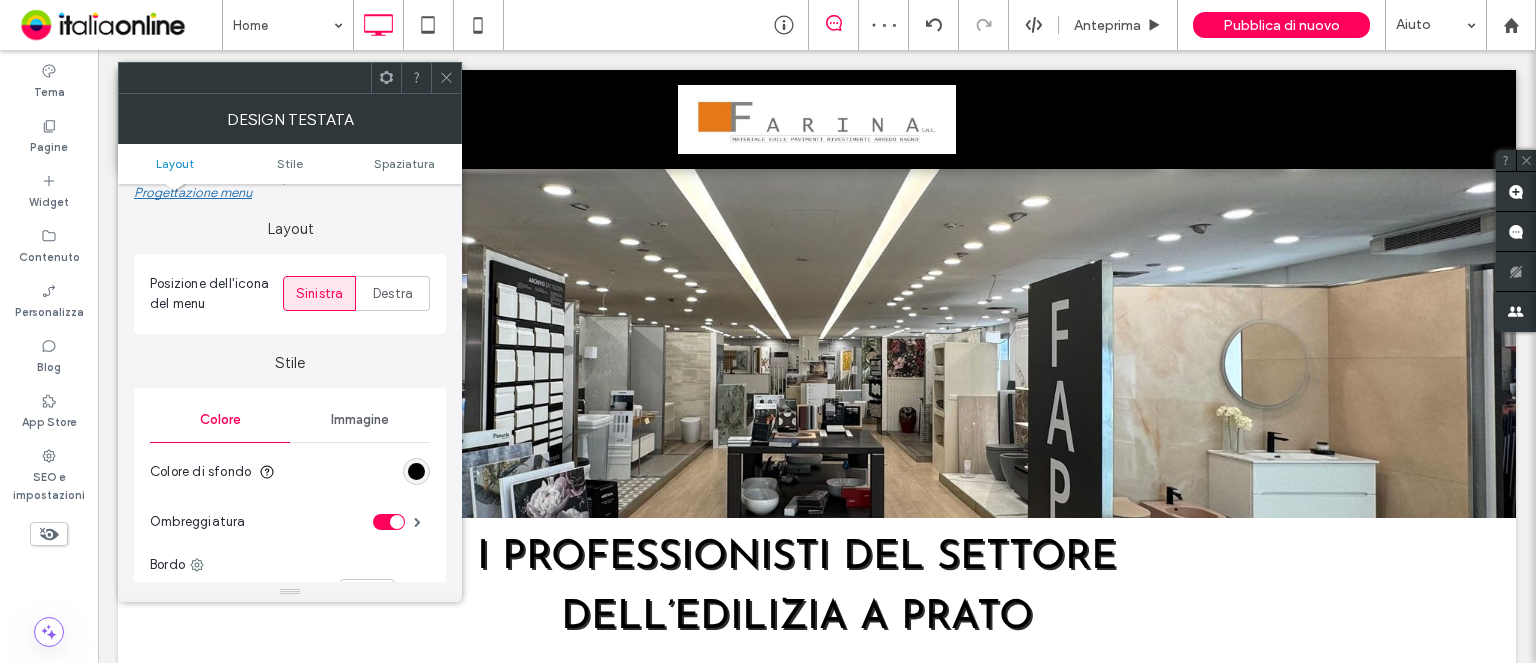 scroll, scrollTop: 0, scrollLeft: 0, axis: both 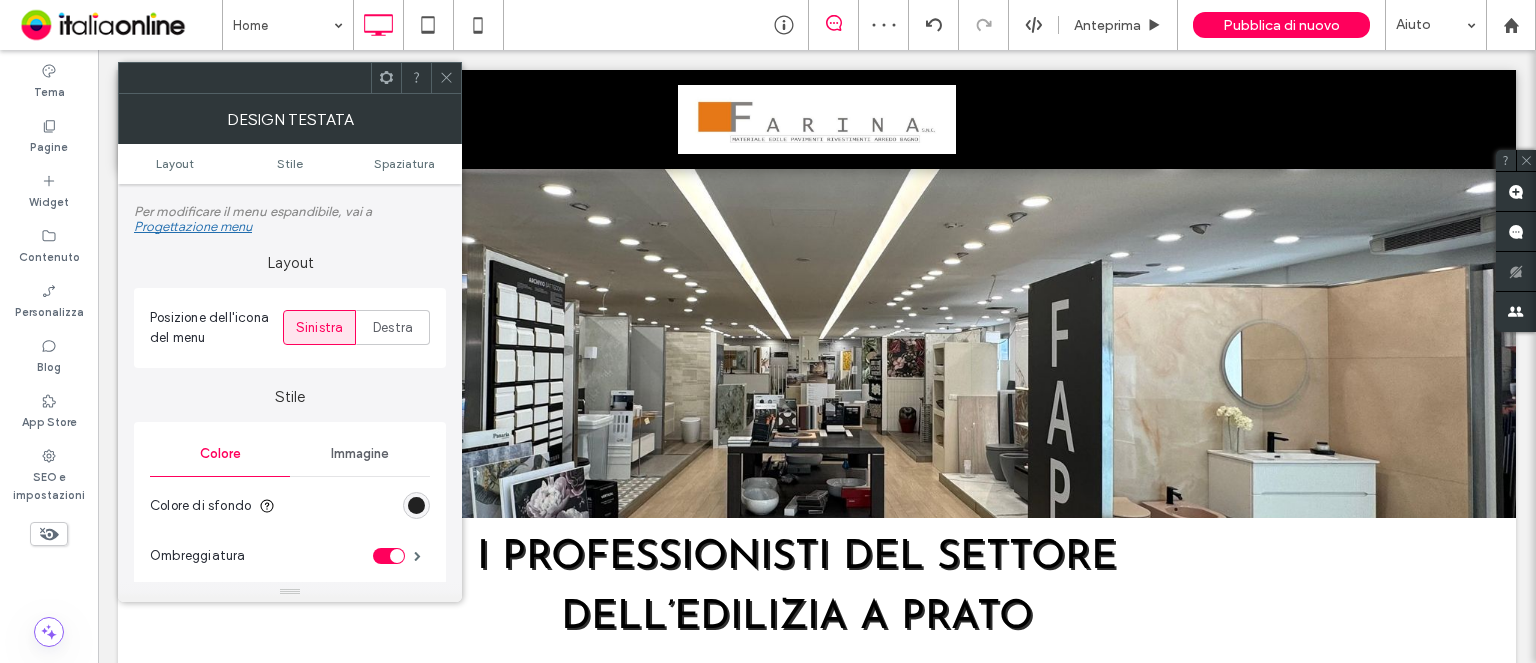 click at bounding box center [416, 505] 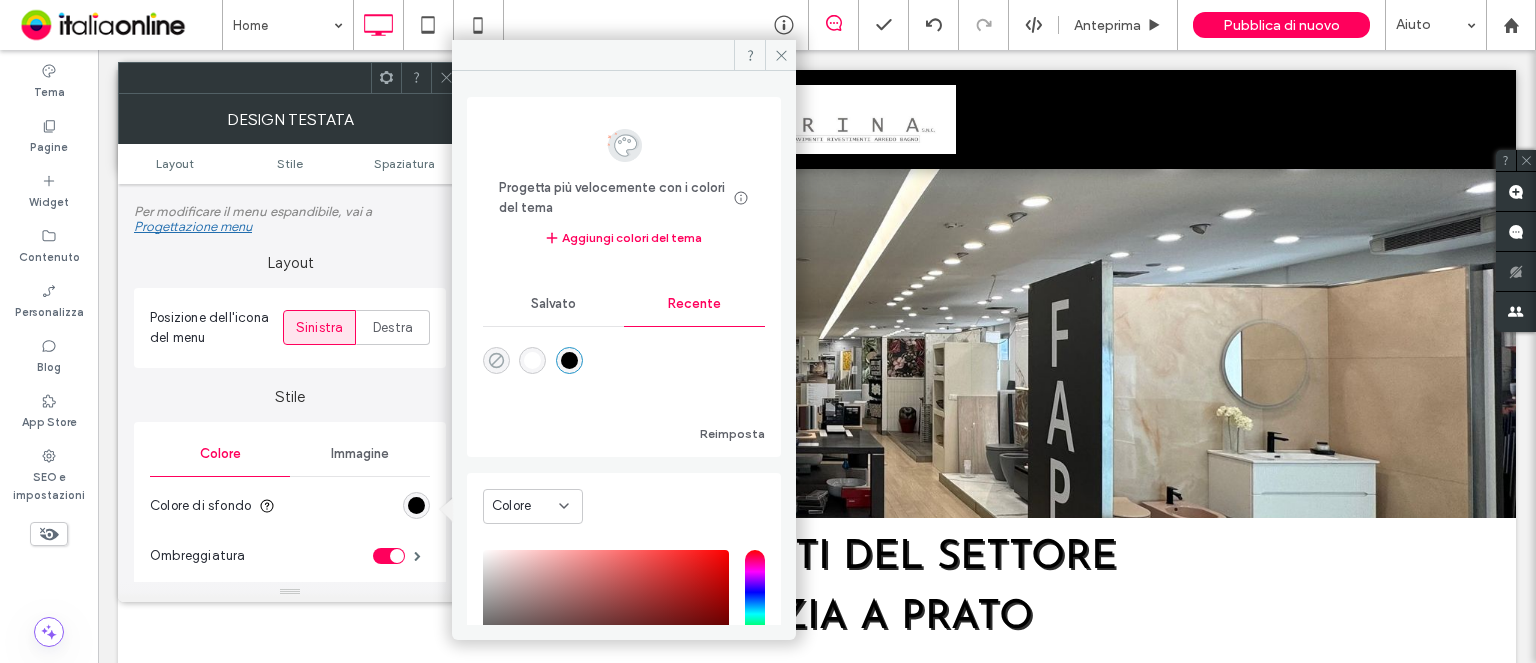 click 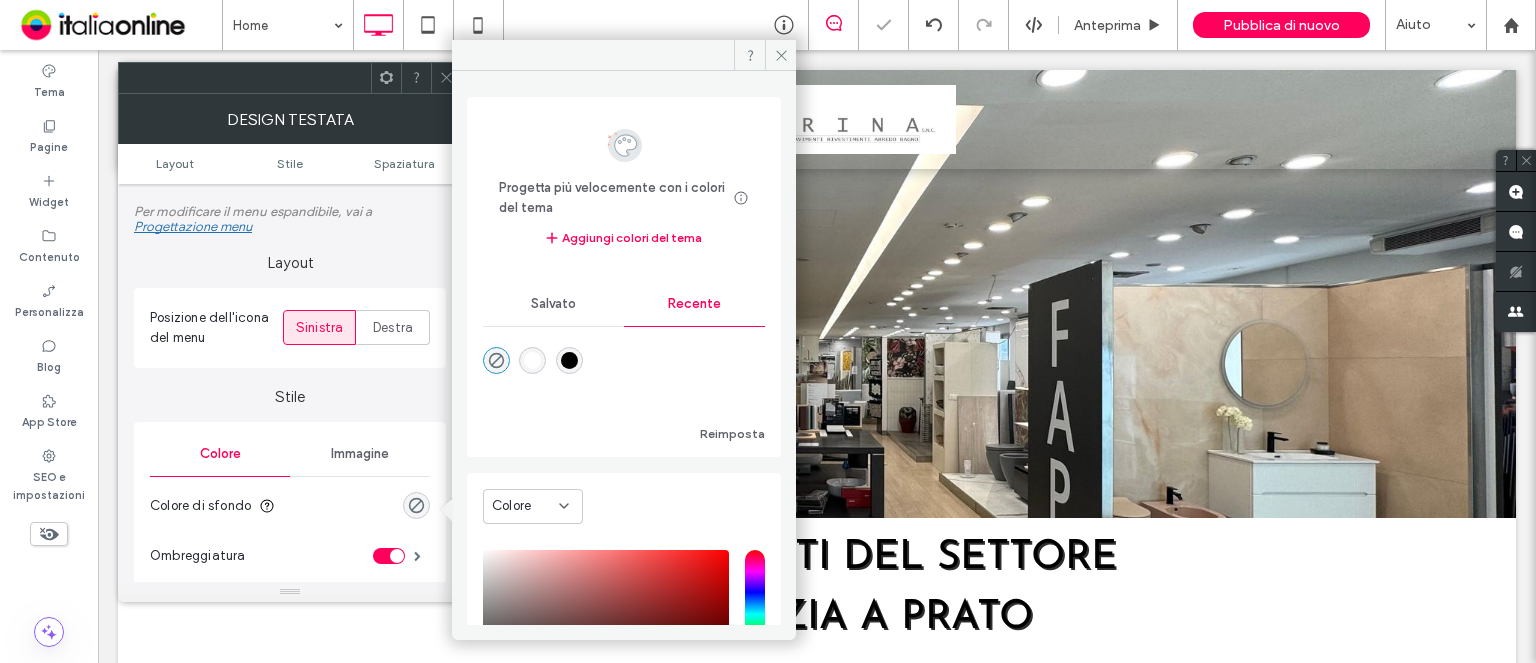 click 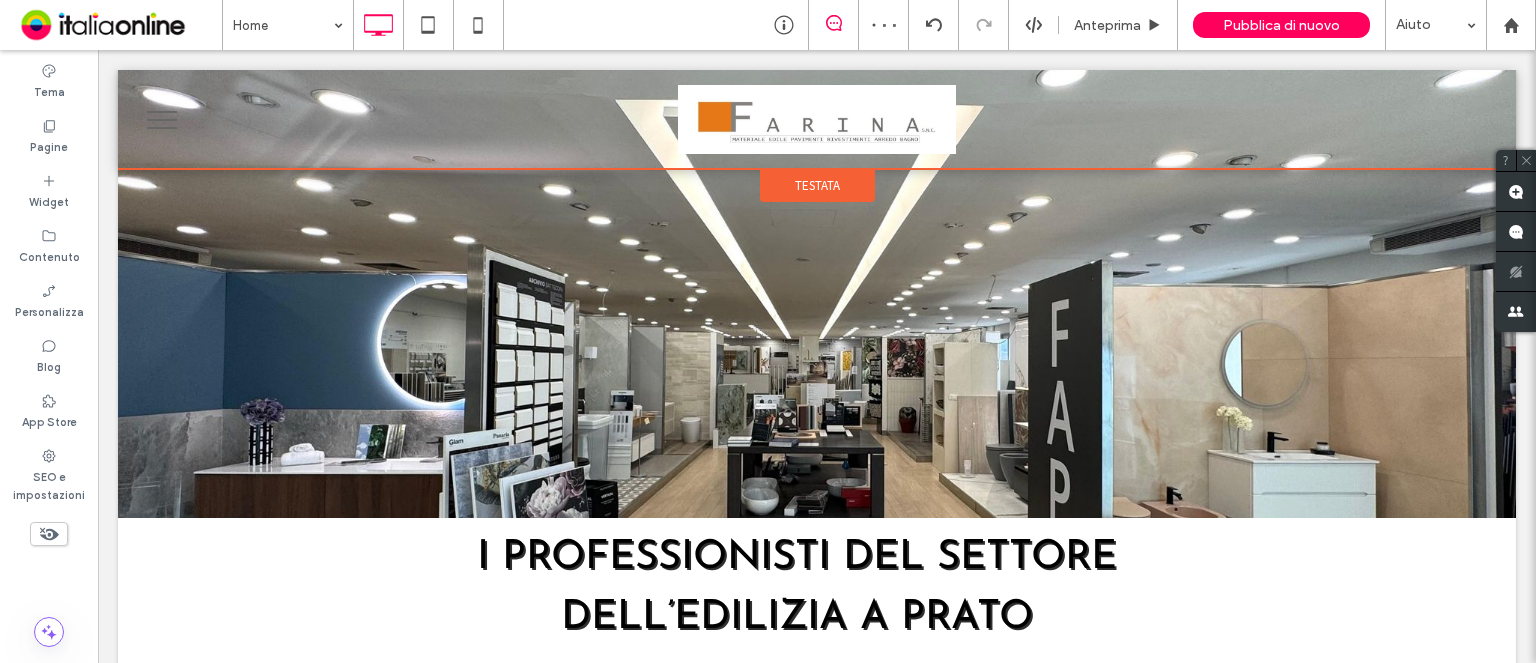 click on "Testata" at bounding box center [817, 185] 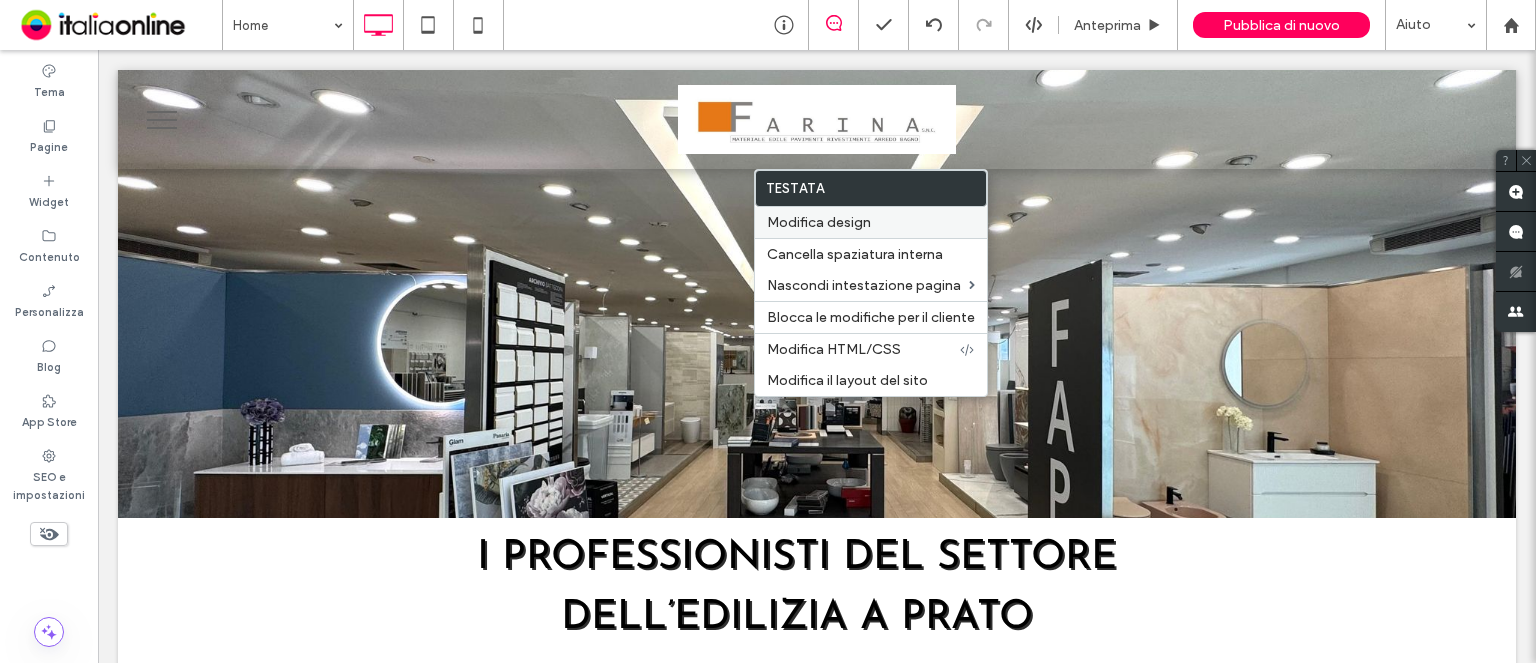 click on "Modifica design" at bounding box center (819, 222) 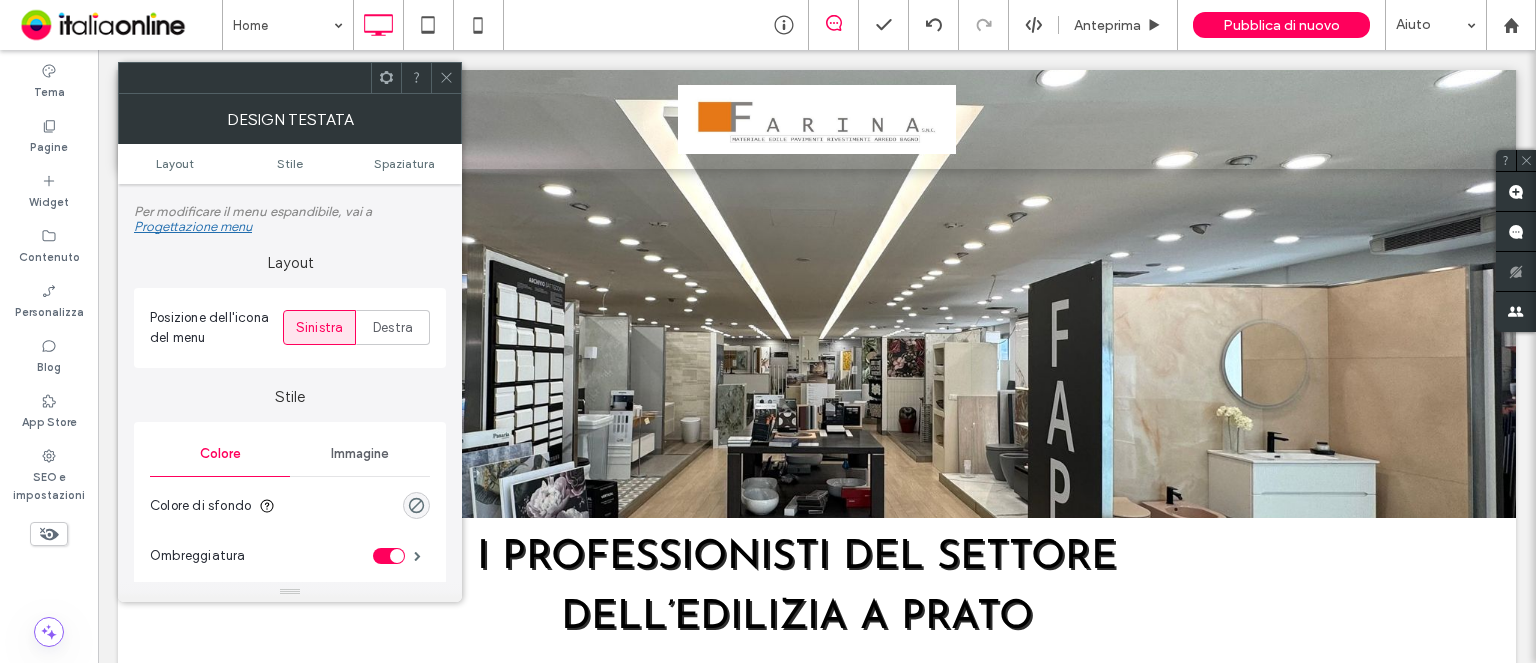 scroll, scrollTop: 100, scrollLeft: 0, axis: vertical 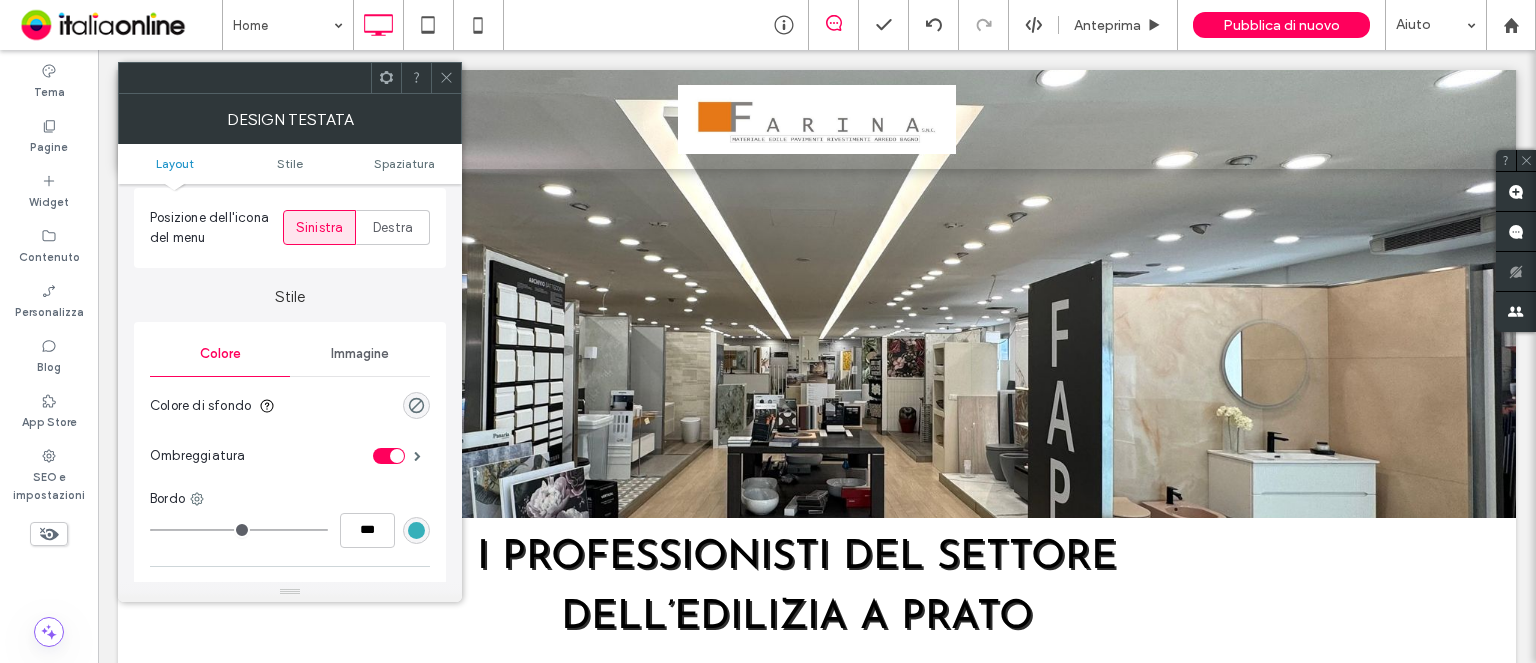 click at bounding box center [397, 456] 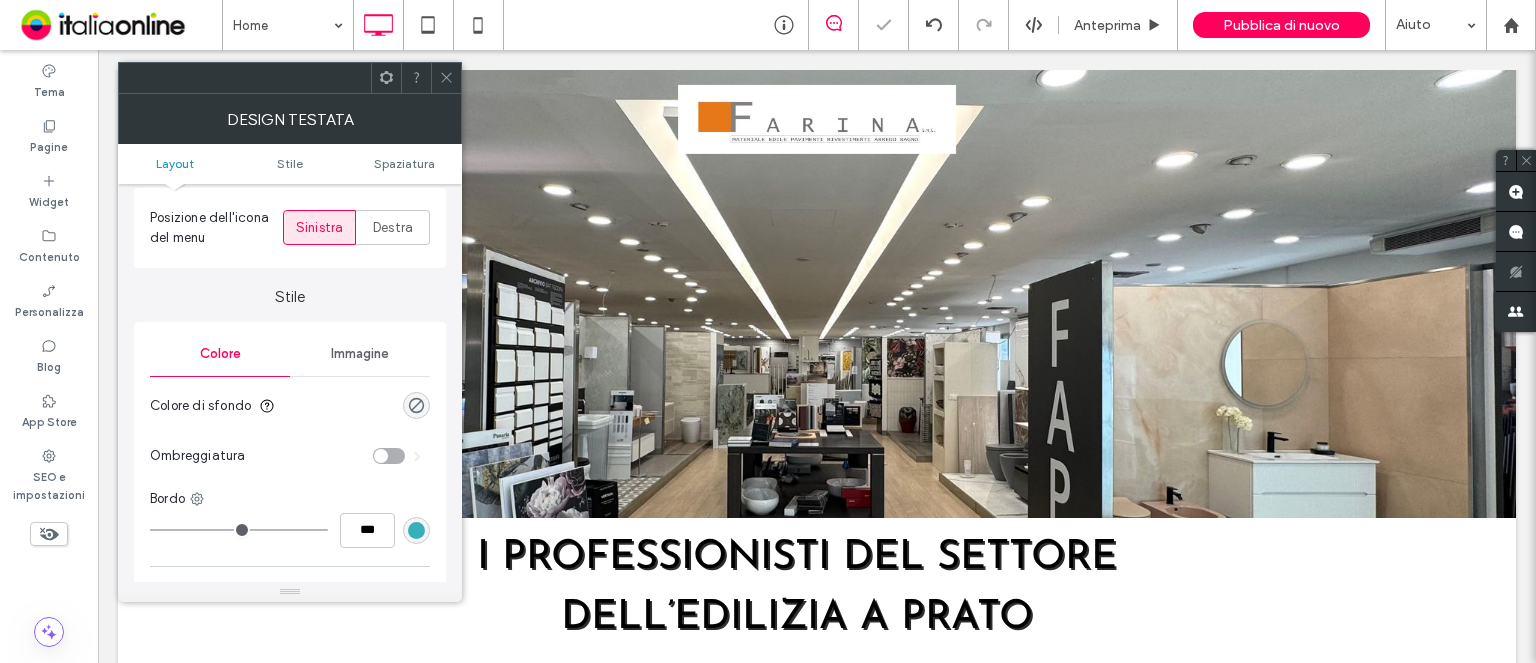 click at bounding box center (446, 78) 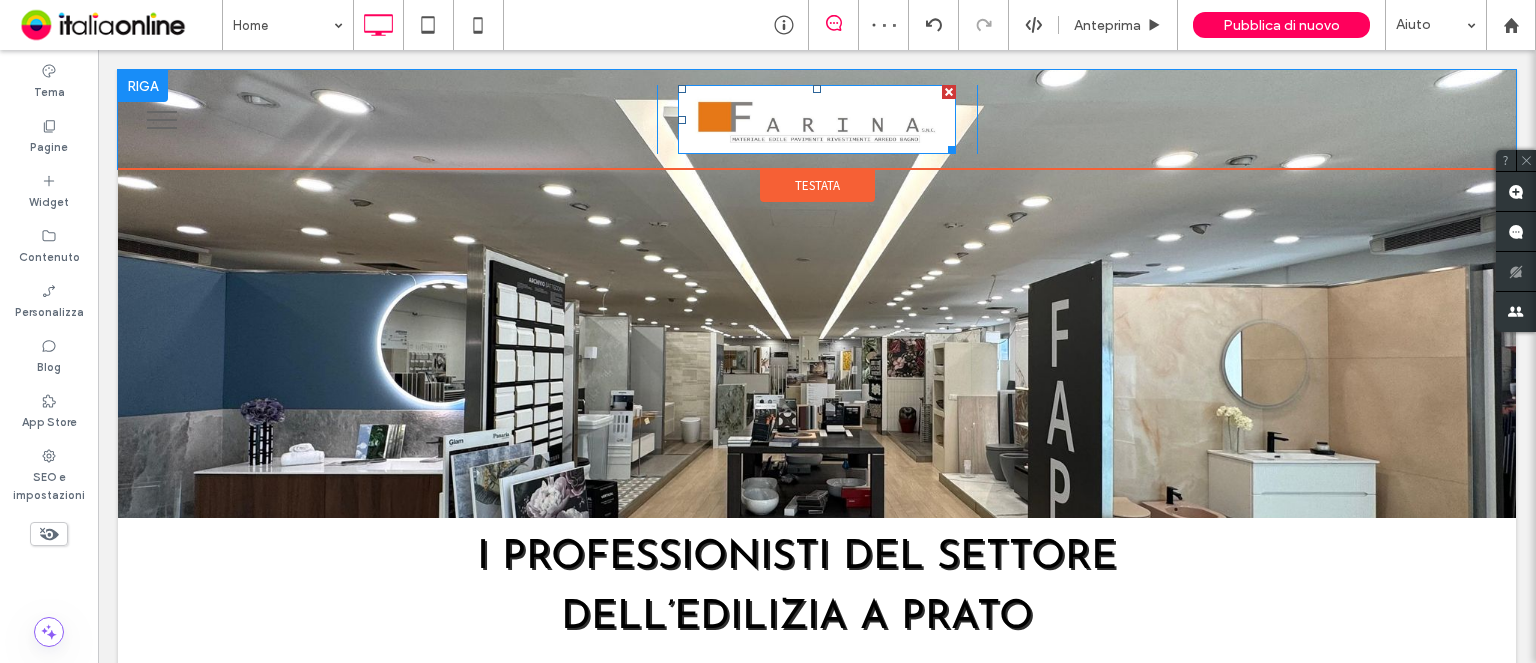drag, startPoint x: 794, startPoint y: 124, endPoint x: 933, endPoint y: 108, distance: 139.91783 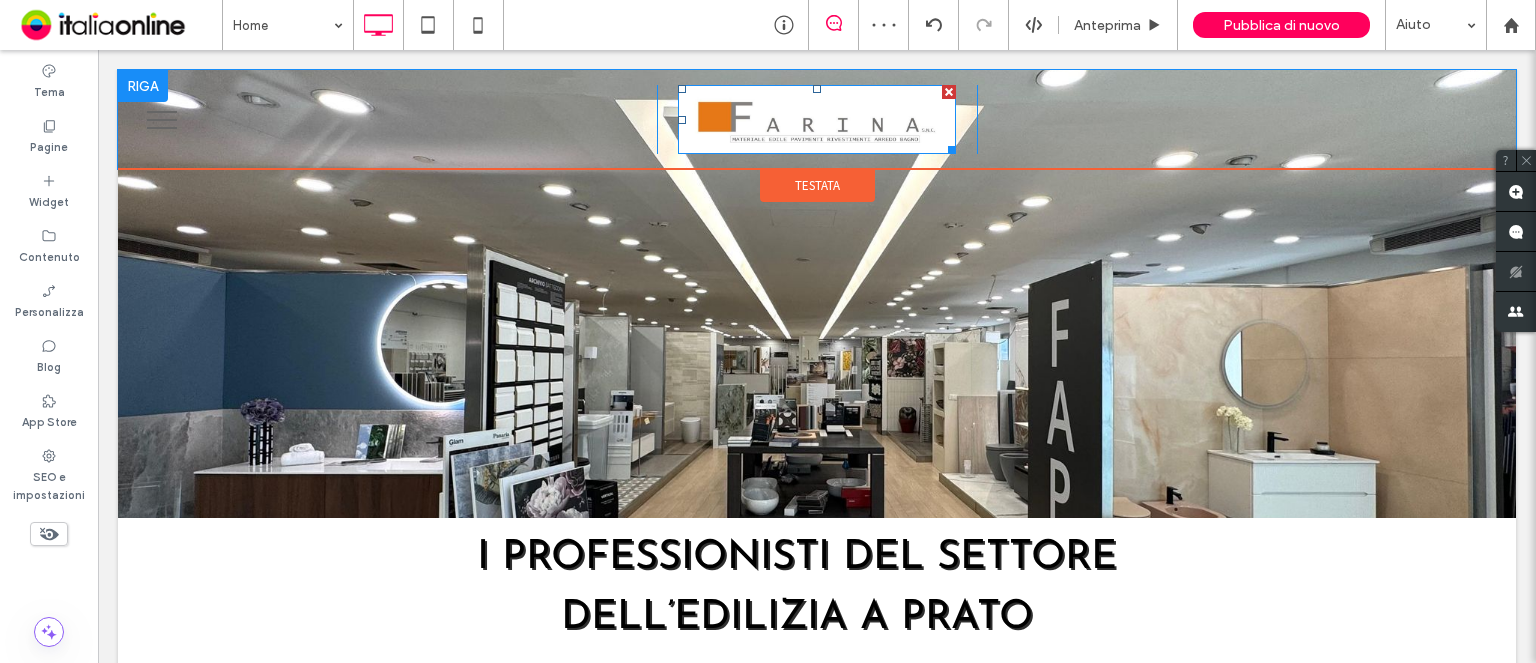 click at bounding box center [817, 119] 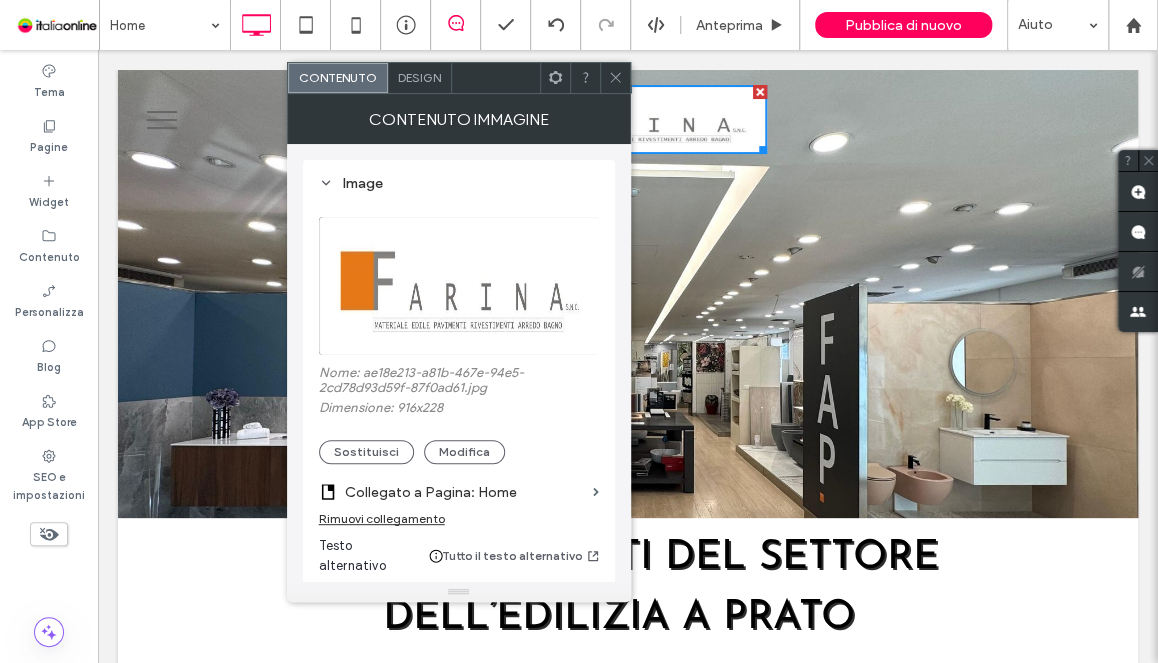 click at bounding box center (615, 78) 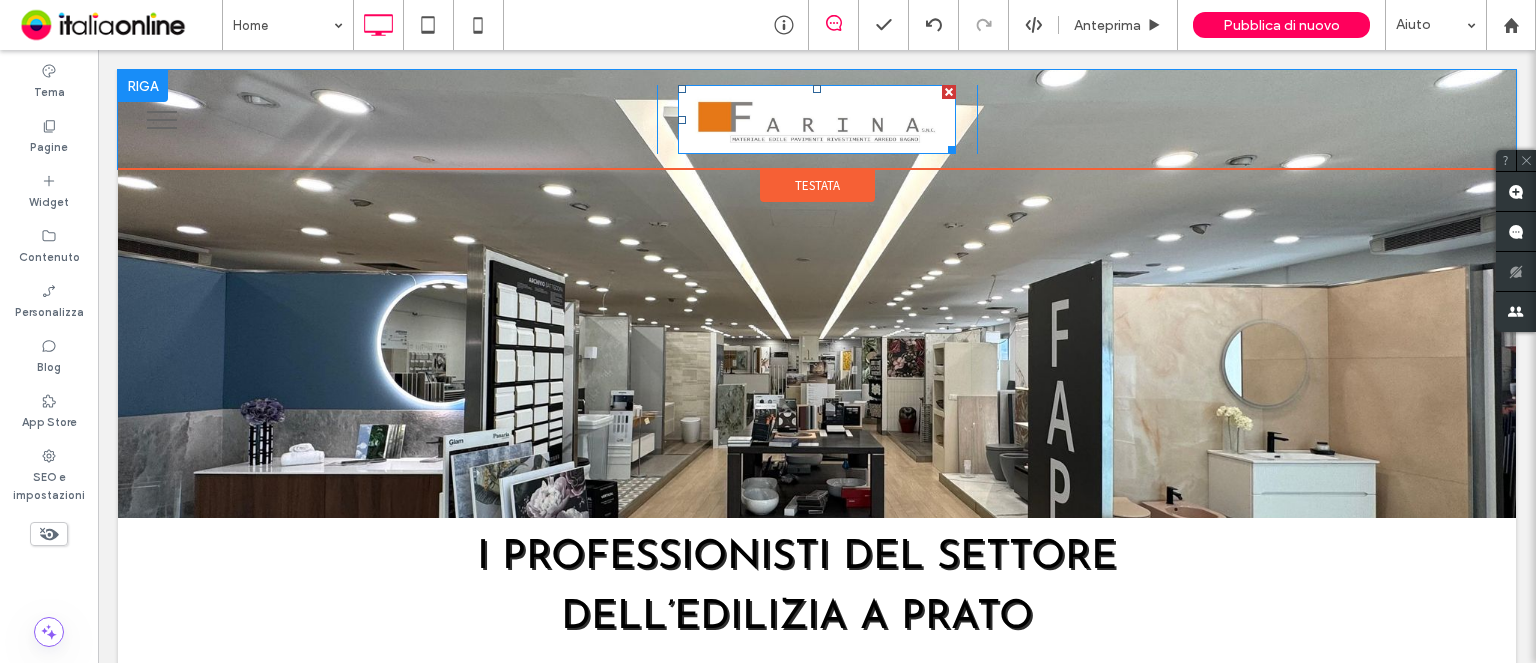 click at bounding box center (817, 119) 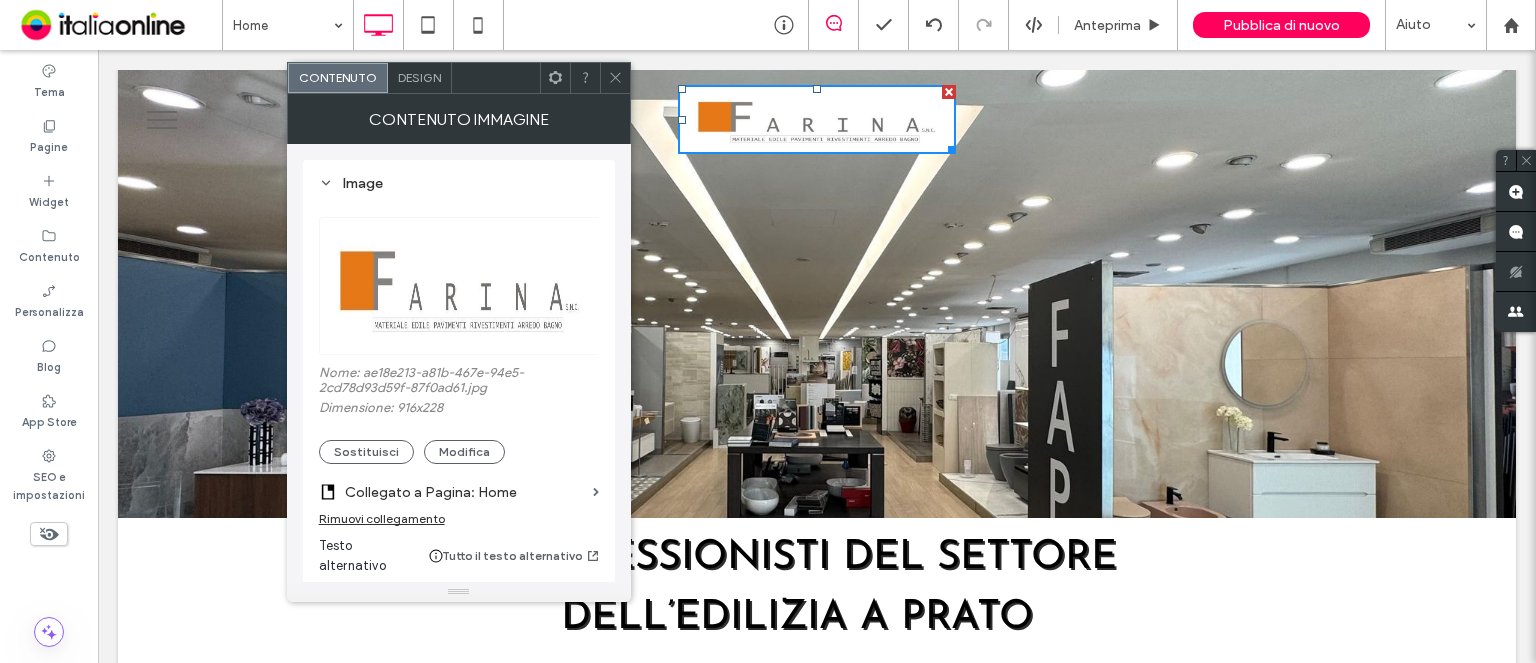 click 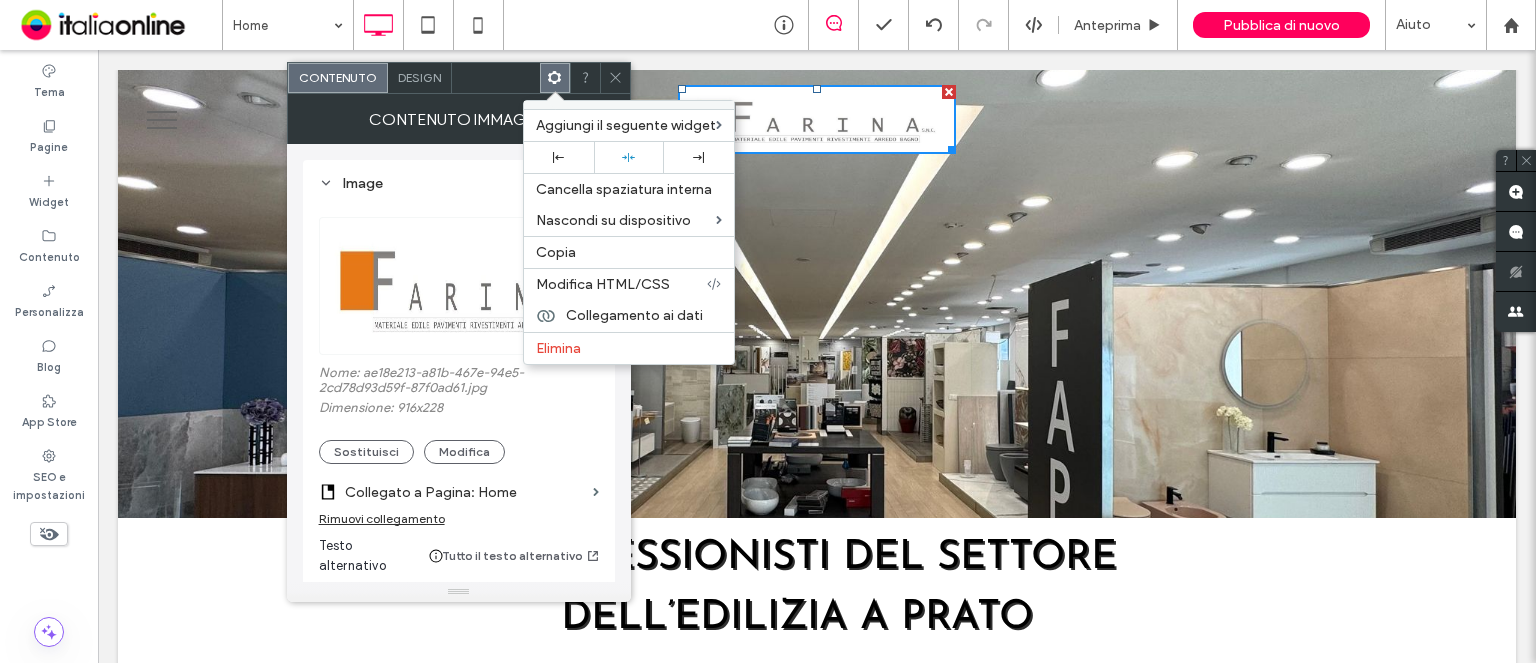 click on "Nome: [FILENAME] Dimensione: 916x228 Sostituisci Modifica" at bounding box center [459, 414] 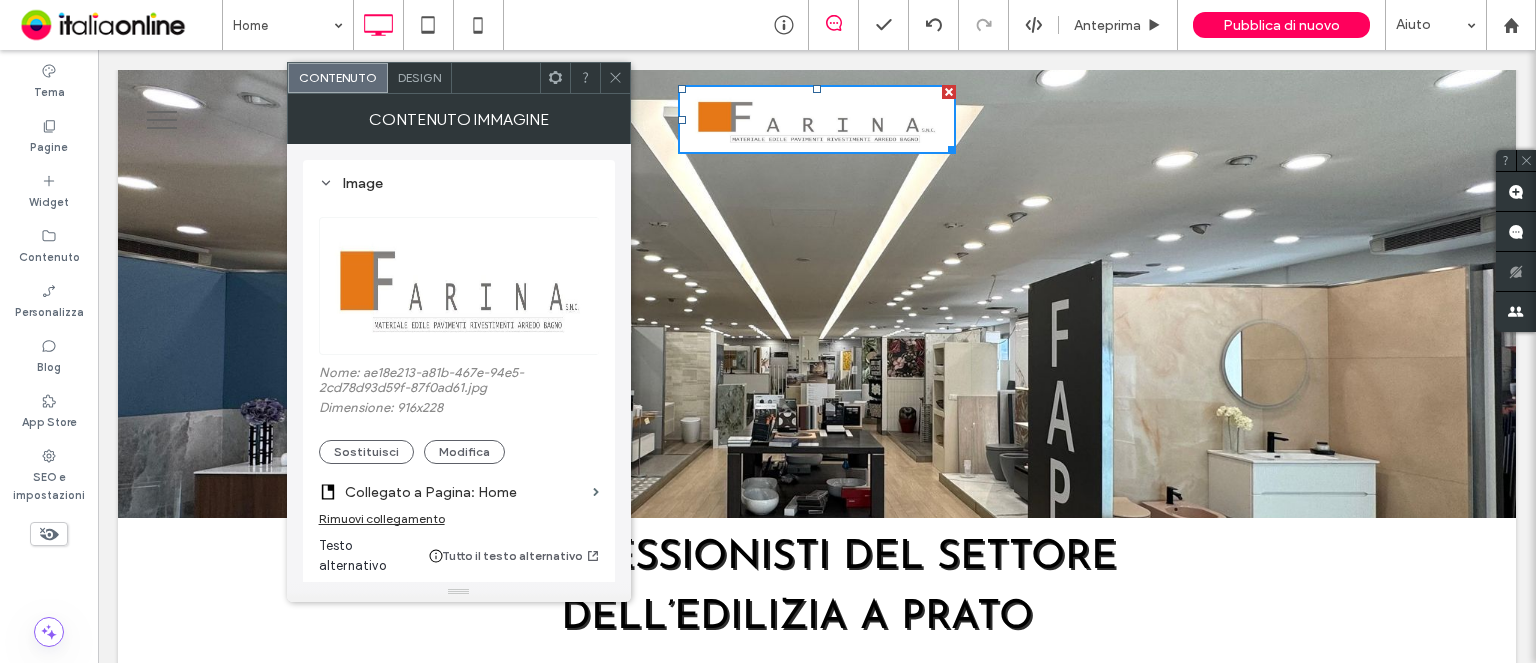 click on "Nome: [FILENAME] Dimensione: 916x228 Sostituisci Modifica" at bounding box center (459, 414) 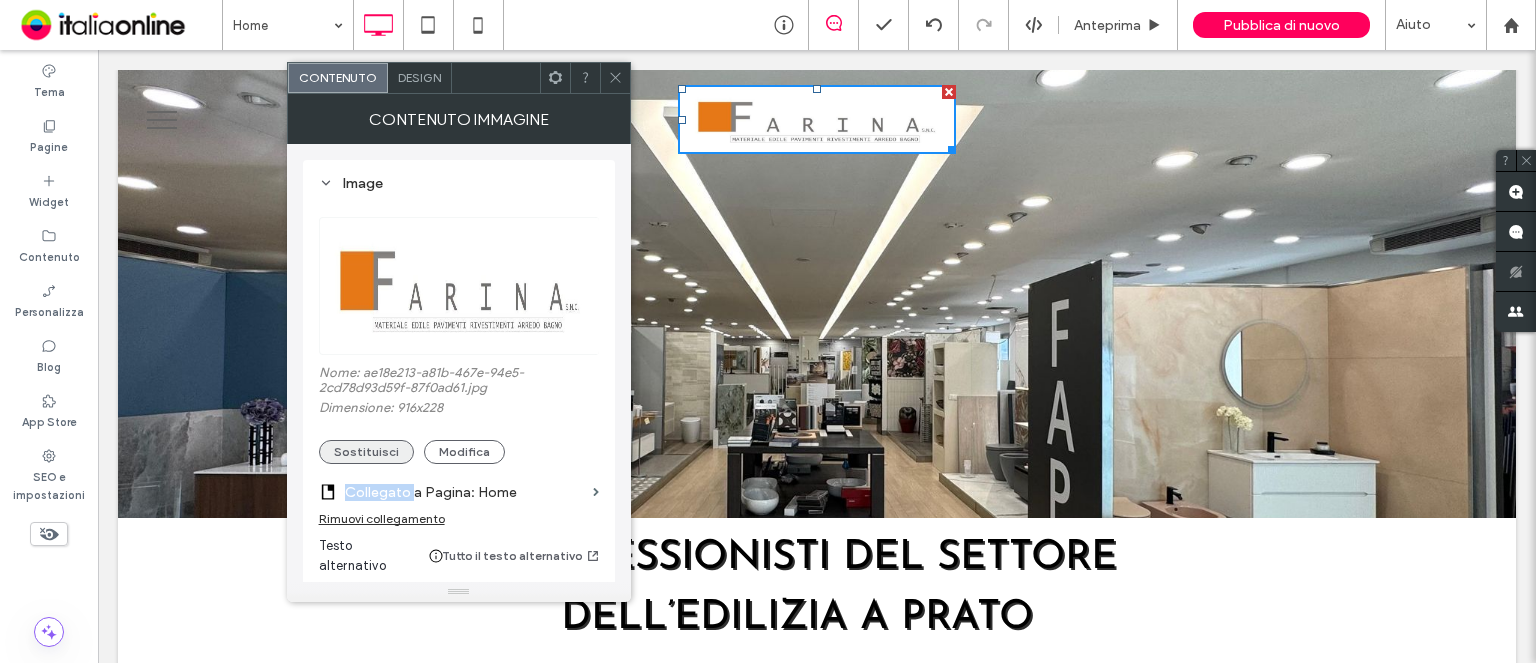 click on "Nome: [FILENAME] Dimensione: 916x228 Sostituisci Modifica" at bounding box center [459, 414] 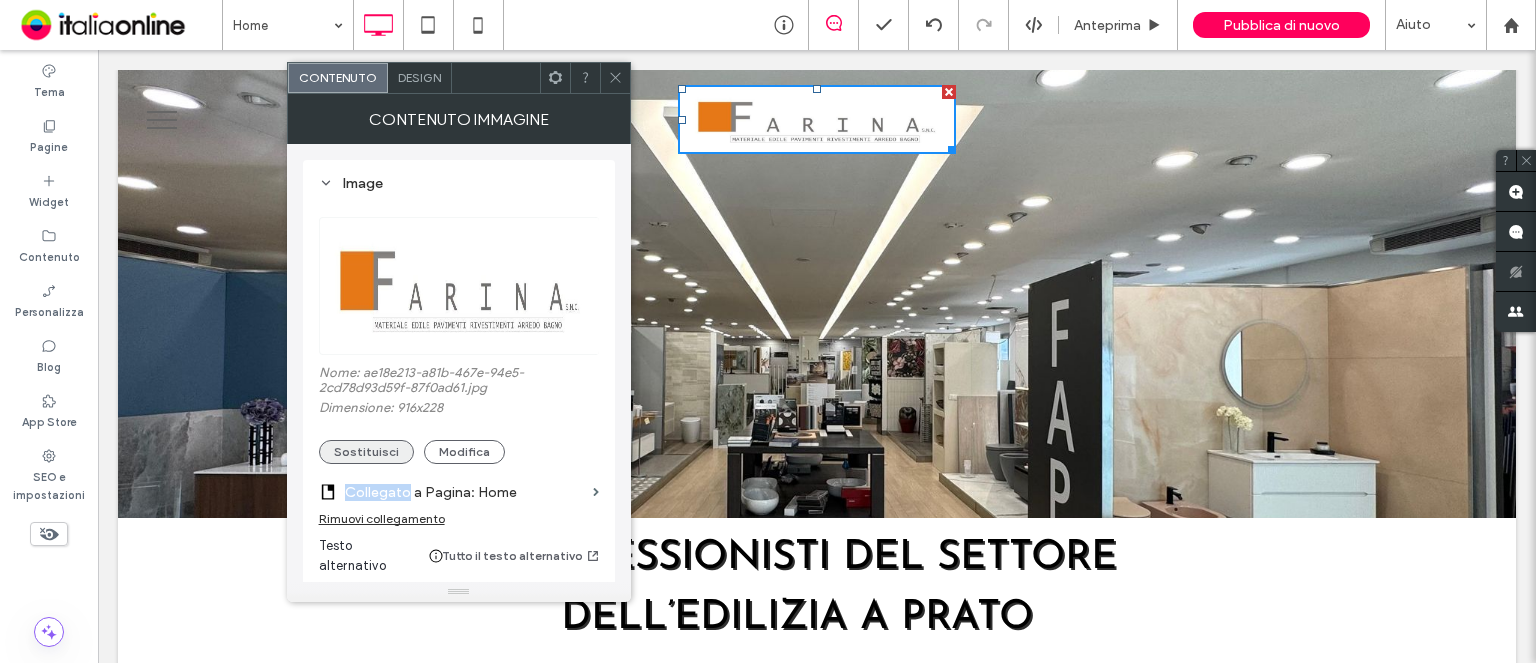 click on "Sostituisci" at bounding box center [366, 452] 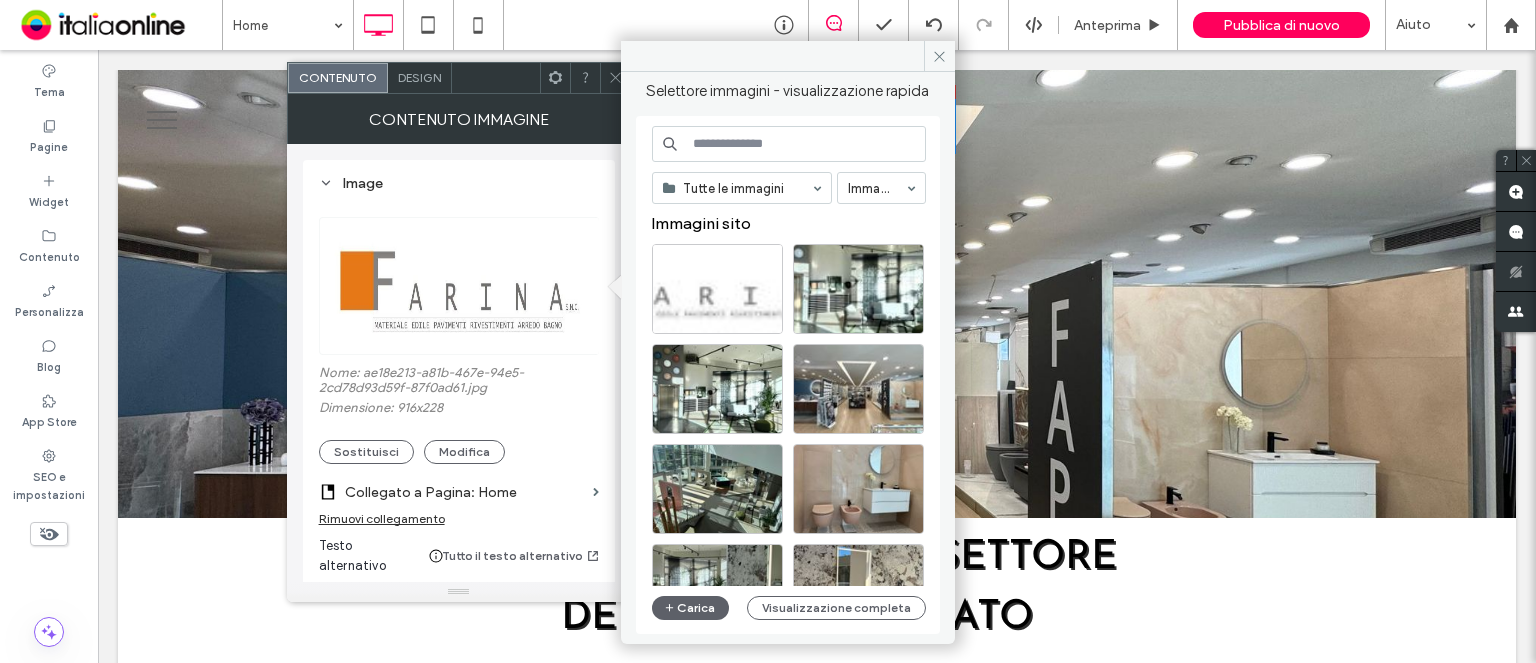 click at bounding box center [615, 78] 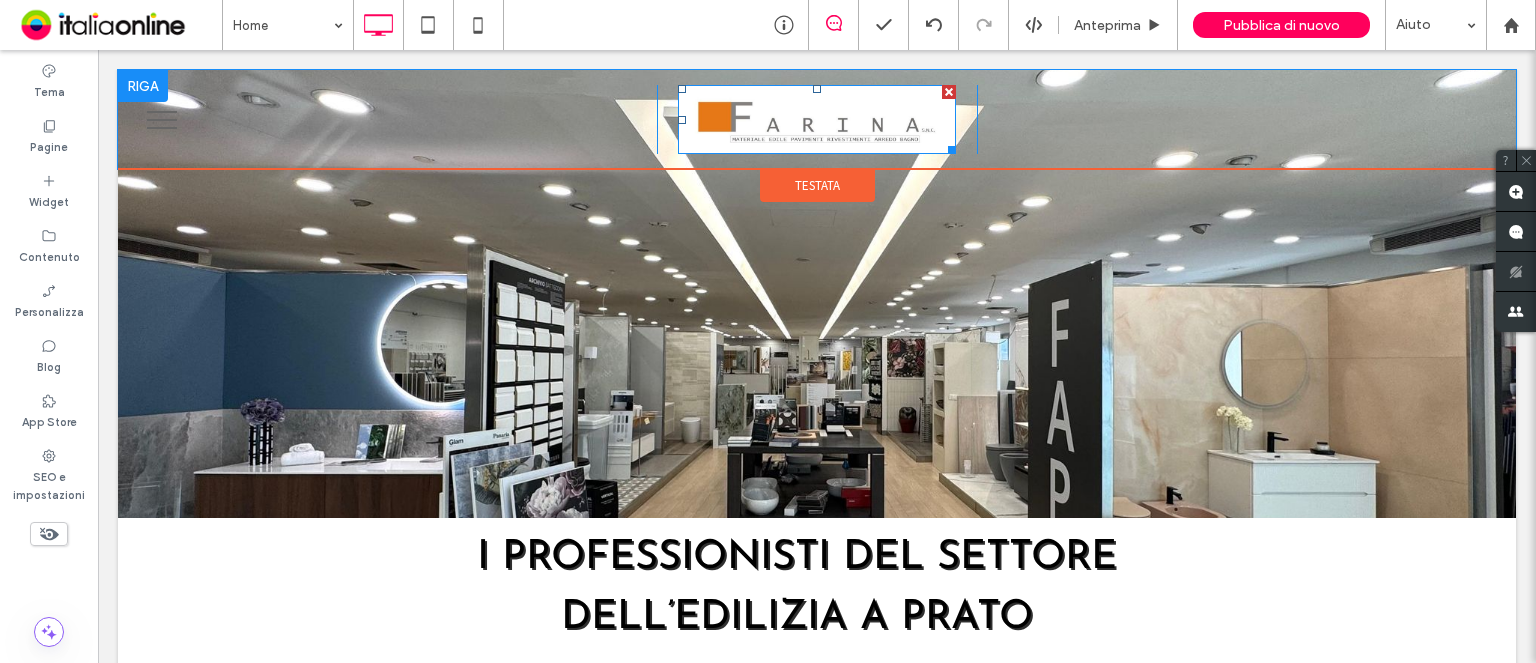 click at bounding box center (817, 119) 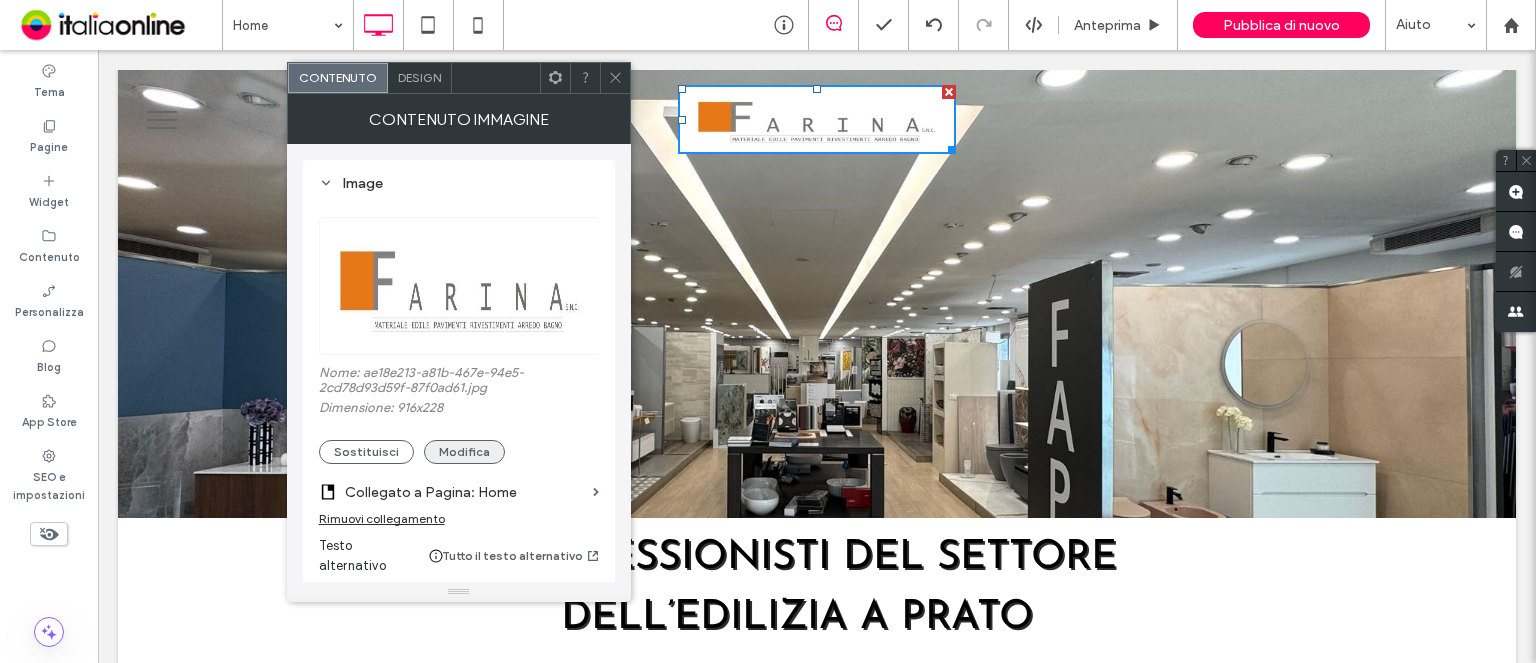 click on "Modifica" at bounding box center [464, 452] 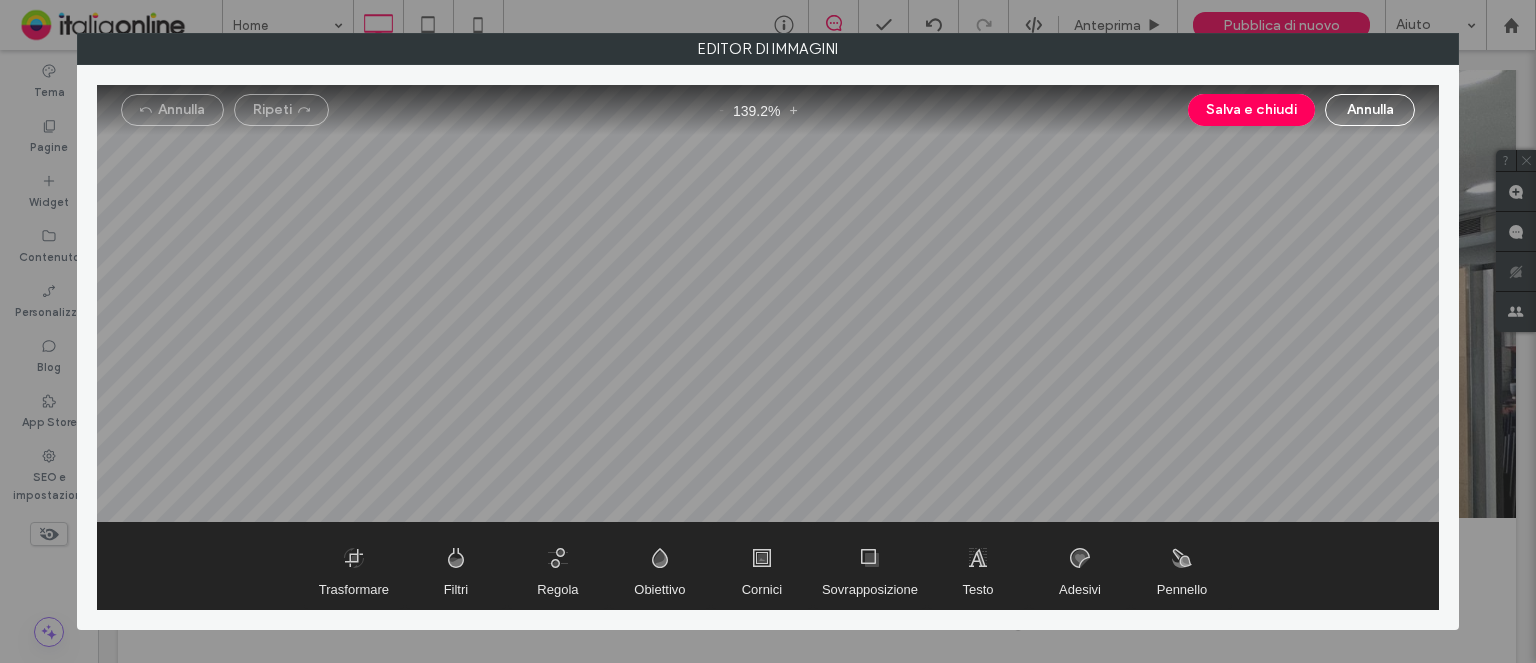 drag, startPoint x: 1376, startPoint y: 104, endPoint x: 1210, endPoint y: 155, distance: 173.65771 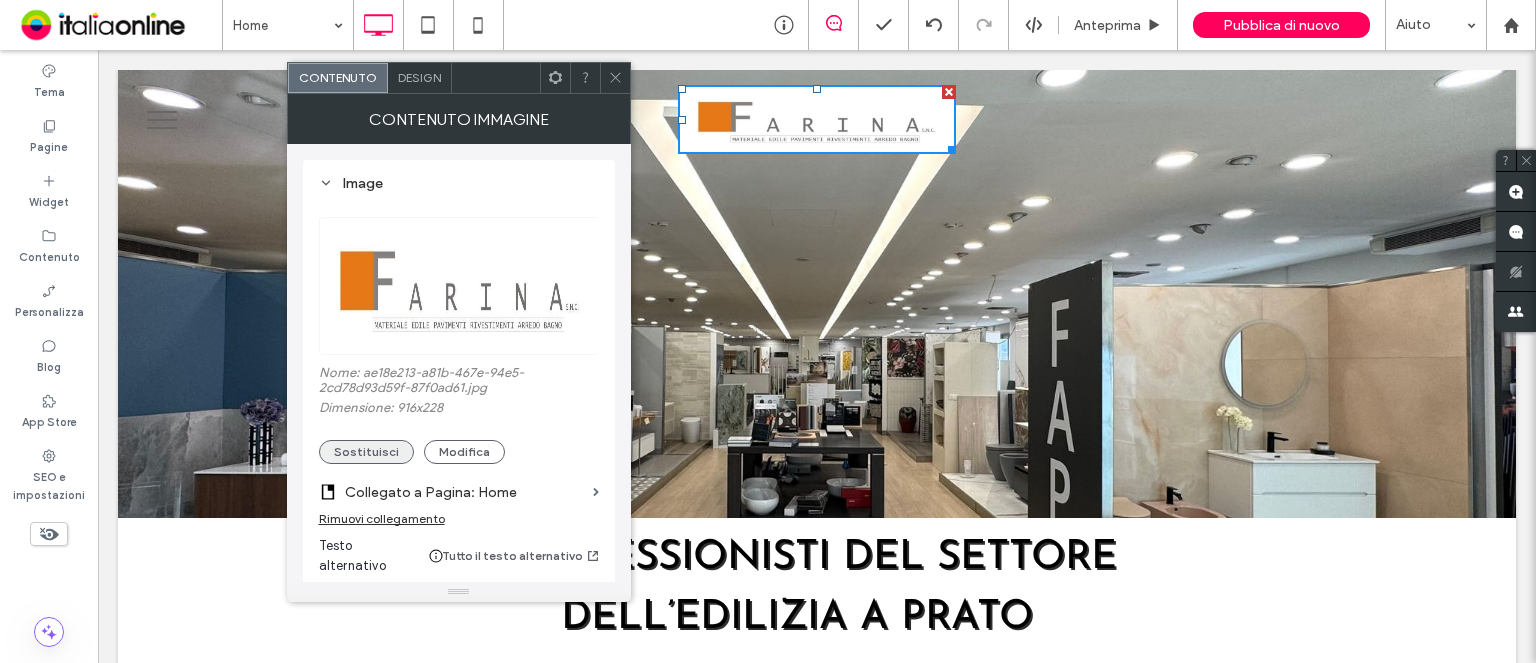 click on "Sostituisci" at bounding box center (366, 452) 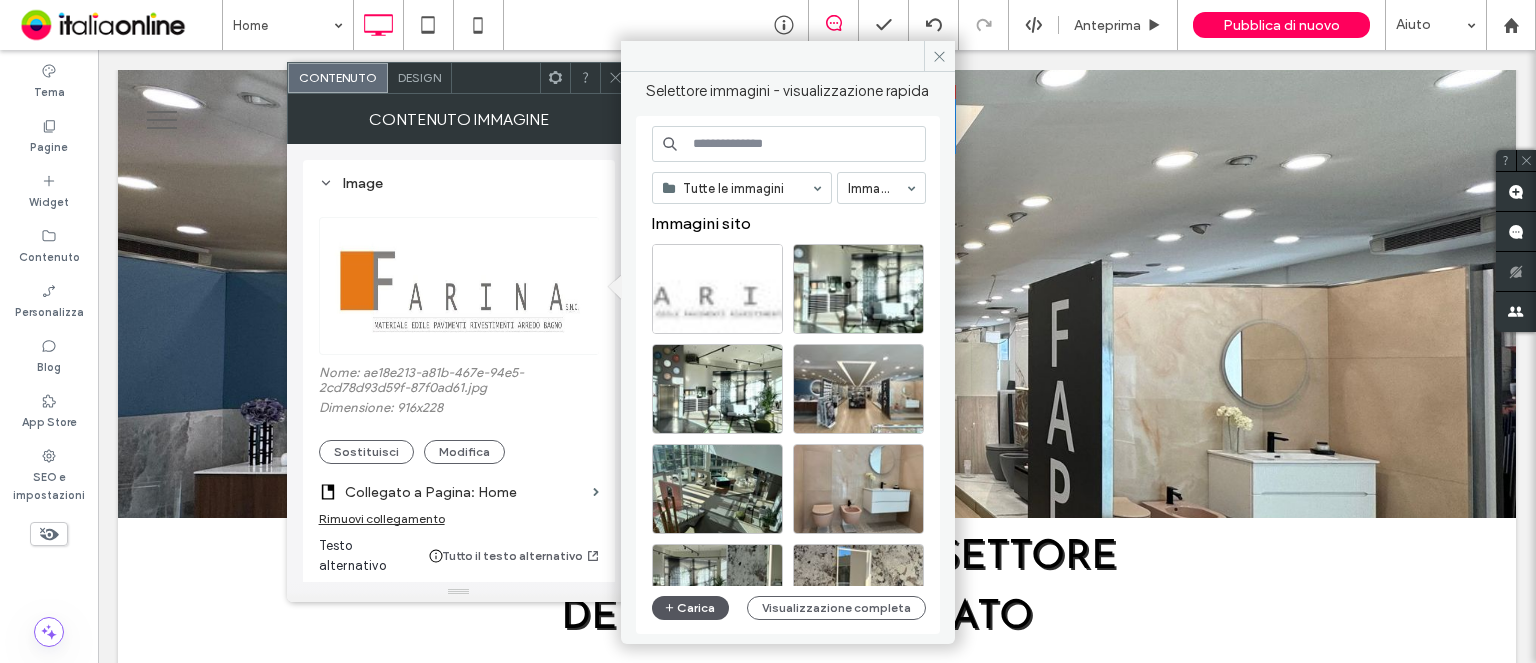 click on "Carica" at bounding box center (691, 608) 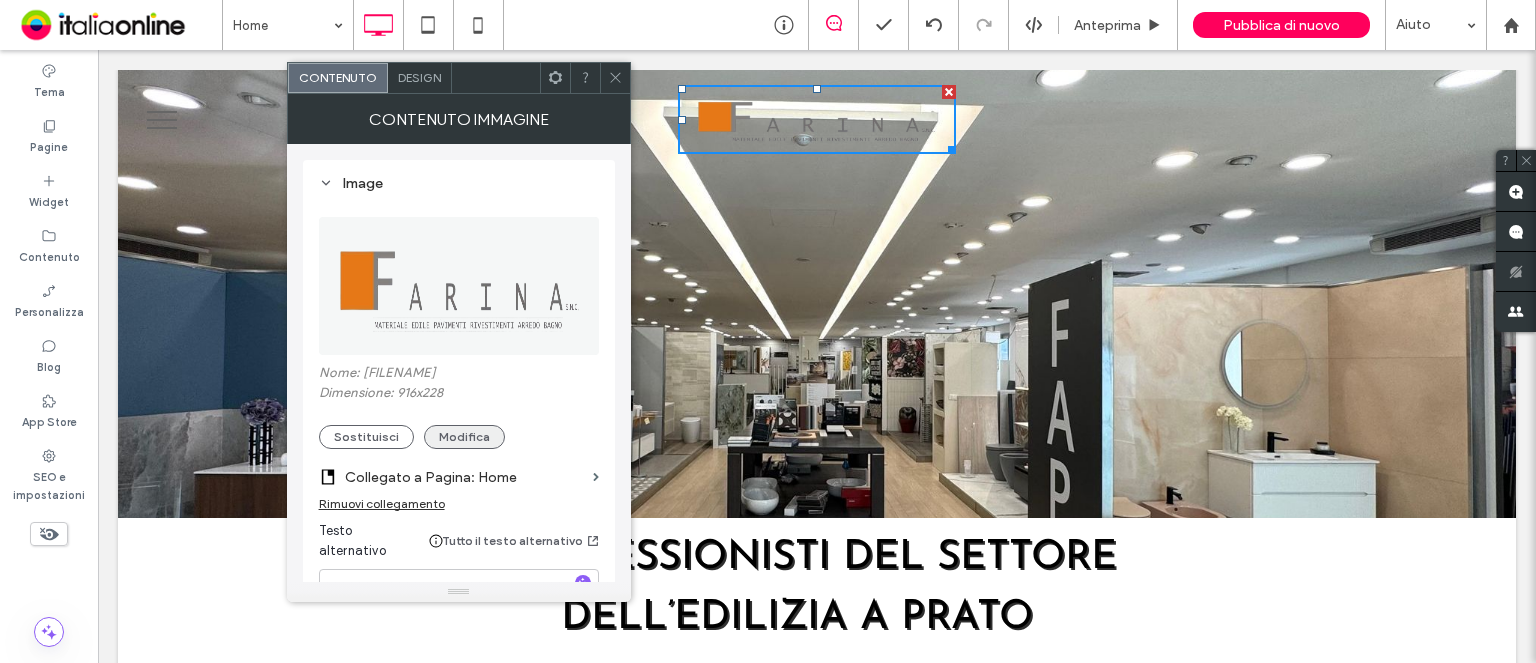 click on "Modifica" at bounding box center (464, 437) 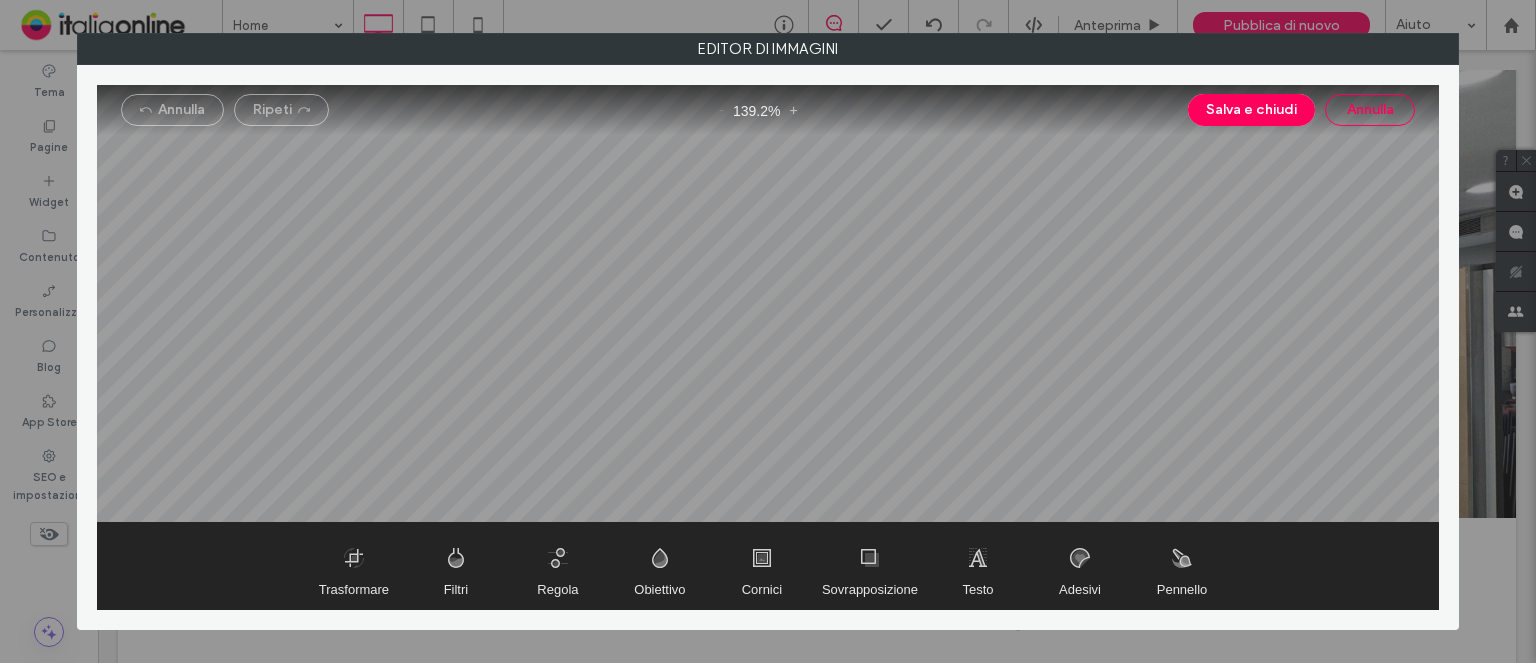 click on "Annulla" at bounding box center (1370, 110) 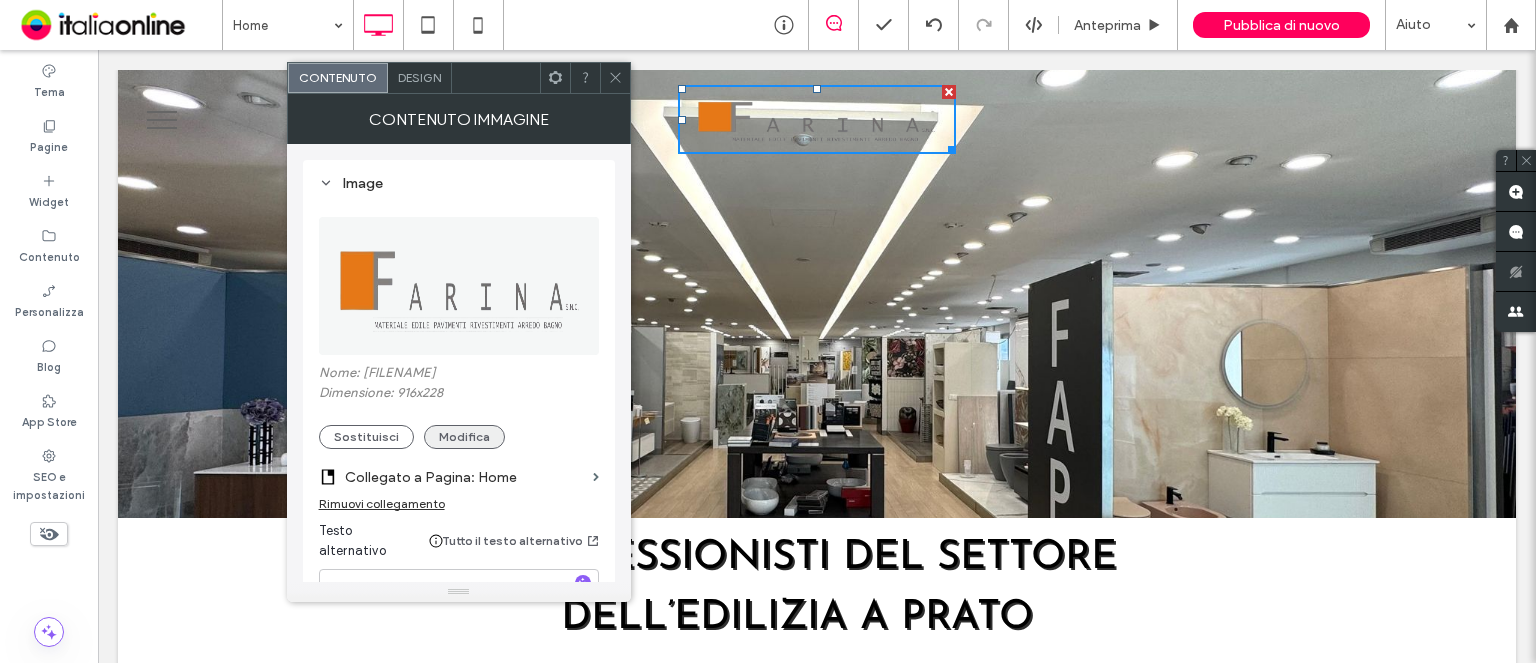 click on "Modifica" at bounding box center [464, 437] 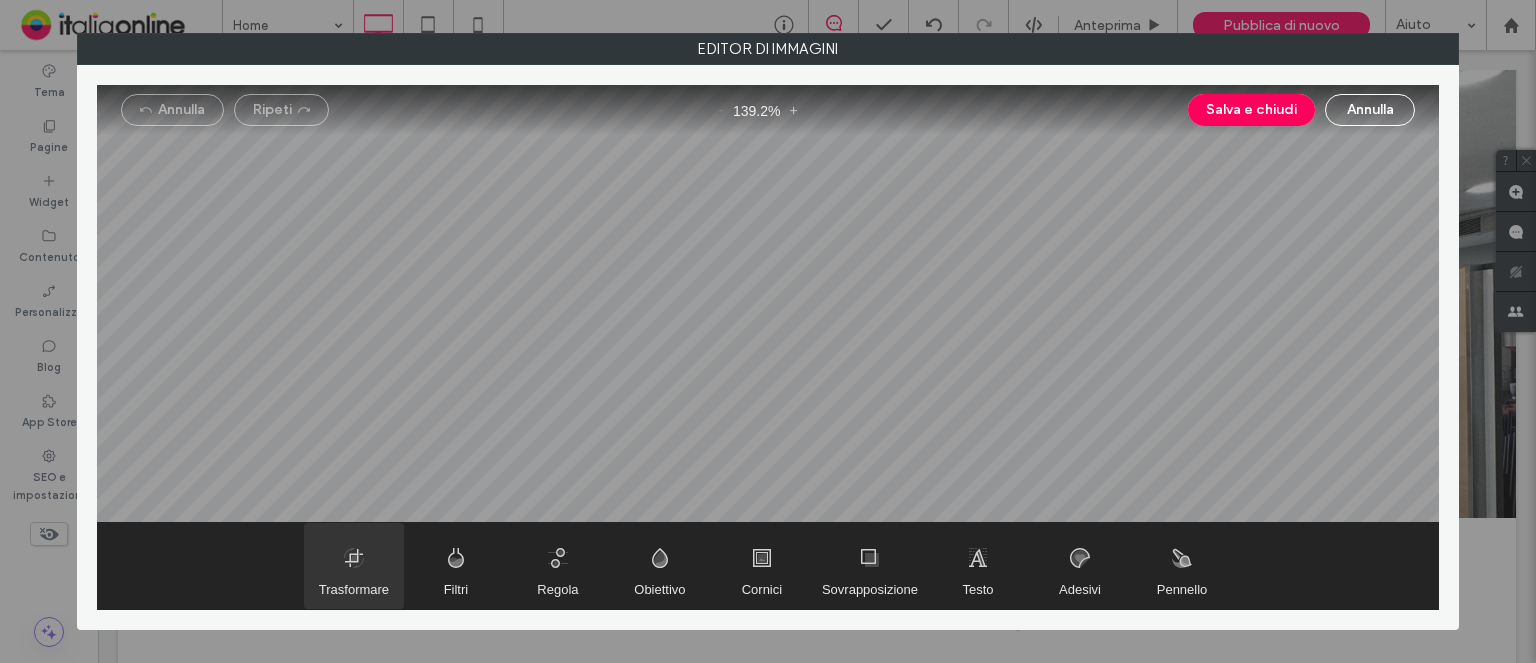 click on "Trasformare Filtri Regola Obiettivo Cornici Sovrapposizione Testo Adesivi Pennello" at bounding box center (768, 566) 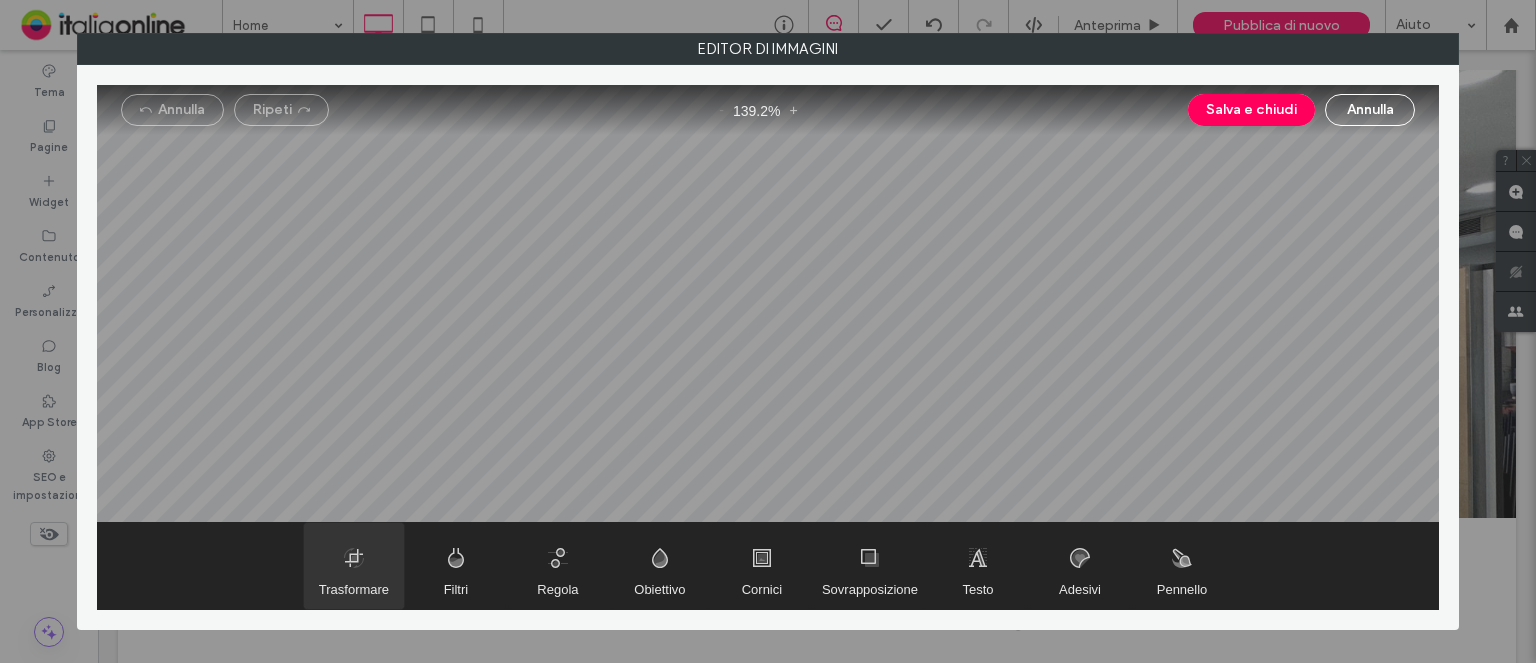 click at bounding box center [354, 566] 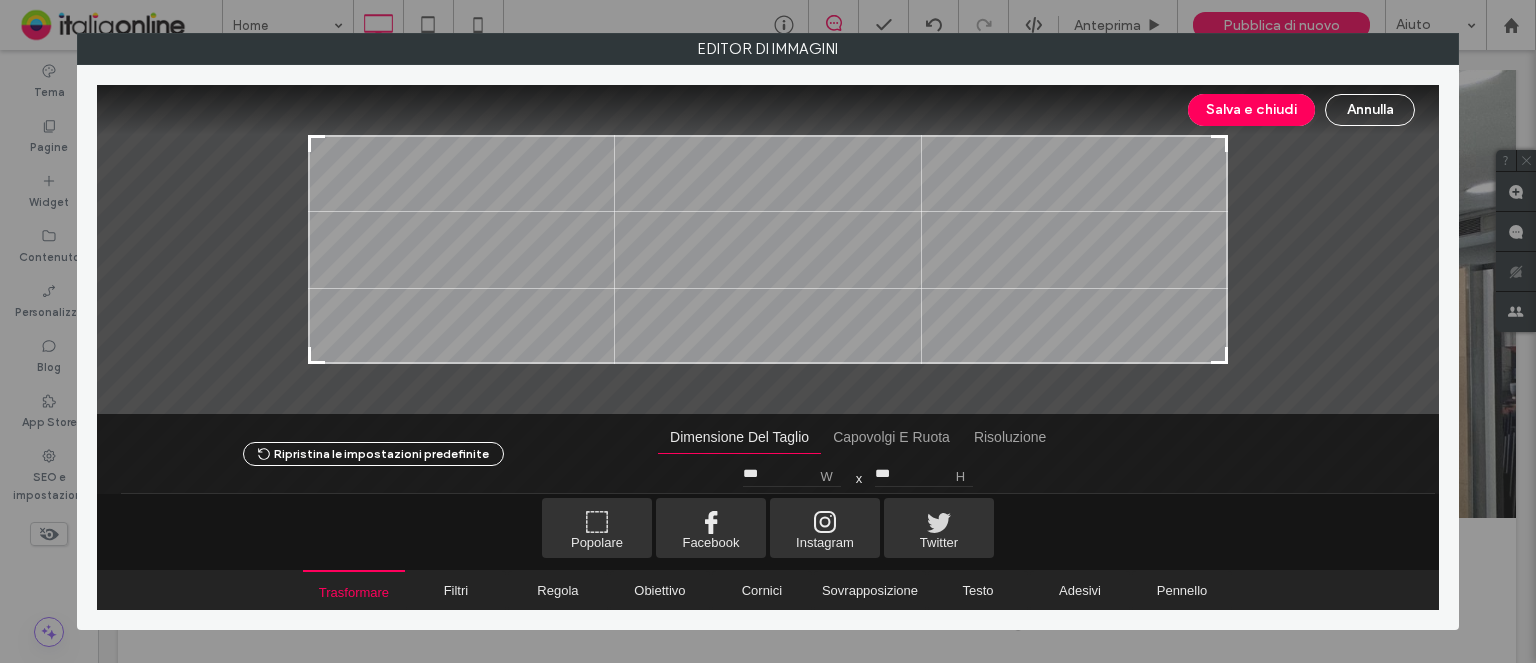 type on "***" 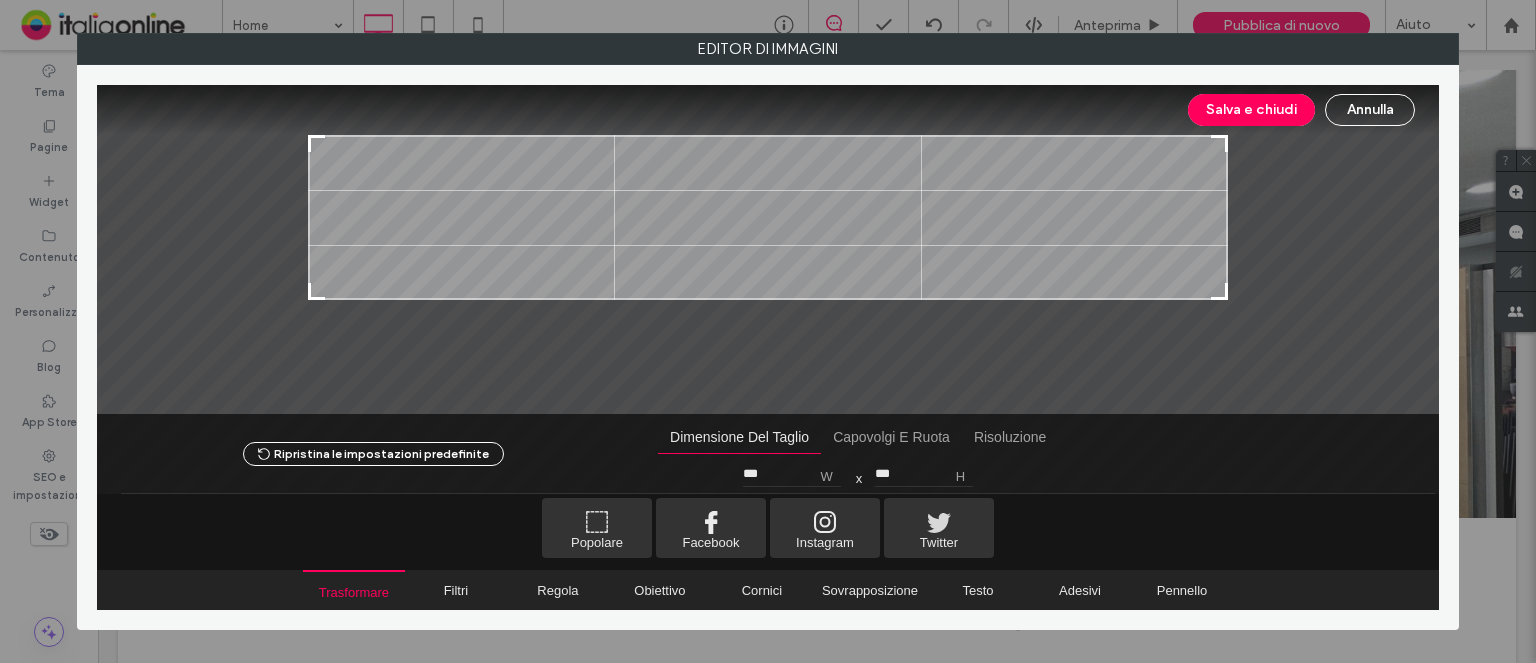 drag, startPoint x: 1220, startPoint y: 354, endPoint x: 1256, endPoint y: 290, distance: 73.43024 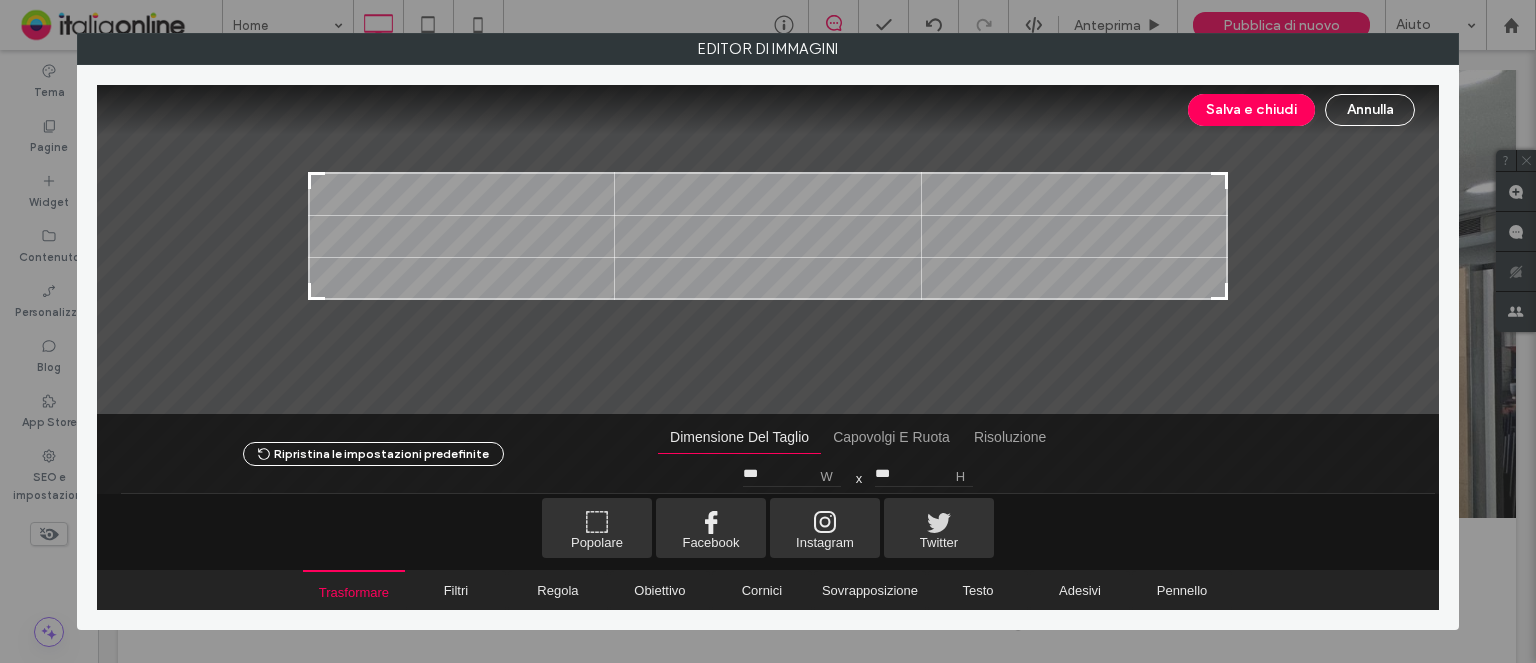 type on "***" 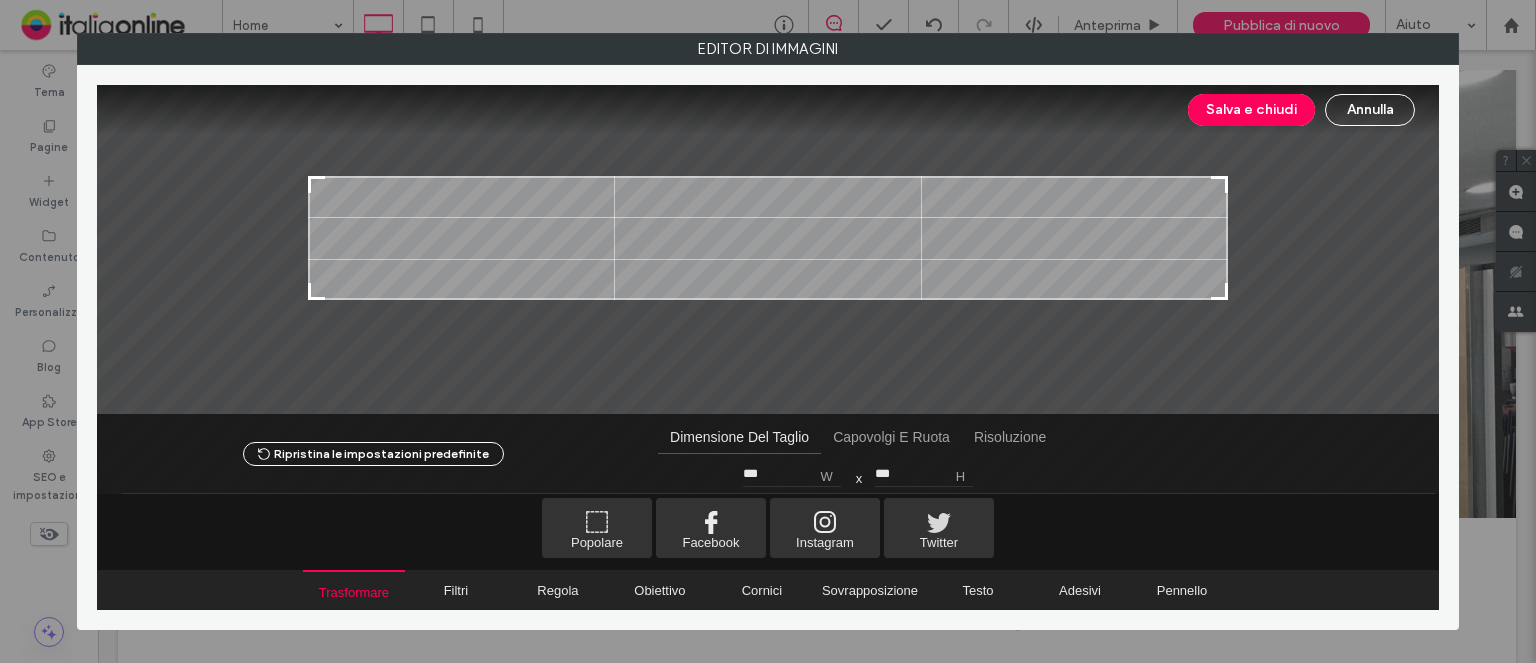 drag, startPoint x: 1226, startPoint y: 137, endPoint x: 1243, endPoint y: 178, distance: 44.38468 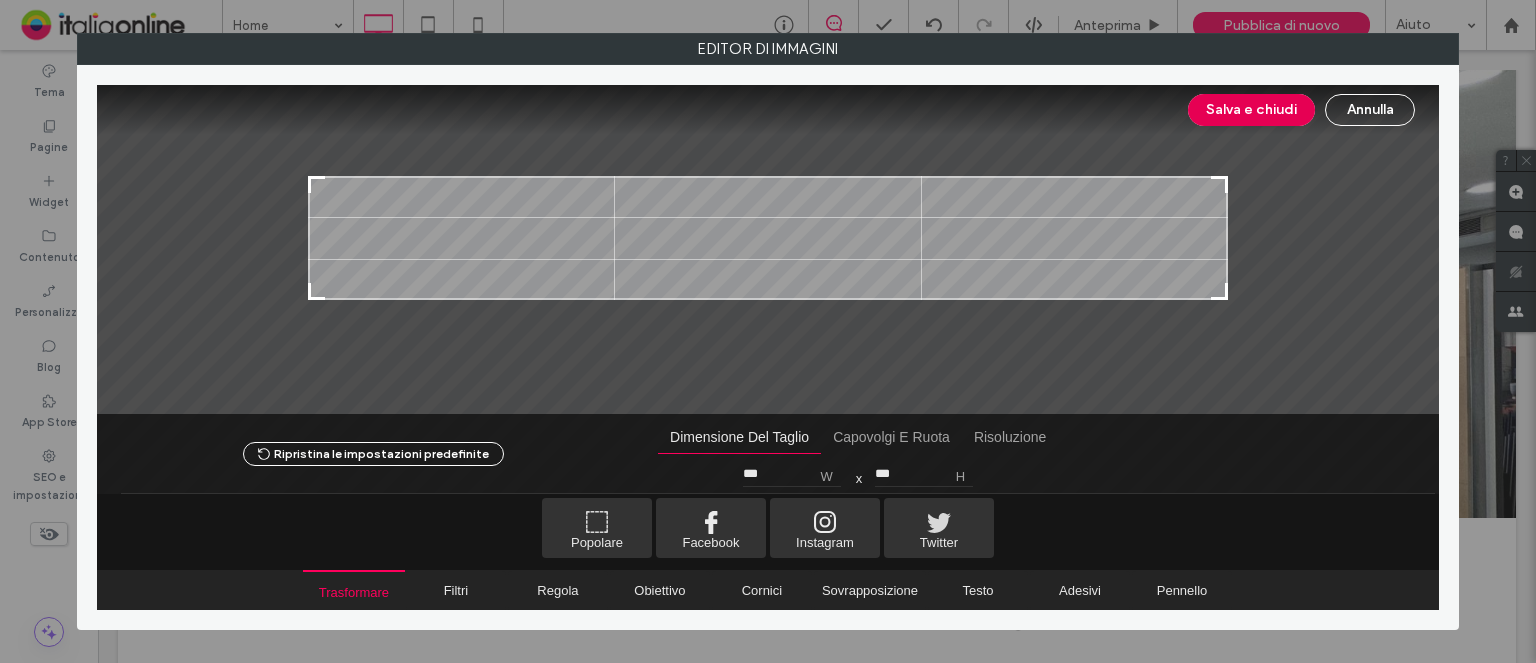 click on "Salva e chiudi" at bounding box center [1251, 110] 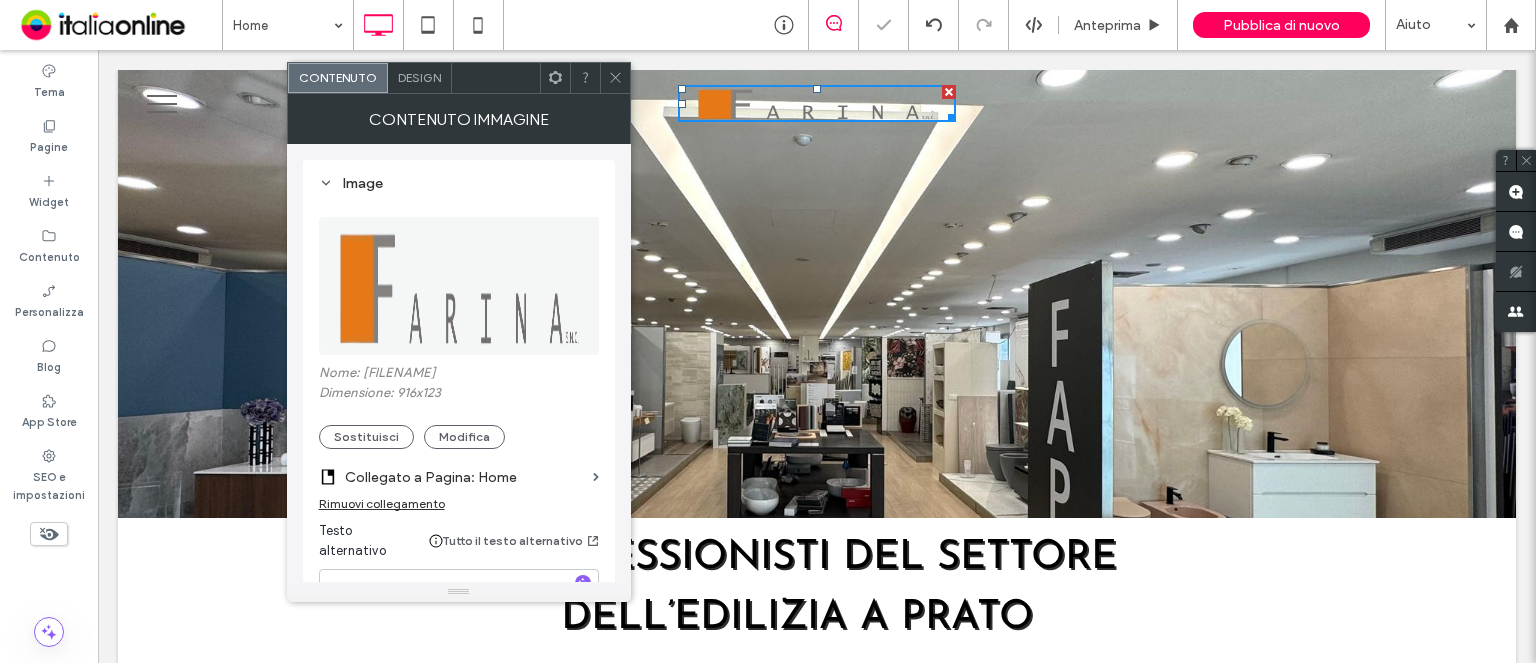 click 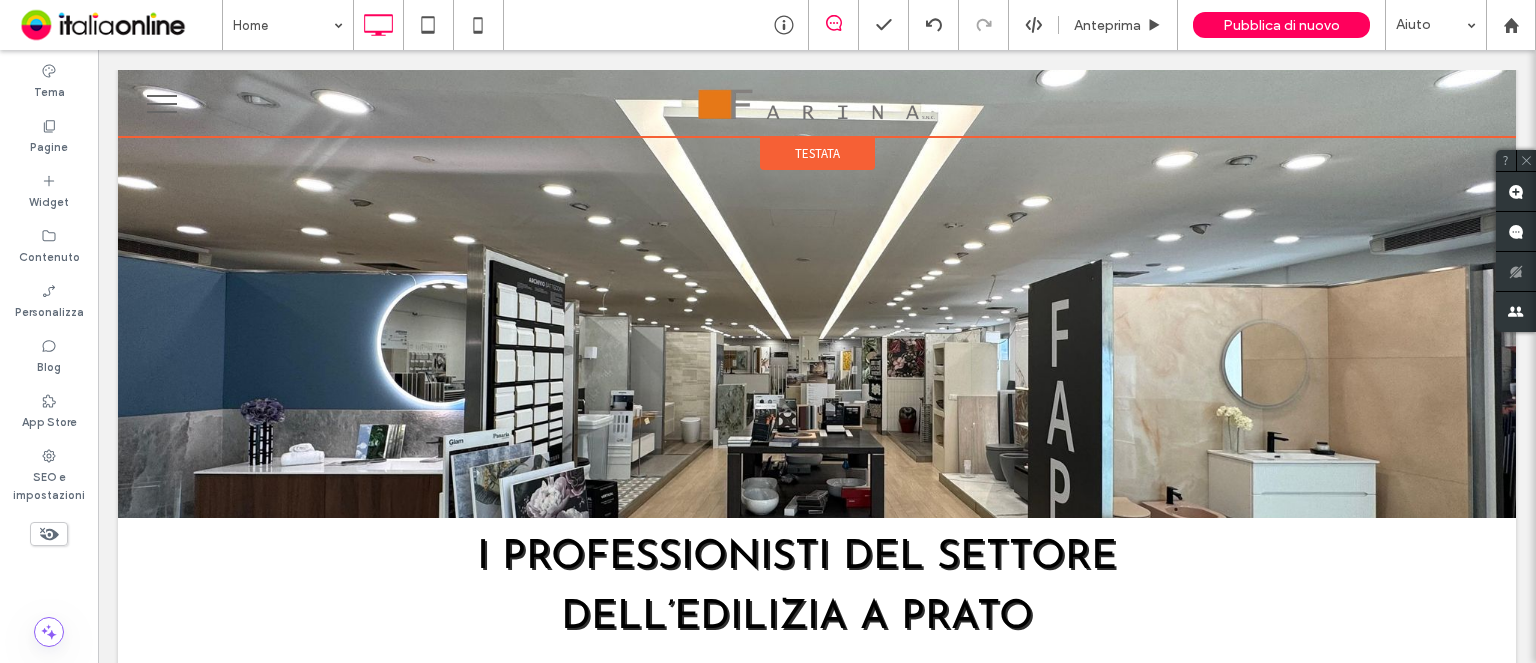 click on "Testata" at bounding box center [817, 153] 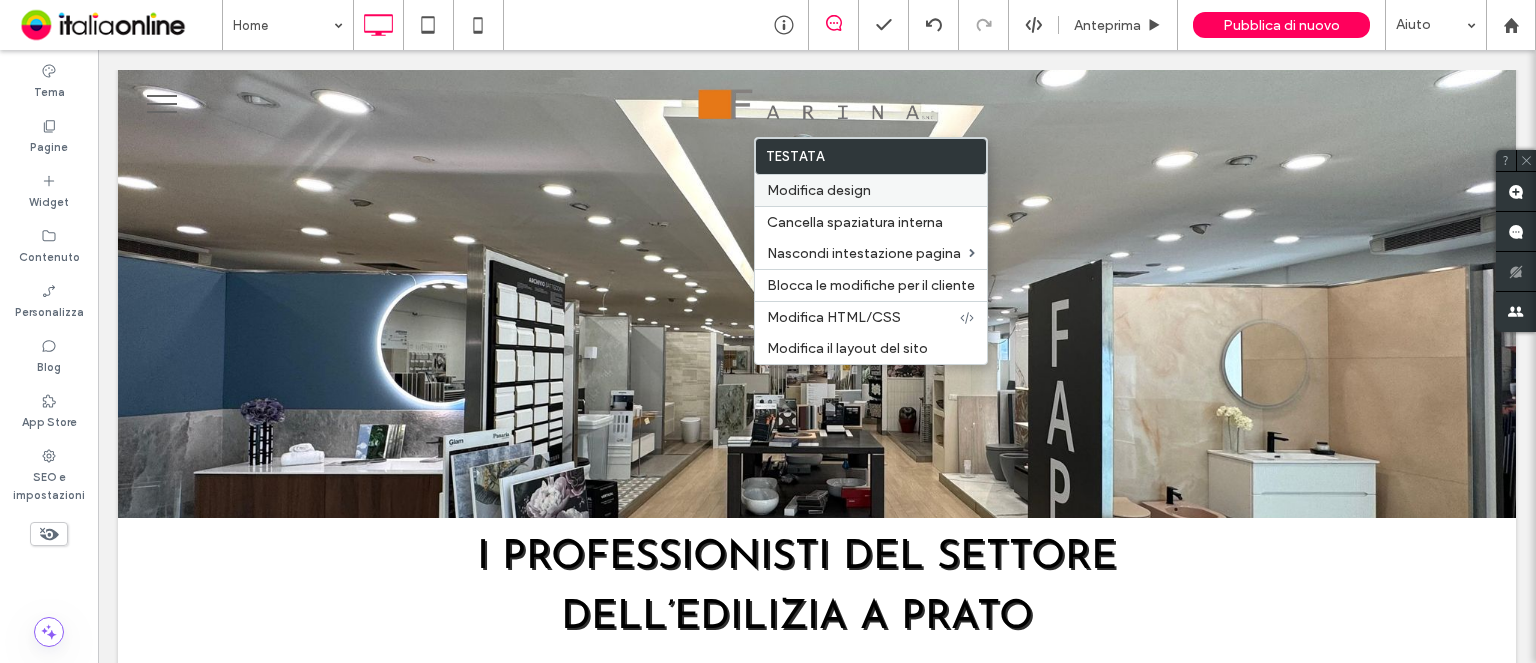 drag, startPoint x: 816, startPoint y: 182, endPoint x: 391, endPoint y: 231, distance: 427.81537 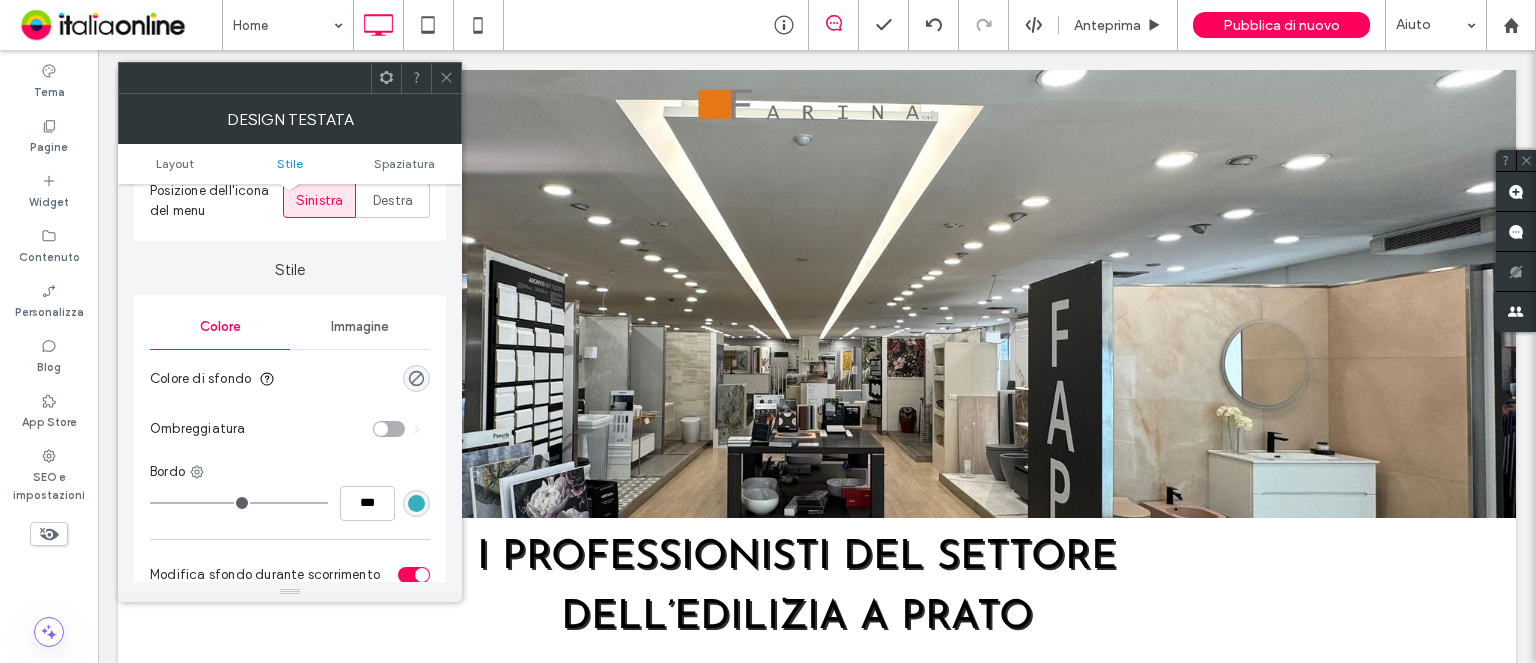 scroll, scrollTop: 100, scrollLeft: 0, axis: vertical 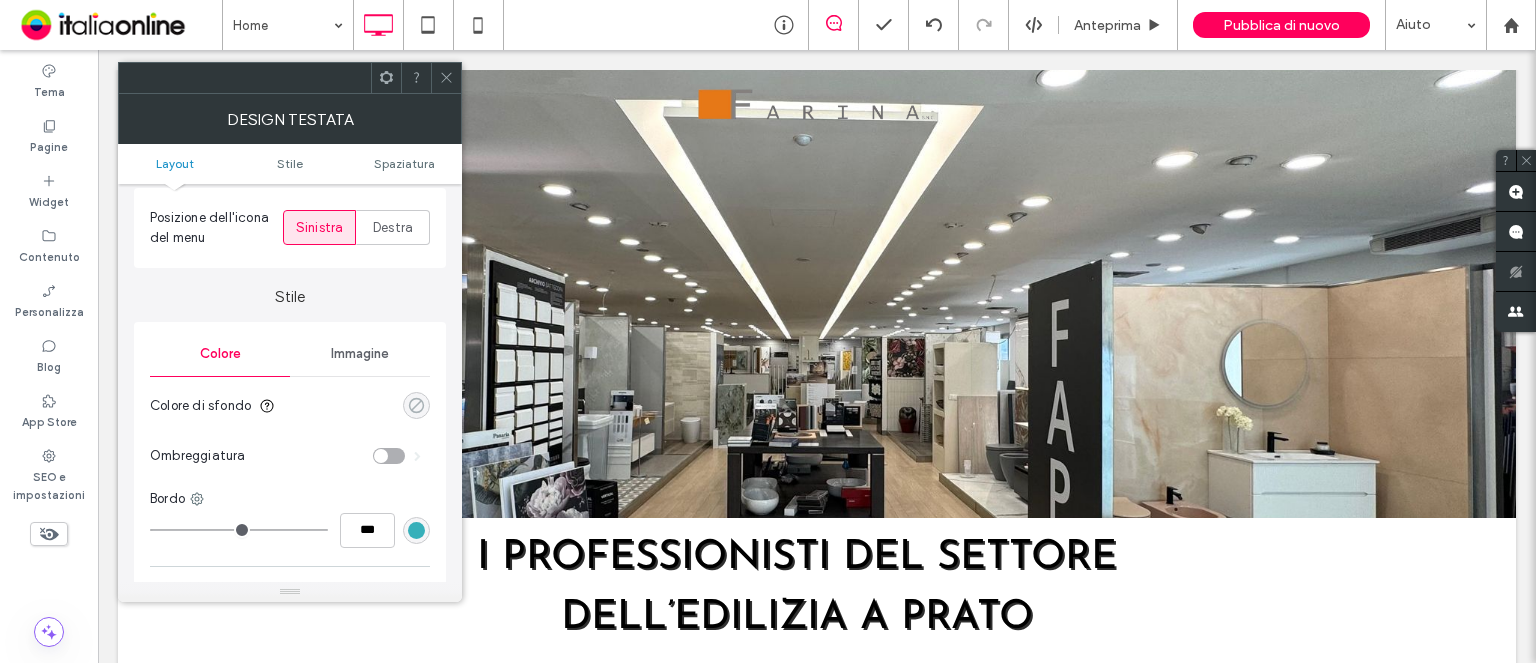 click at bounding box center [416, 405] 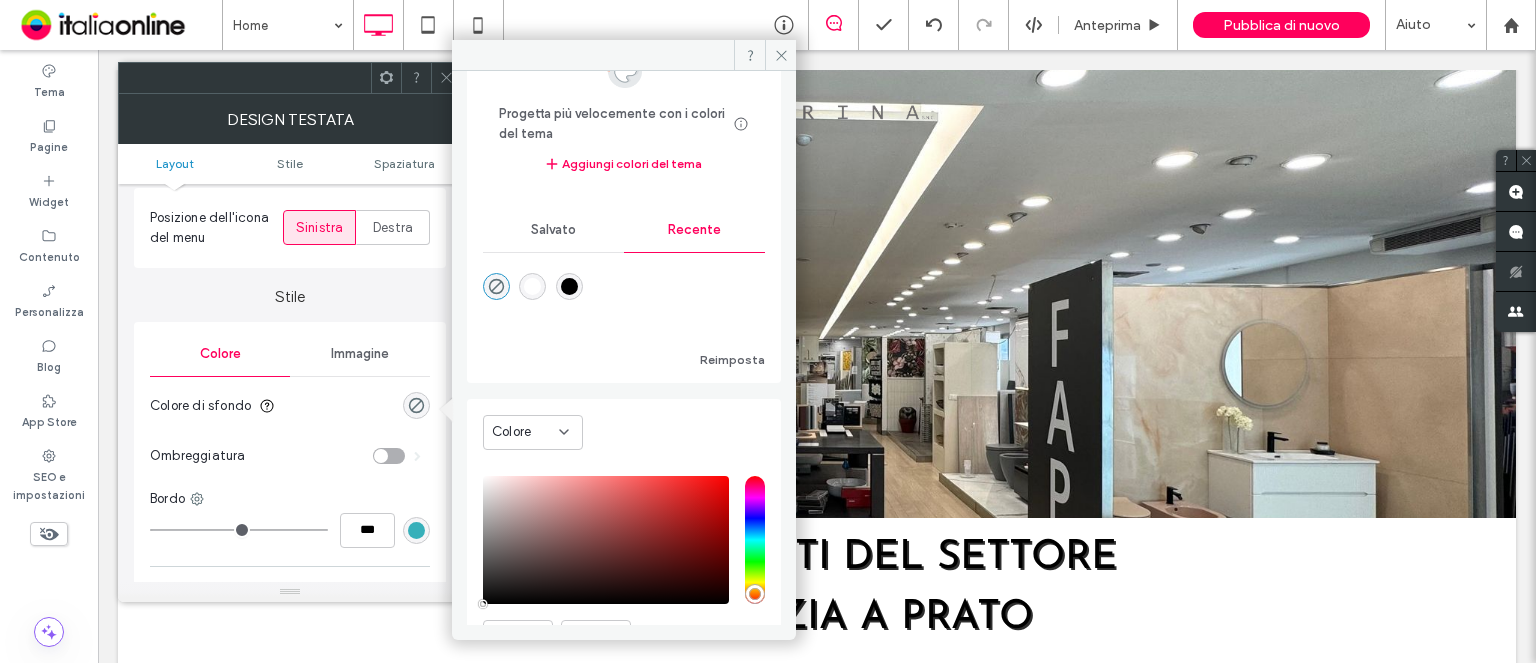 scroll, scrollTop: 0, scrollLeft: 0, axis: both 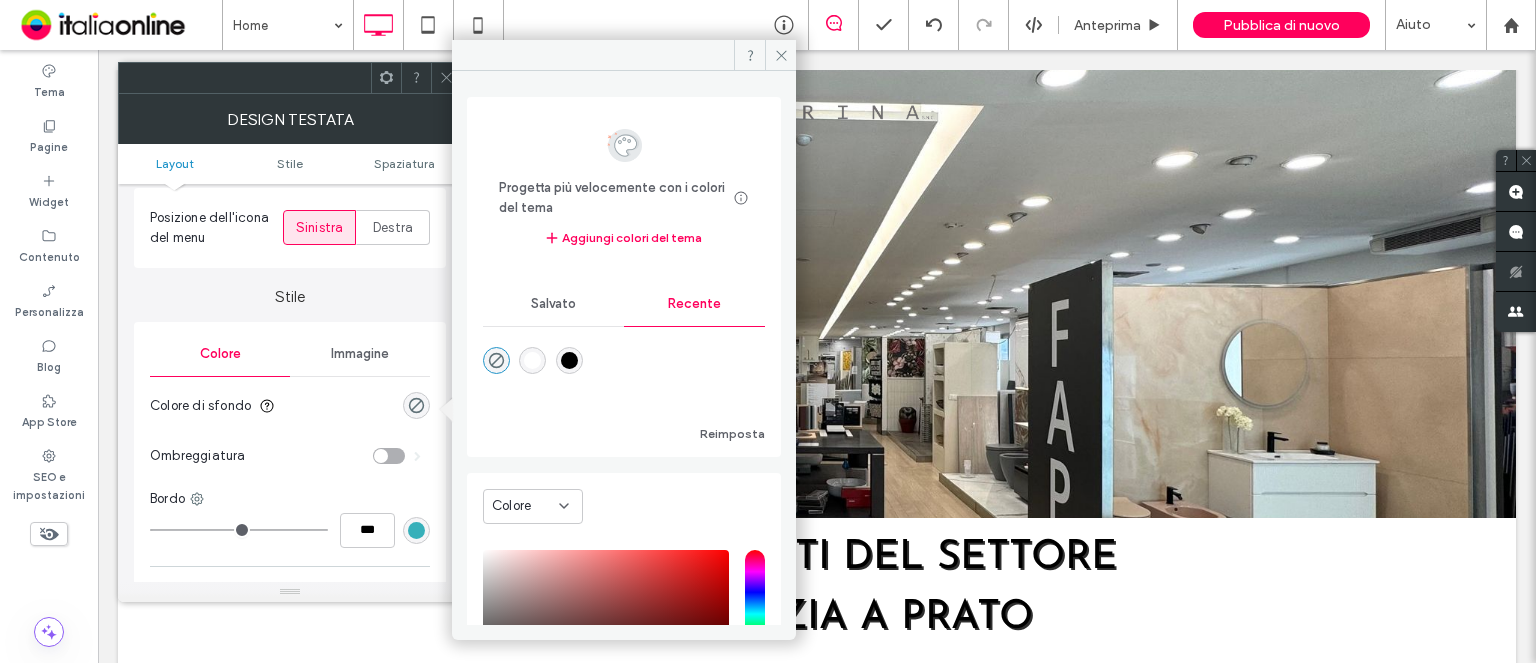 click at bounding box center [532, 360] 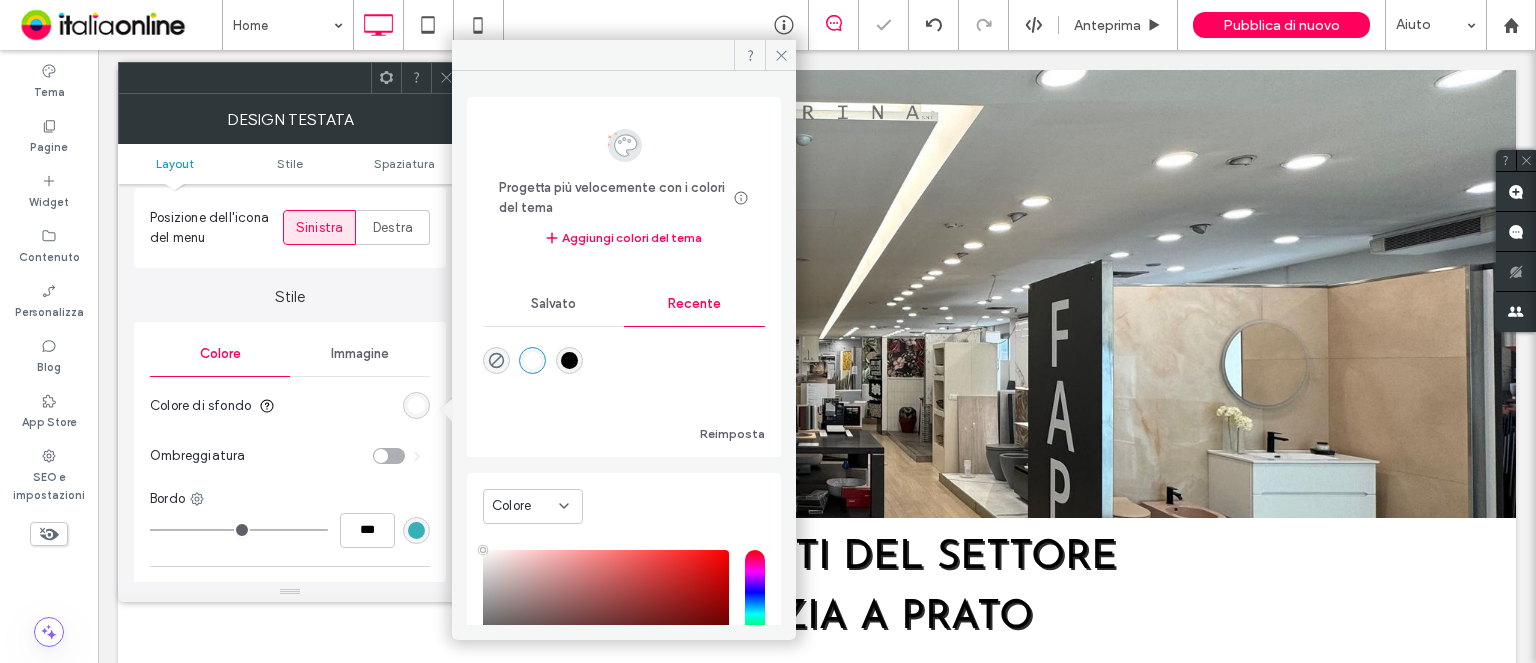 type on "*******" 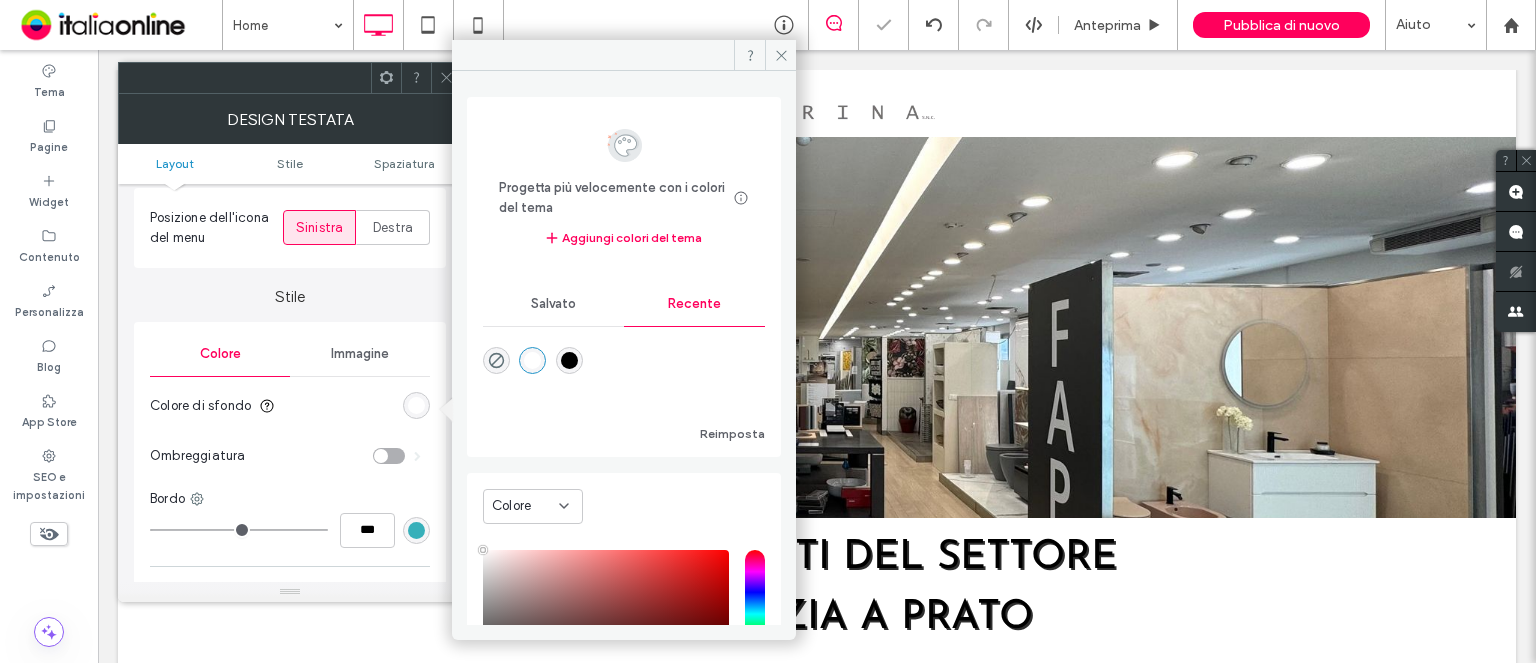 scroll, scrollTop: 179, scrollLeft: 0, axis: vertical 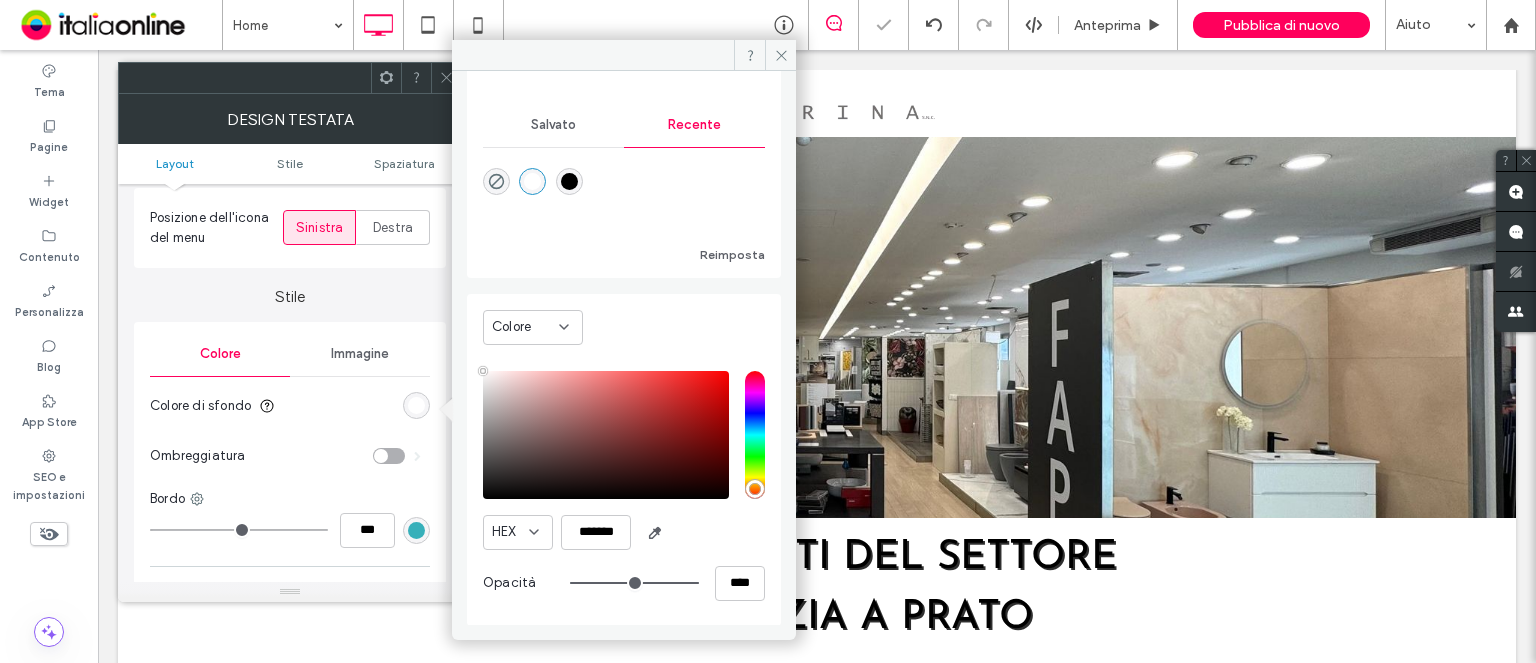 type on "**" 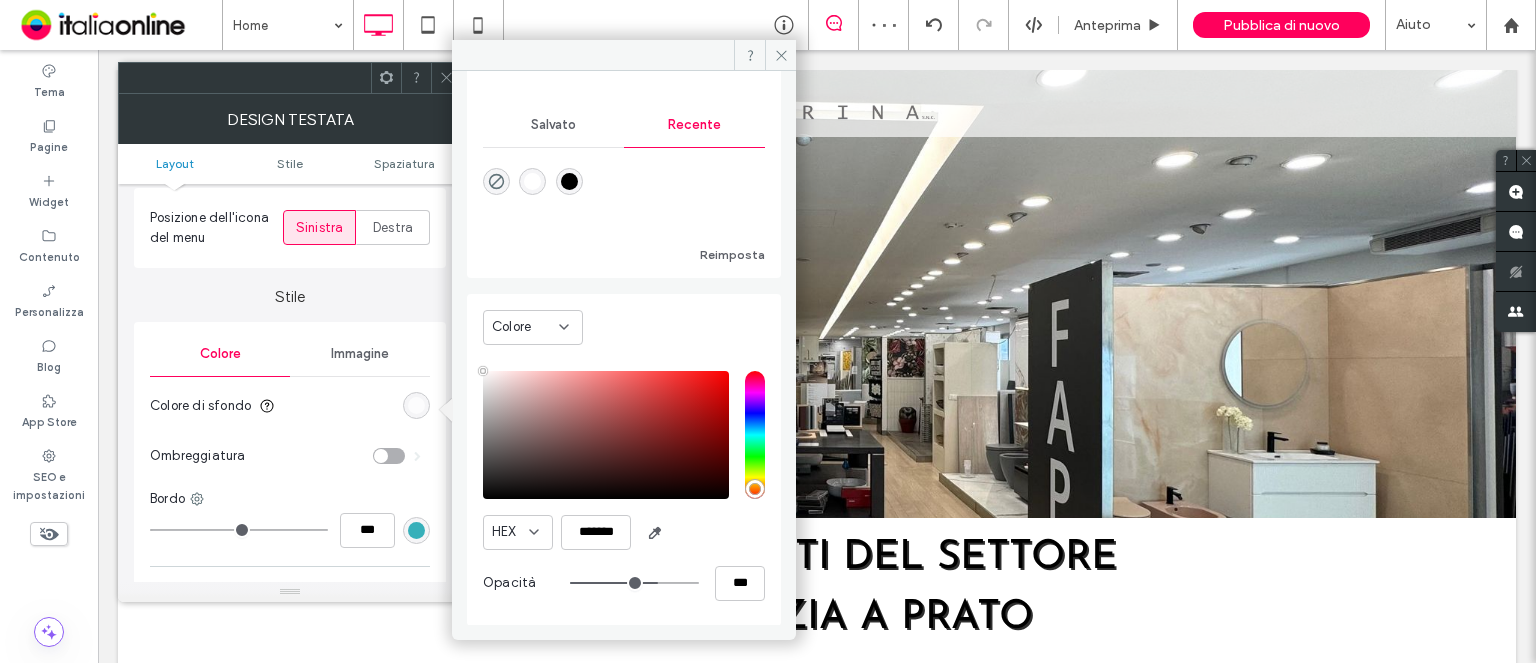 type on "**" 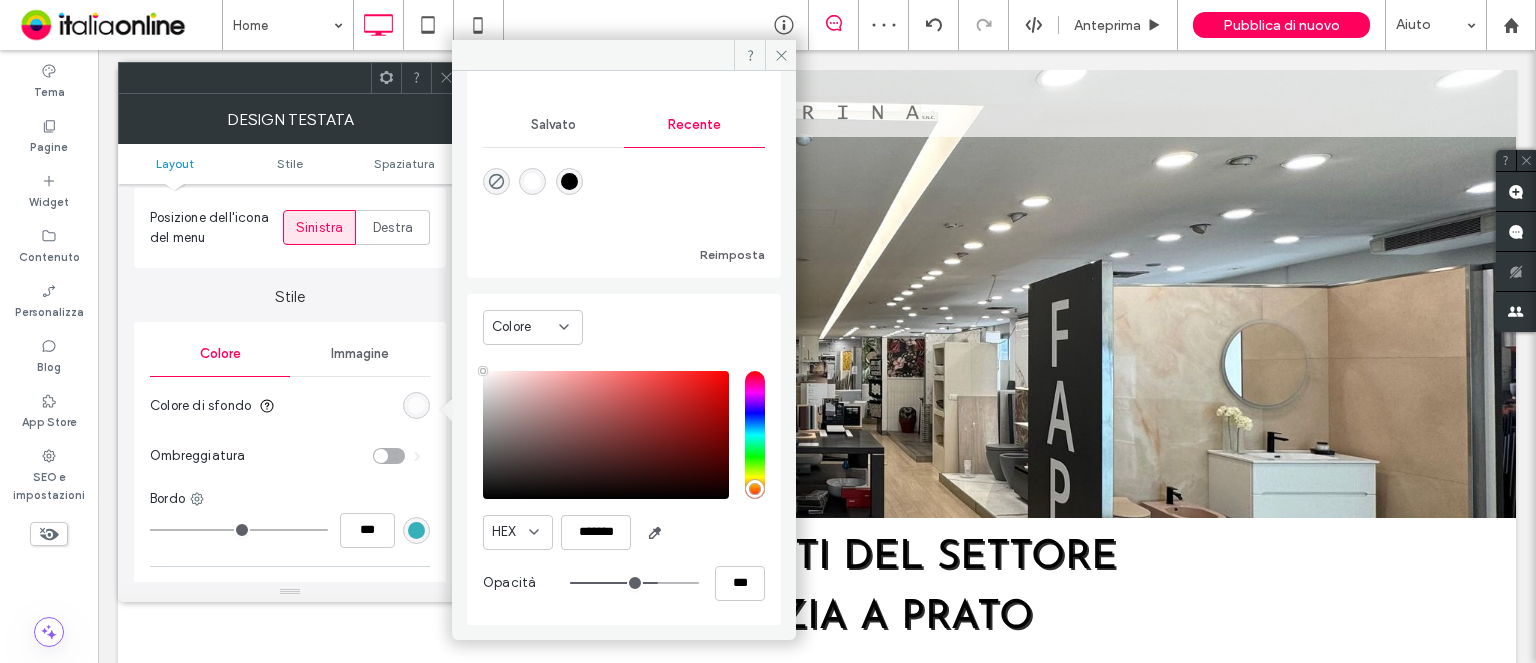 type on "***" 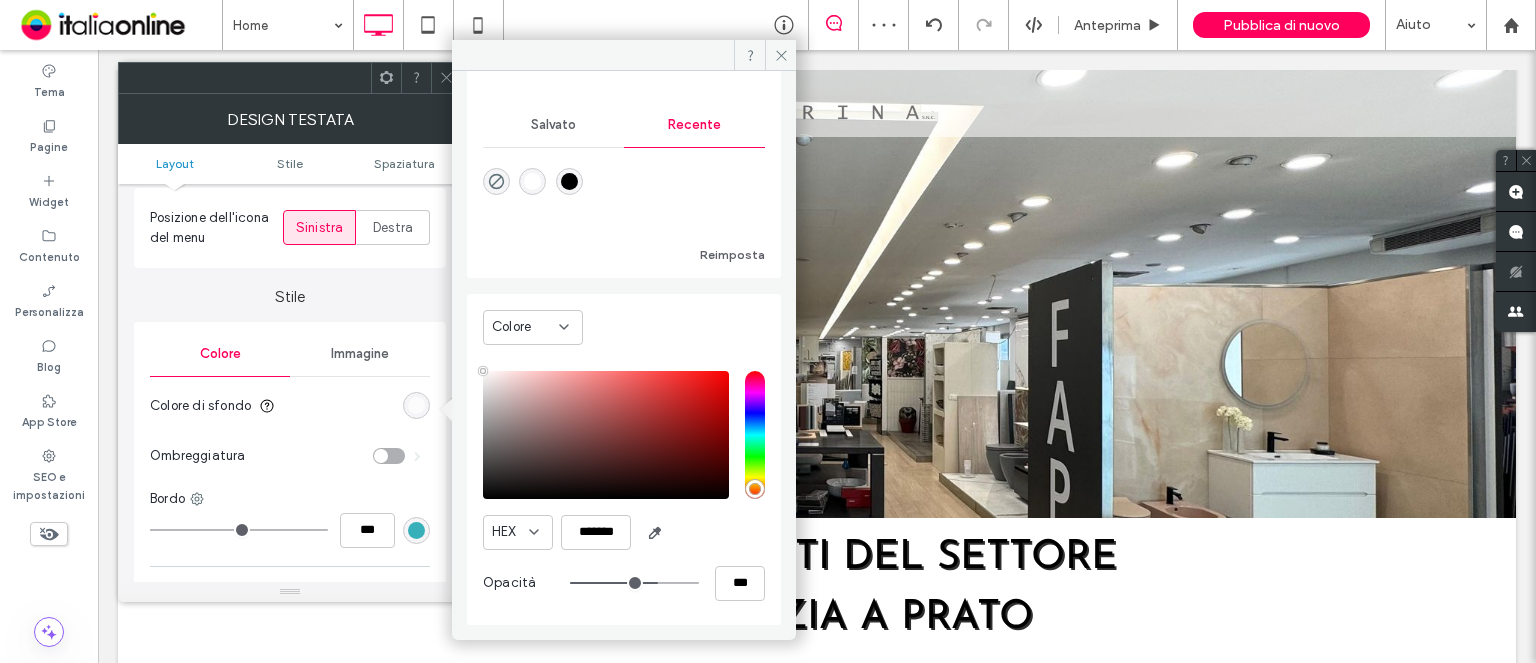 type on "**" 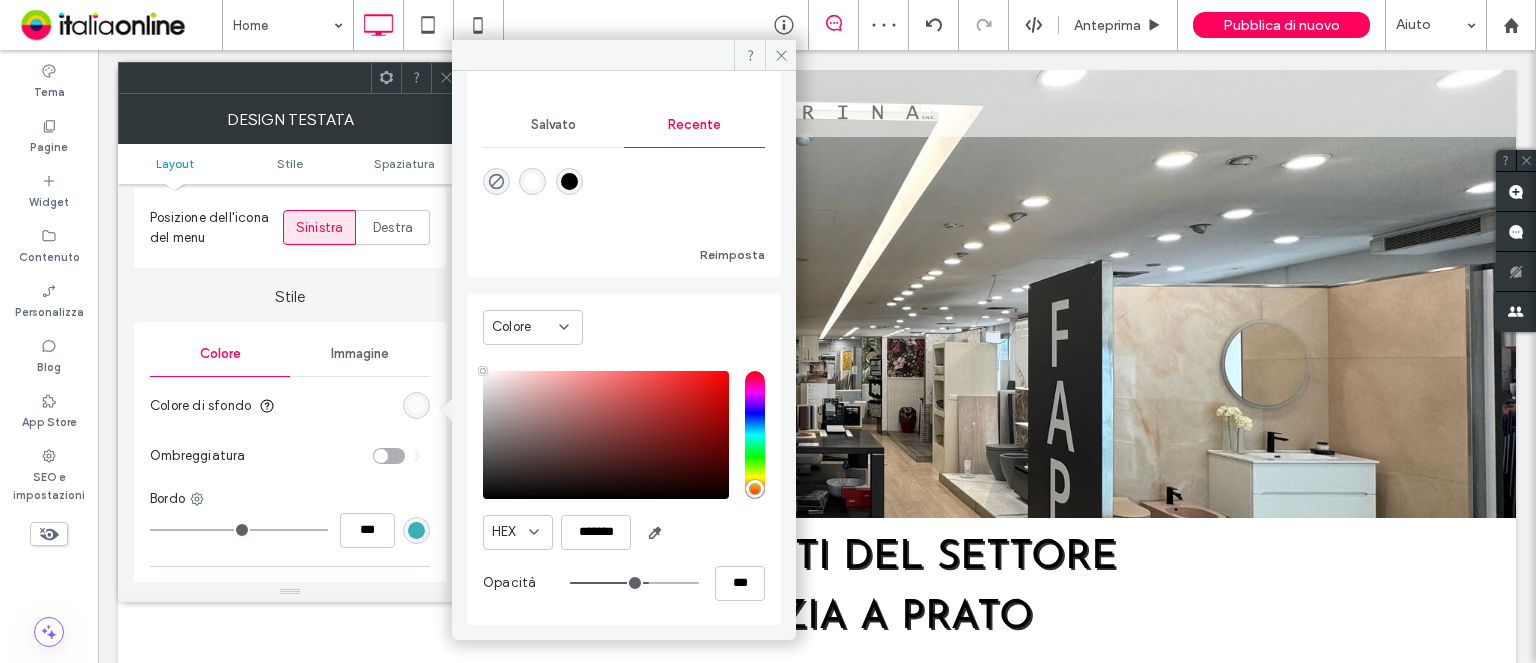 type on "**" 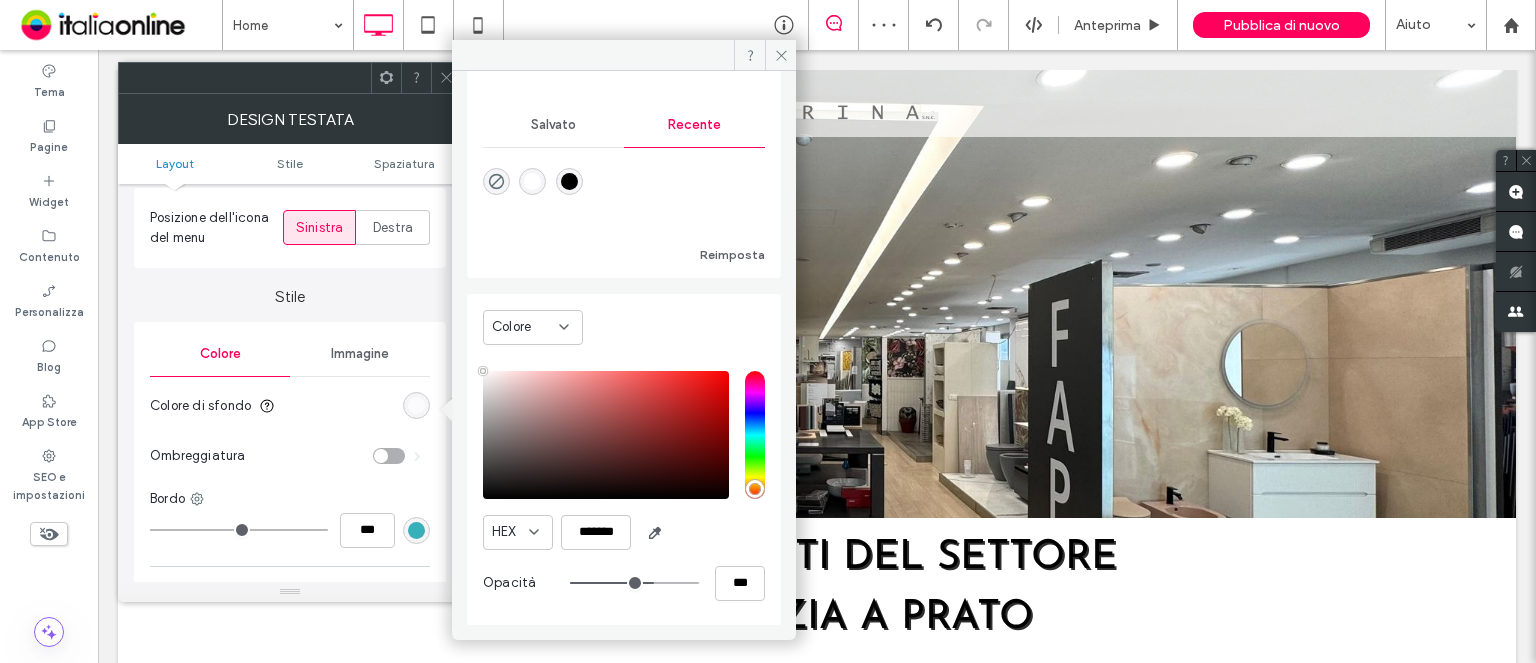 type on "**" 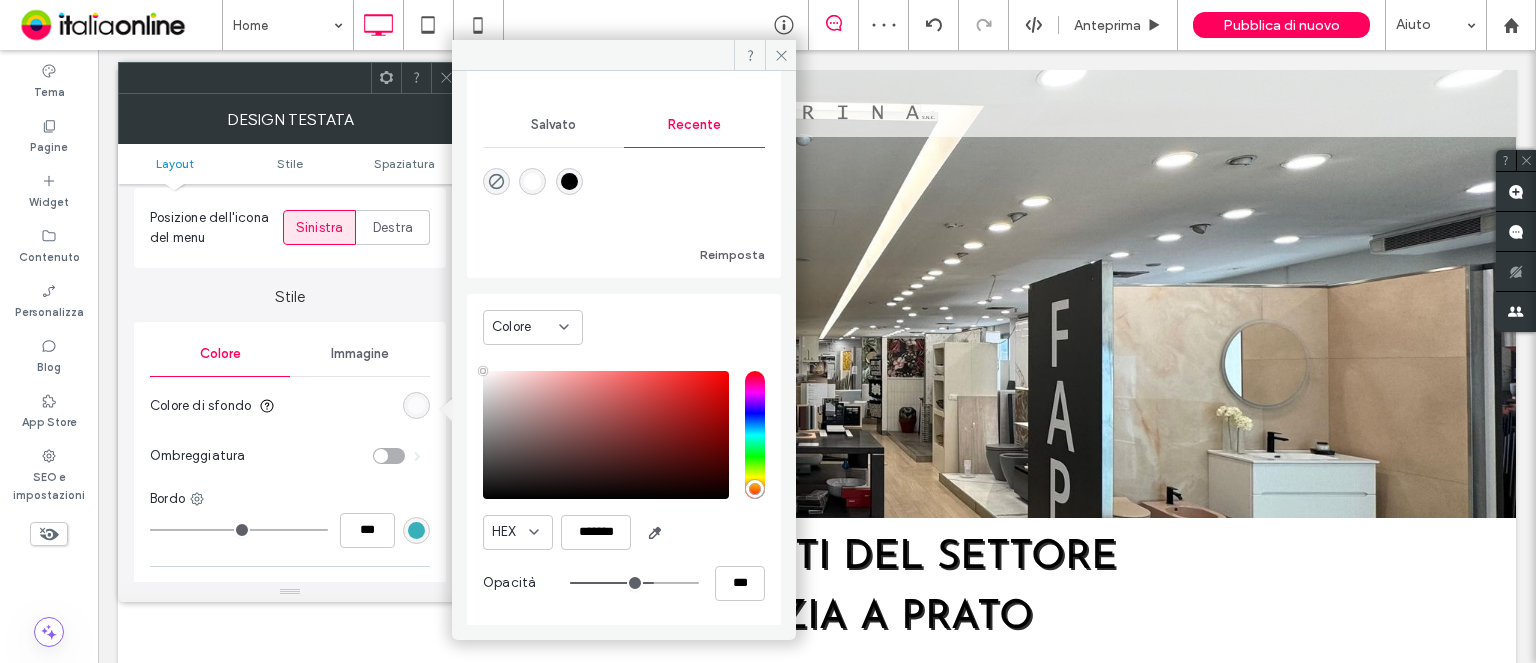 drag, startPoint x: 679, startPoint y: 583, endPoint x: 640, endPoint y: 571, distance: 40.804413 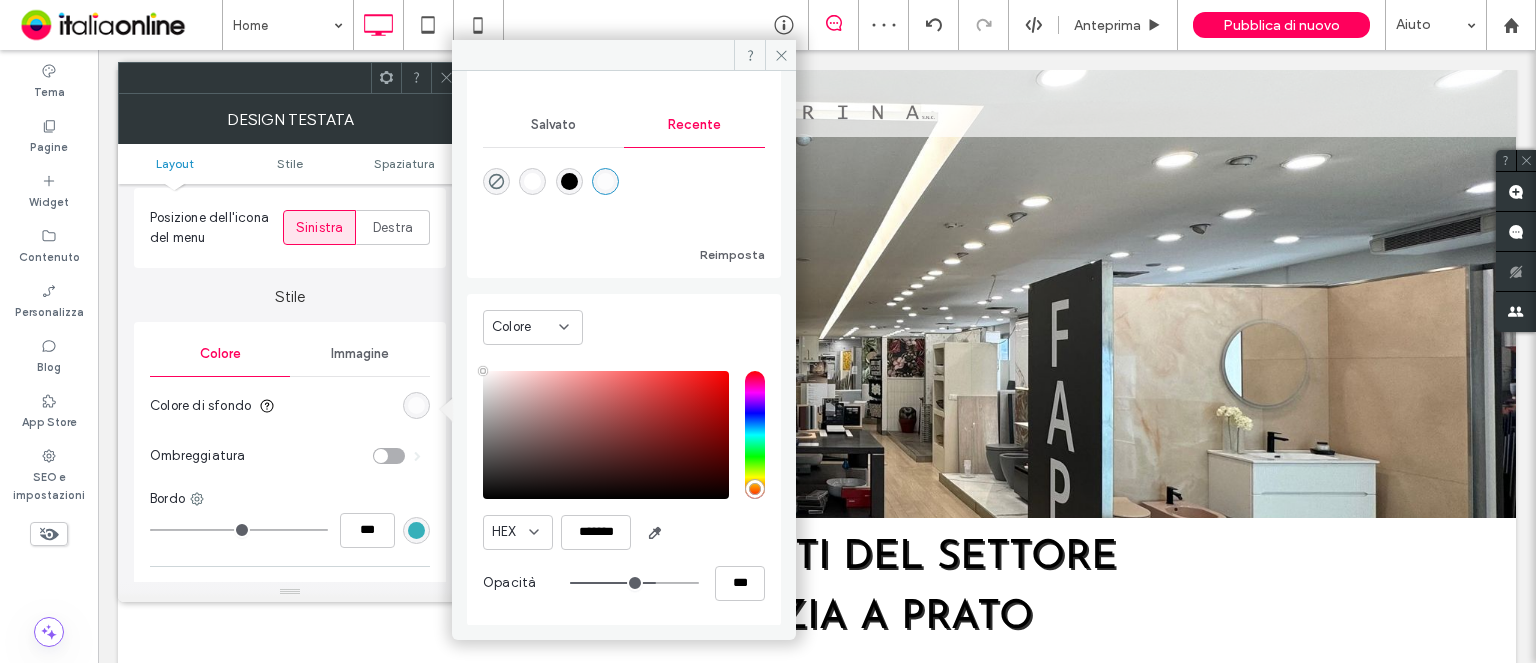 click 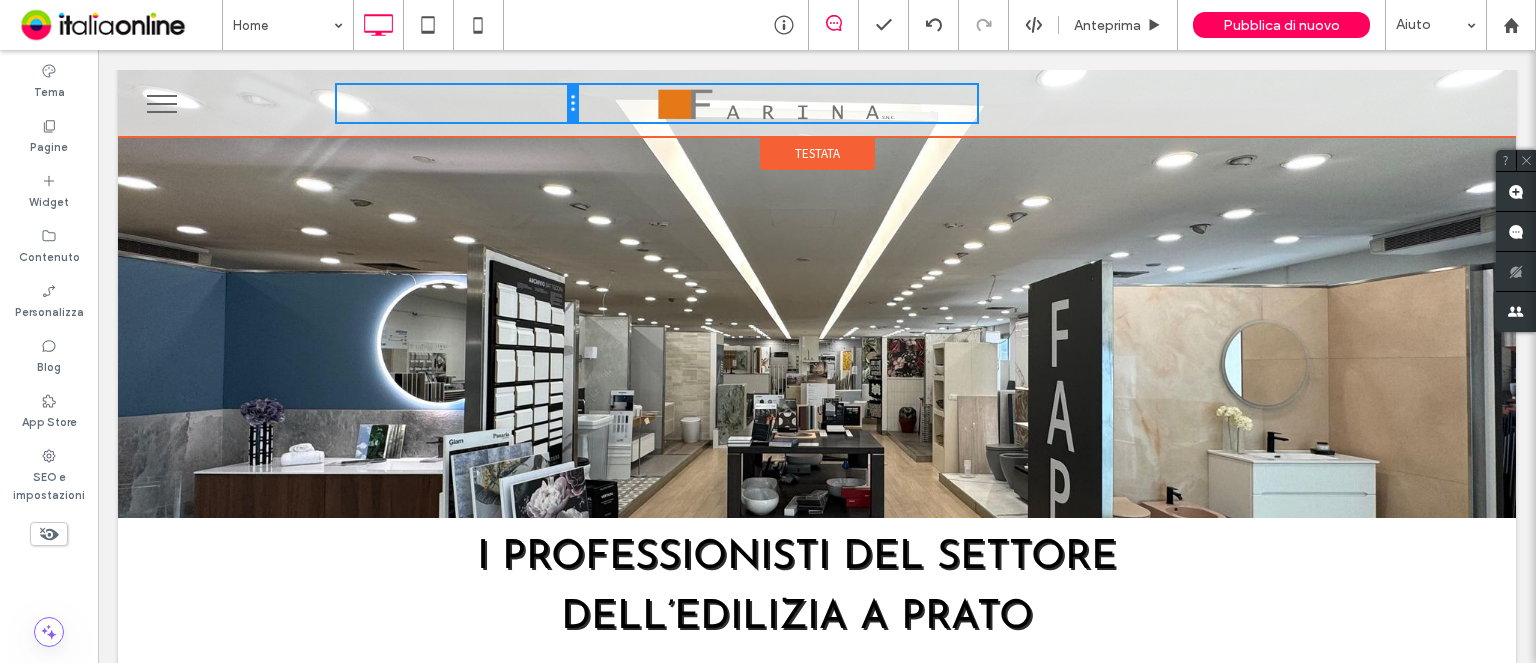 drag, startPoint x: 647, startPoint y: 99, endPoint x: 827, endPoint y: 158, distance: 189.4228 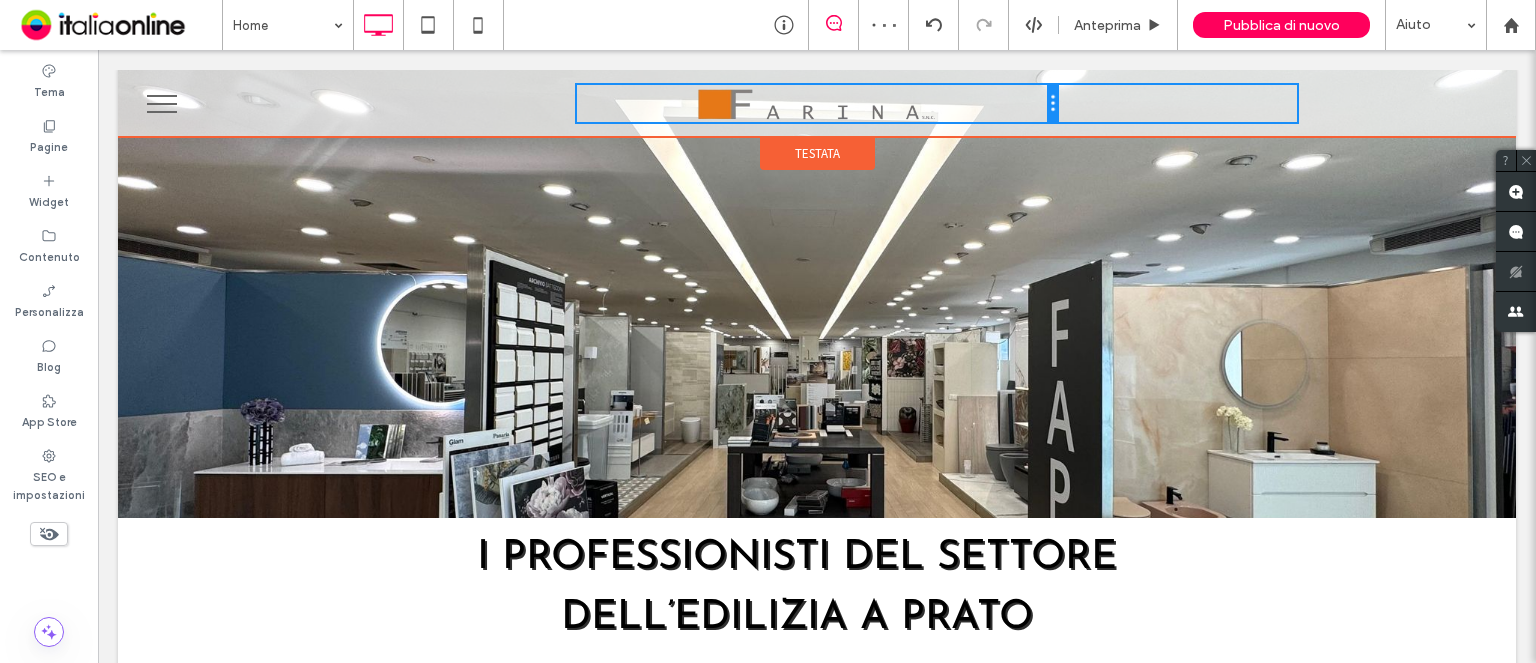 drag, startPoint x: 965, startPoint y: 106, endPoint x: 1024, endPoint y: 98, distance: 59.5399 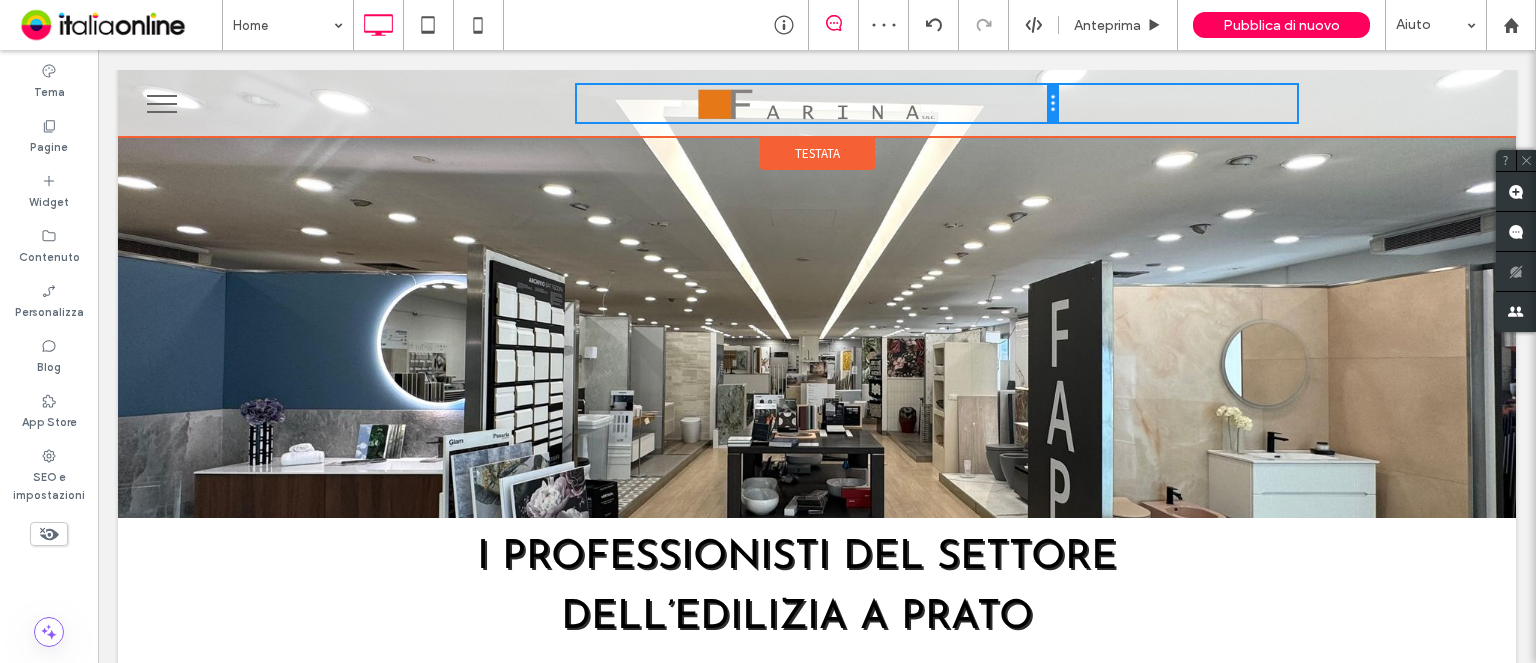 click on "Click To Paste" at bounding box center (817, 103) 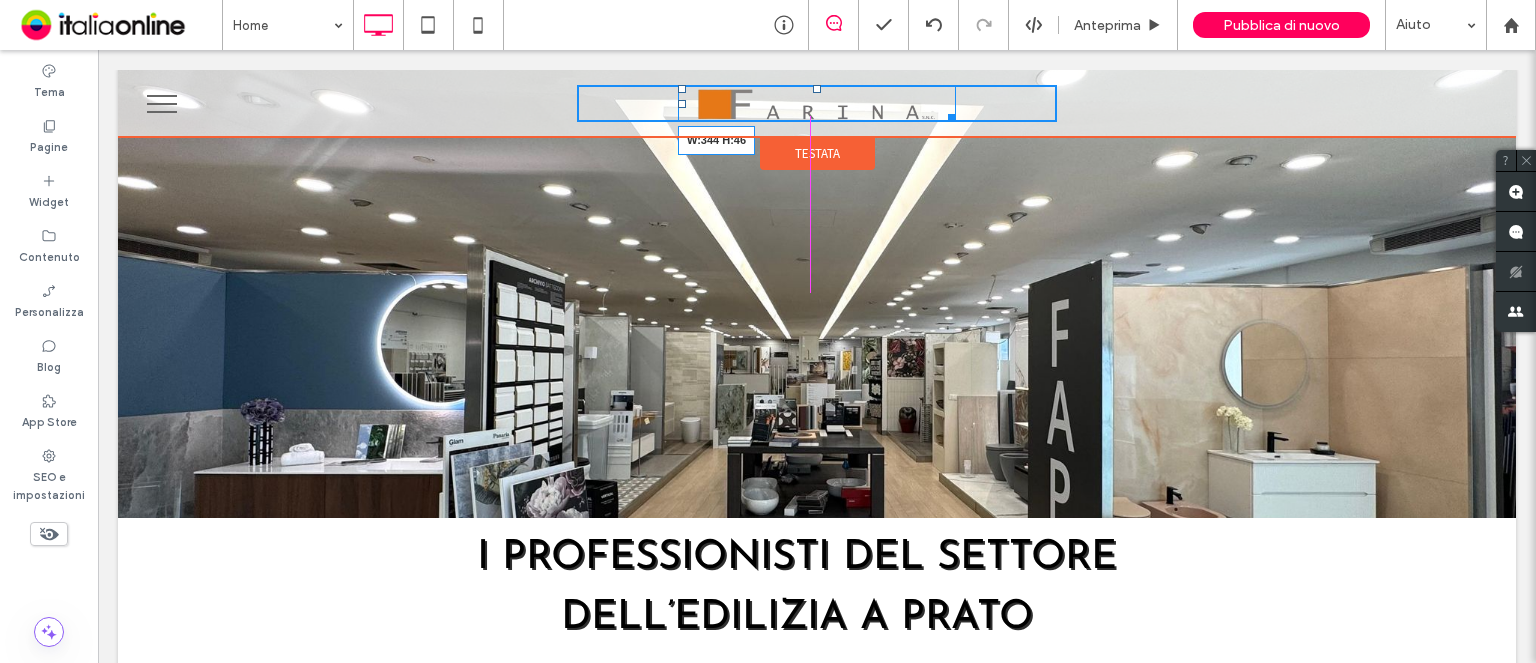 drag, startPoint x: 938, startPoint y: 113, endPoint x: 970, endPoint y: 137, distance: 40 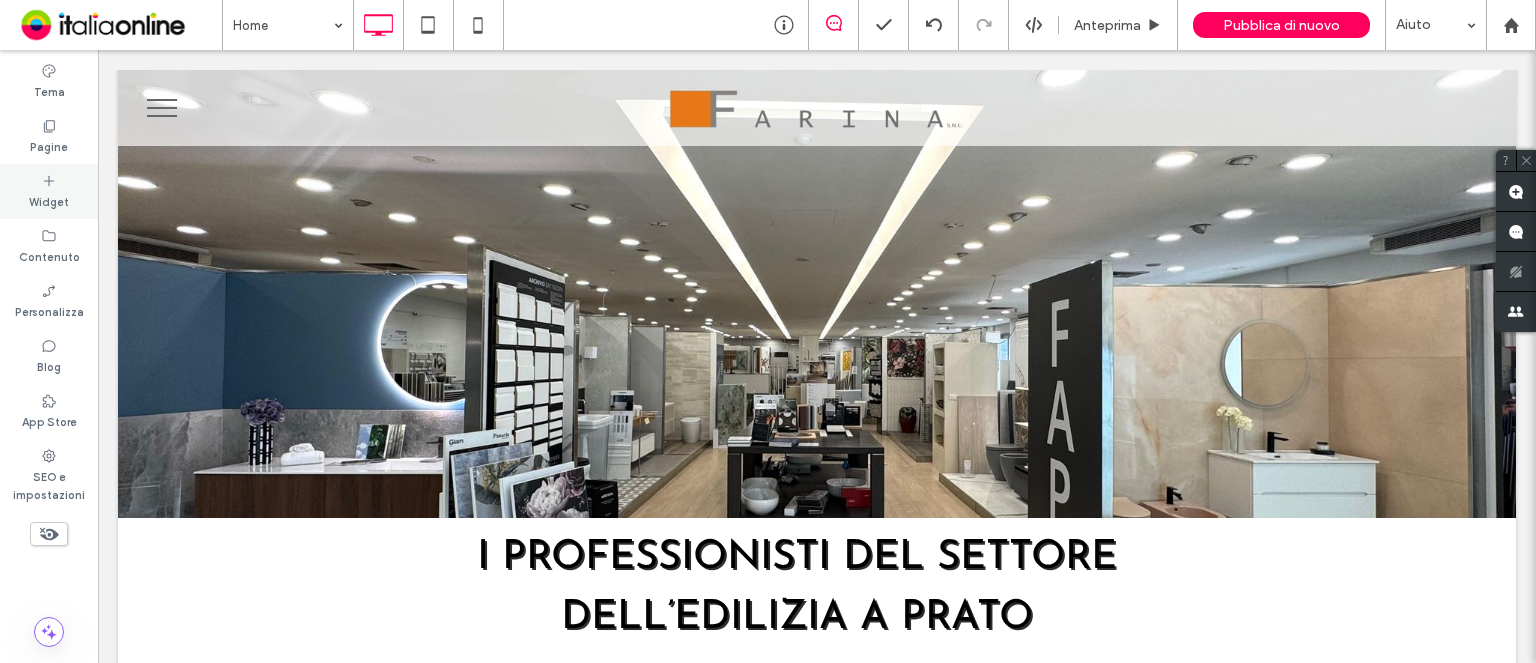 drag, startPoint x: 70, startPoint y: 204, endPoint x: 62, endPoint y: 190, distance: 16.124516 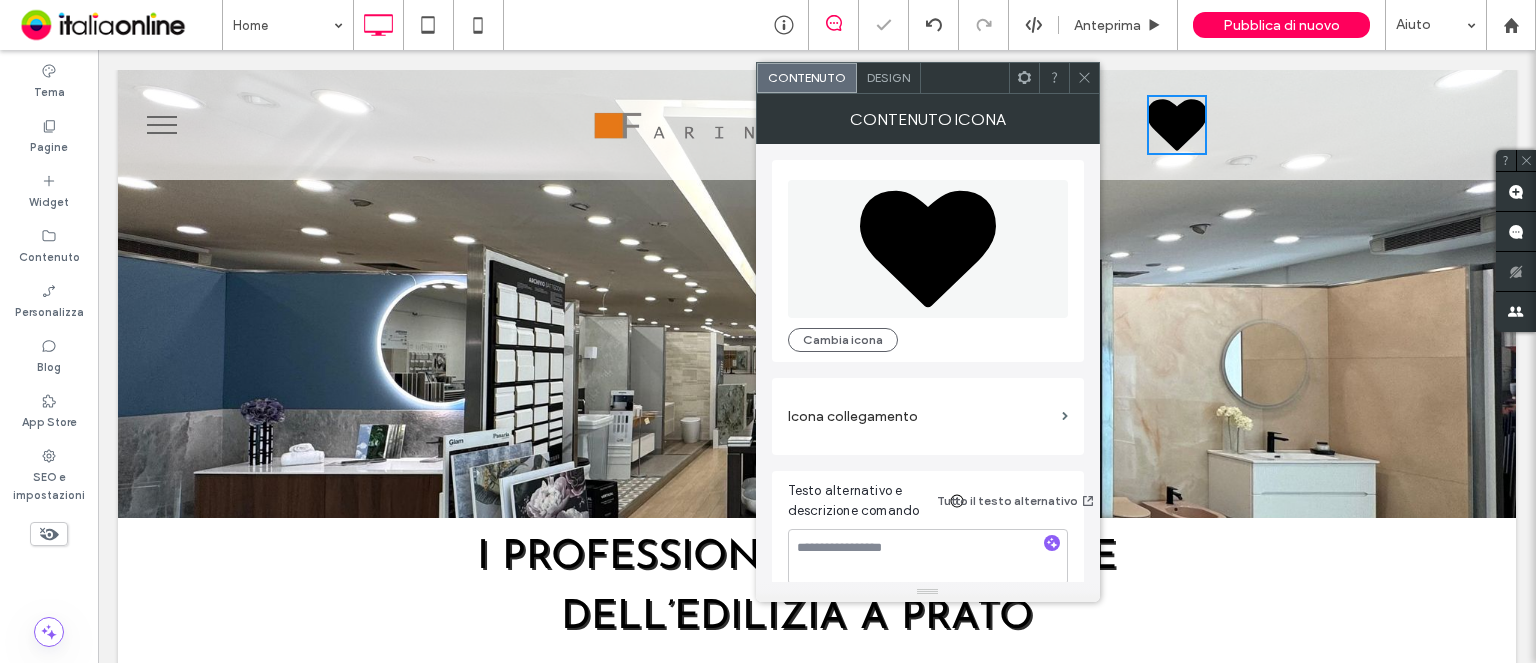 click at bounding box center (1084, 78) 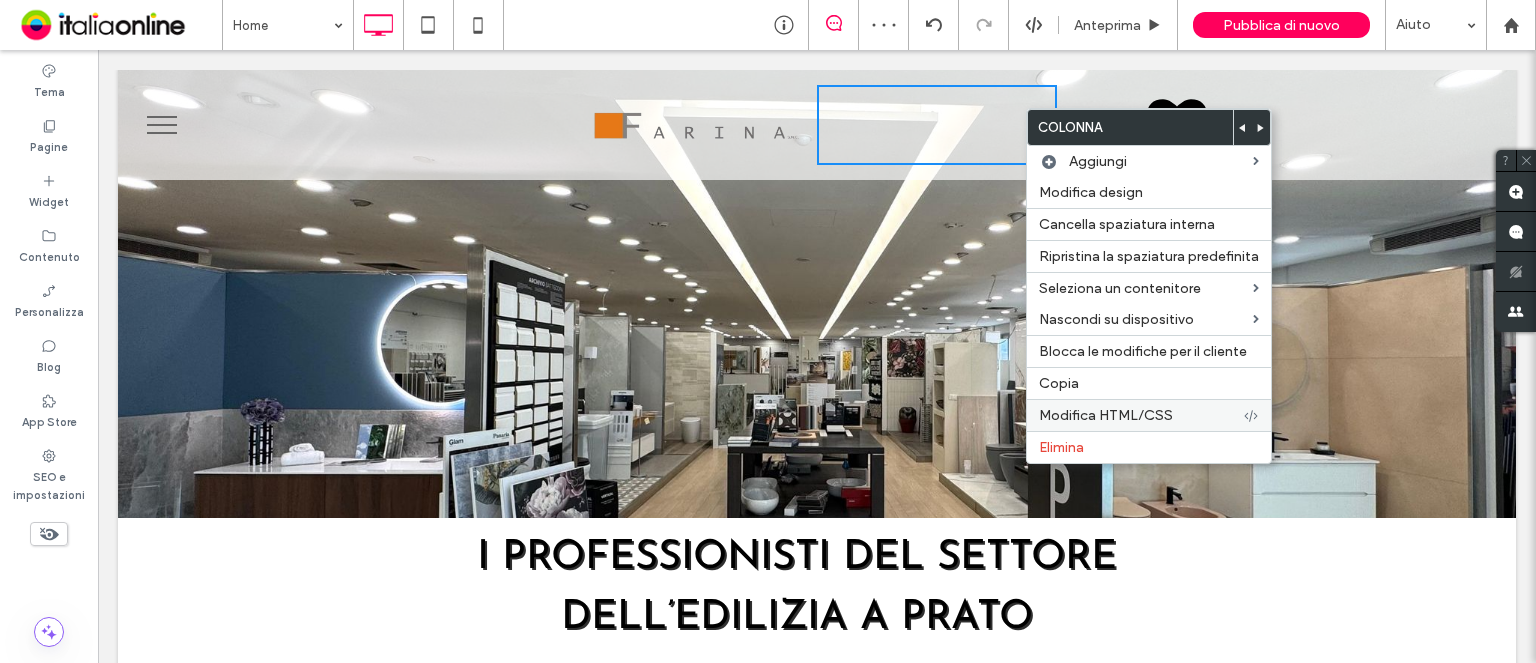 drag, startPoint x: 1082, startPoint y: 440, endPoint x: 1068, endPoint y: 423, distance: 22.022715 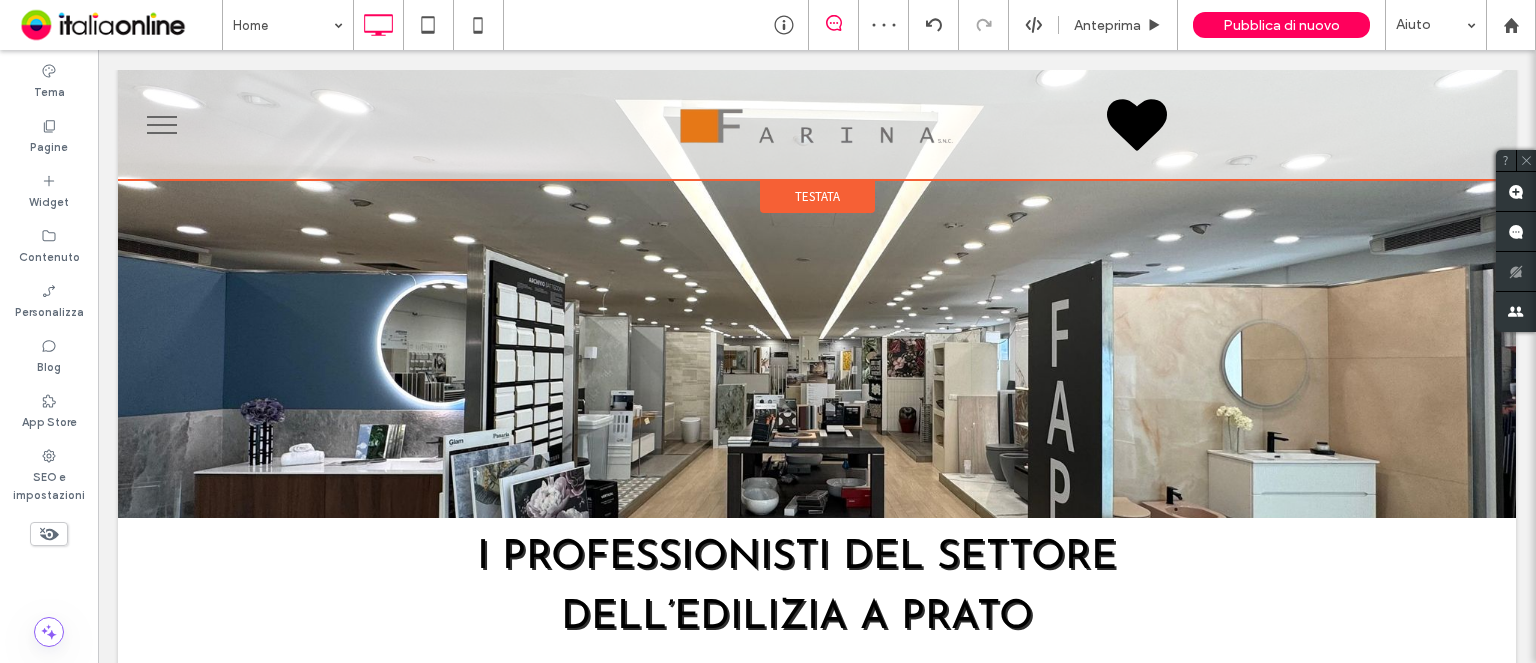 click on "Testata" at bounding box center [817, 196] 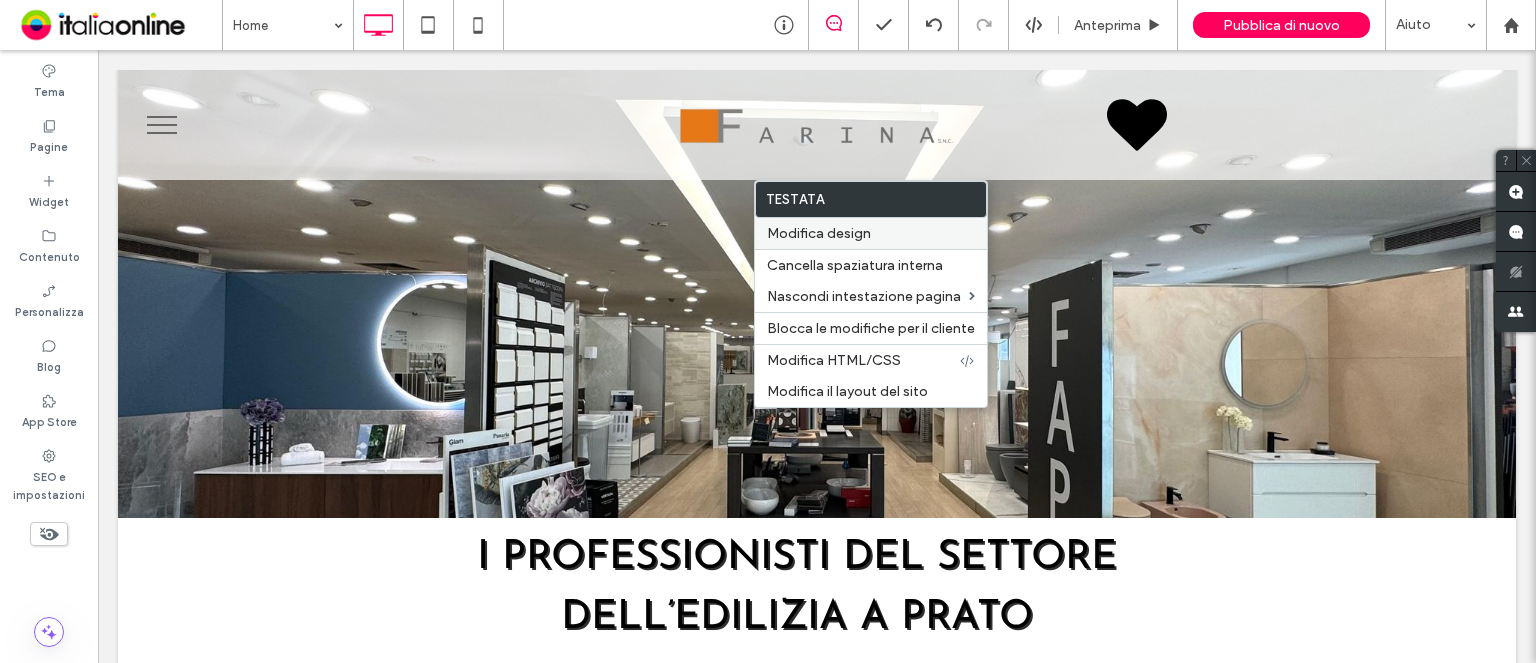 click on "Modifica design" at bounding box center (871, 233) 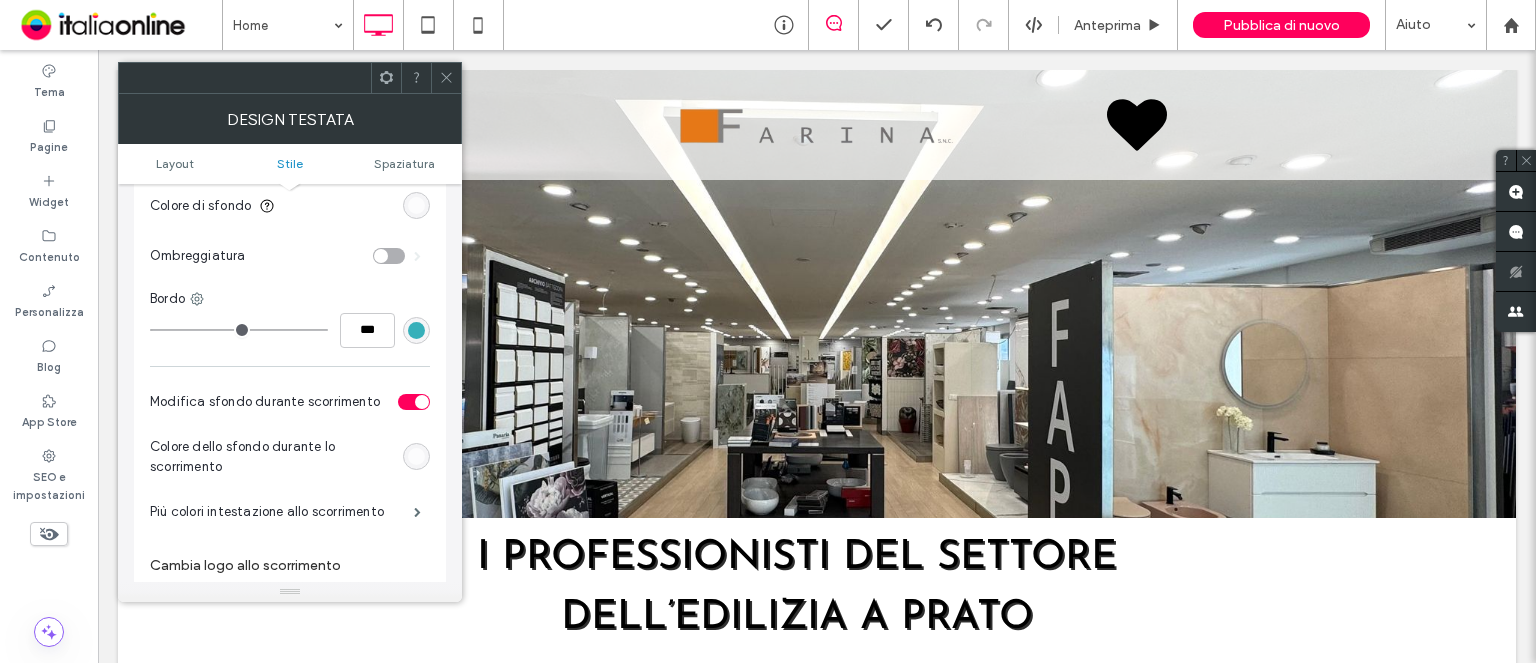 scroll, scrollTop: 0, scrollLeft: 0, axis: both 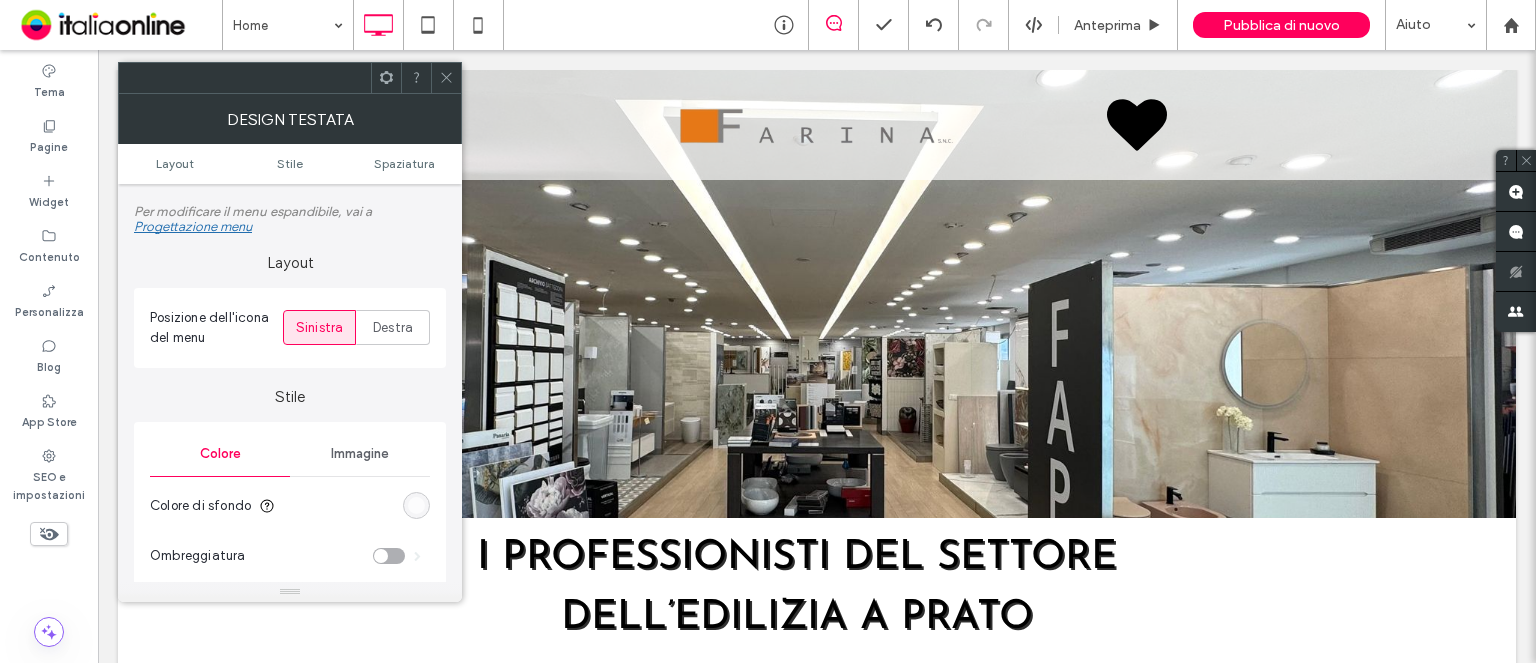 click at bounding box center (446, 78) 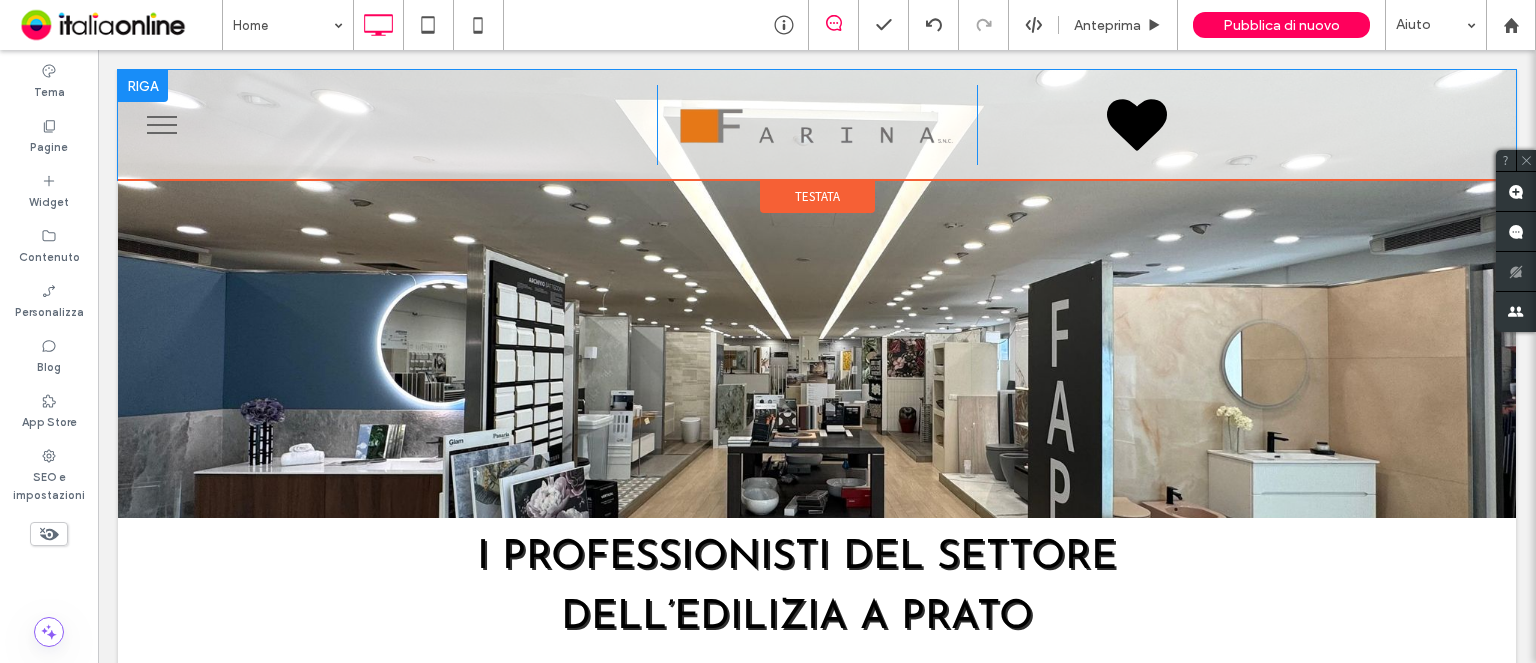 click at bounding box center (143, 86) 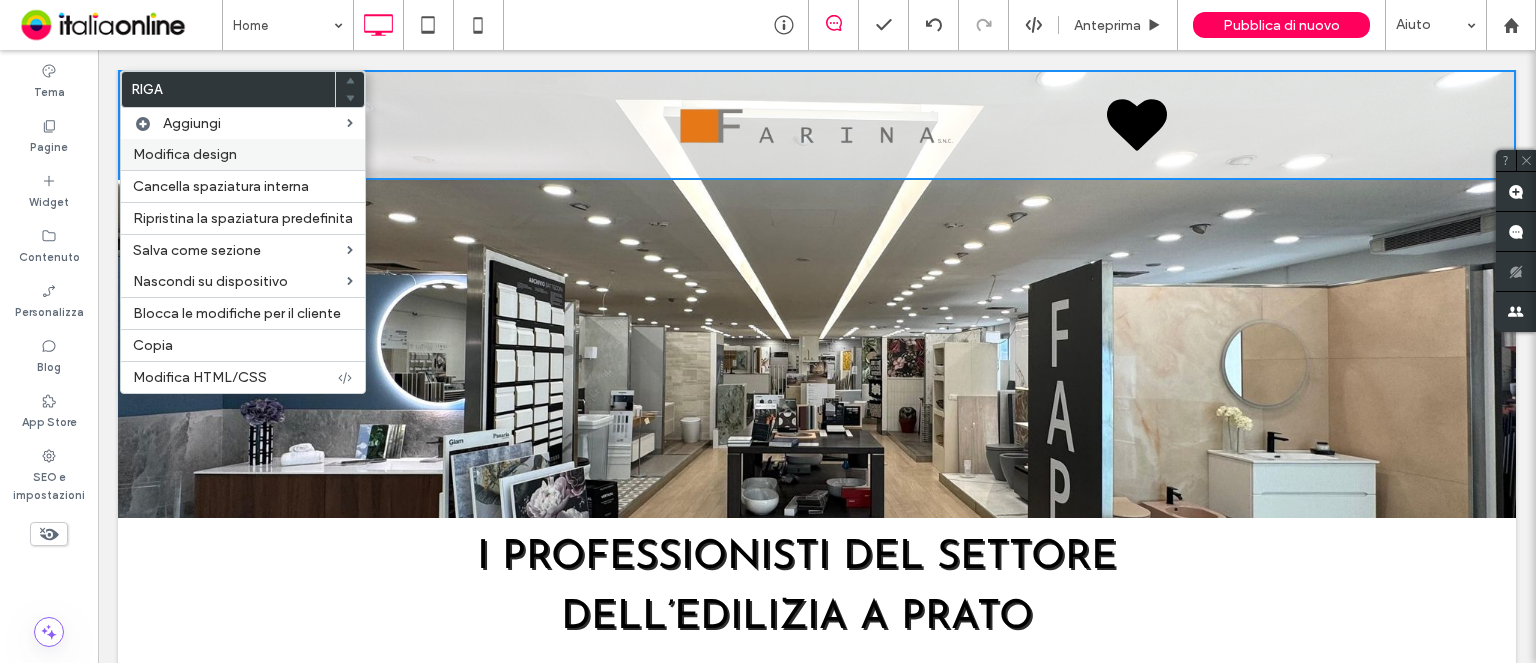click on "Modifica design" at bounding box center (185, 154) 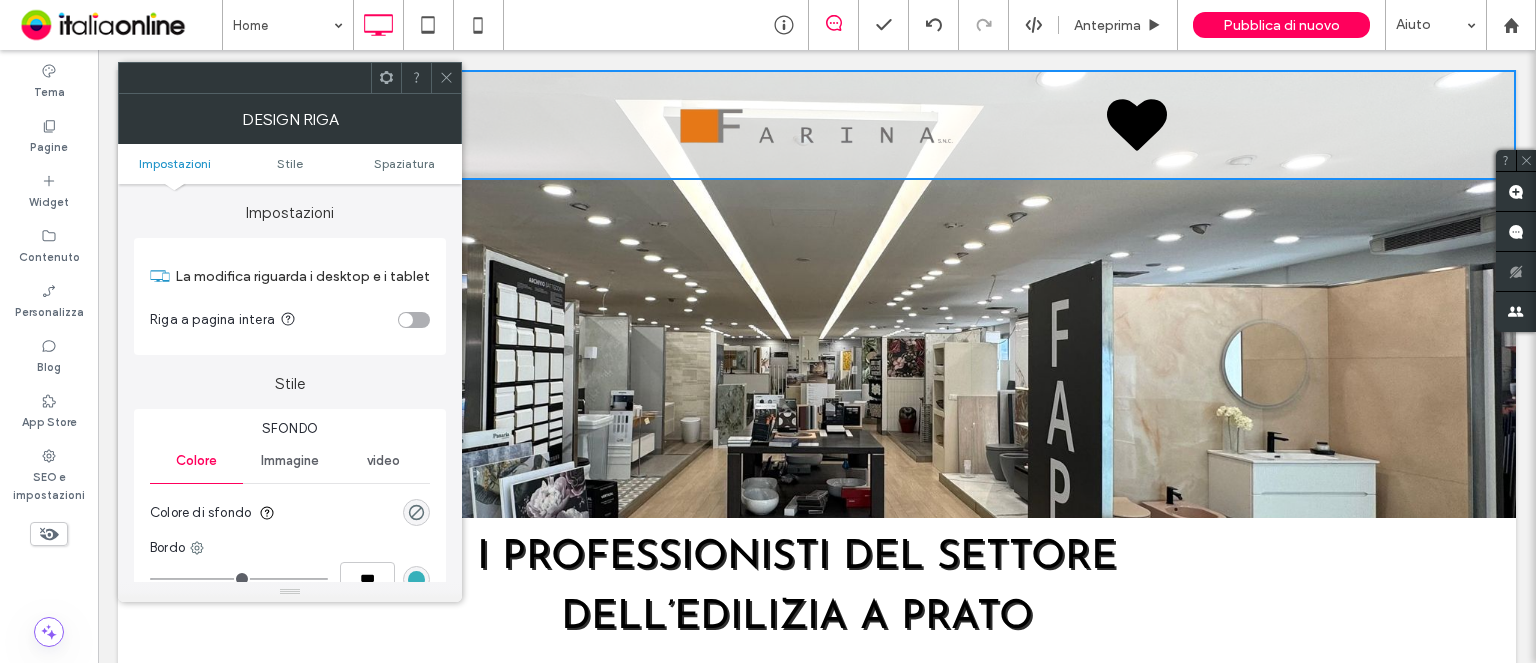 click at bounding box center (414, 320) 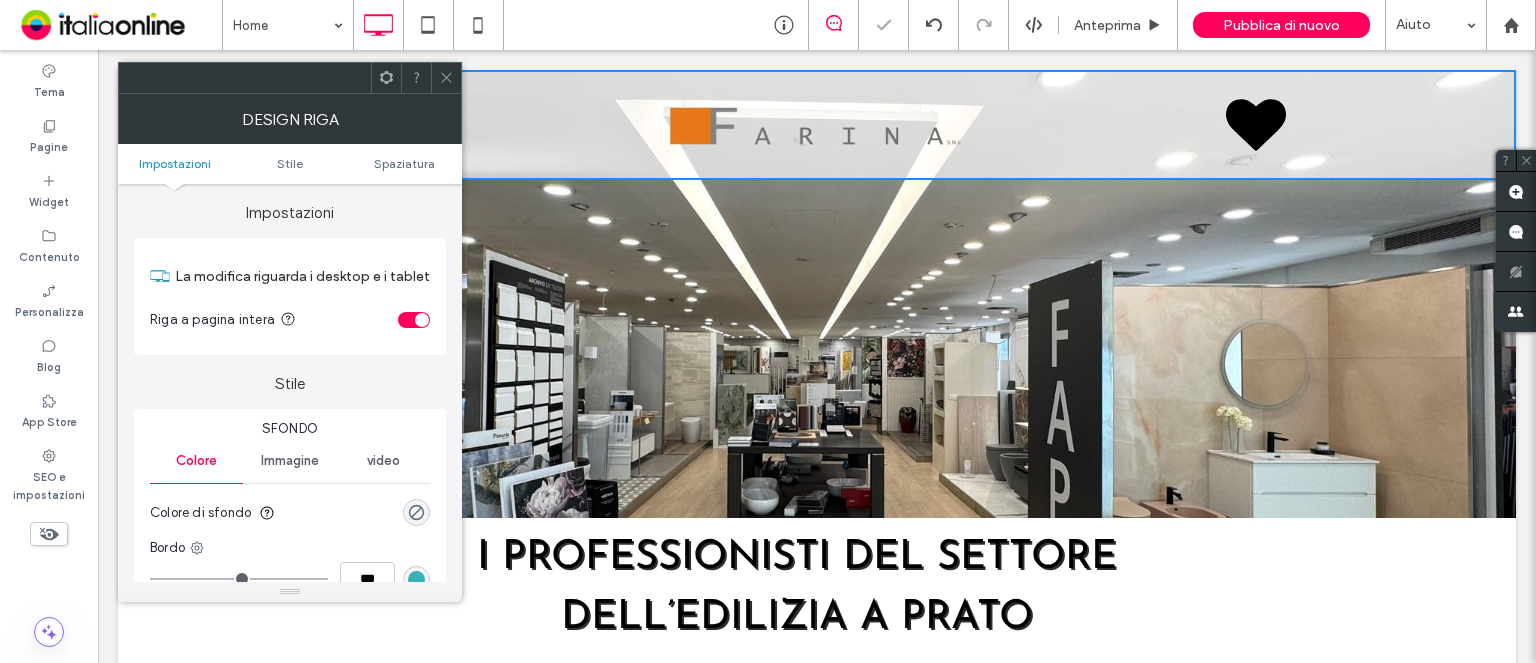 click 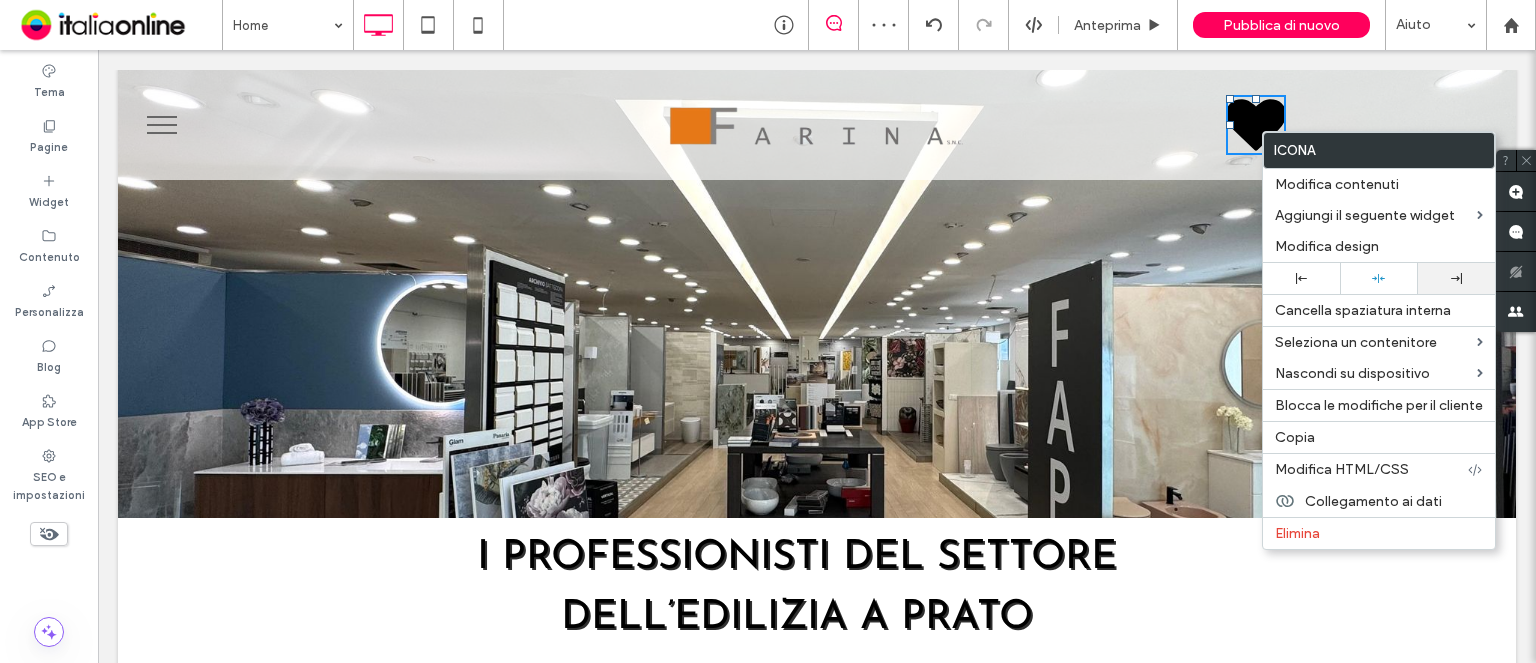 click at bounding box center [1456, 278] 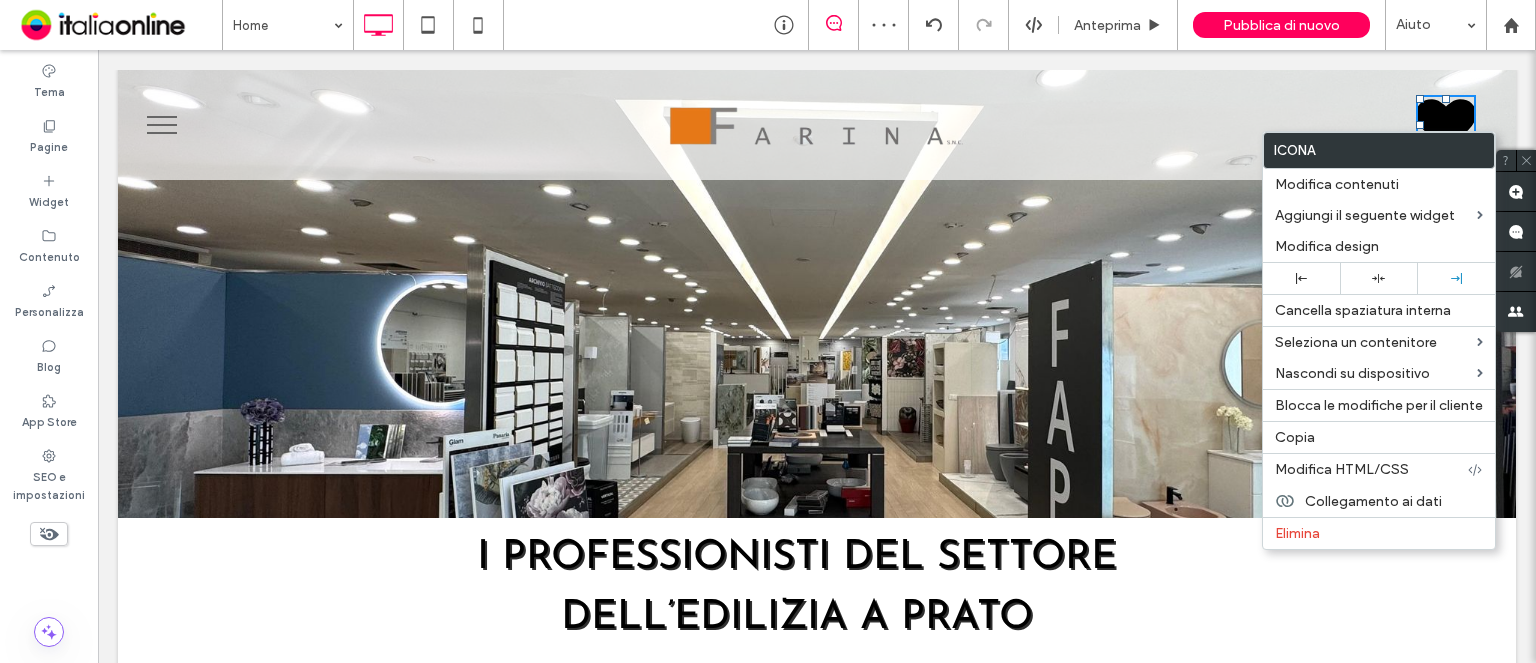 click on "Click To Paste
Riga + Aggiungi sezione" at bounding box center [817, 293] 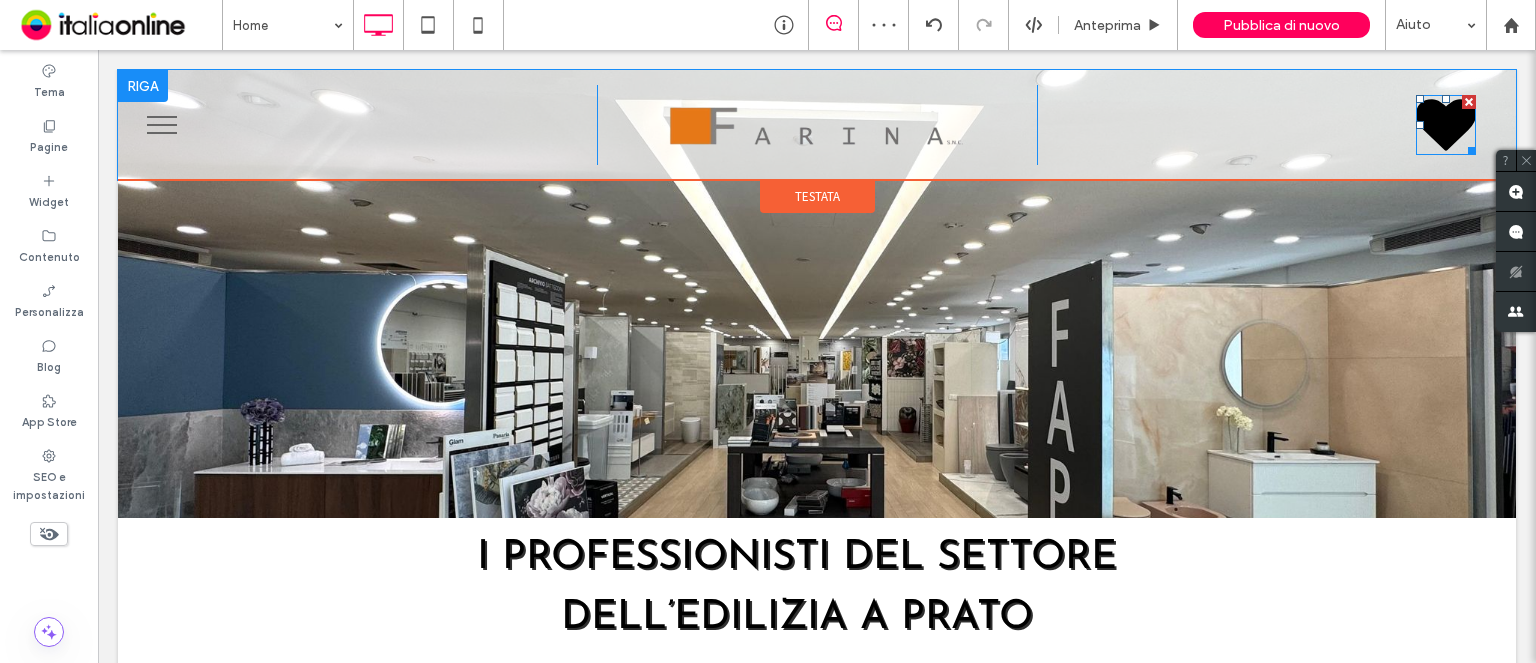drag, startPoint x: 1443, startPoint y: 108, endPoint x: 1410, endPoint y: 87, distance: 39.115215 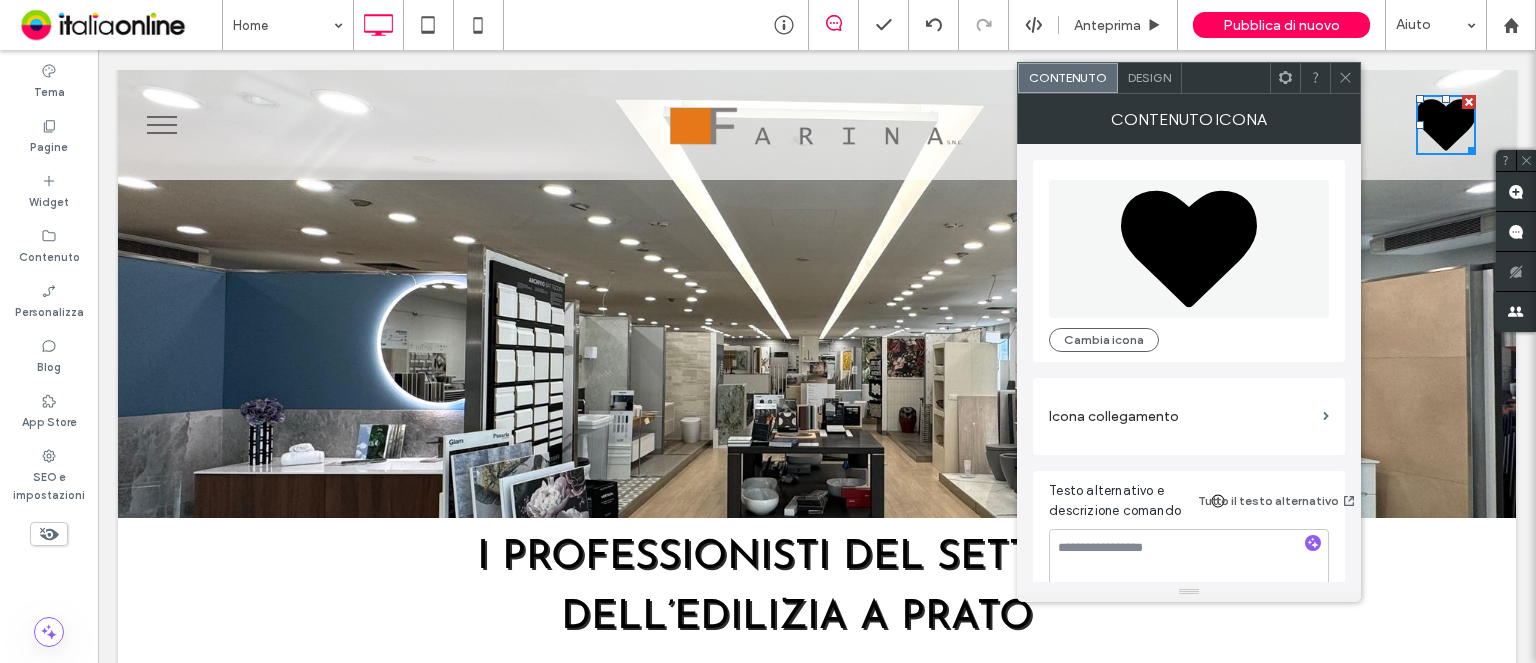 click on "Design" at bounding box center (1149, 77) 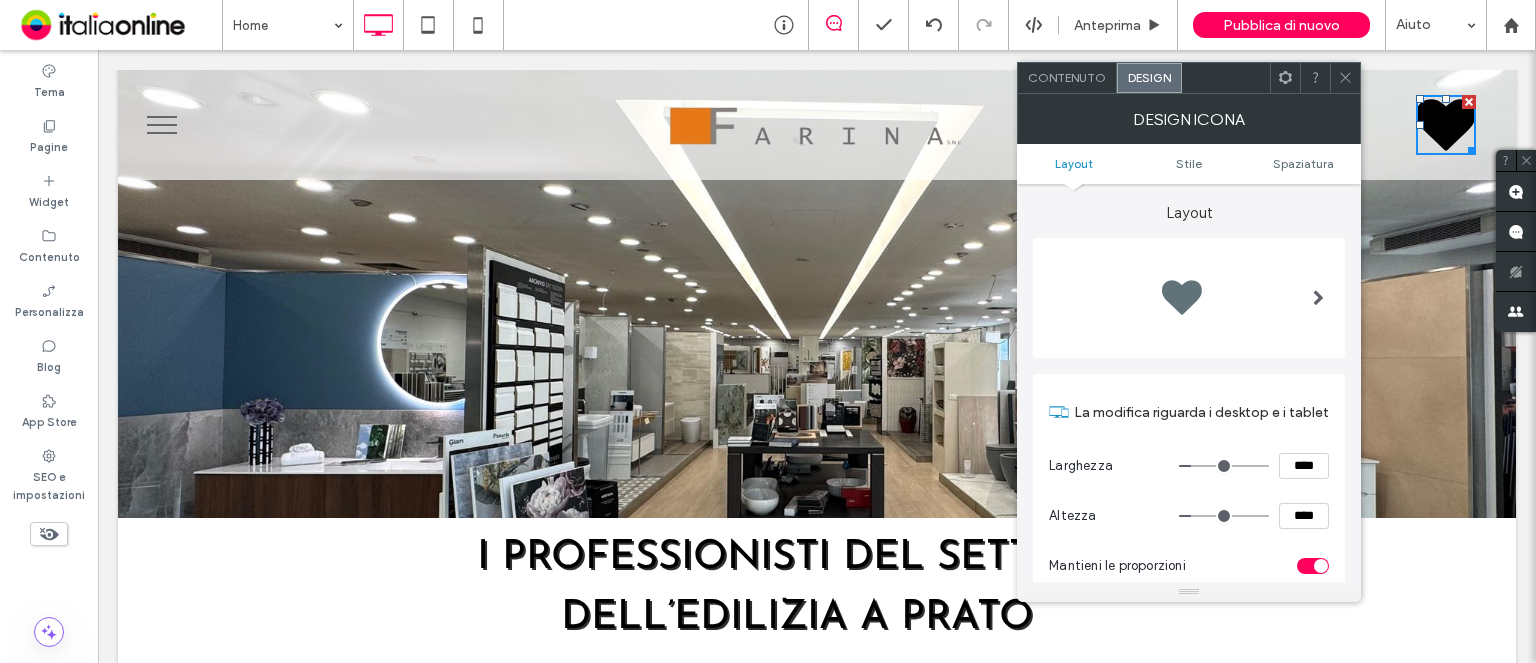 scroll, scrollTop: 100, scrollLeft: 0, axis: vertical 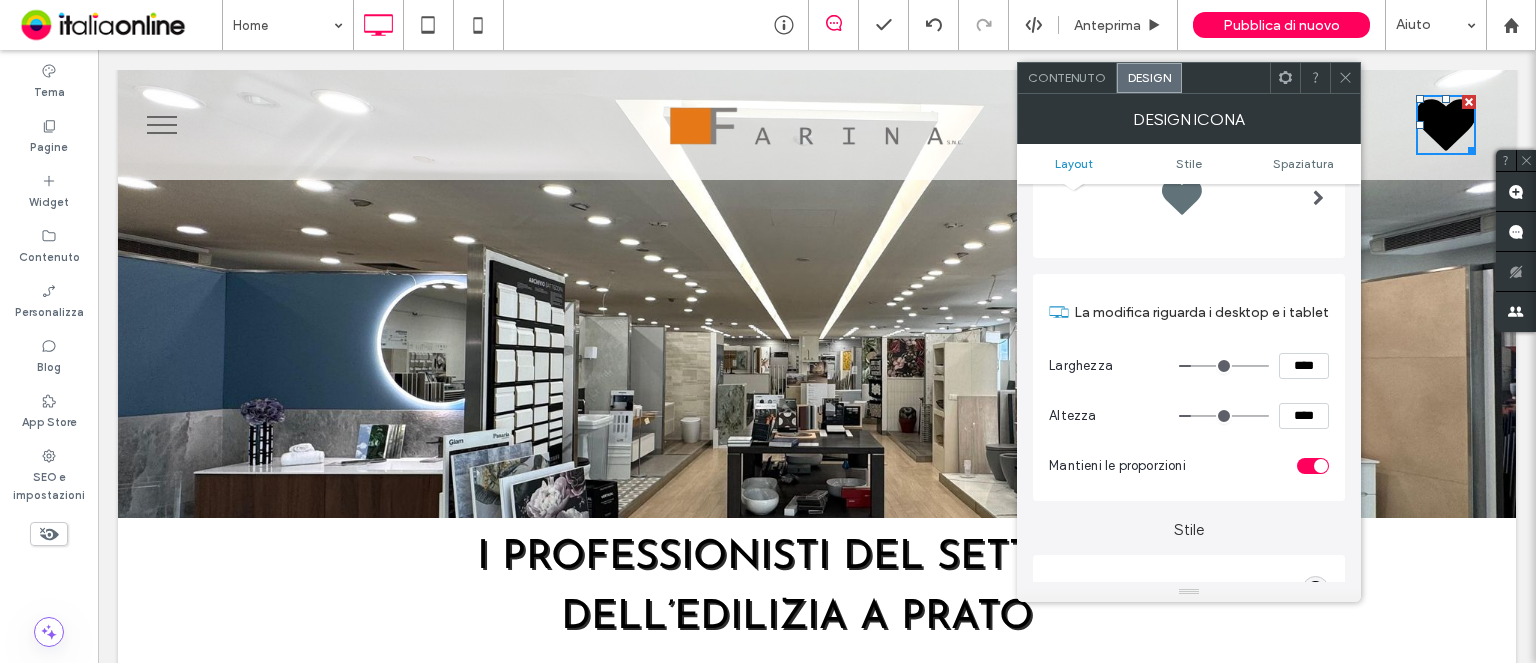 click at bounding box center [1189, 198] 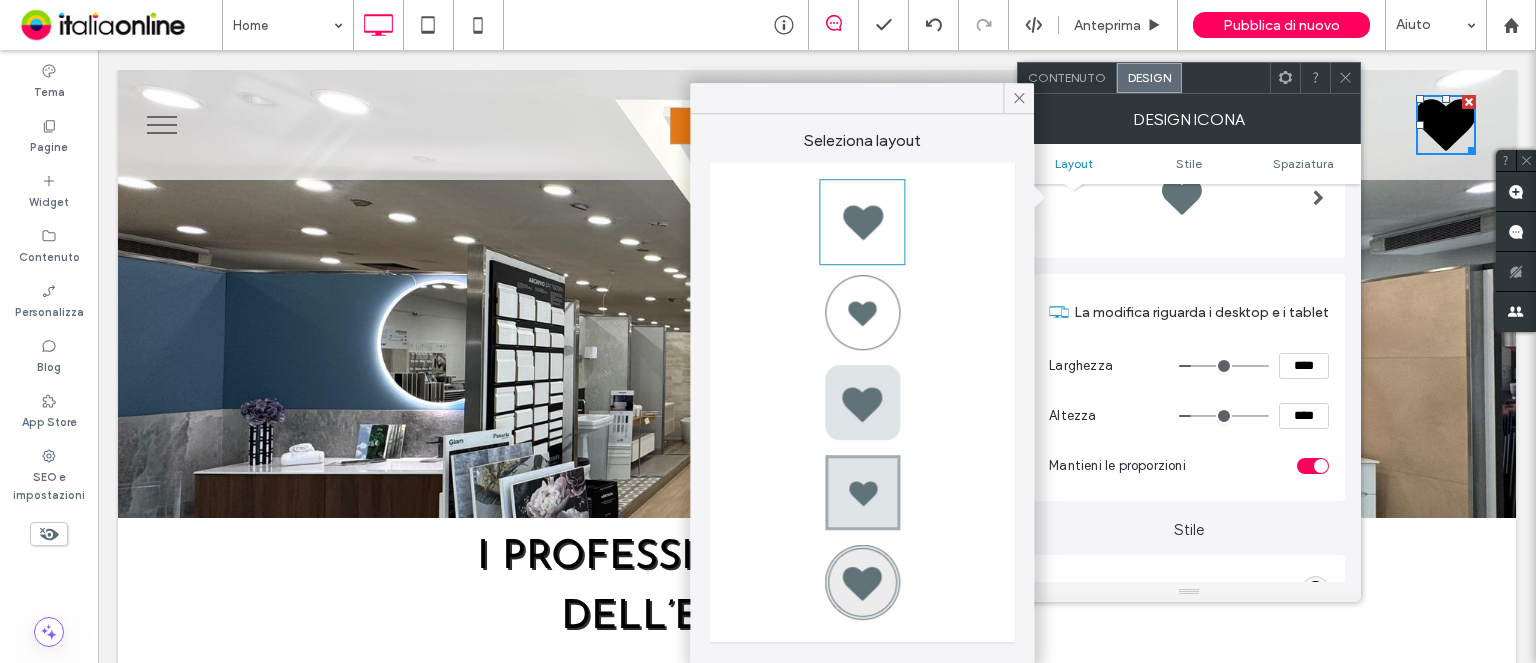drag, startPoint x: 1024, startPoint y: 89, endPoint x: 1035, endPoint y: 87, distance: 11.18034 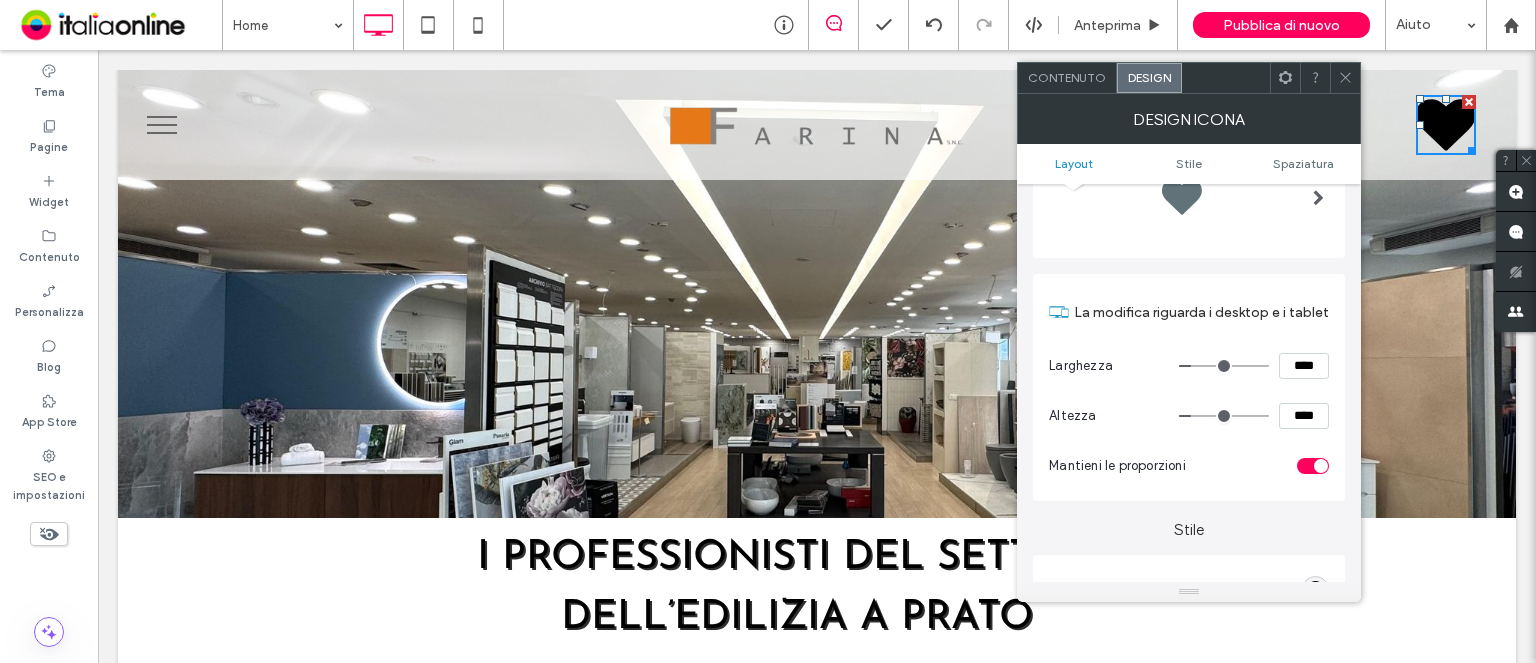 click on "Contenuto" at bounding box center (1067, 77) 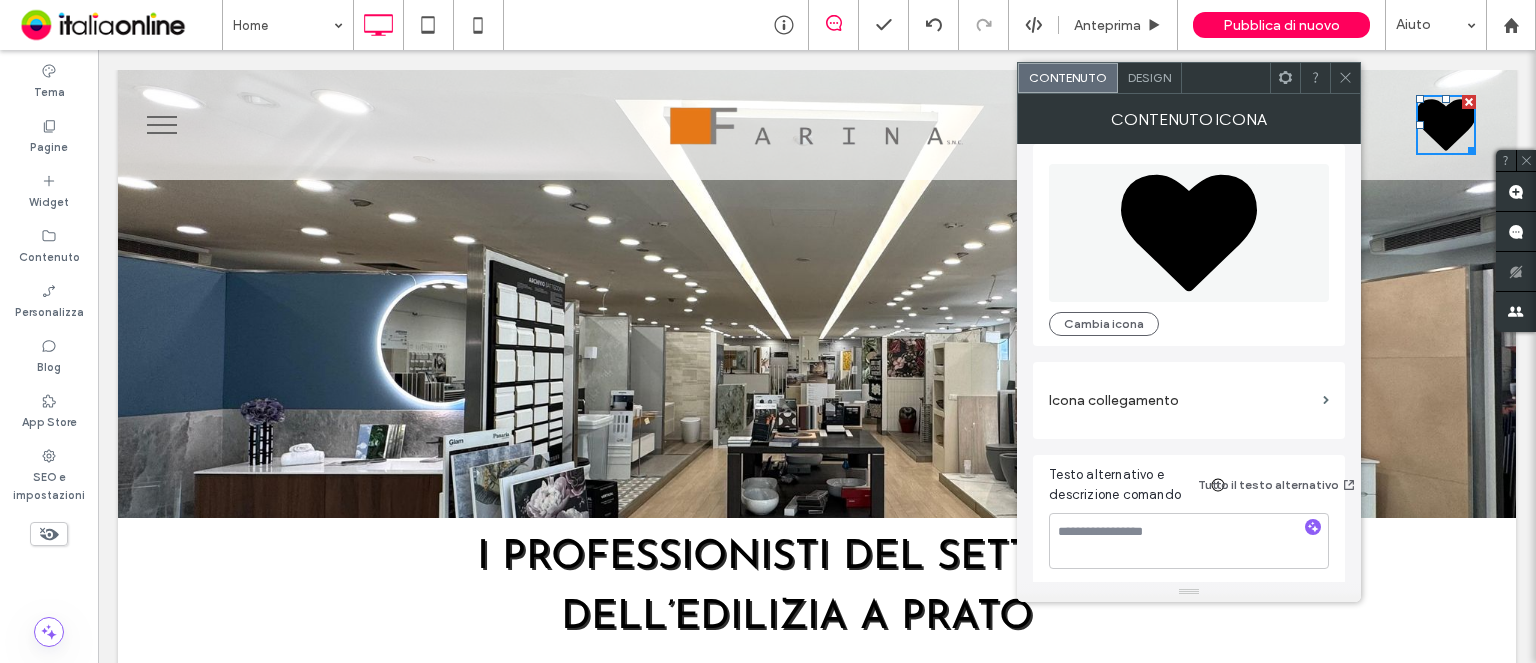 scroll, scrollTop: 20, scrollLeft: 0, axis: vertical 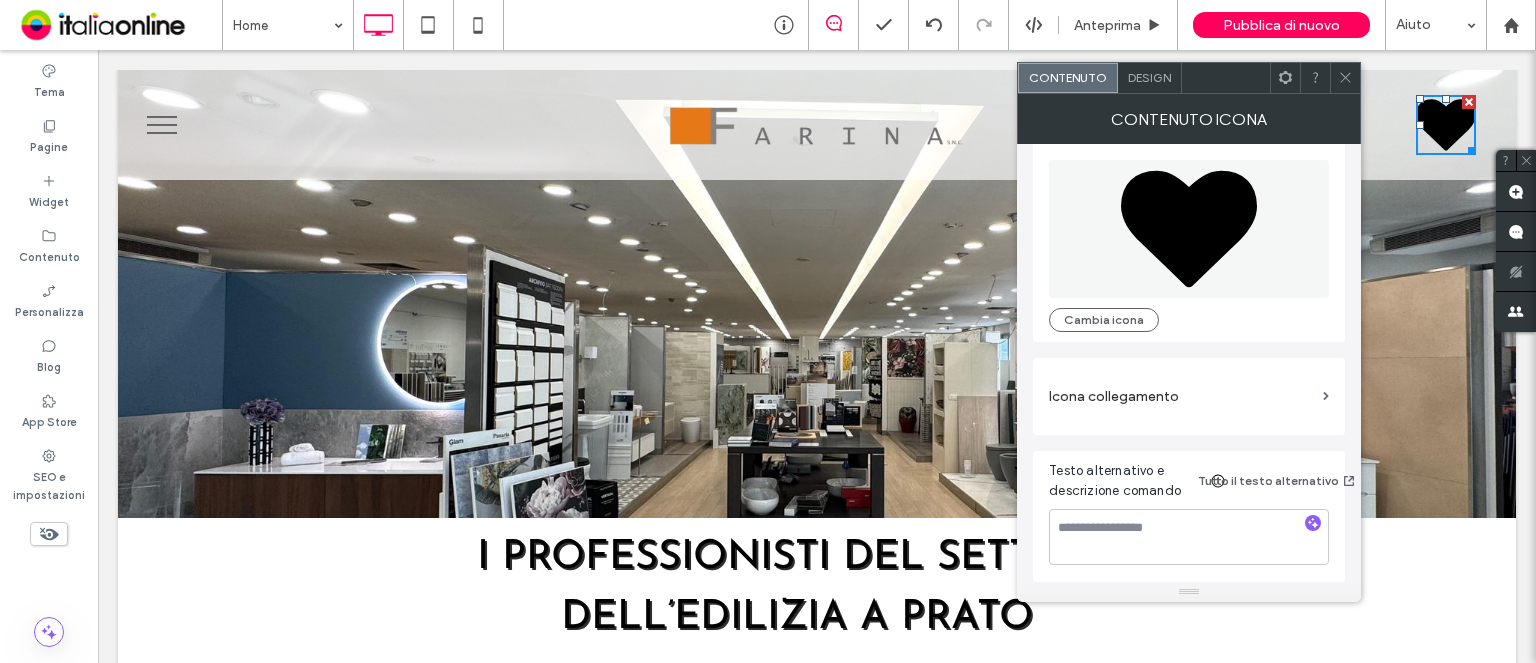 click on "Design" at bounding box center (1150, 78) 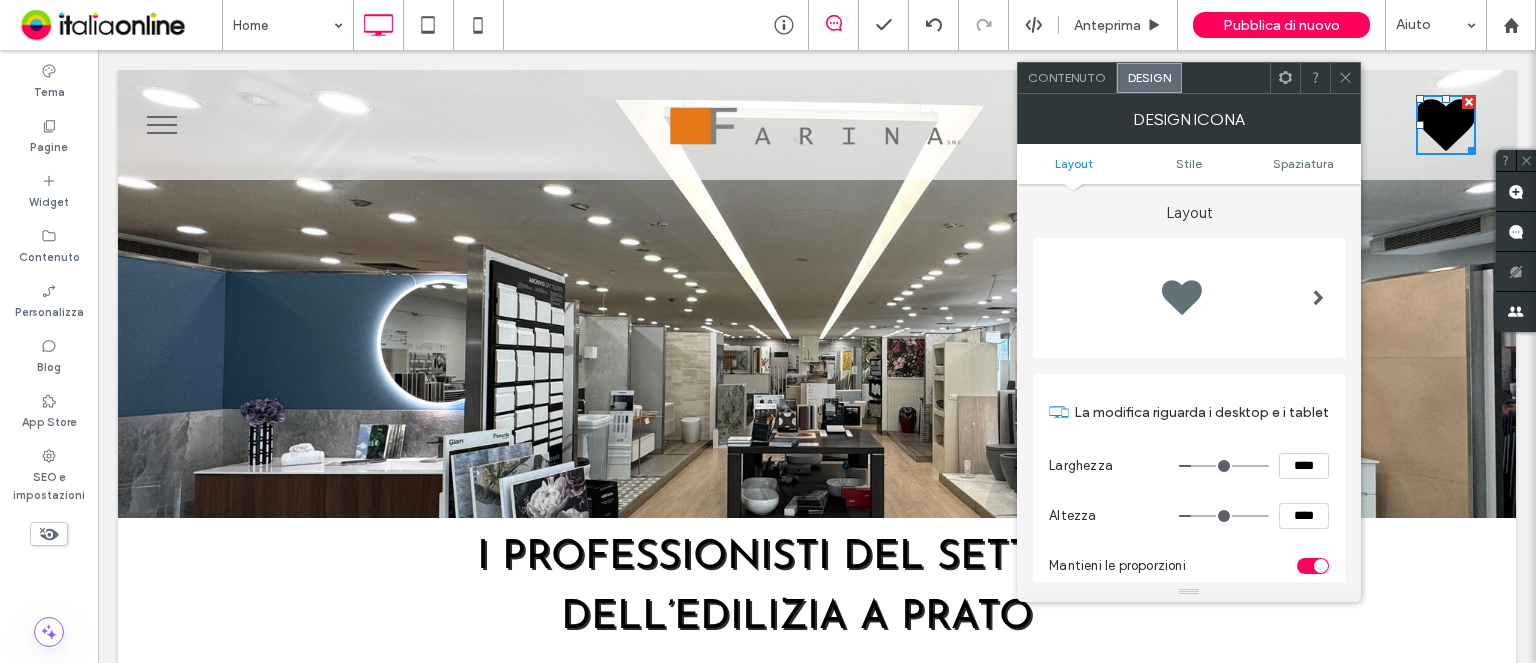 click on "Contenuto" at bounding box center [1067, 77] 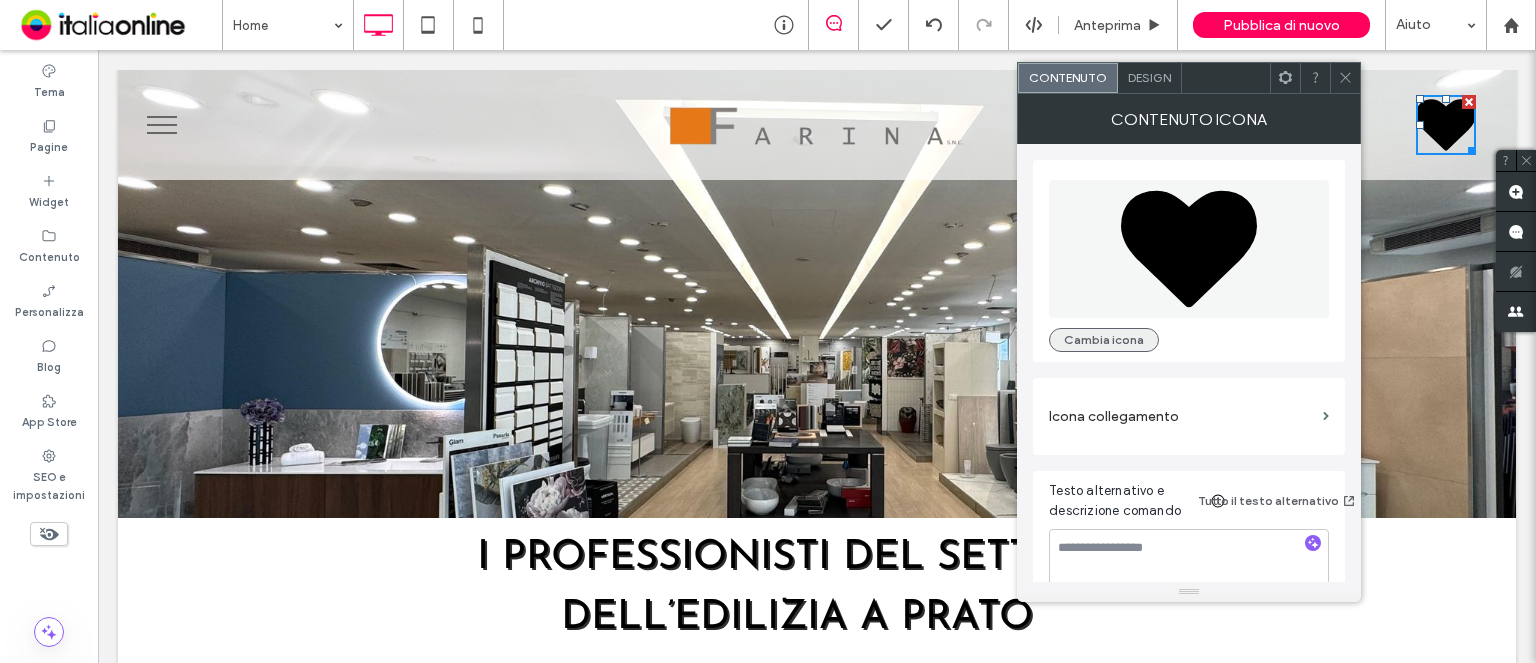 click on "Cambia icona" at bounding box center (1104, 340) 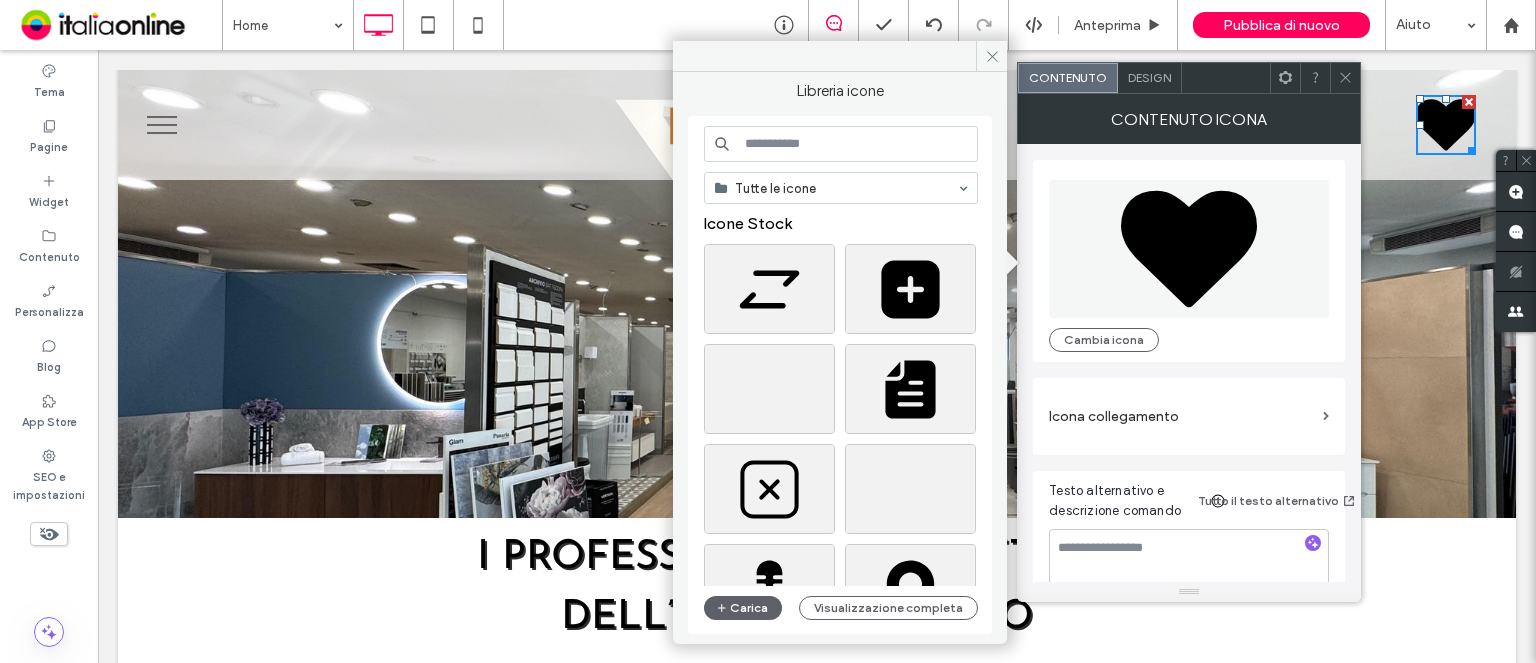 click at bounding box center [841, 144] 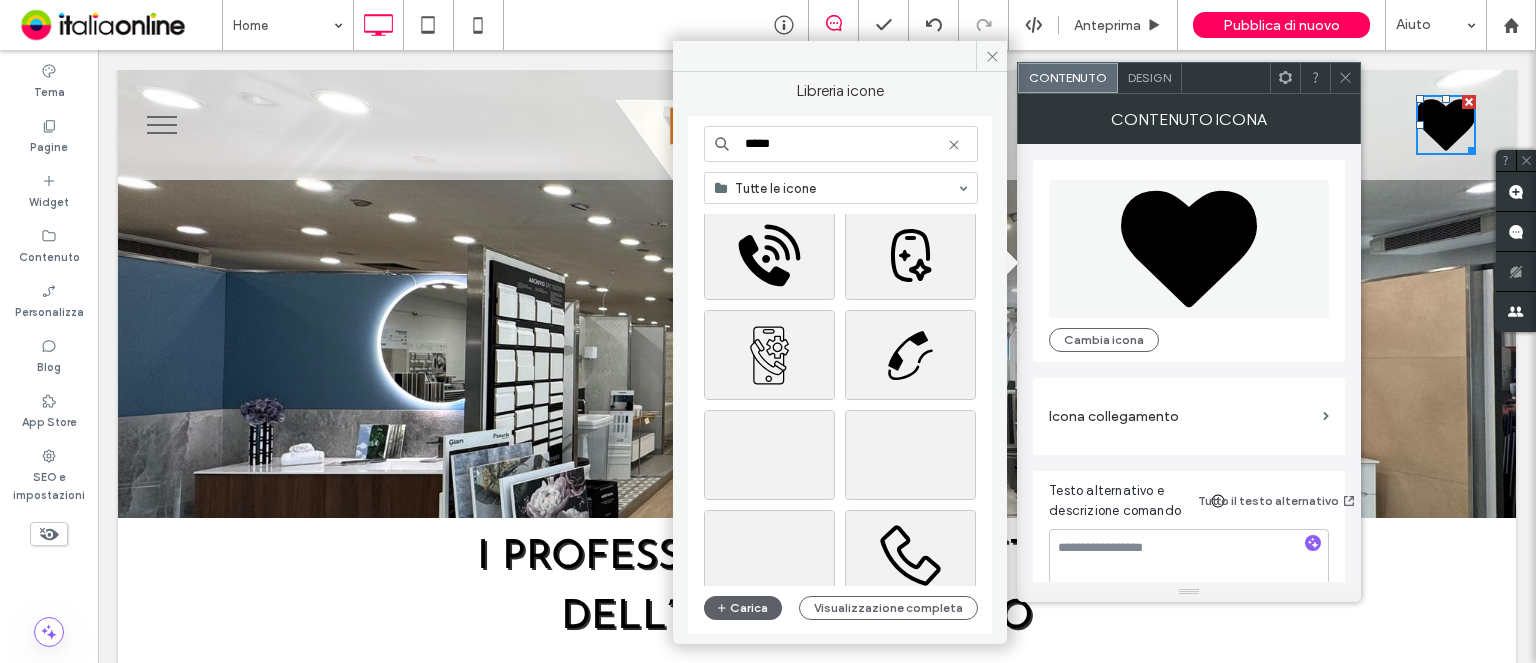 scroll, scrollTop: 600, scrollLeft: 0, axis: vertical 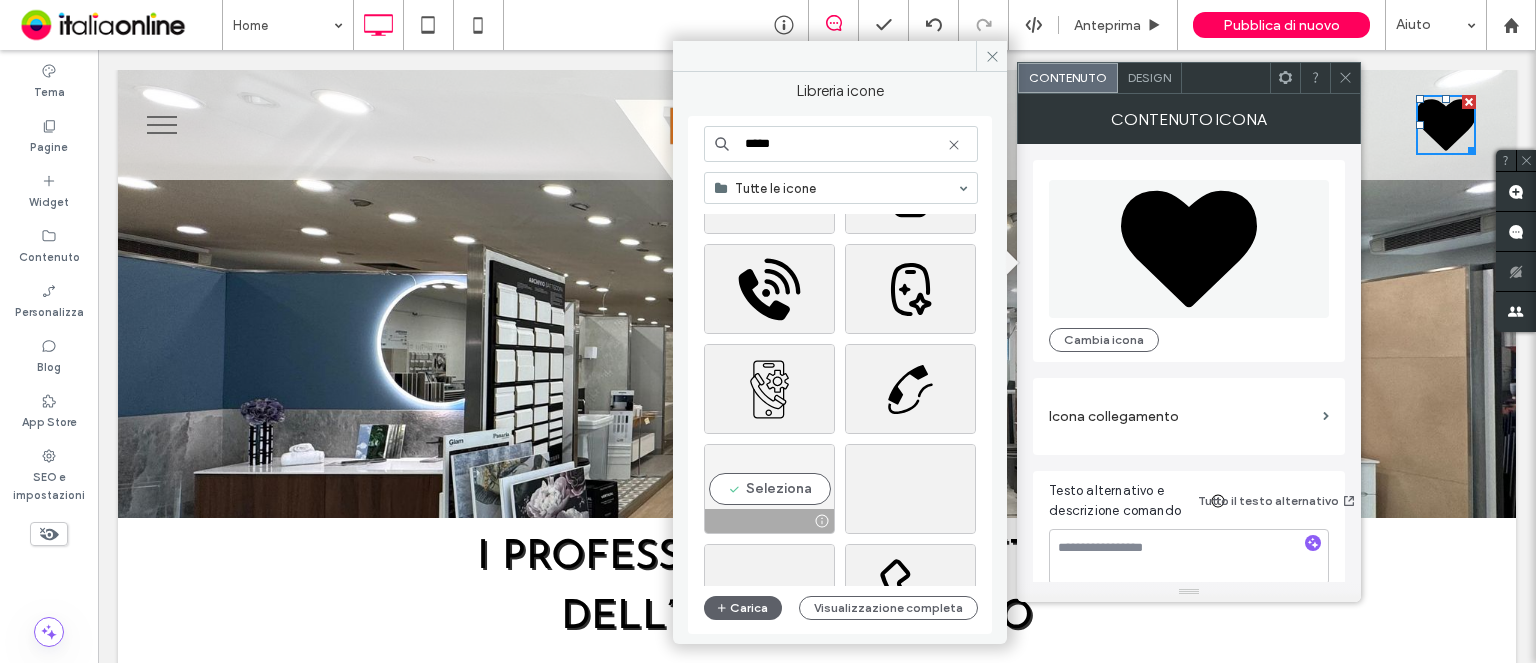 type on "*****" 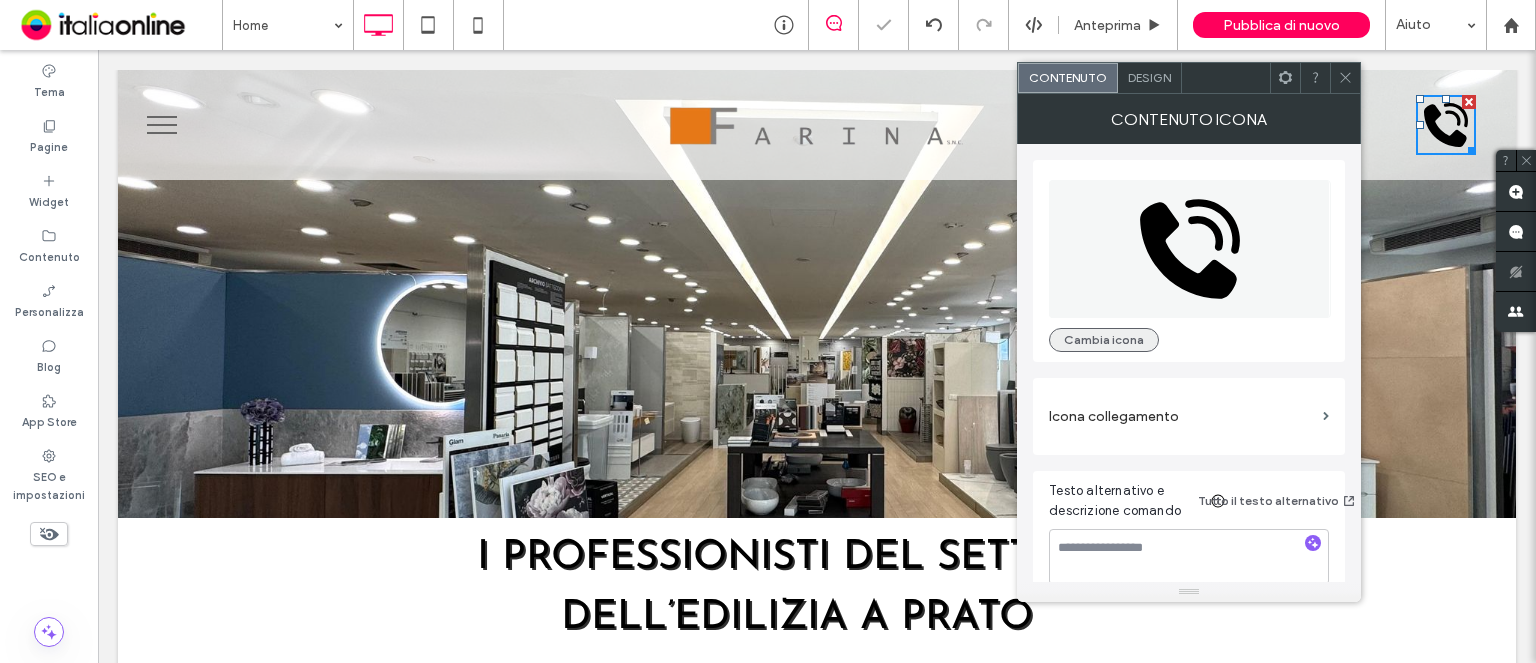click on "Cambia icona" at bounding box center (1104, 340) 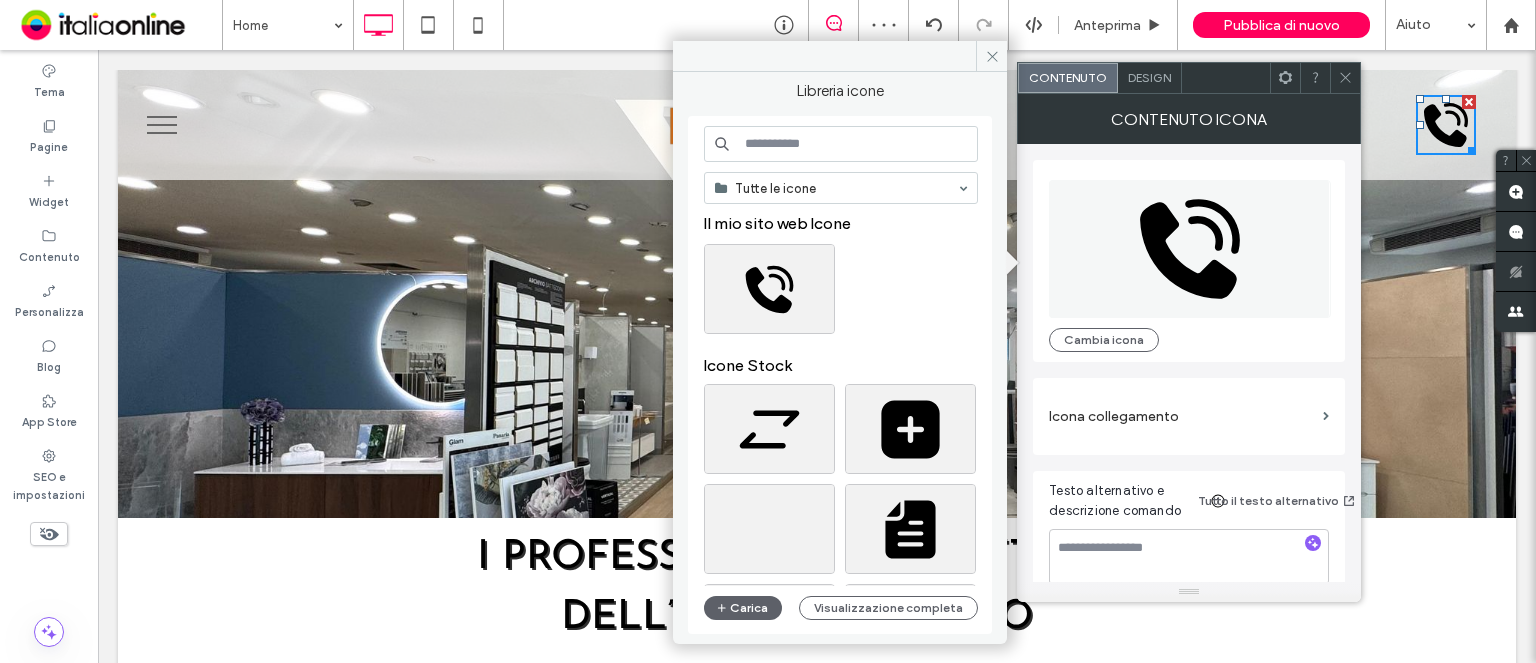 click at bounding box center (841, 144) 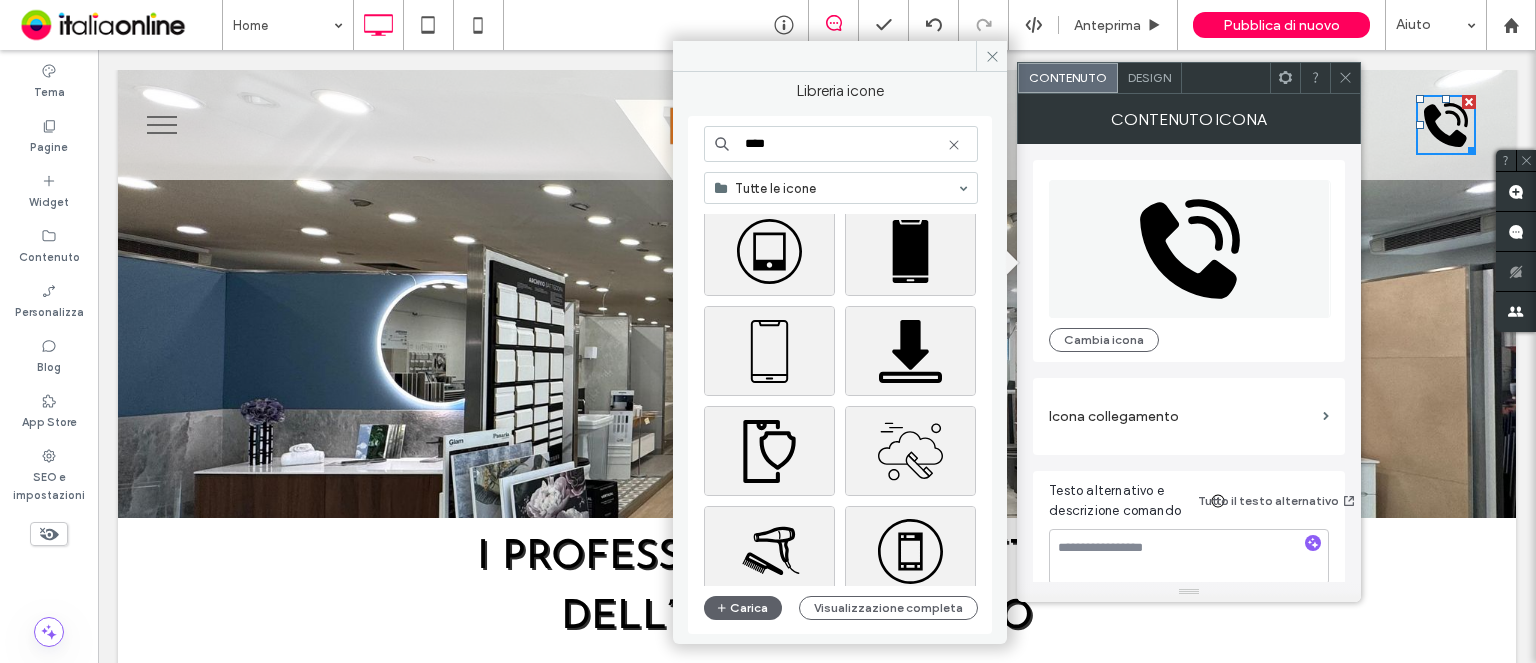 scroll, scrollTop: 400, scrollLeft: 0, axis: vertical 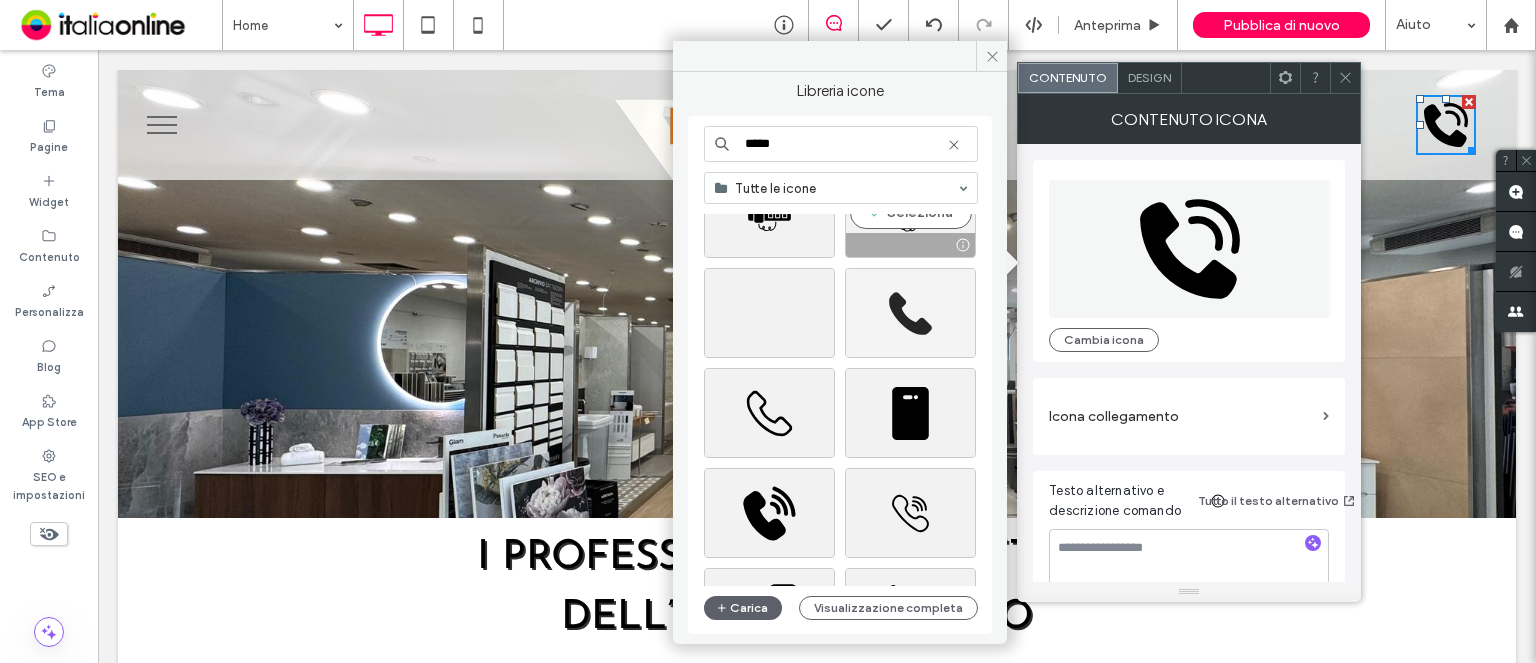 type on "*****" 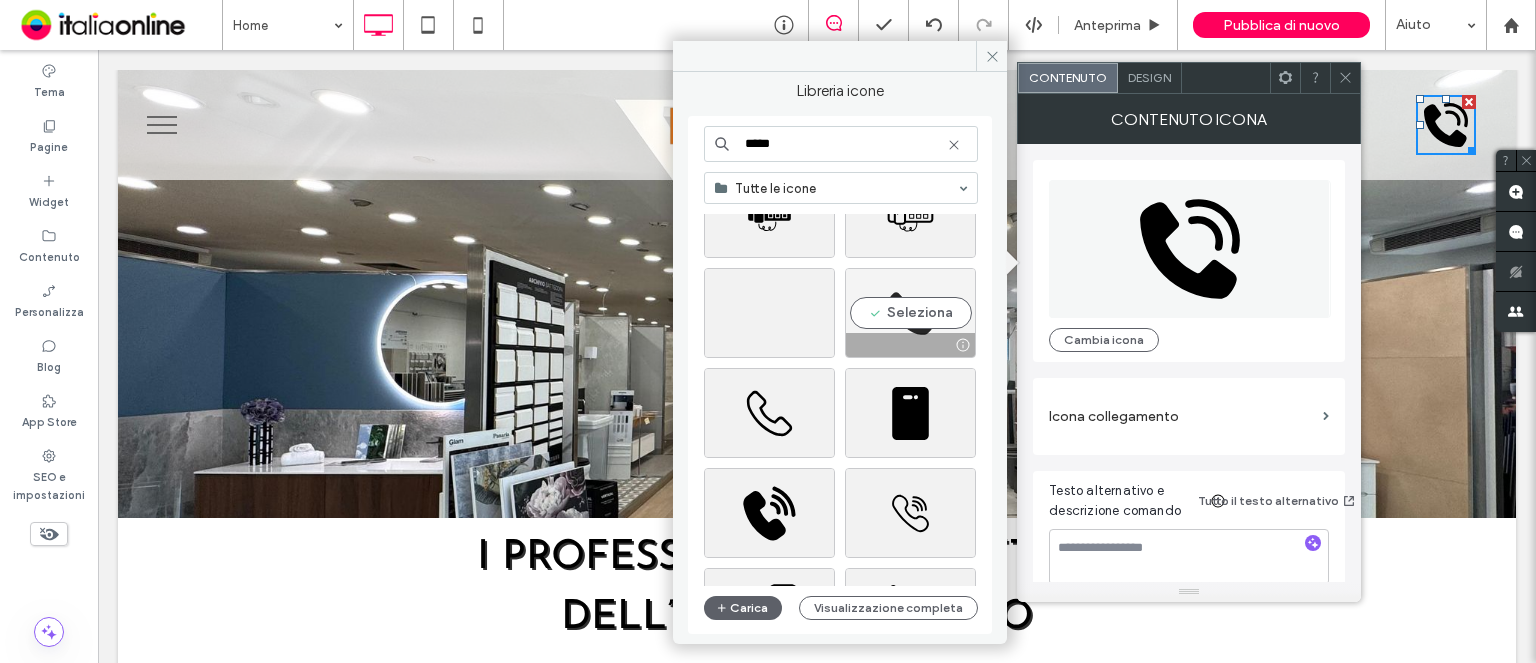 click on "Seleziona" at bounding box center (910, 313) 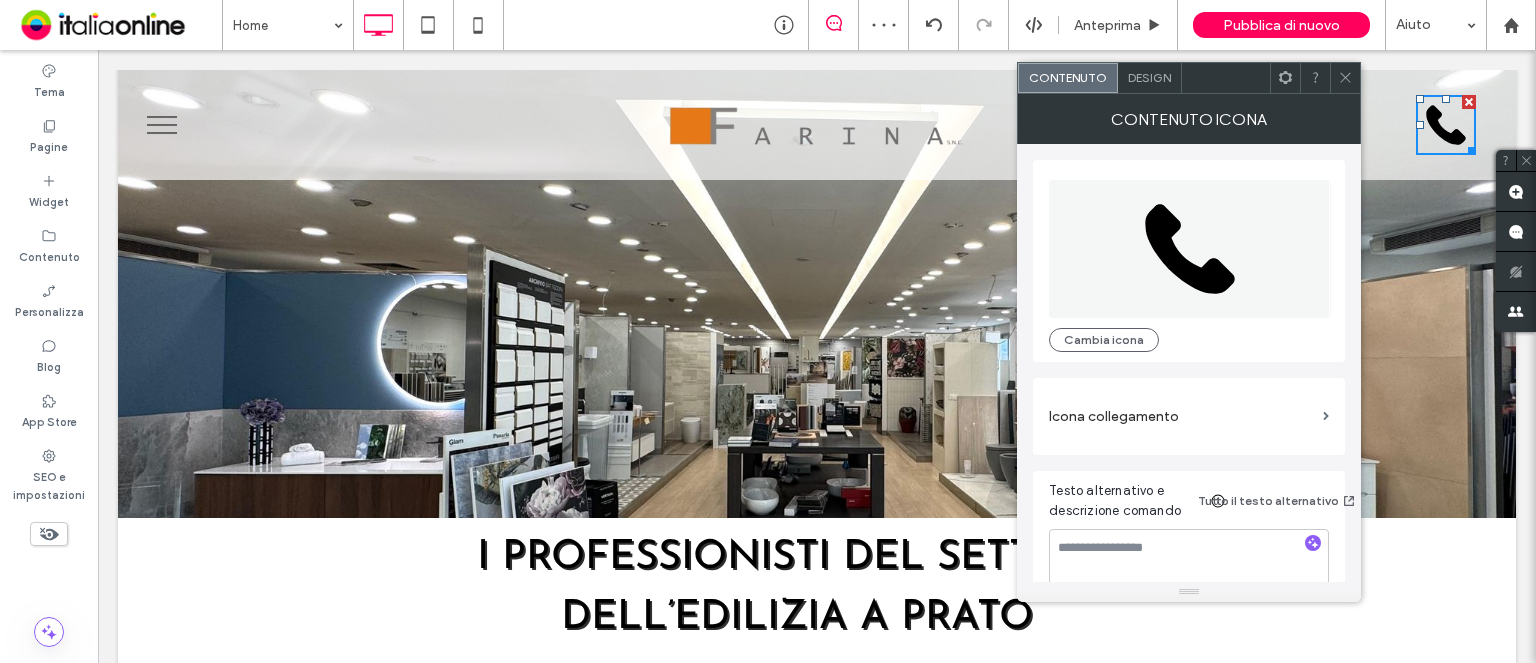 click on "Design" at bounding box center [1149, 77] 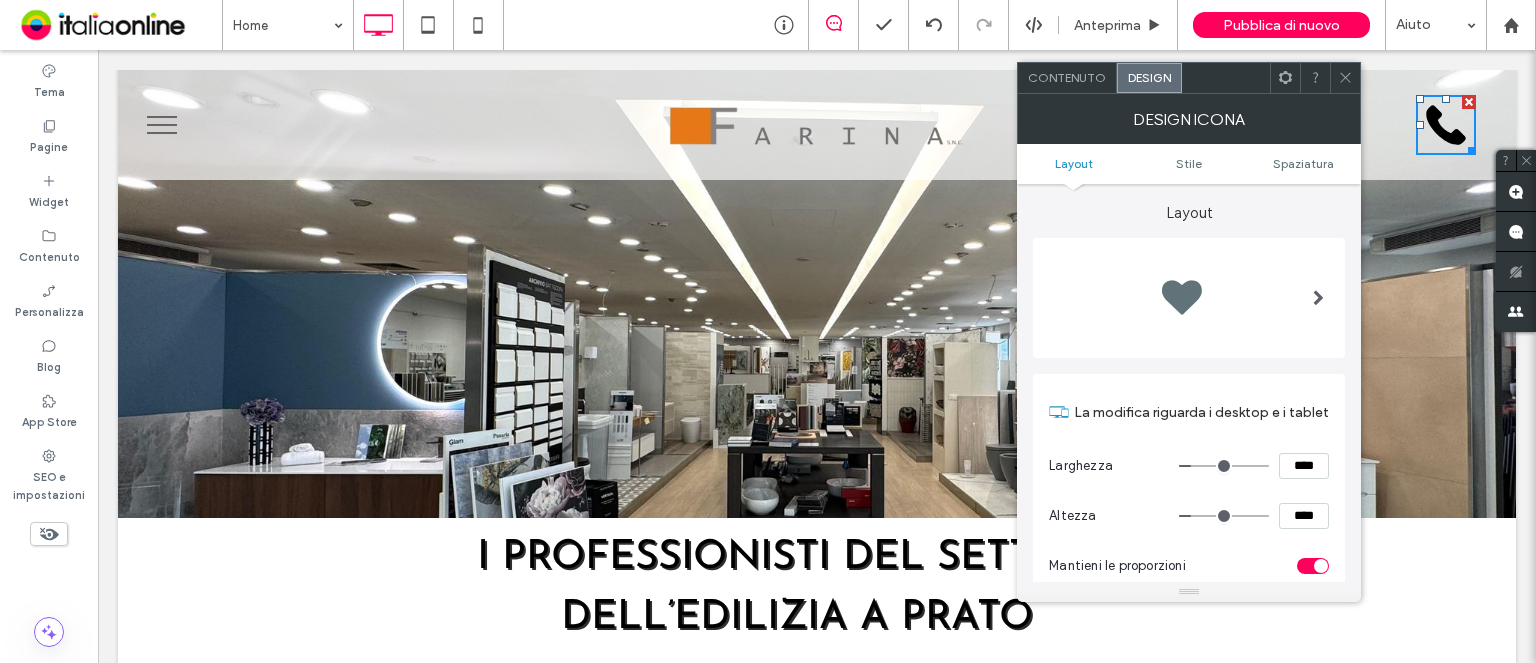 drag, startPoint x: 1304, startPoint y: 464, endPoint x: 1223, endPoint y: 476, distance: 81.88406 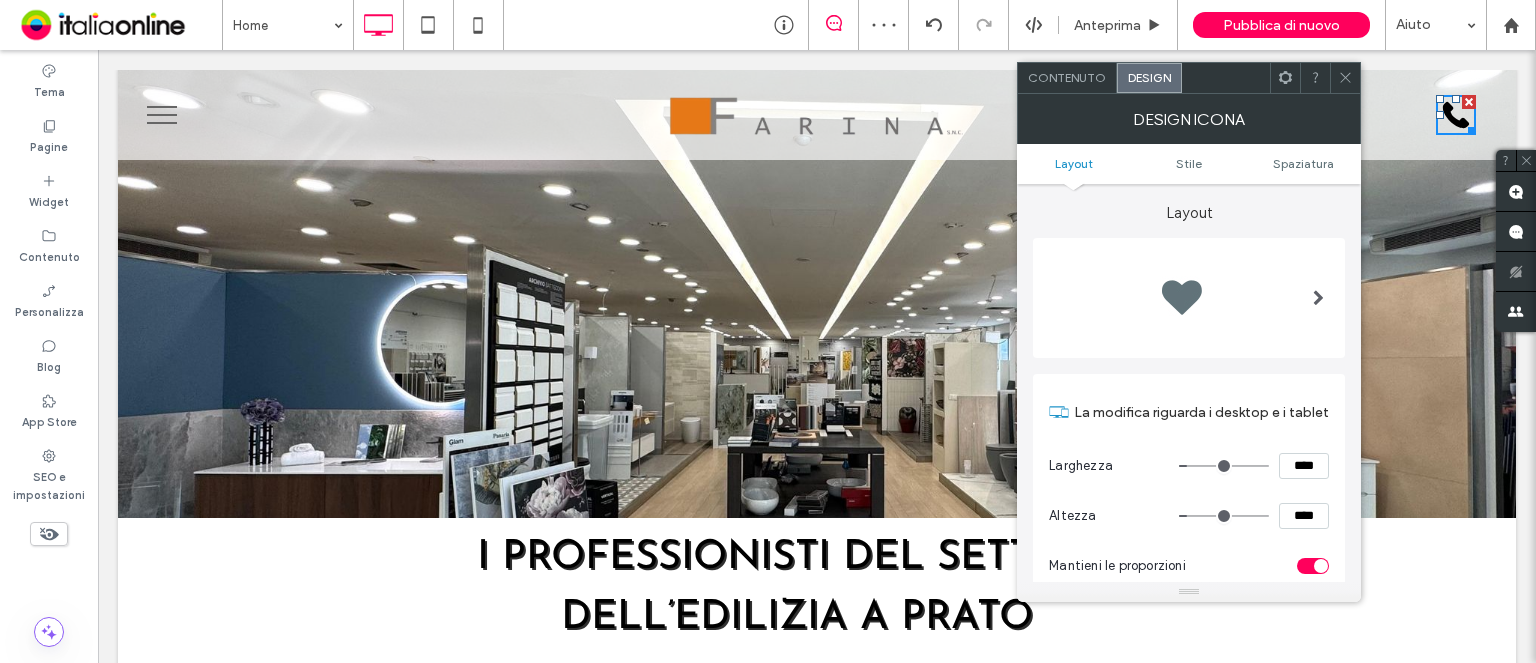 click on "Contenuto" at bounding box center [1067, 77] 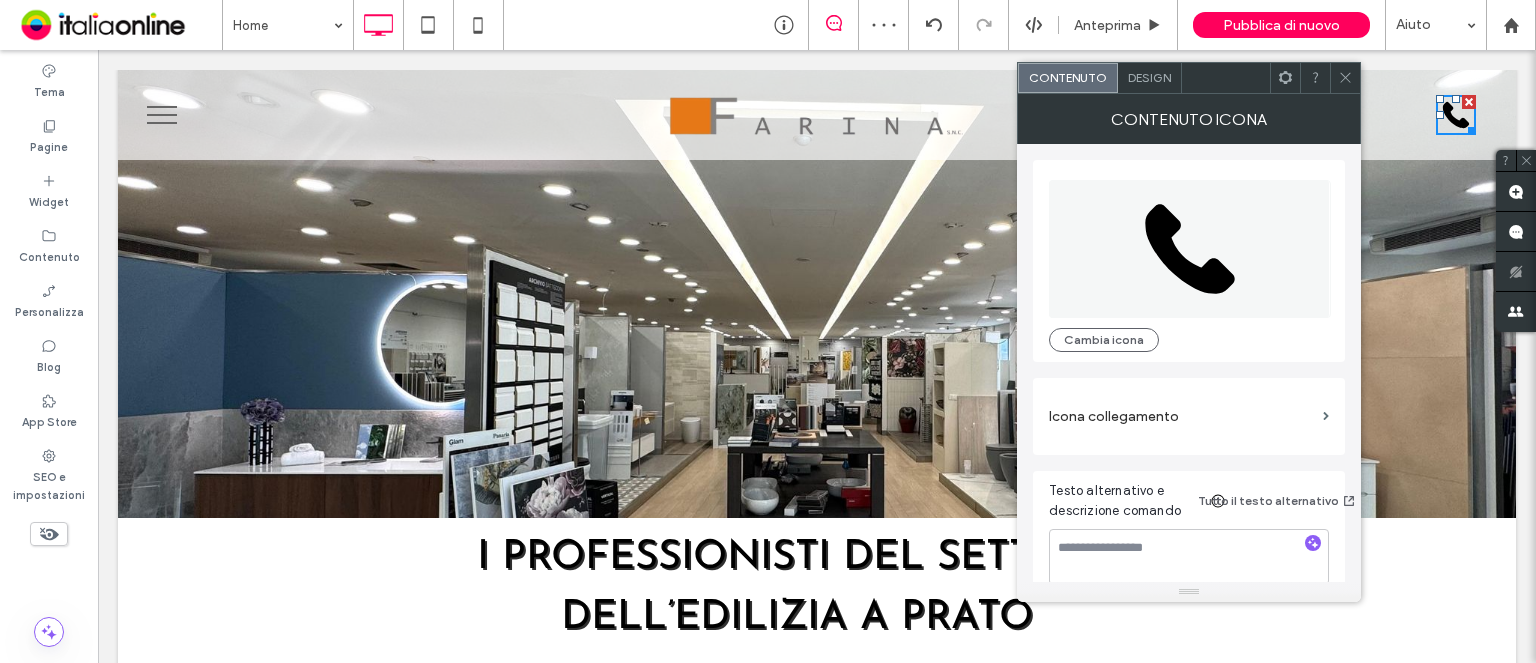 click on "Design" at bounding box center [1149, 77] 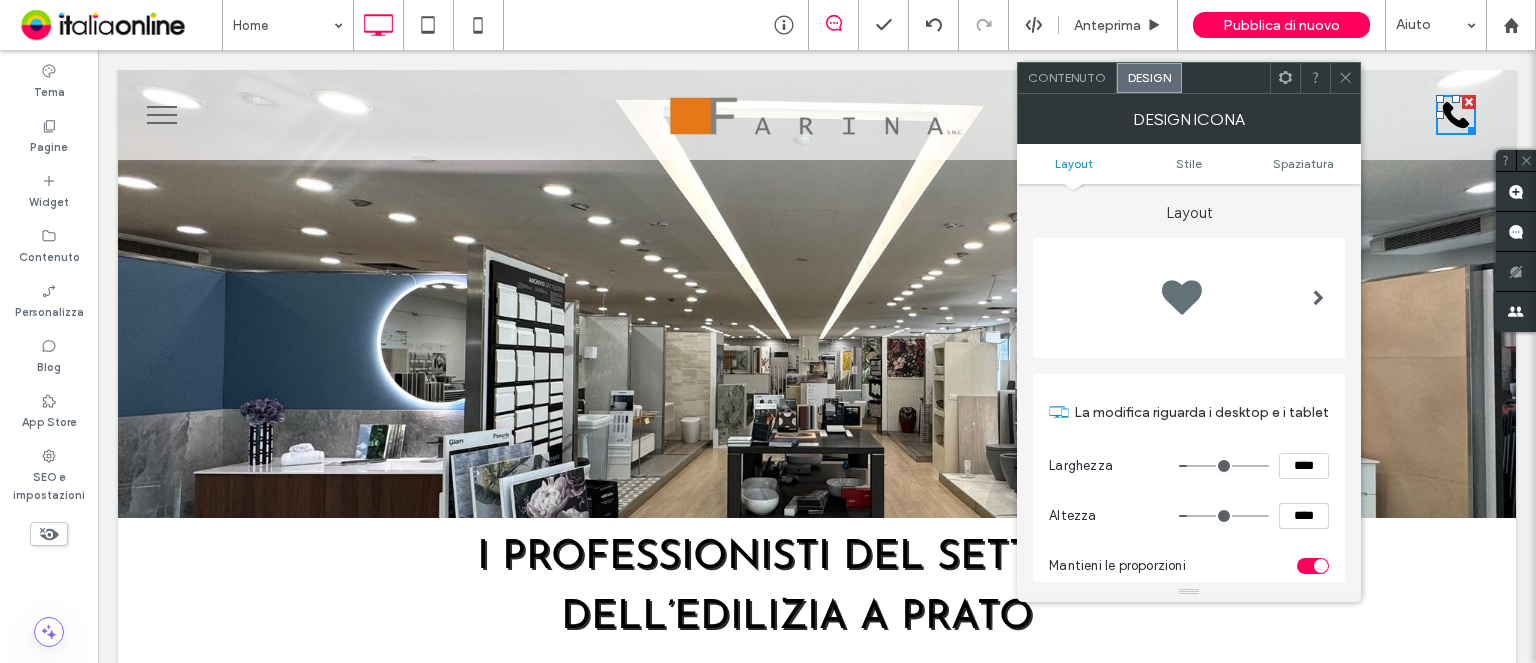 click 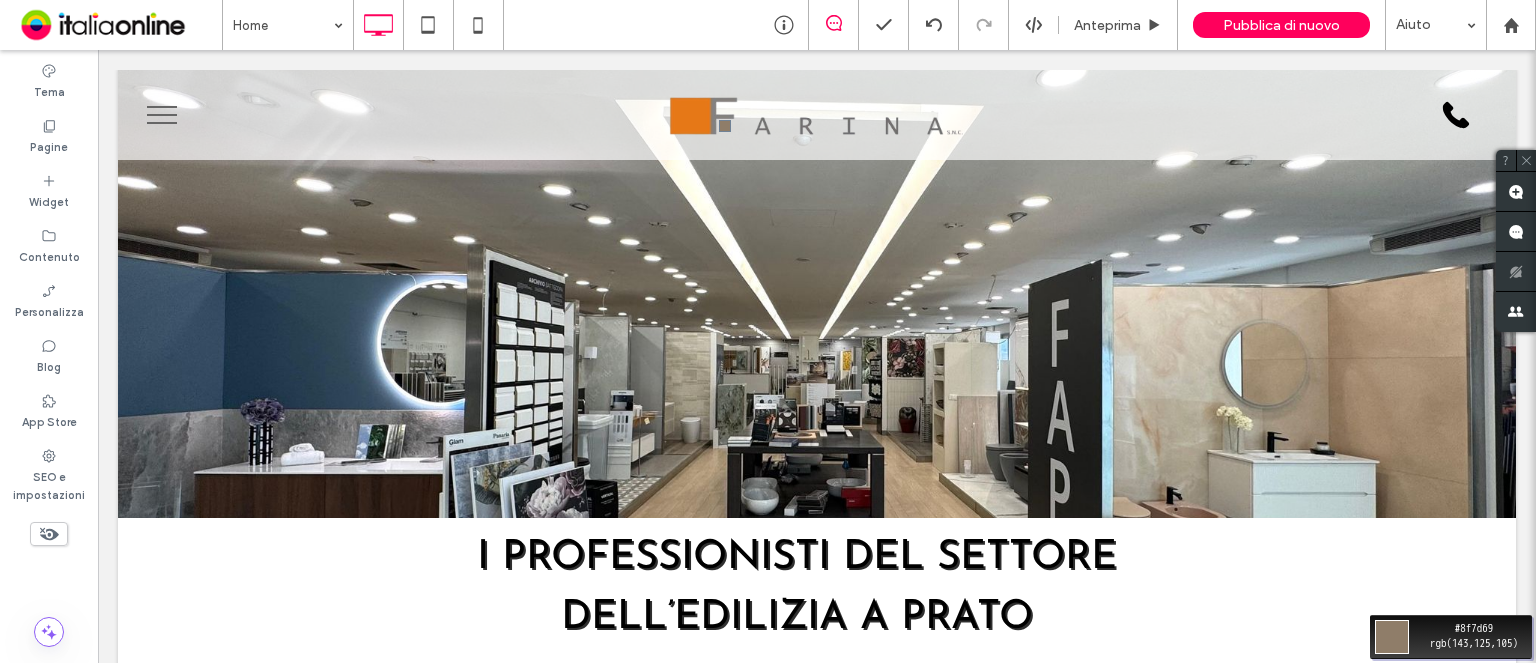 click on "Move your  🖱️  to pick a color #[HEX] #[RGB]" at bounding box center (768, 331) 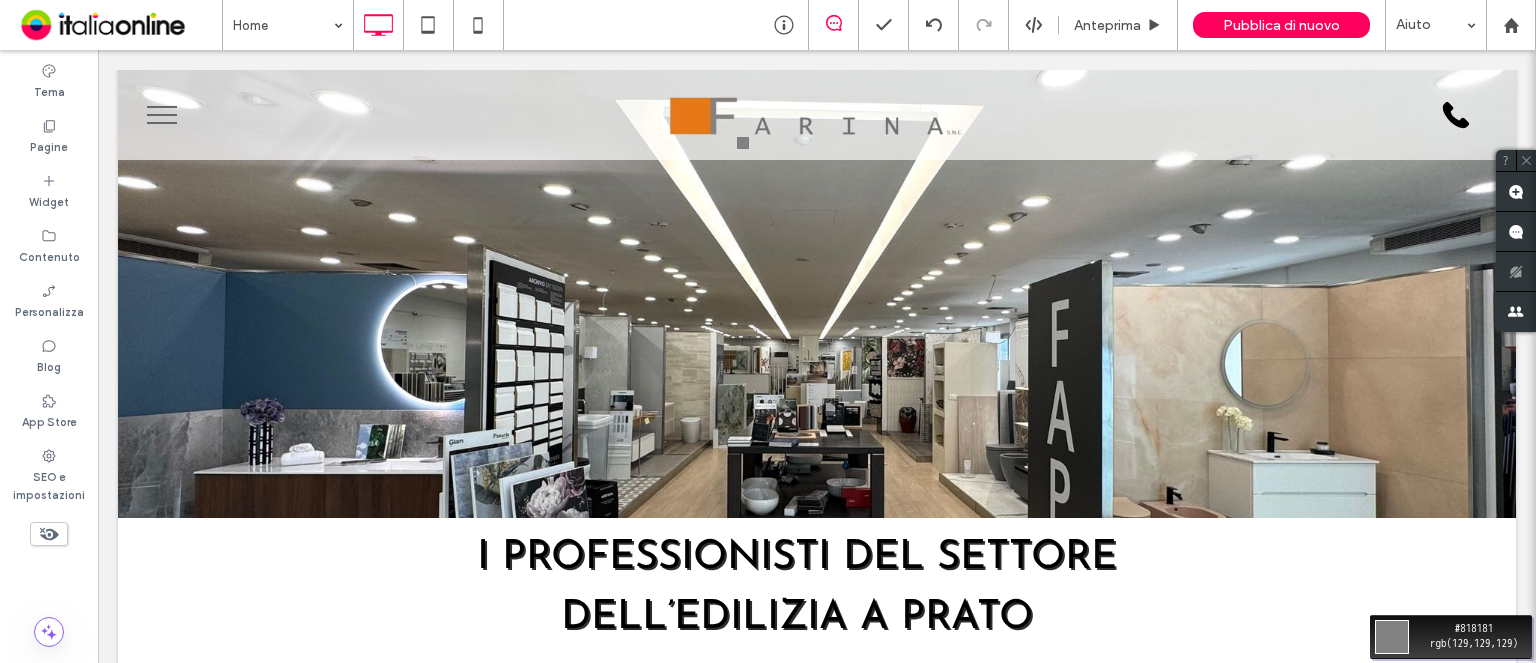 click on "Move your  🖱️  to pick a color #[HEX] #[RGB]" at bounding box center (768, 331) 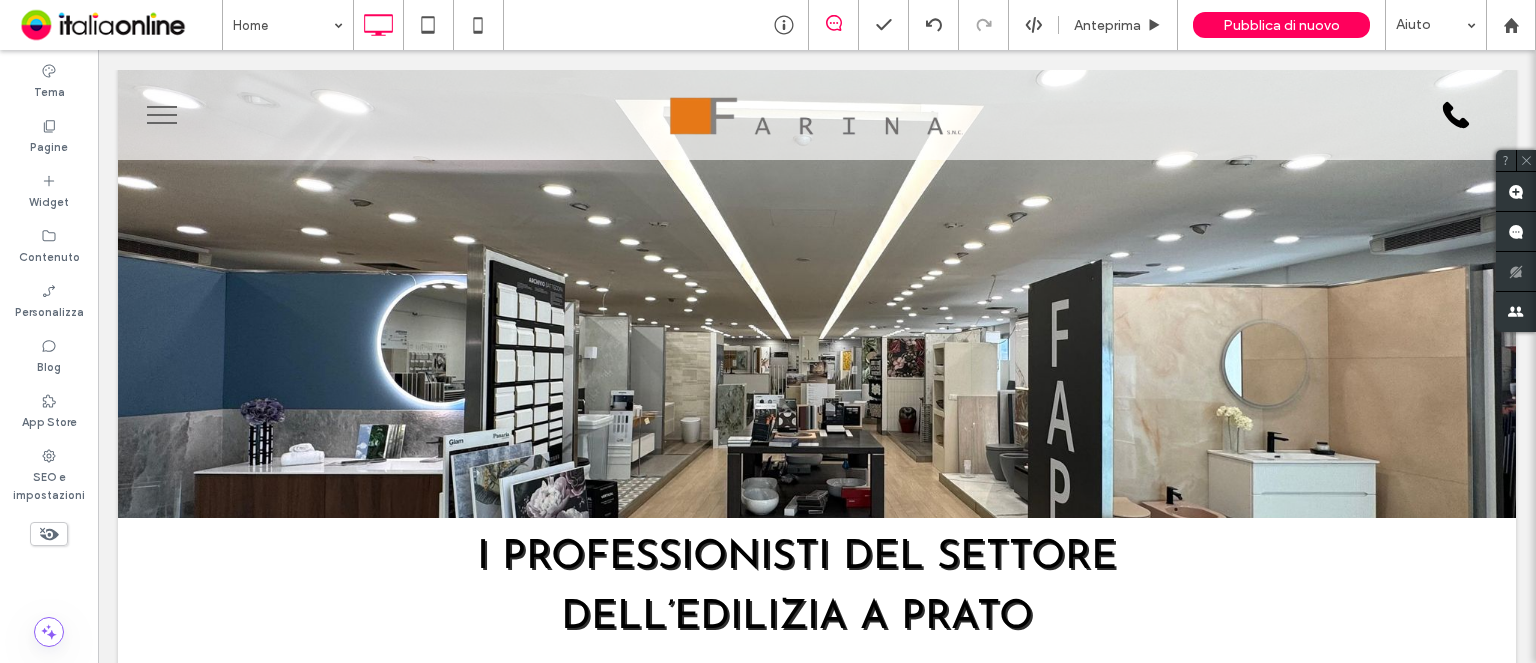 click on "Home Anteprima Pubblica di nuovo Aiuto" at bounding box center (879, 25) 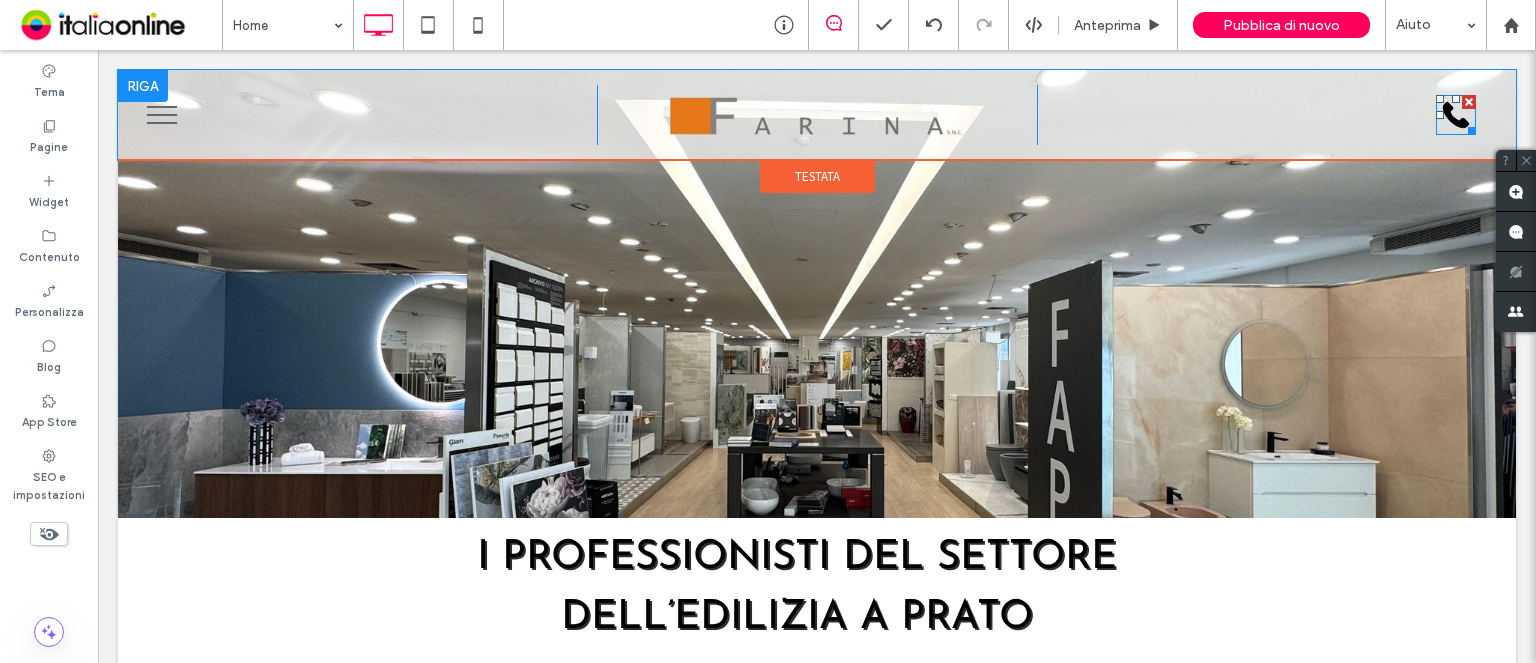 click 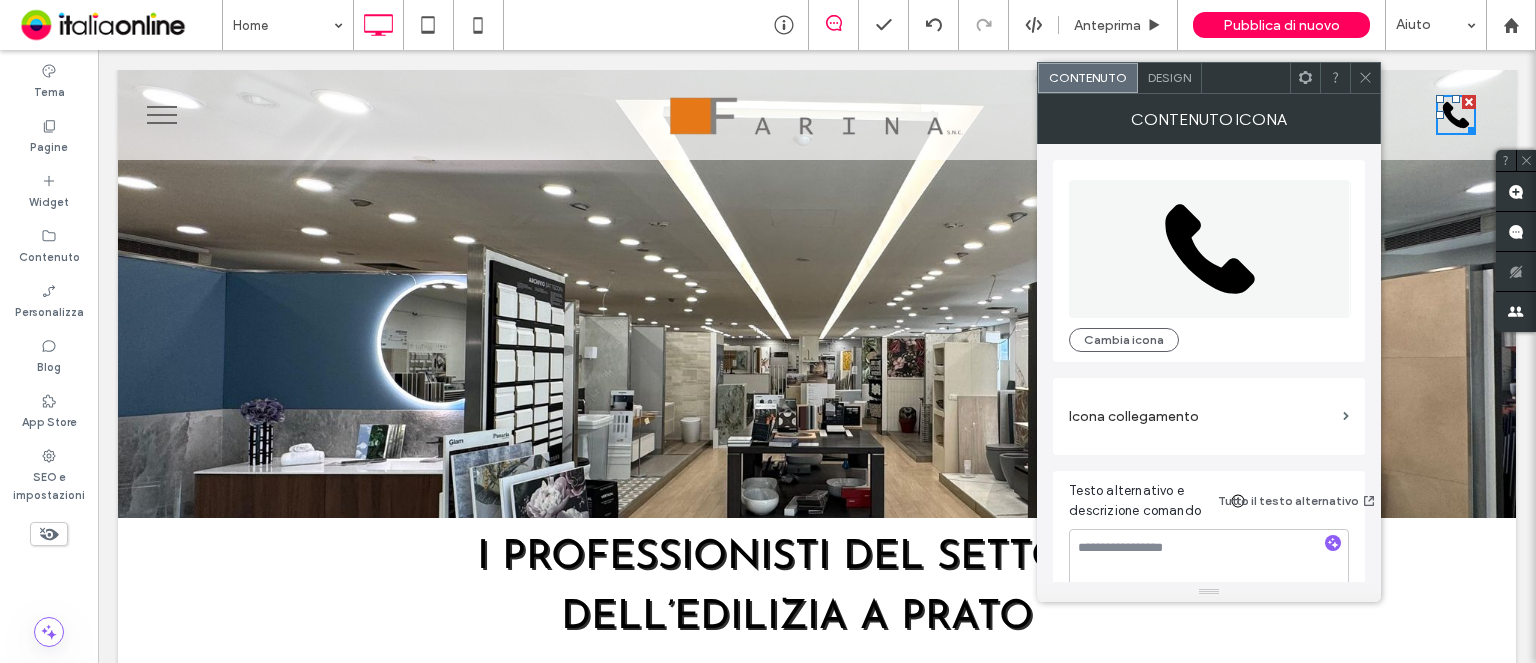 click on "Design" at bounding box center (1169, 77) 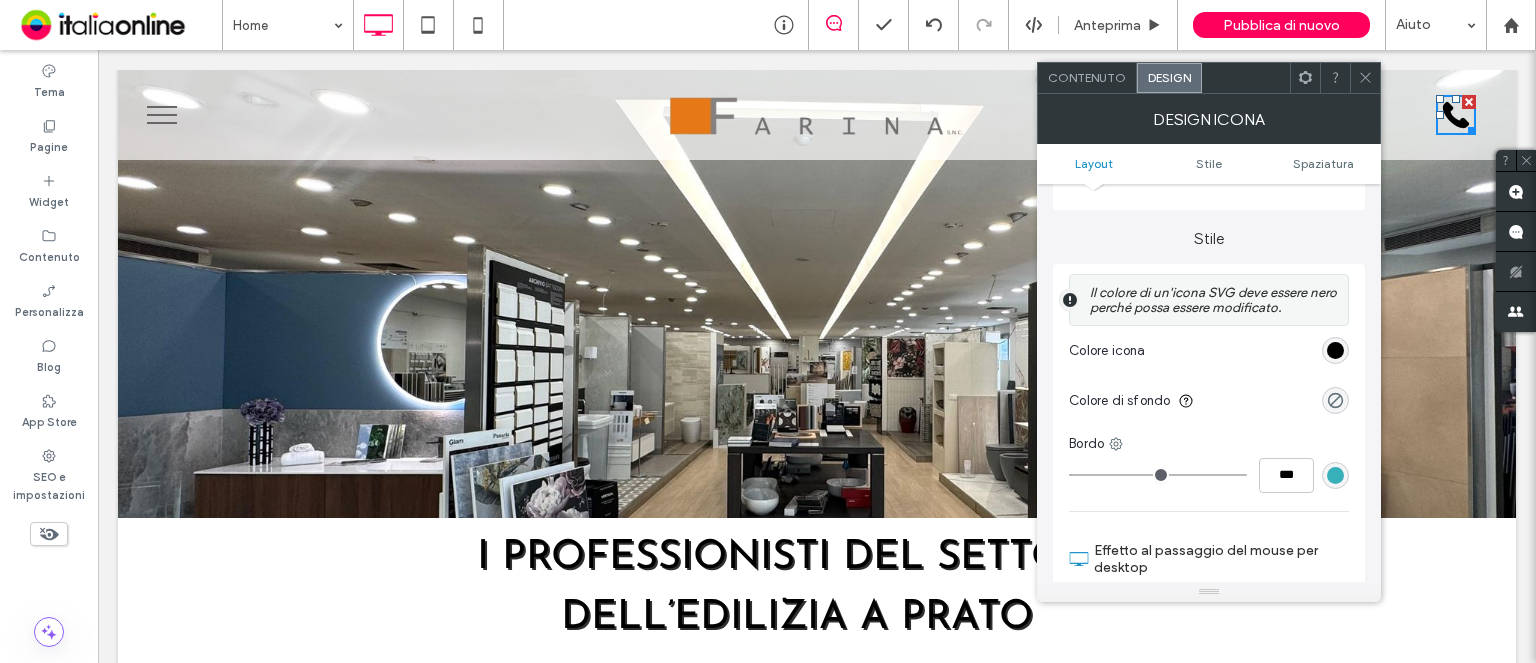 scroll, scrollTop: 400, scrollLeft: 0, axis: vertical 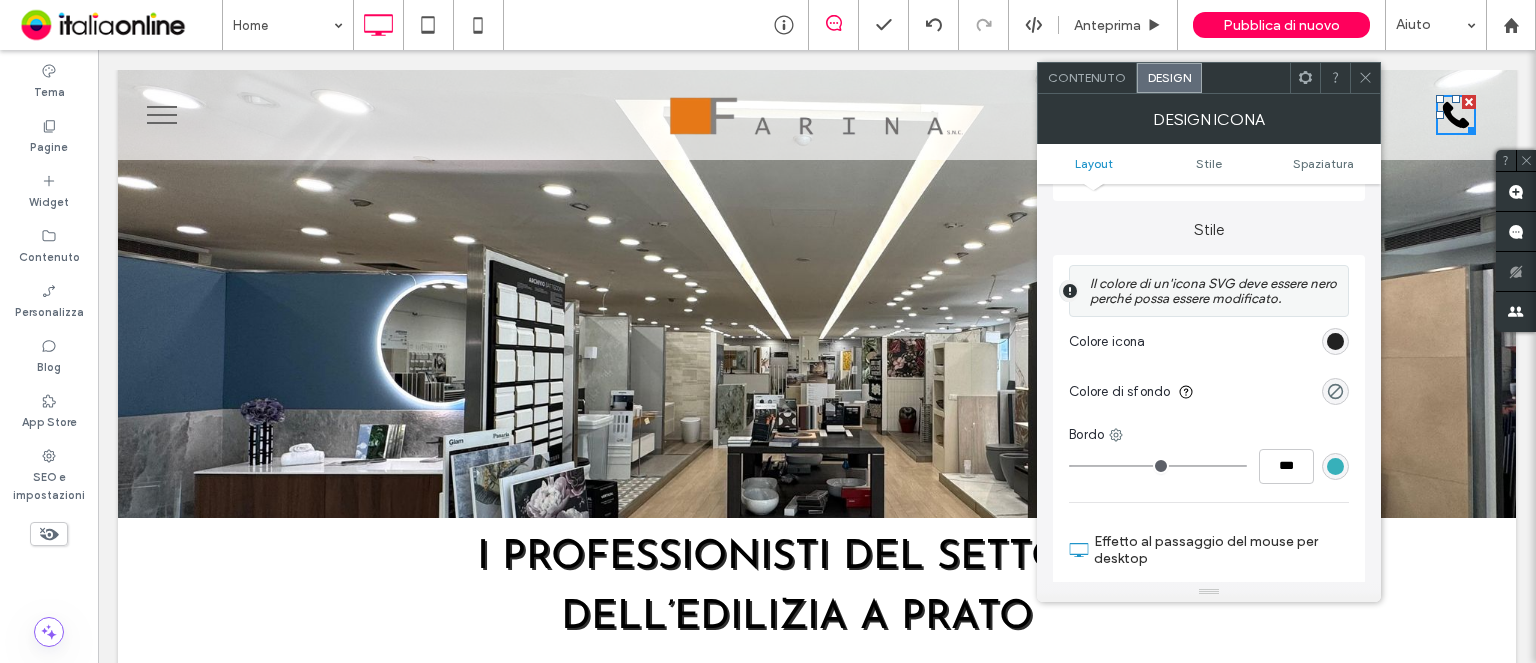 click at bounding box center (1335, 341) 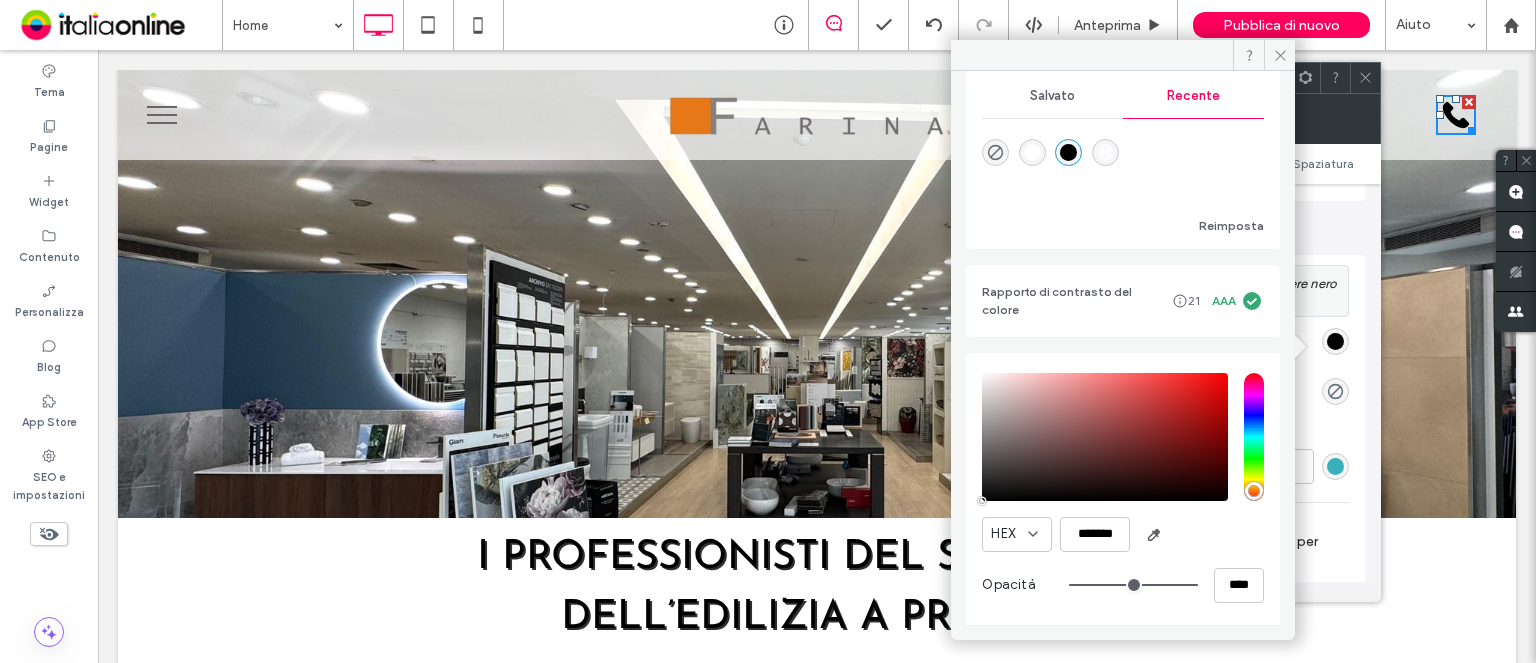 scroll, scrollTop: 209, scrollLeft: 0, axis: vertical 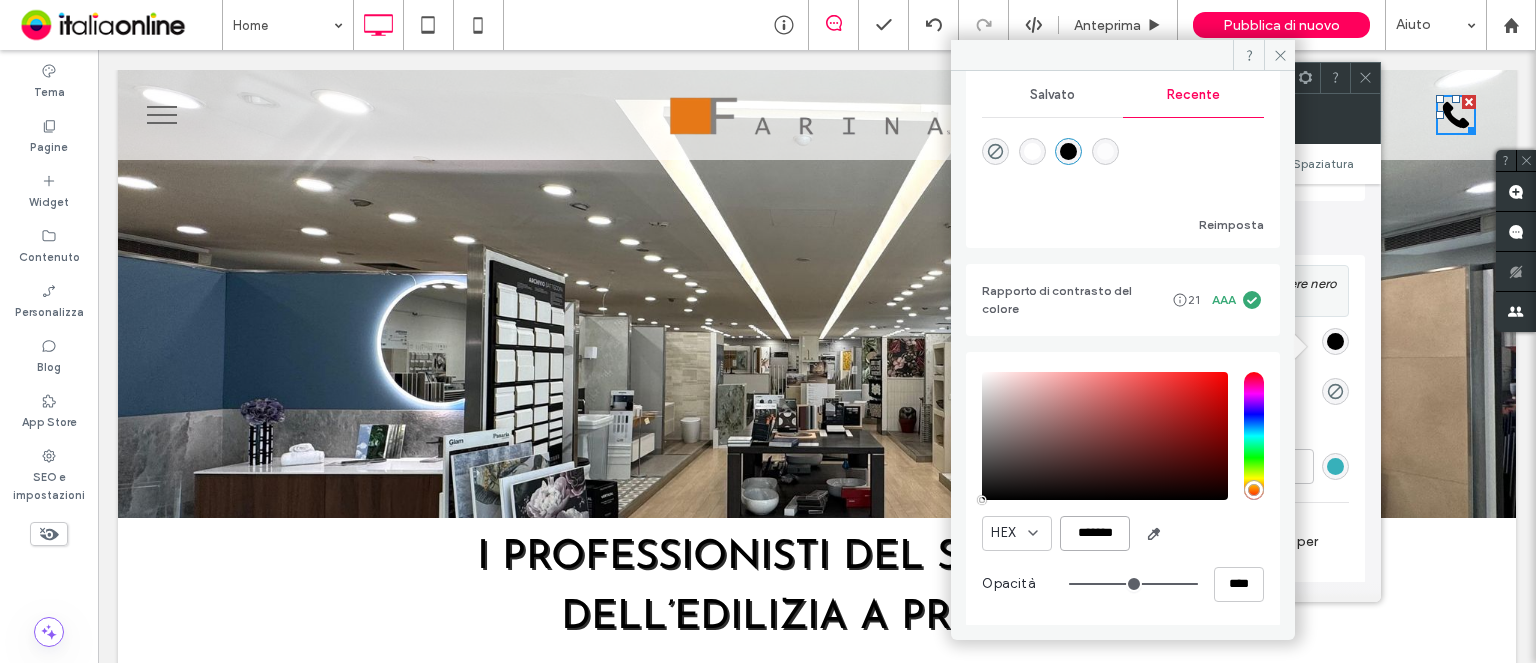 click on "*******" at bounding box center (1095, 533) 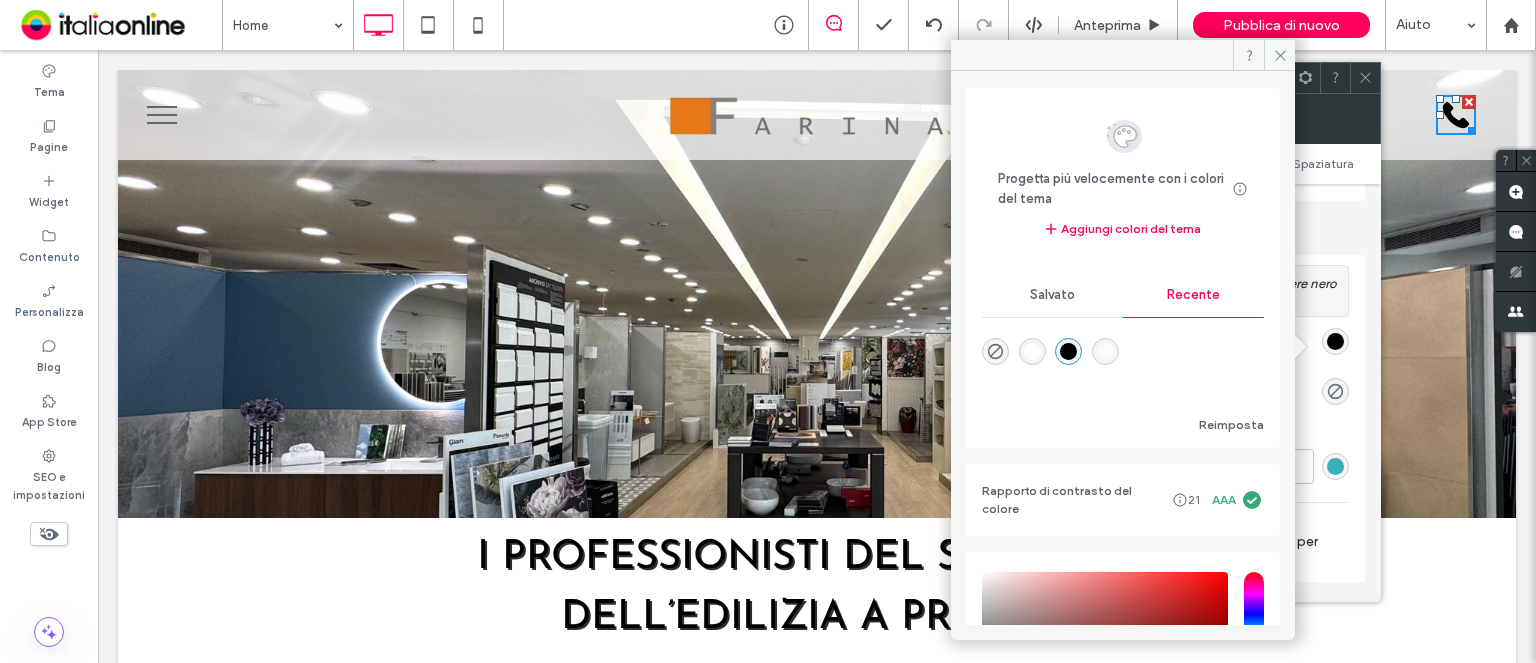 click on "Salvato" at bounding box center [1052, 295] 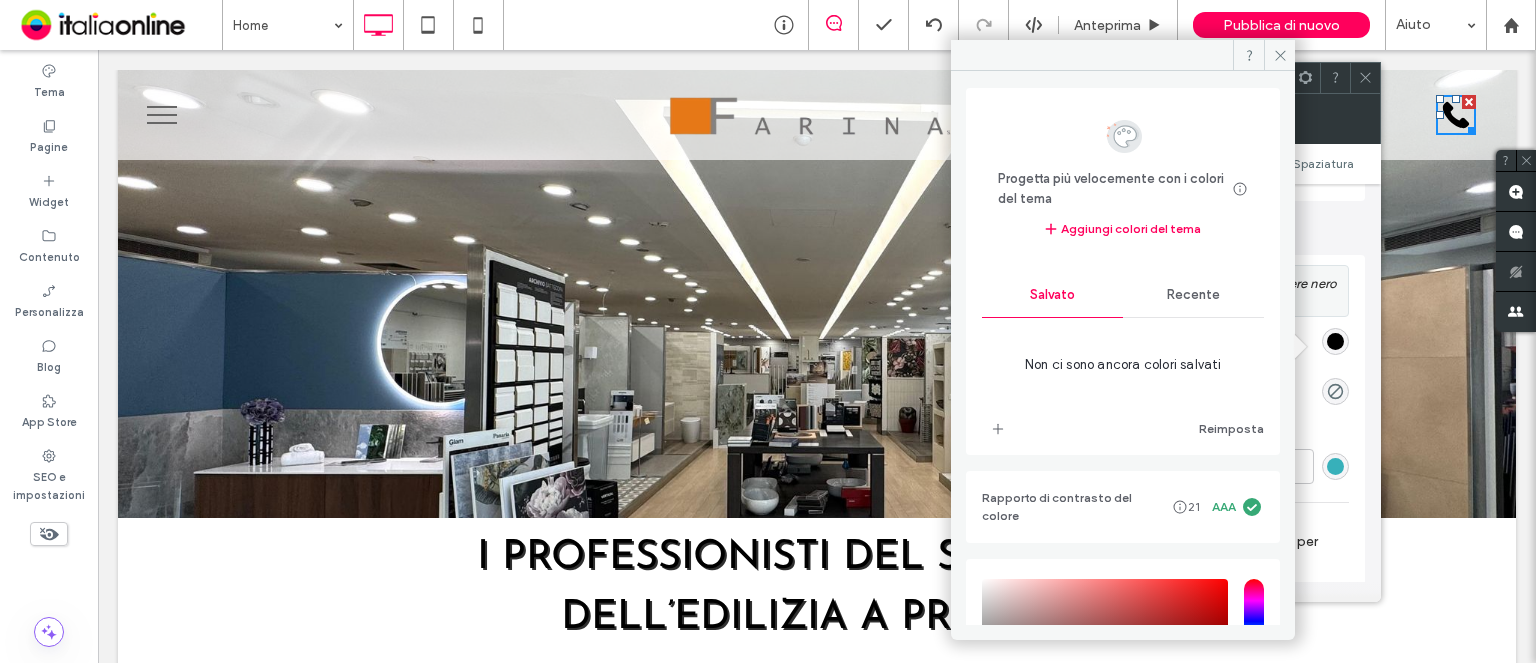 scroll, scrollTop: 216, scrollLeft: 0, axis: vertical 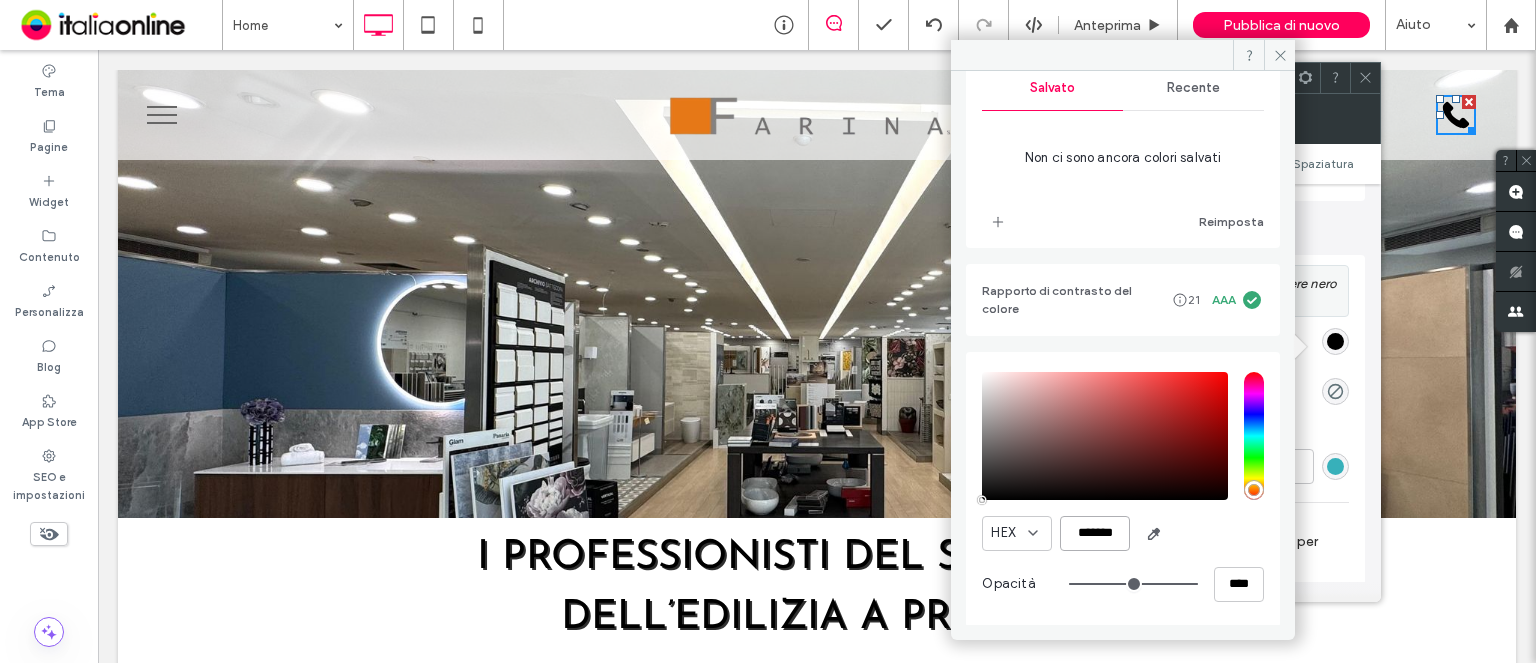 click on "*******" at bounding box center [1095, 533] 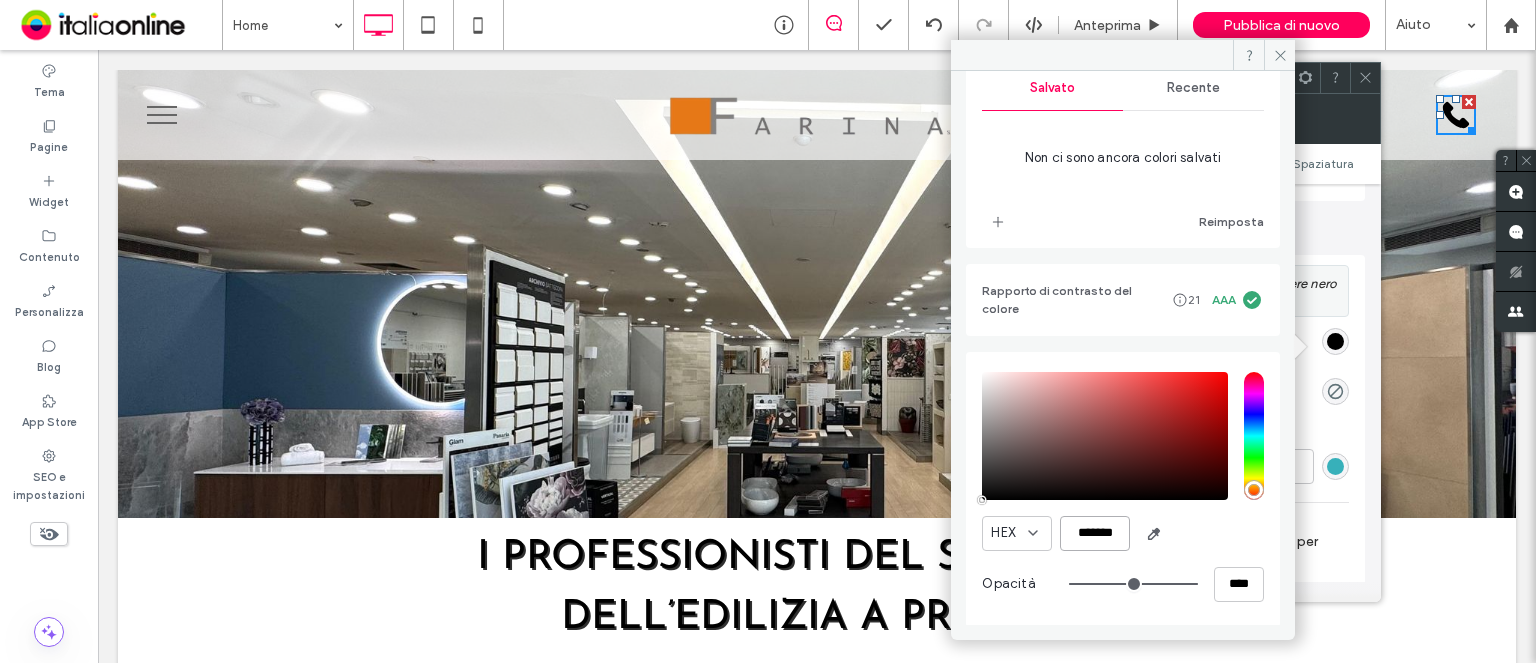 paste on "*" 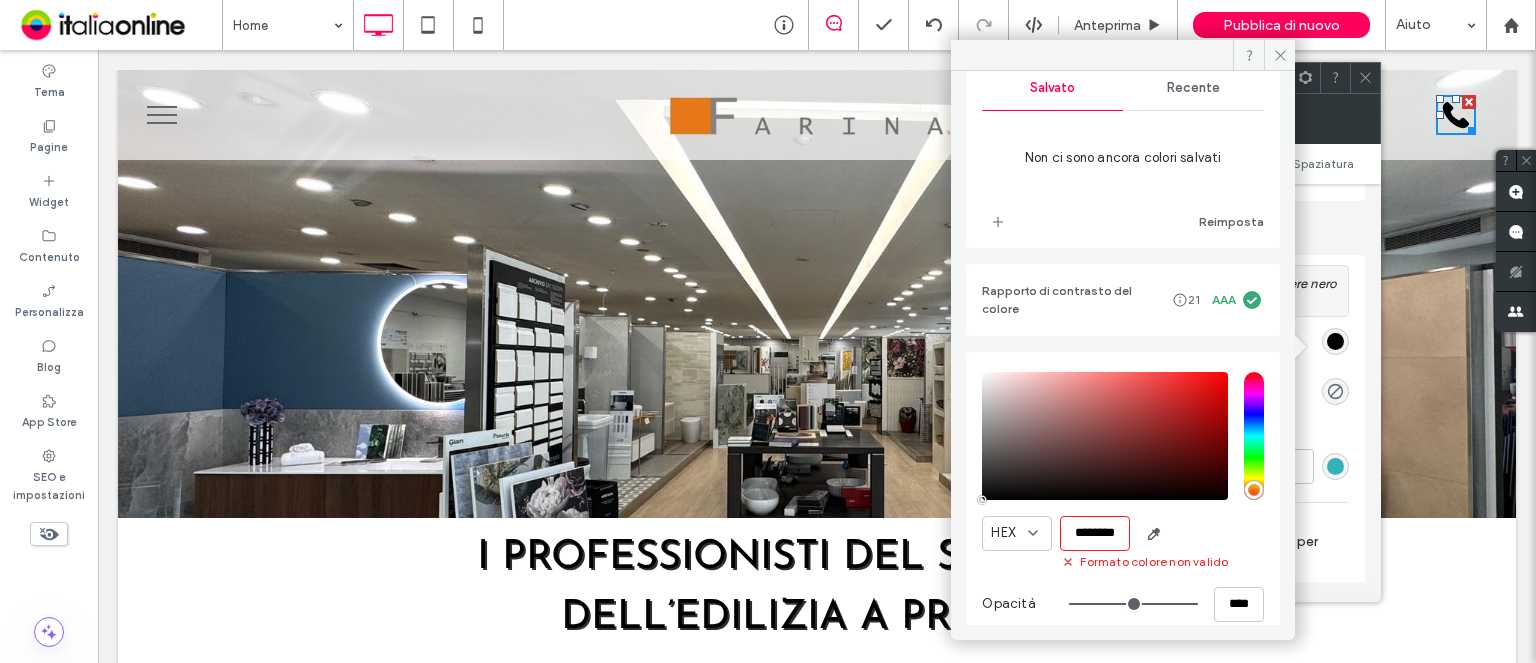 click on "********" at bounding box center (1095, 533) 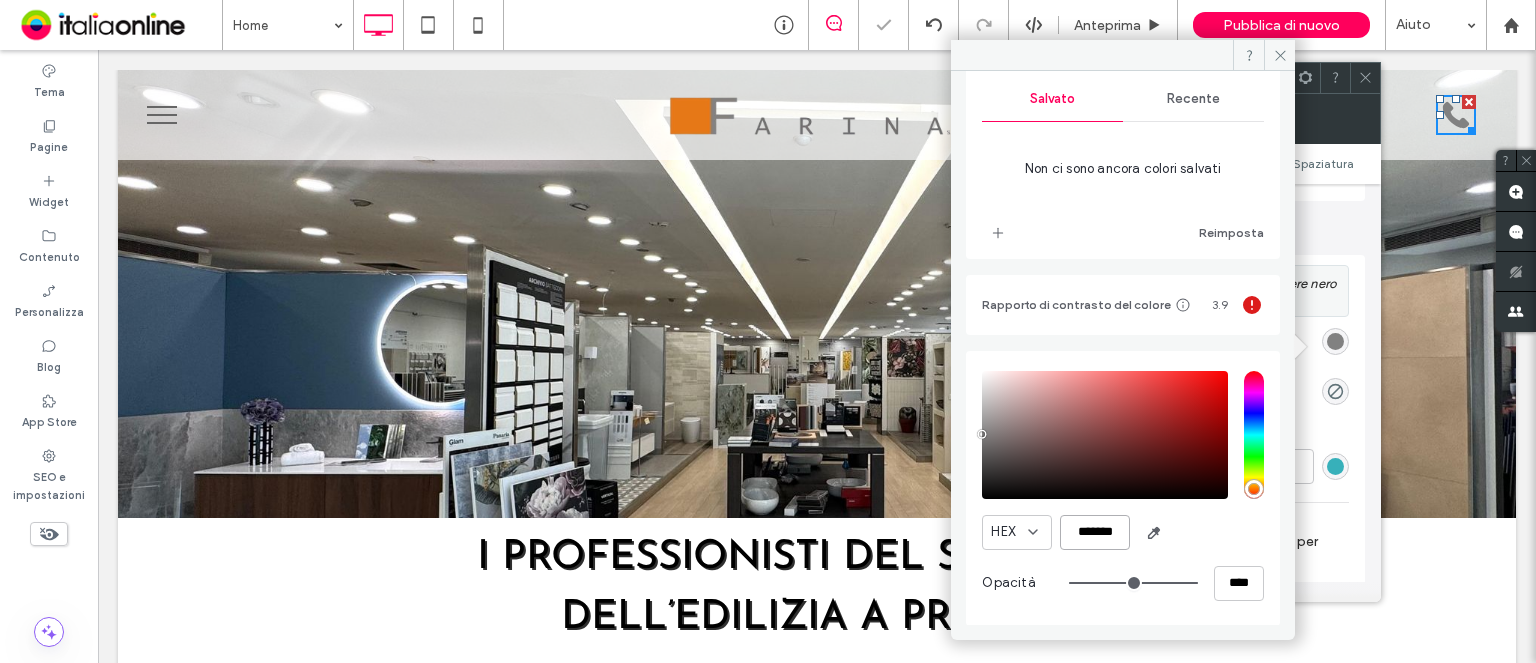 scroll, scrollTop: 204, scrollLeft: 0, axis: vertical 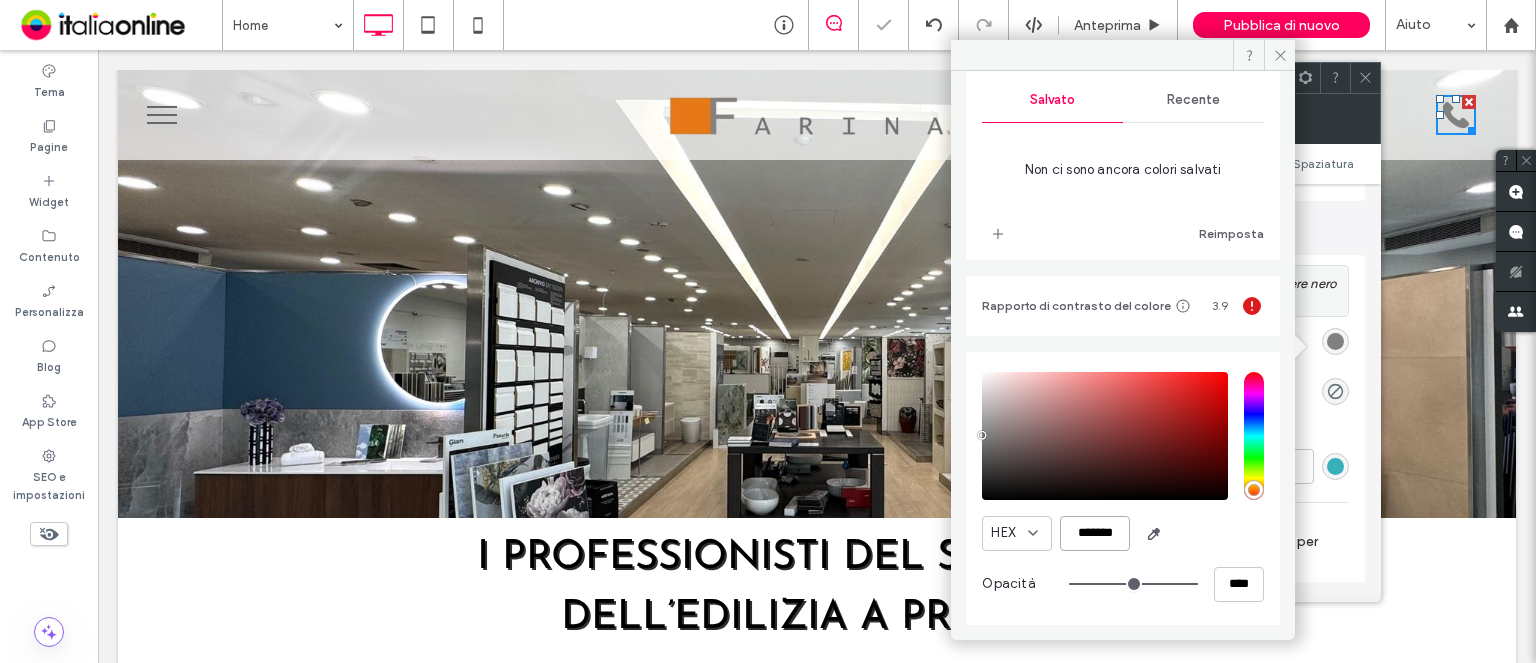 type on "*******" 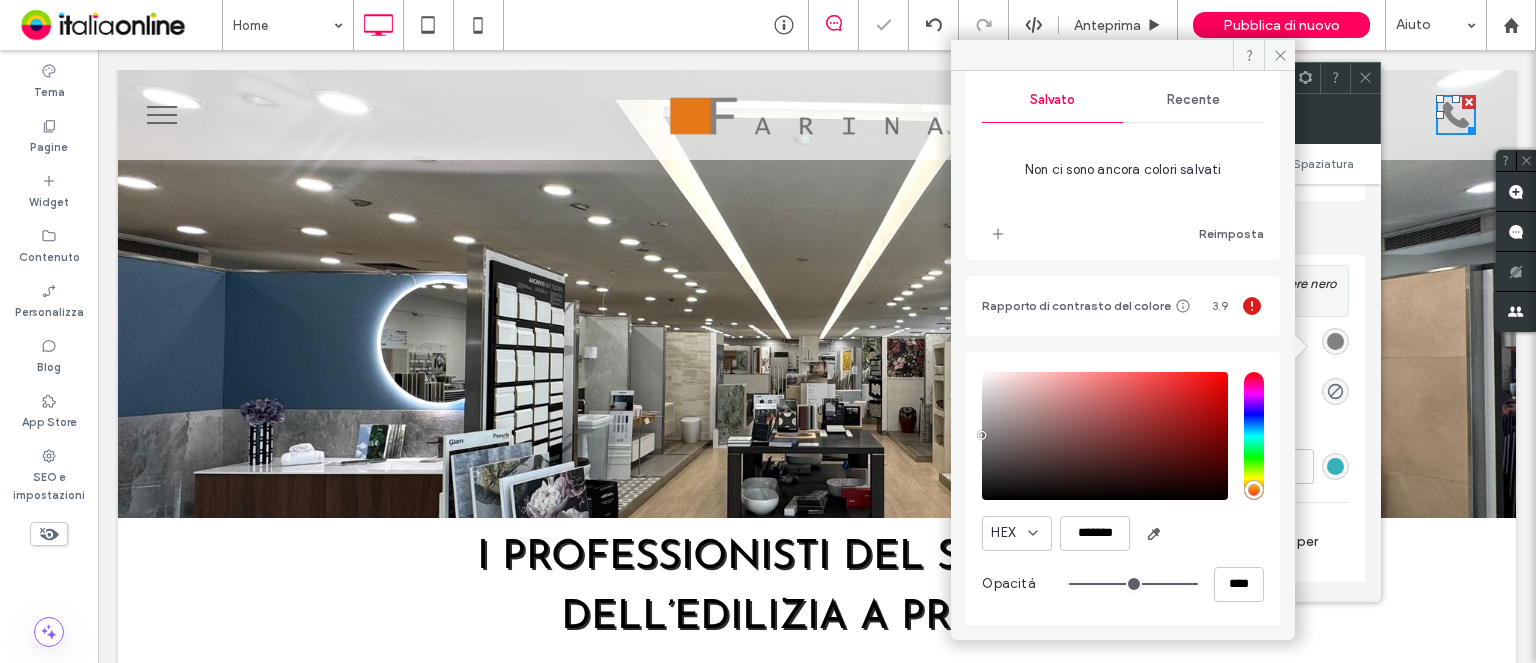 click on "Progetta più velocemente con i colori del tema Risparmia tempo con i colori del tema Crea una tavolozza di colori per aggiungere o modificare istantaneamente i colori degli elementi del sito collegati.    Maggiori informazioni Aggiungi colori del tema Salvato Recente Non ci sono ancora colori salvati Reimposta" at bounding box center (1123, 76) 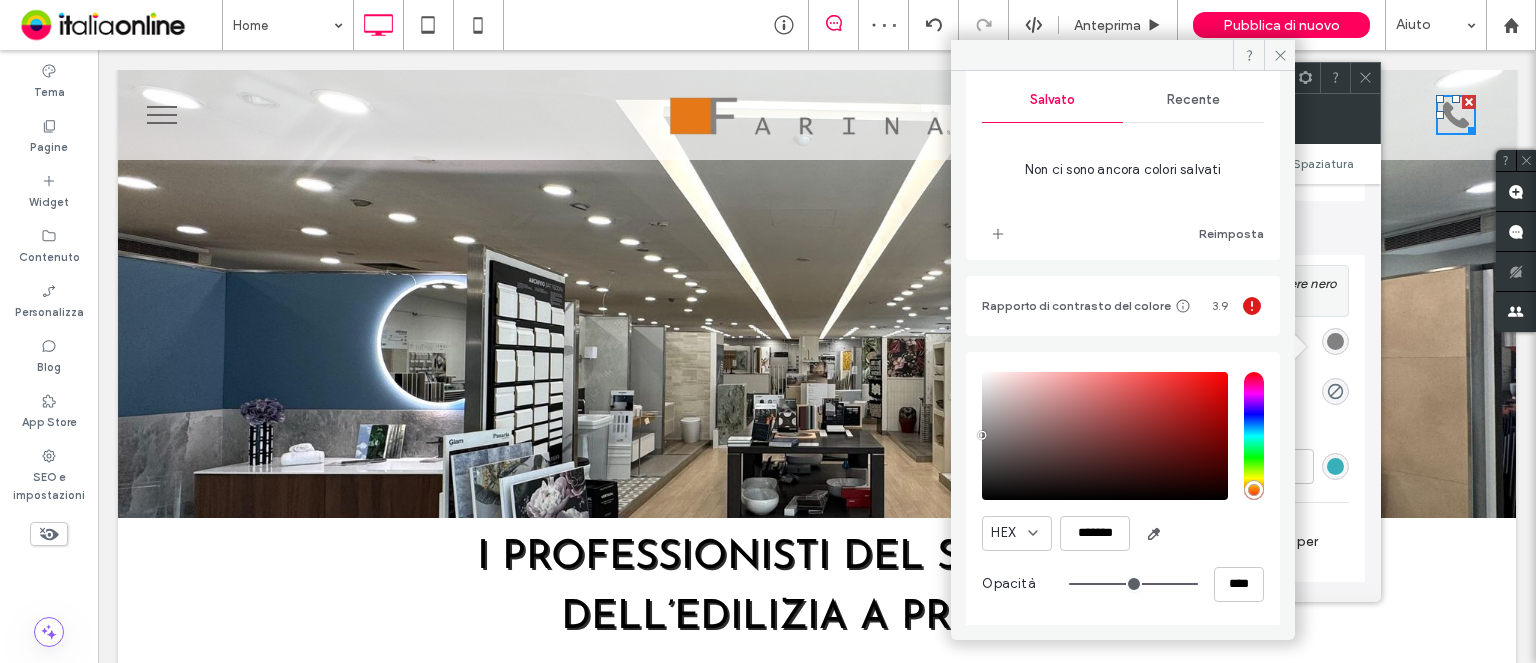 click on "Non ci sono ancora colori salvati Reimposta" at bounding box center (1123, 191) 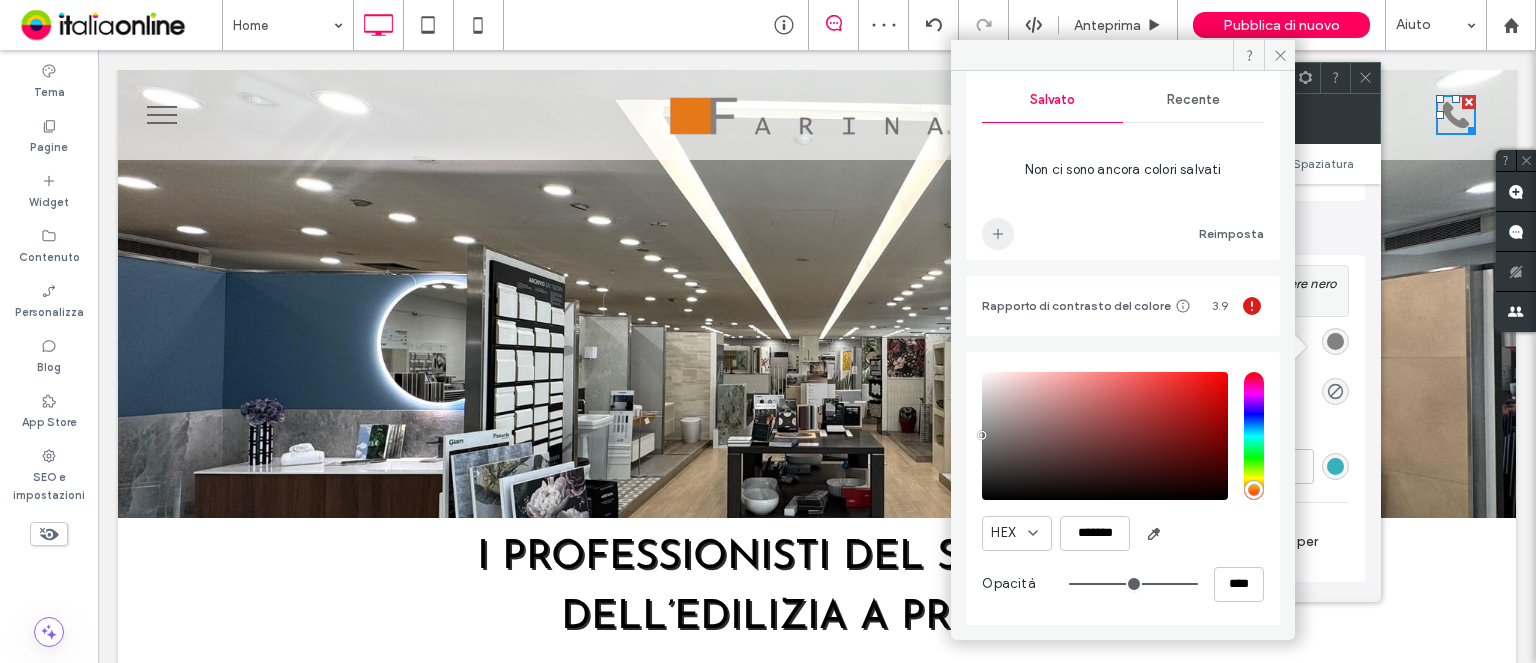 click 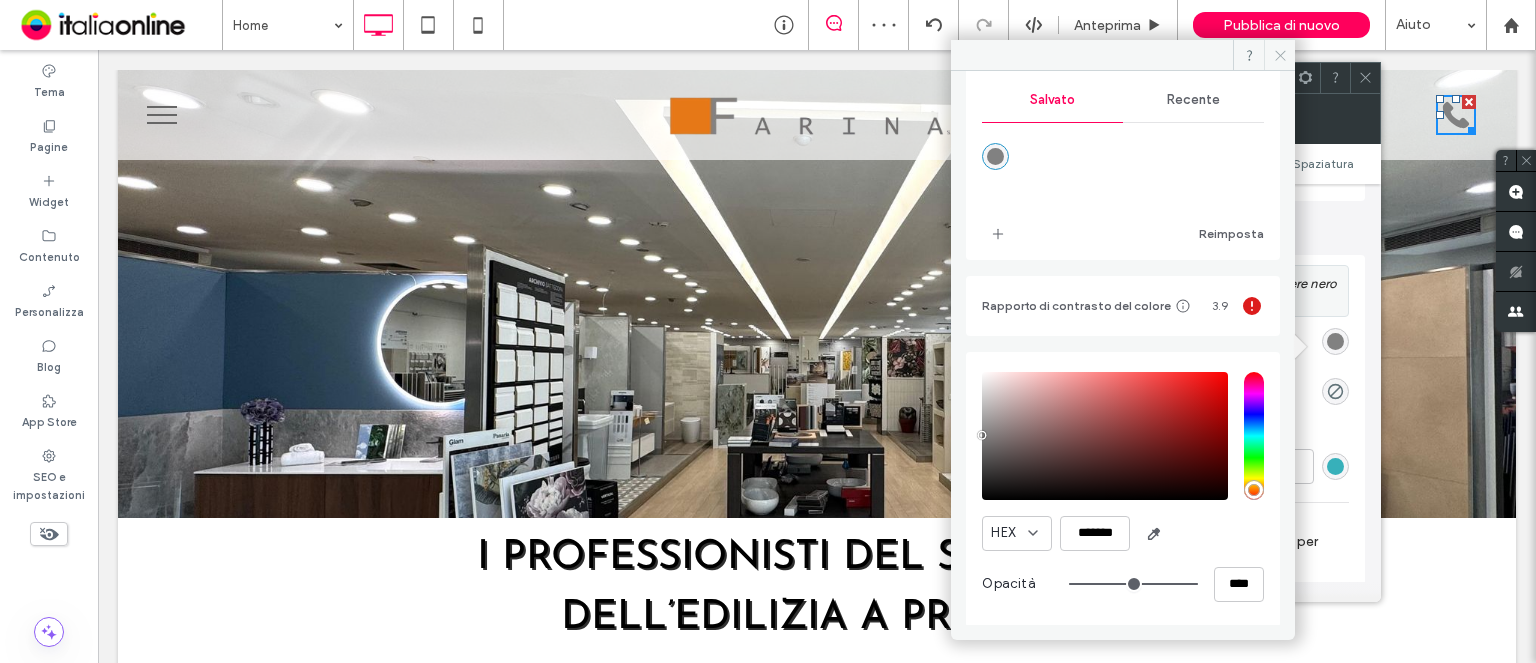 click 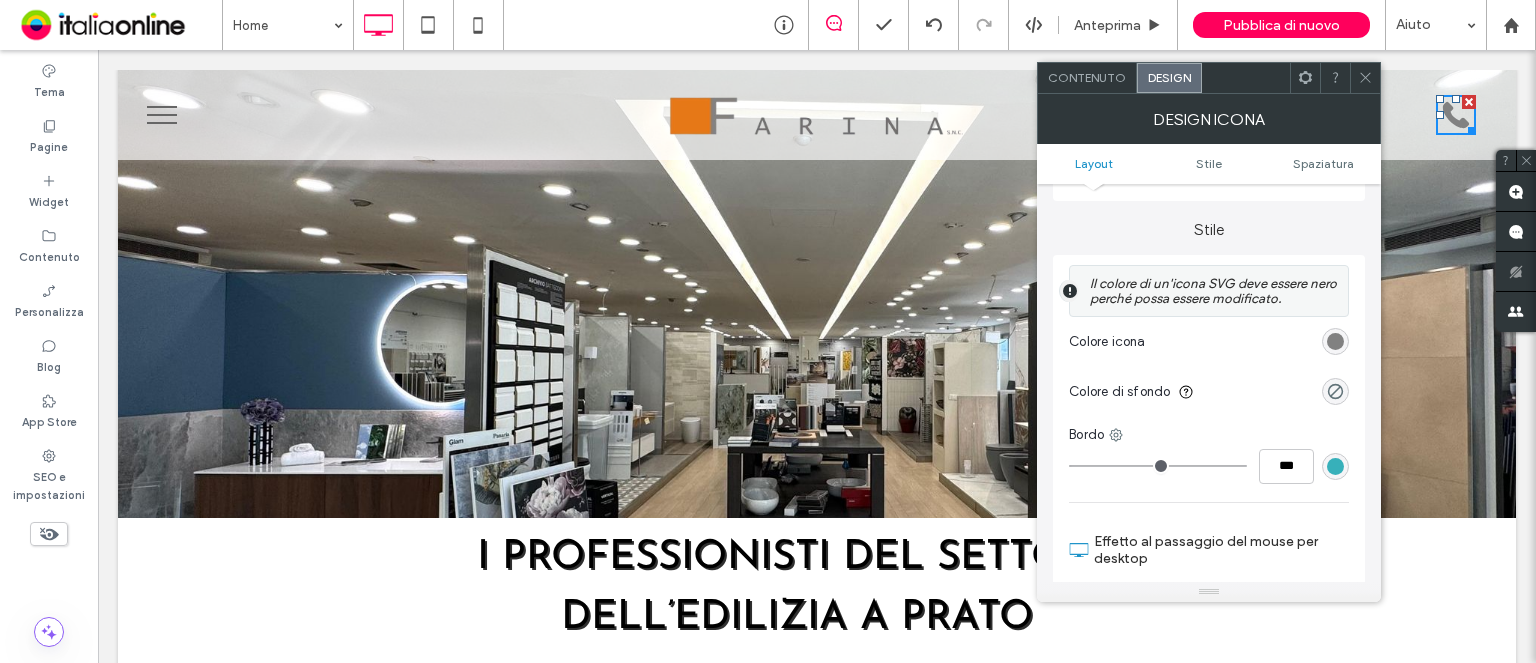 click at bounding box center [1365, 78] 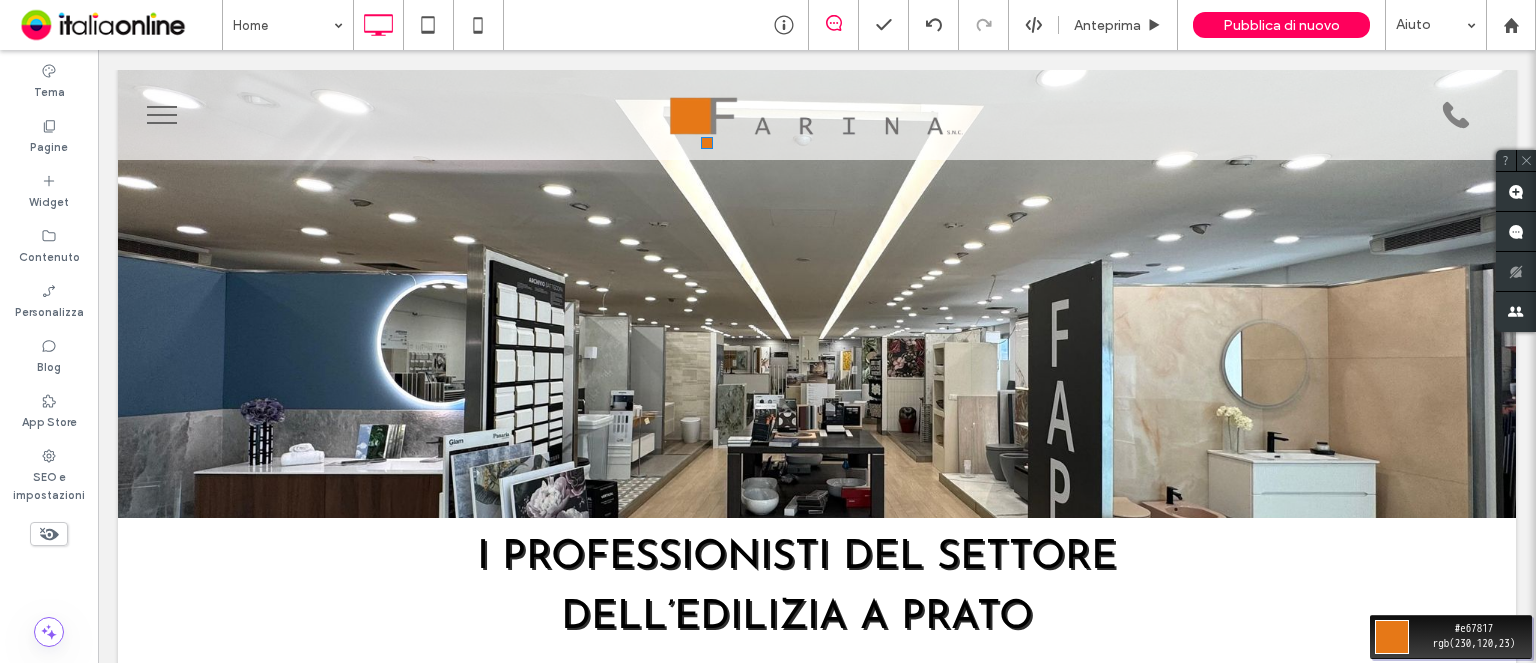 click on "Move your  🖱️  to pick a color #[HEX] #[RGB]" at bounding box center [768, 331] 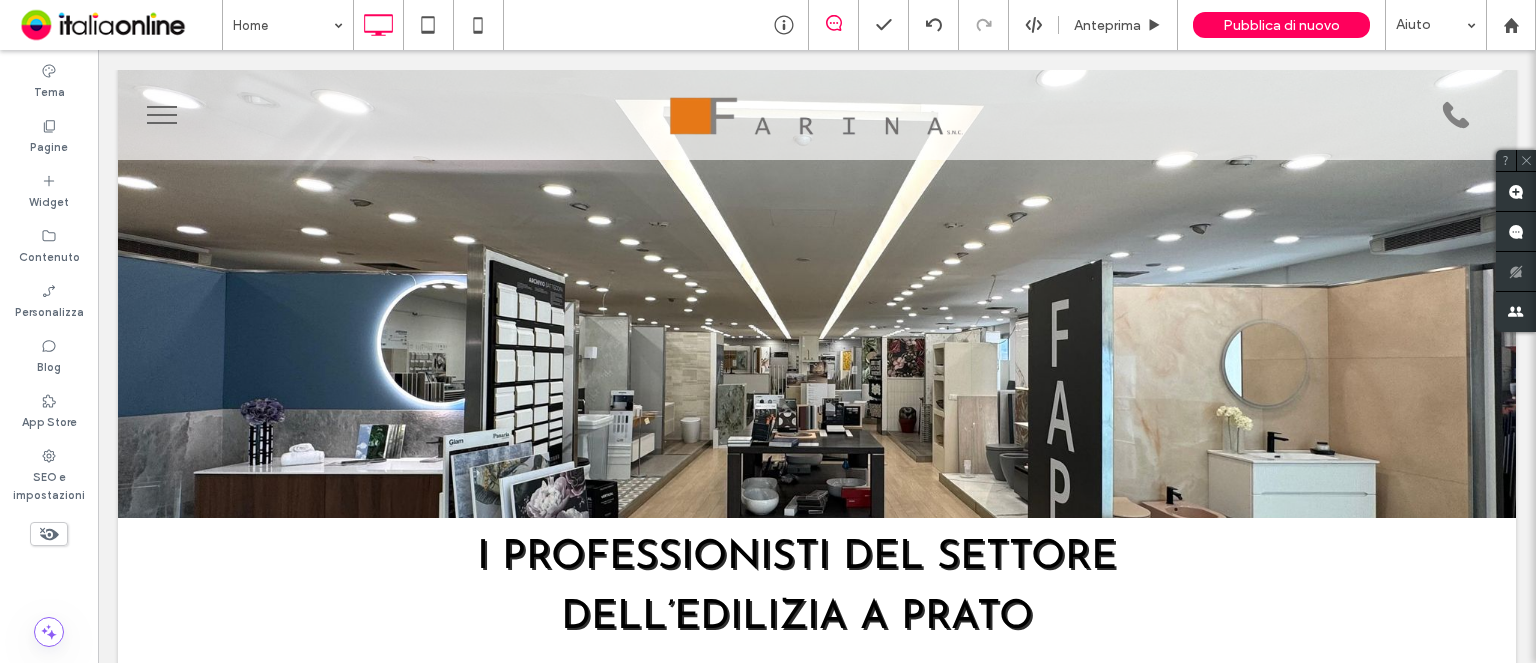 click on "Home Anteprima Pubblica di nuovo Aiuto" at bounding box center (879, 25) 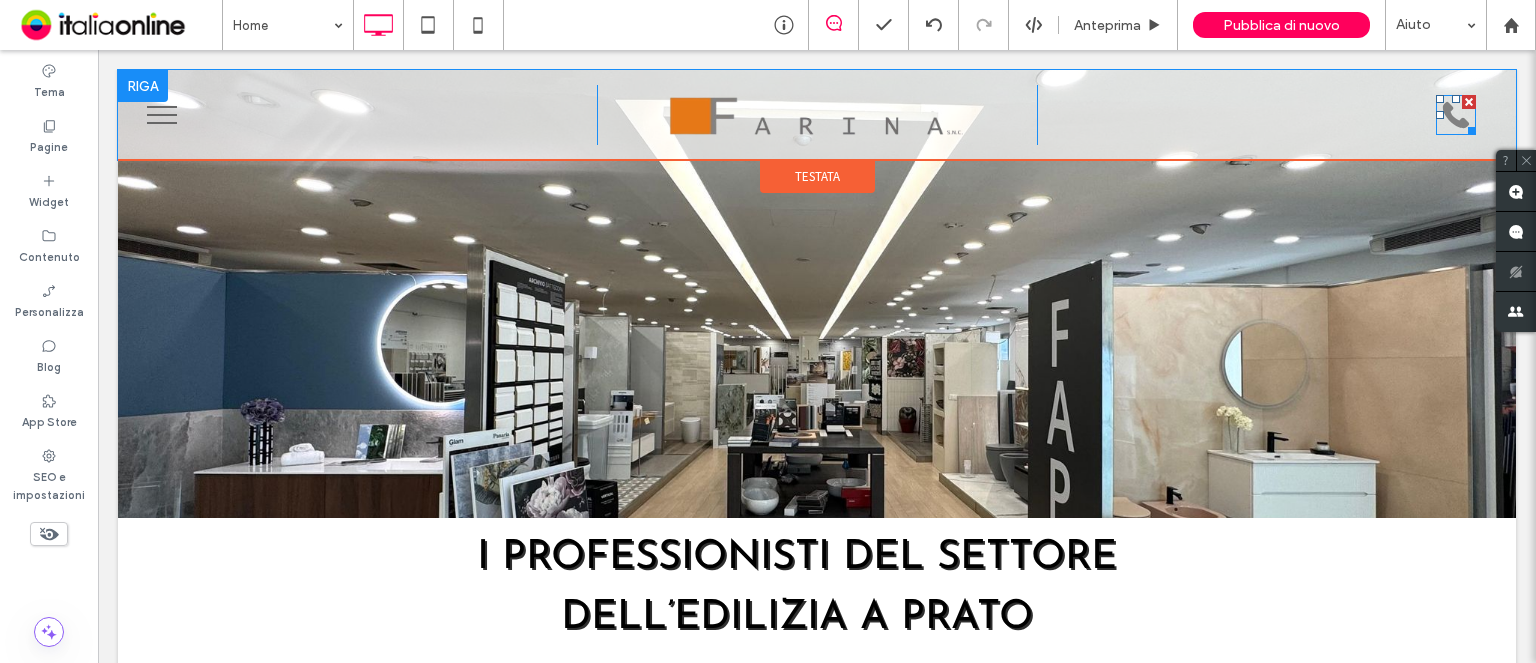 drag, startPoint x: 1440, startPoint y: 131, endPoint x: 1428, endPoint y: 131, distance: 12 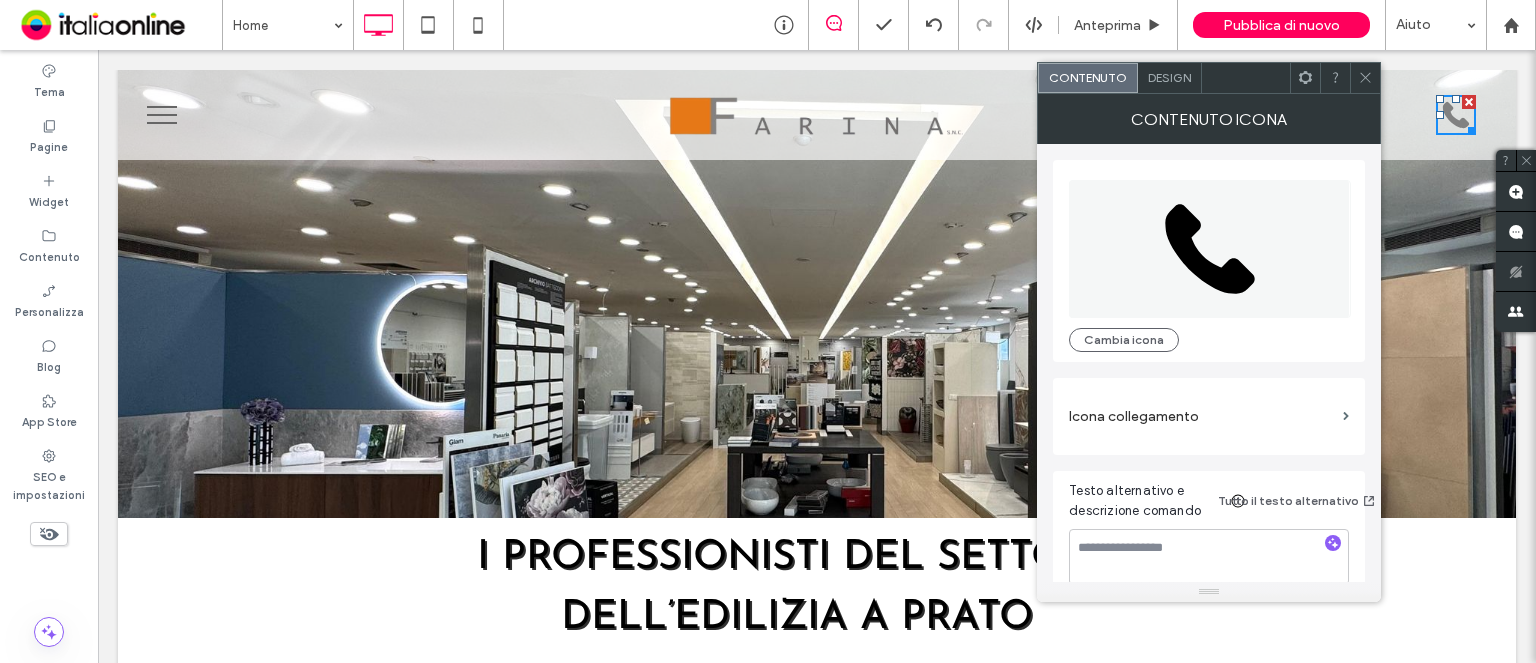 click on "Design" at bounding box center [1169, 77] 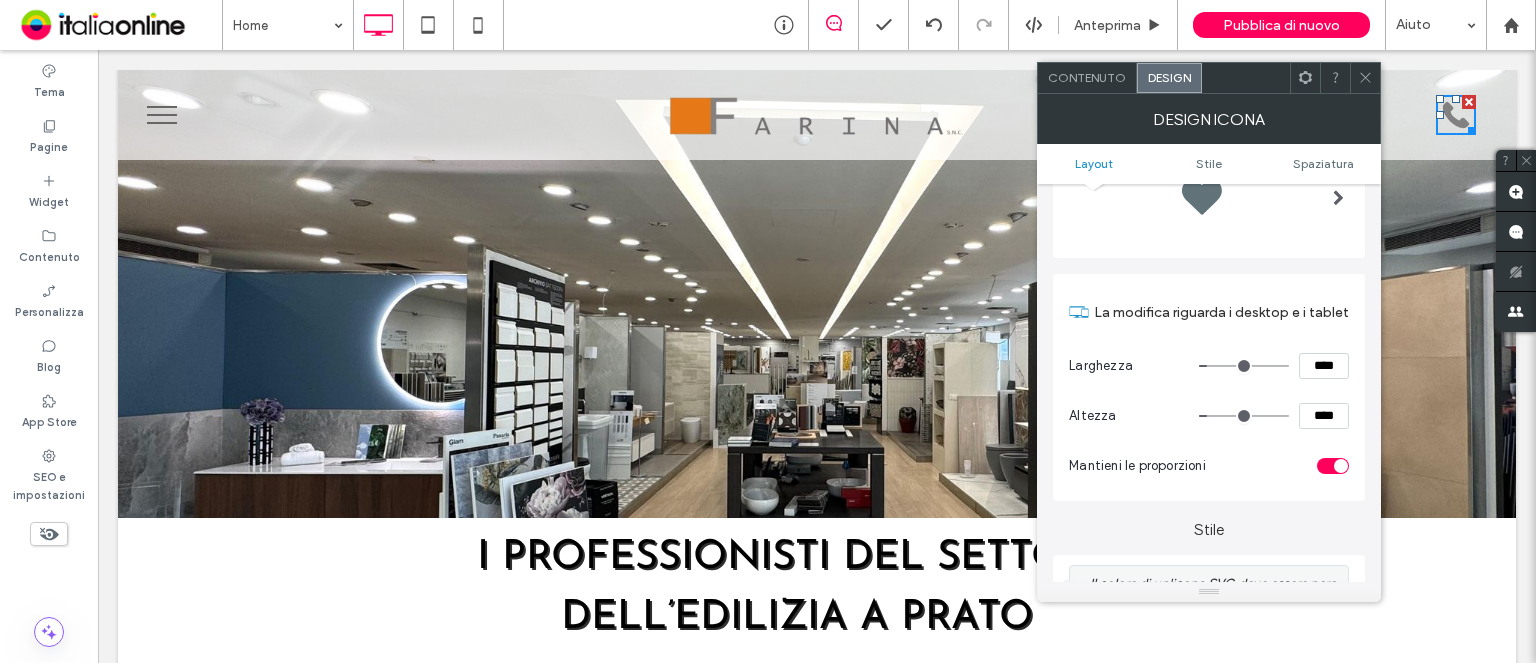 scroll, scrollTop: 500, scrollLeft: 0, axis: vertical 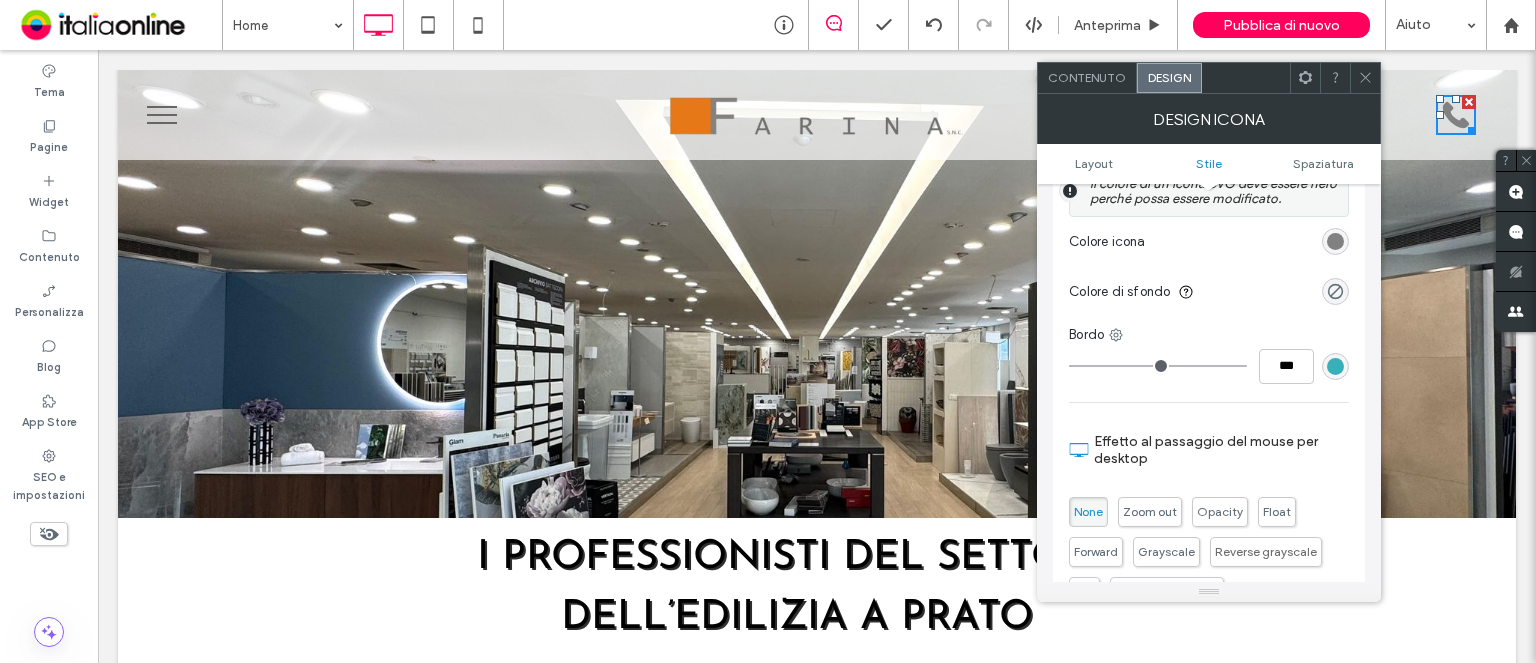 click at bounding box center [1335, 241] 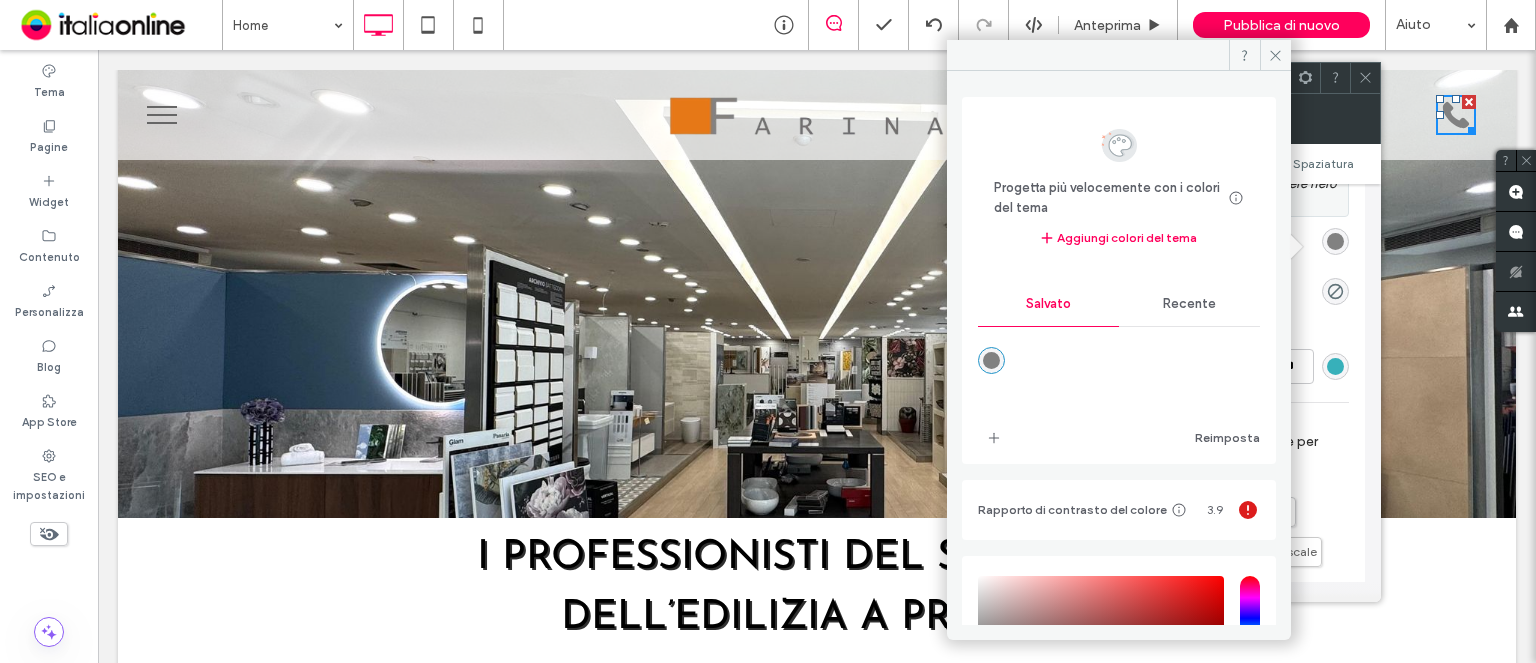 click on "Recente" at bounding box center (1189, 304) 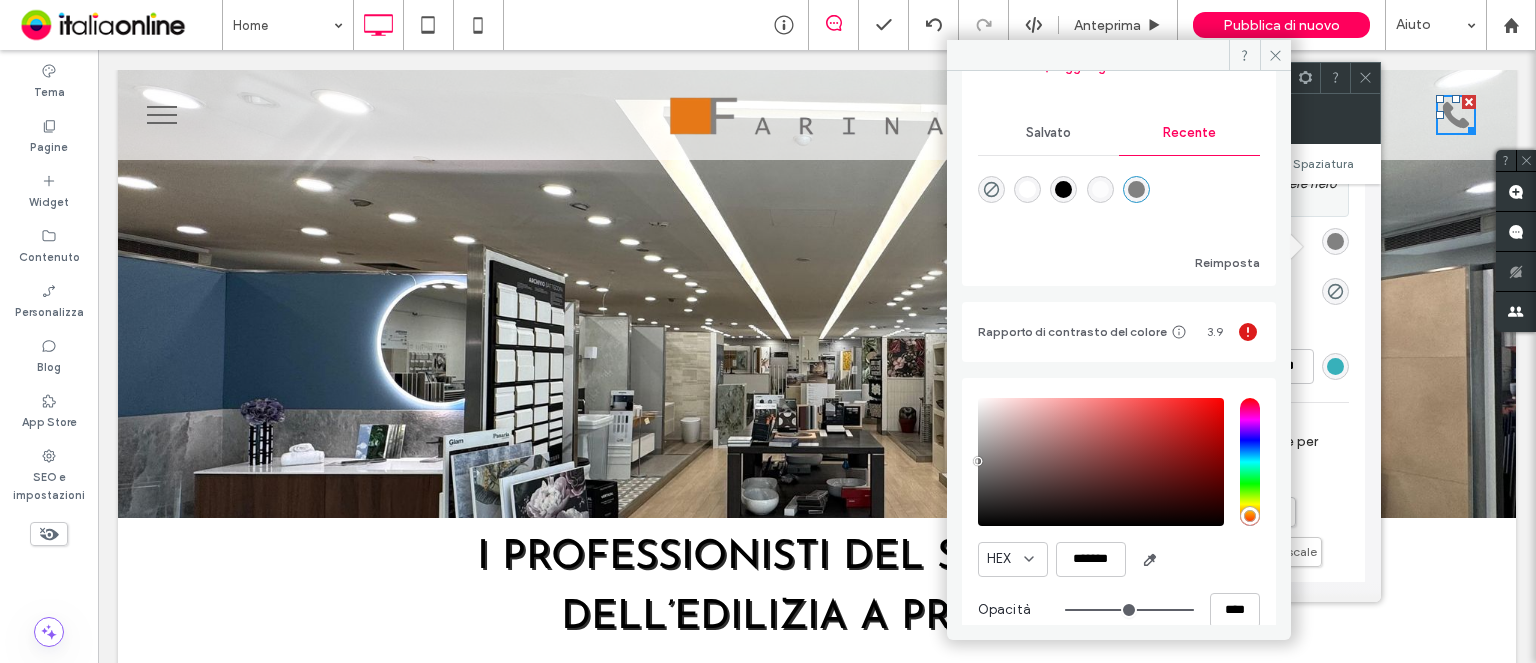 scroll, scrollTop: 197, scrollLeft: 0, axis: vertical 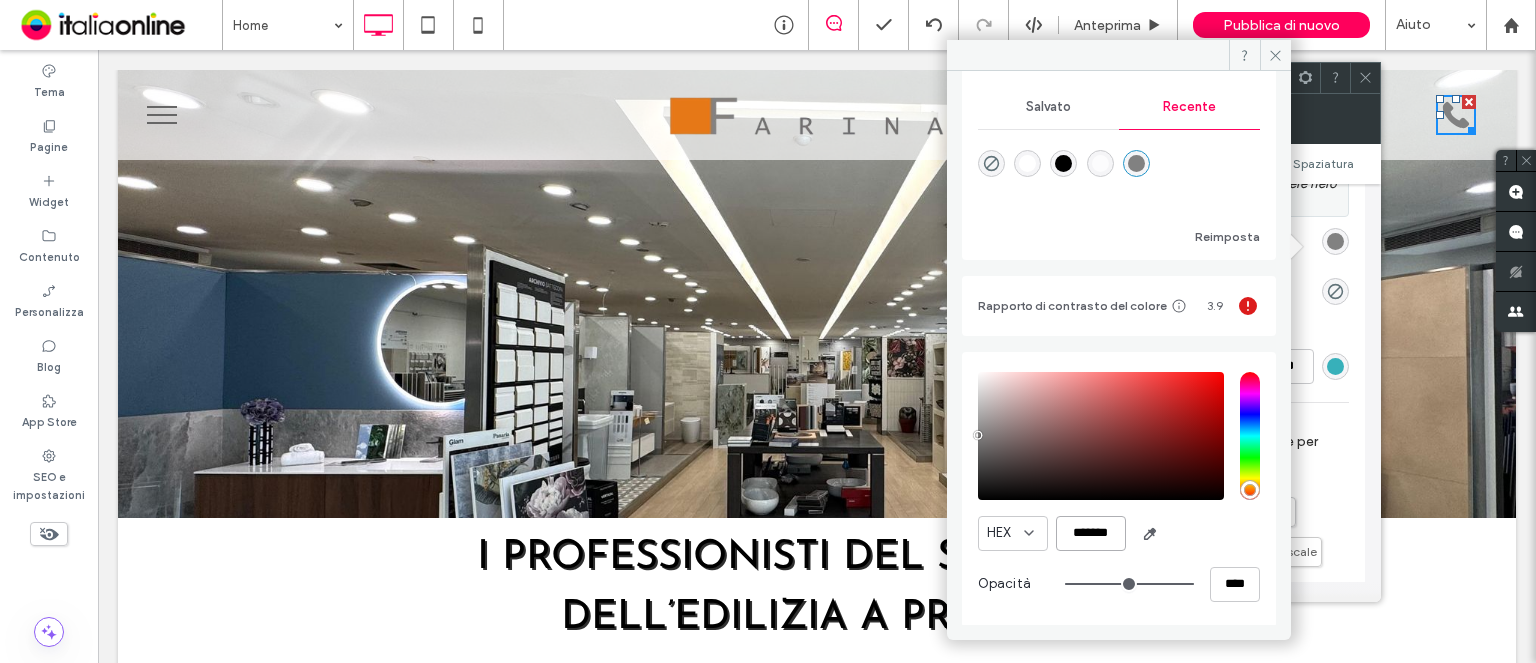 click on "*******" at bounding box center [1091, 533] 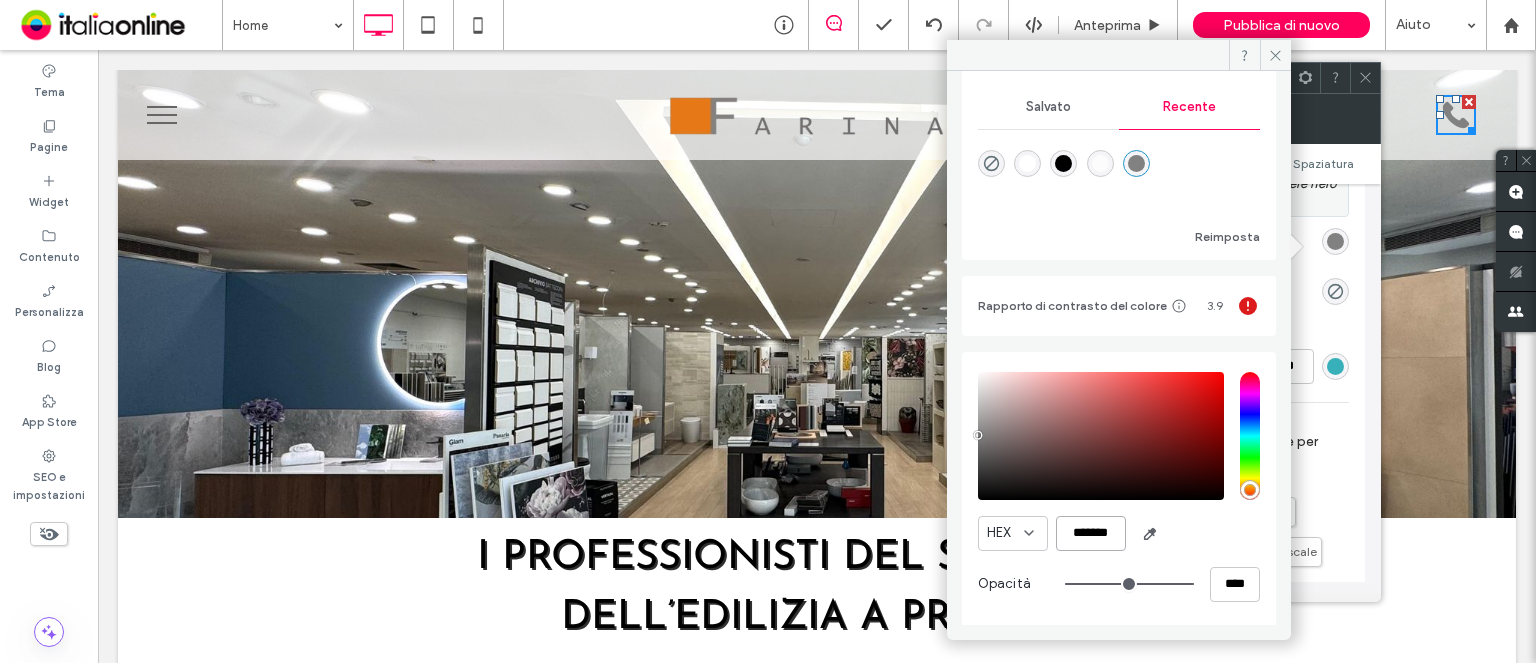 paste on "*" 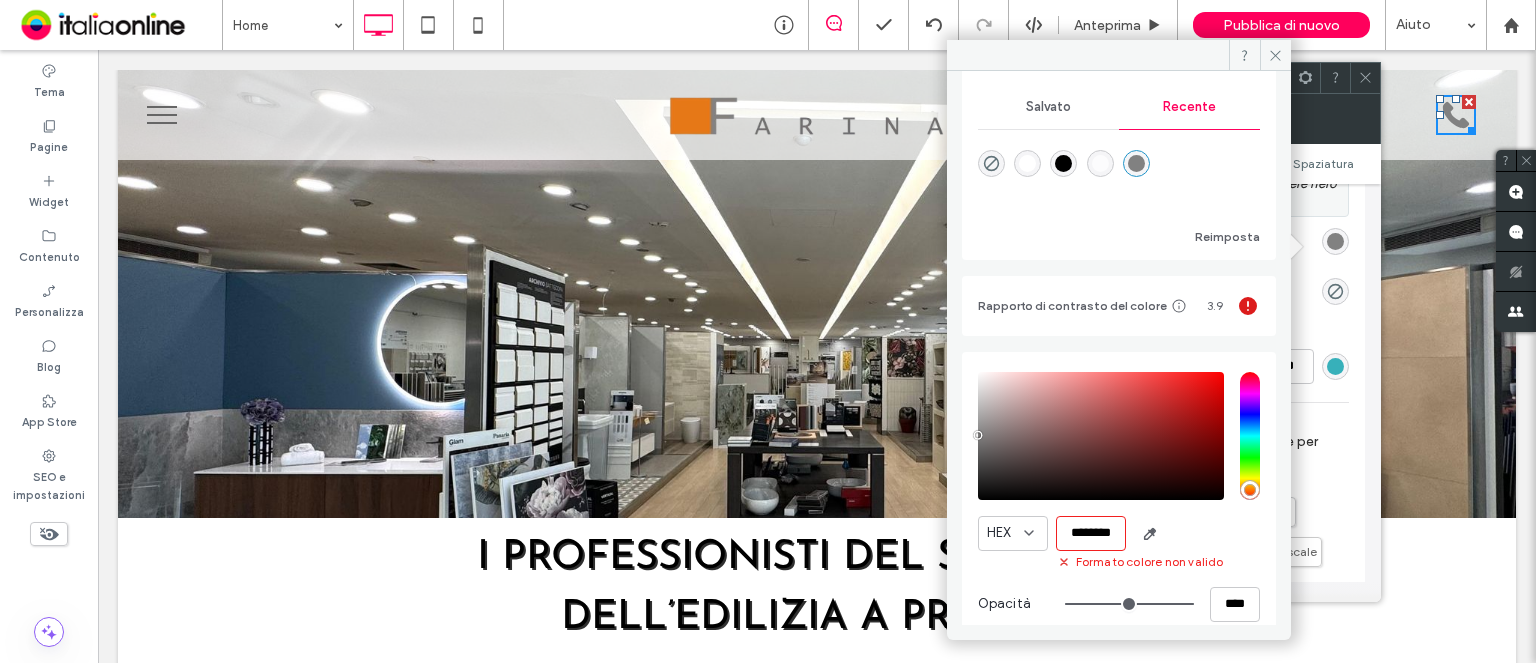 scroll, scrollTop: 0, scrollLeft: 2, axis: horizontal 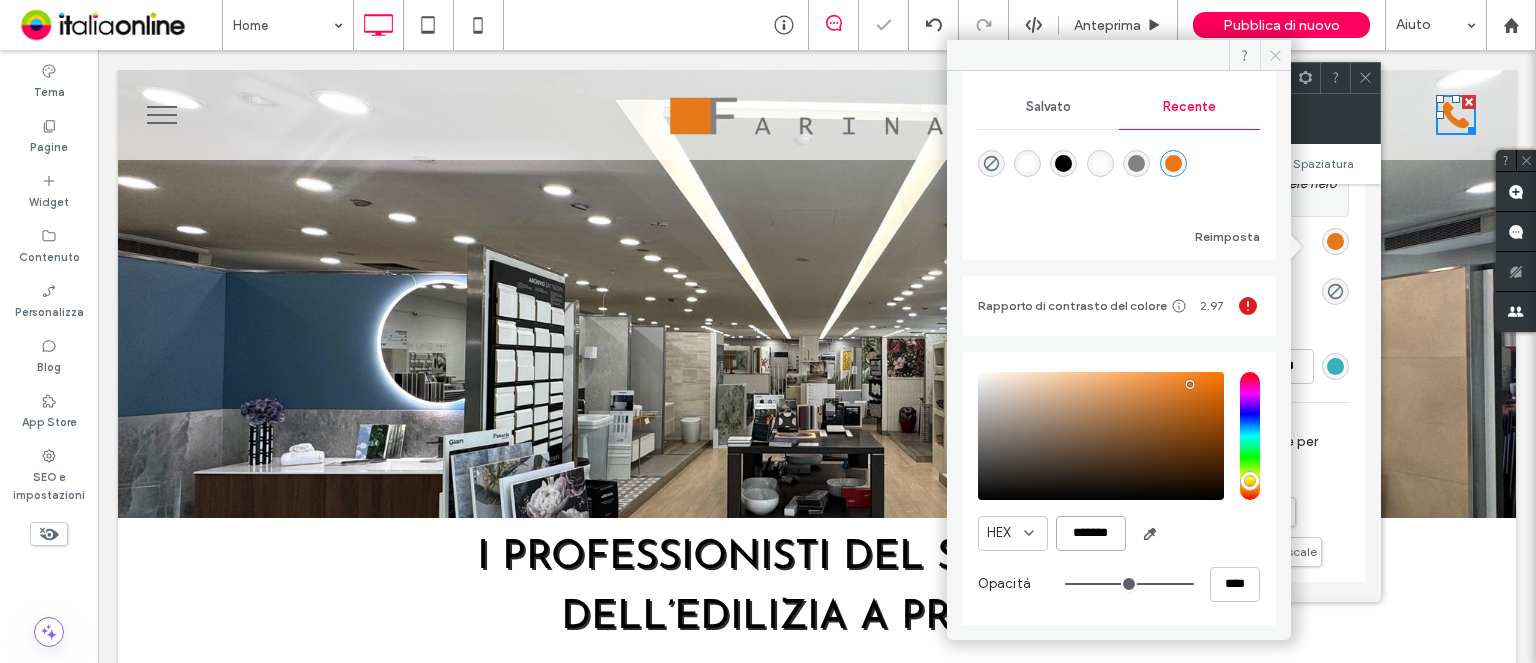 type on "*******" 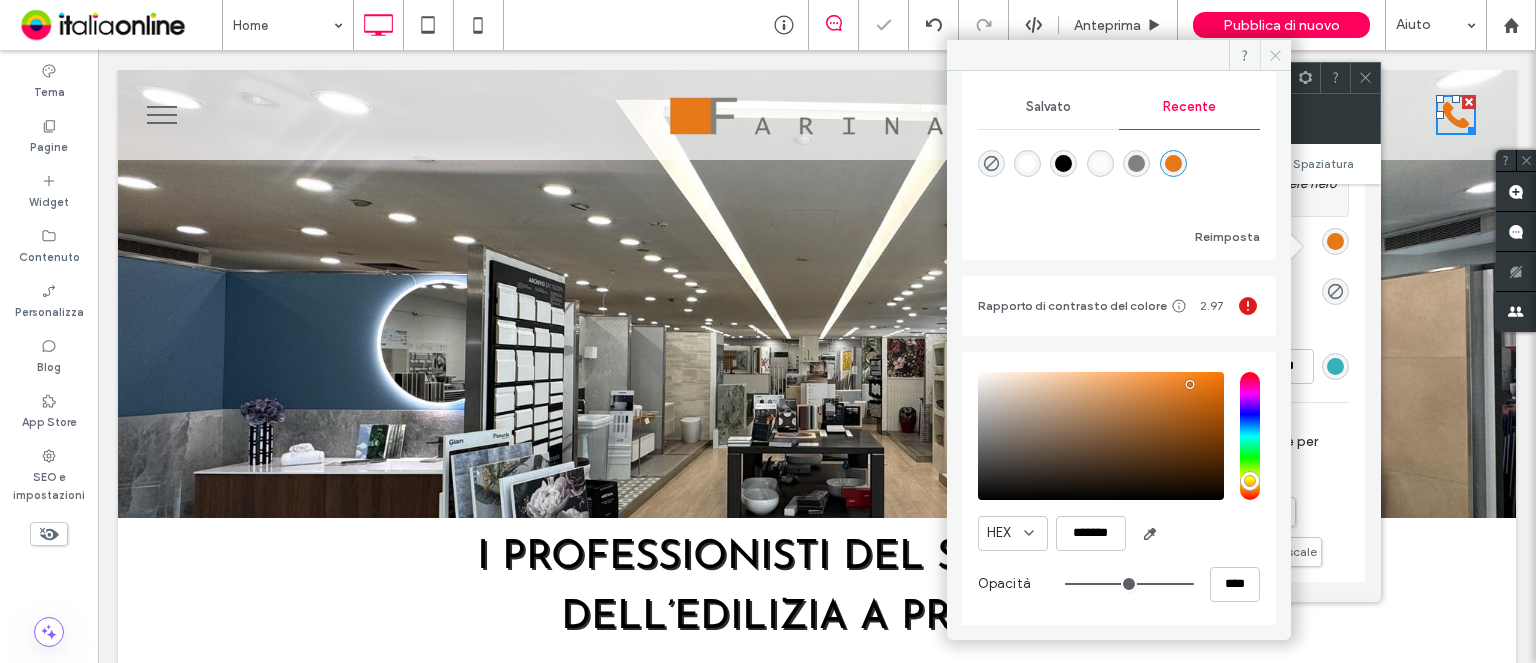 click at bounding box center [1275, 55] 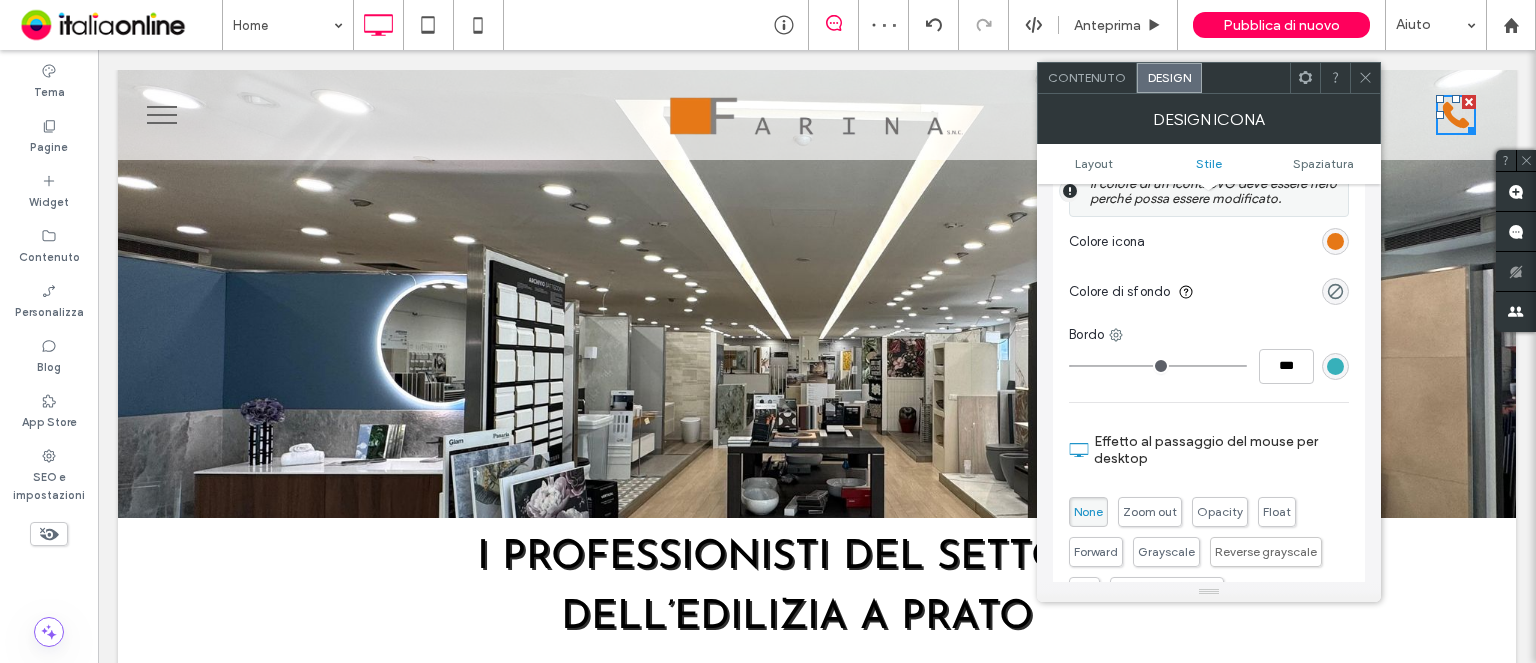 click 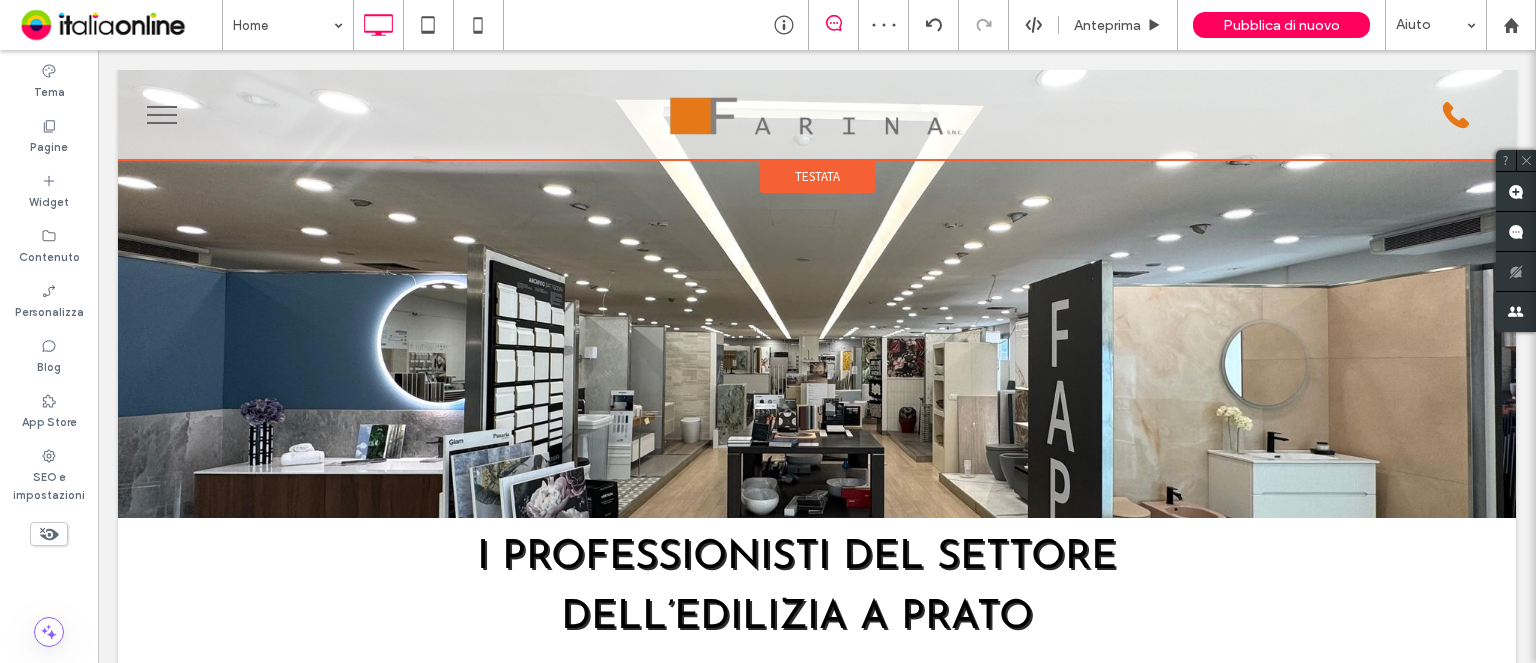 click on "Testata" at bounding box center (817, 176) 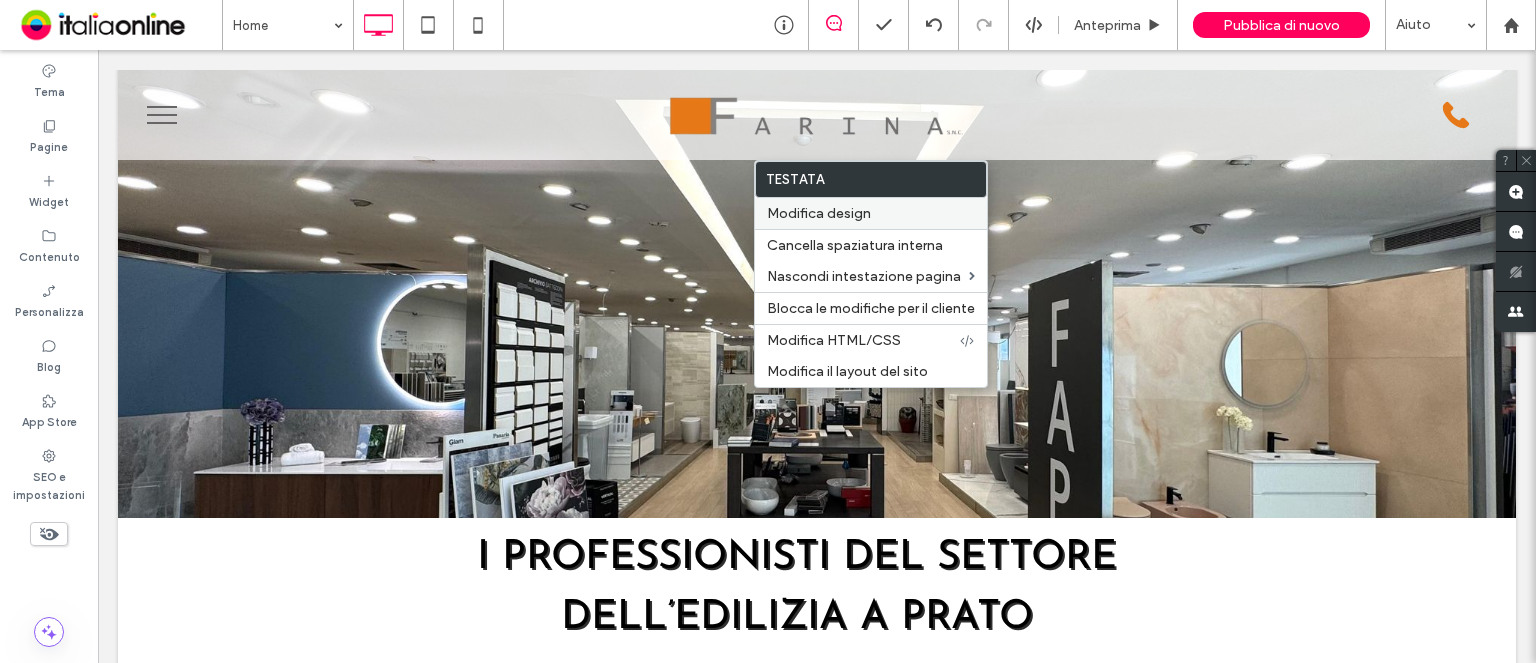 click on "Modifica design" at bounding box center (819, 213) 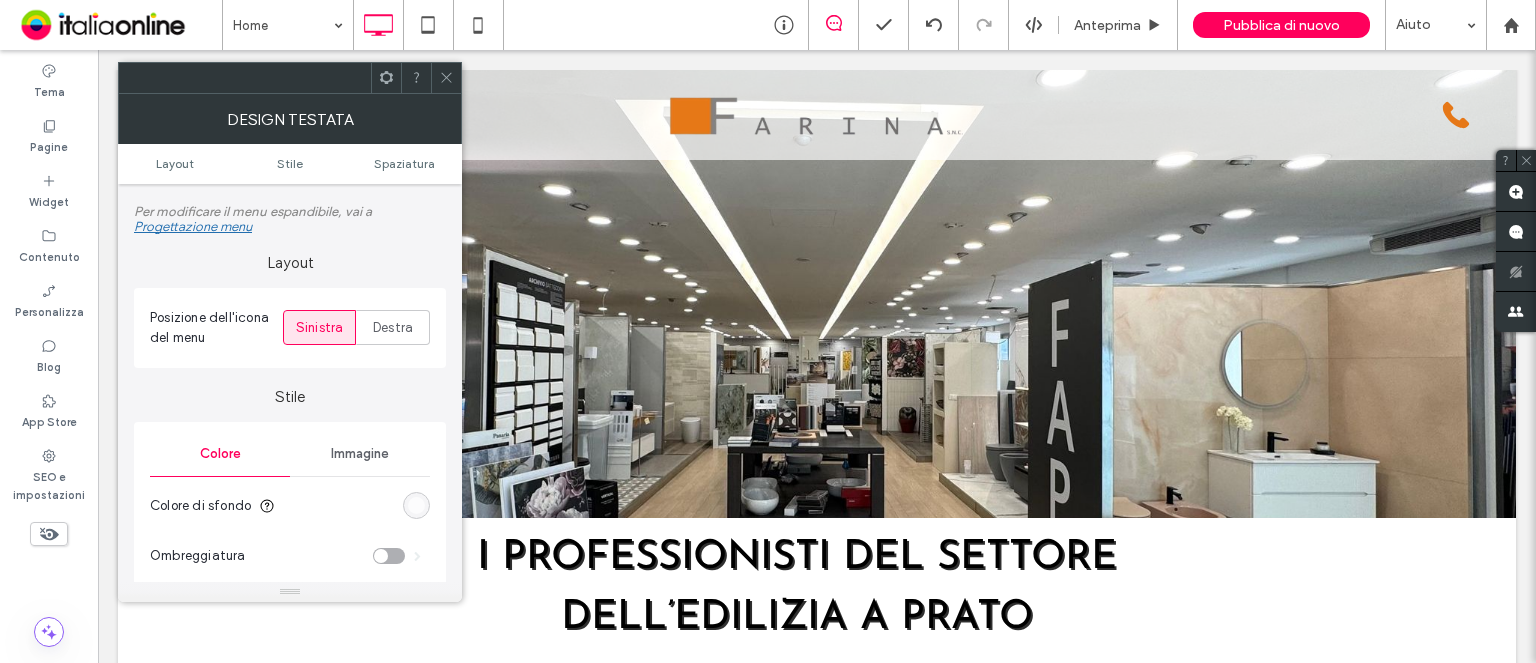 click at bounding box center (416, 505) 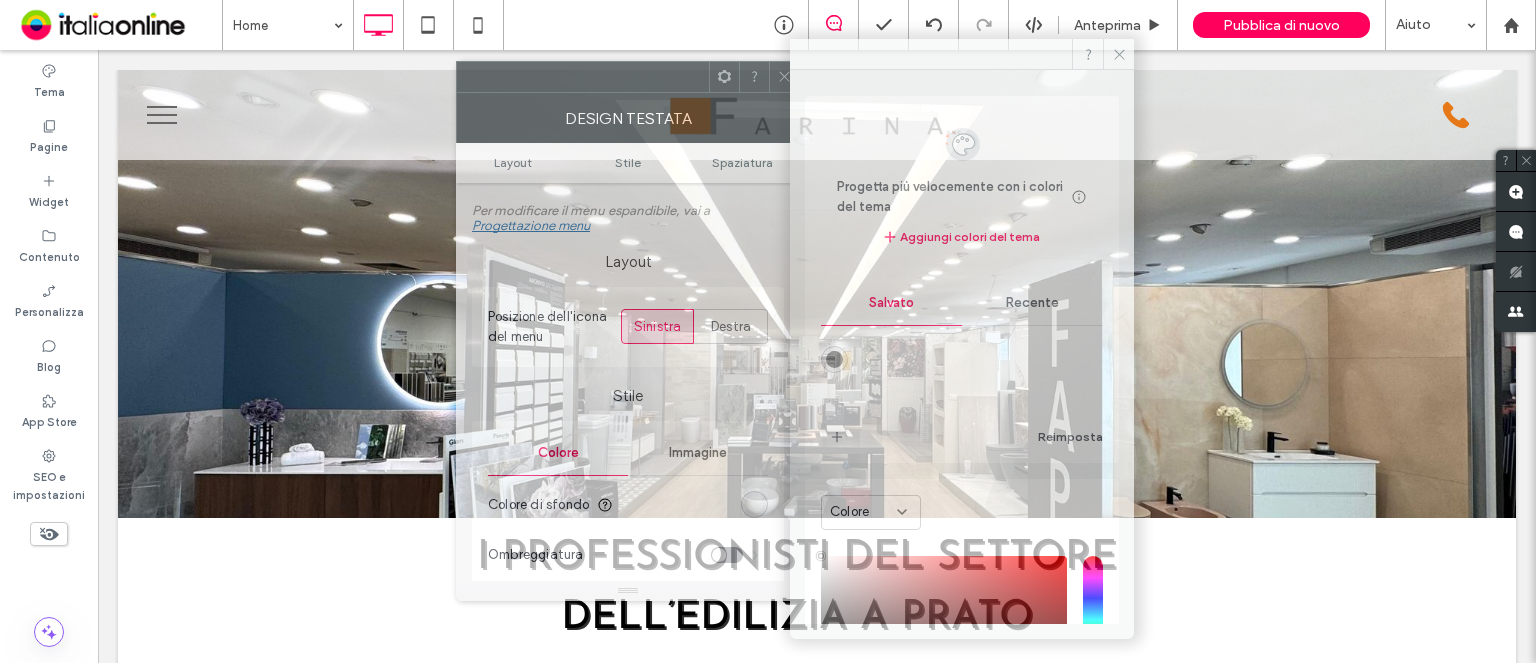 drag, startPoint x: 263, startPoint y: 79, endPoint x: 601, endPoint y: 78, distance: 338.00146 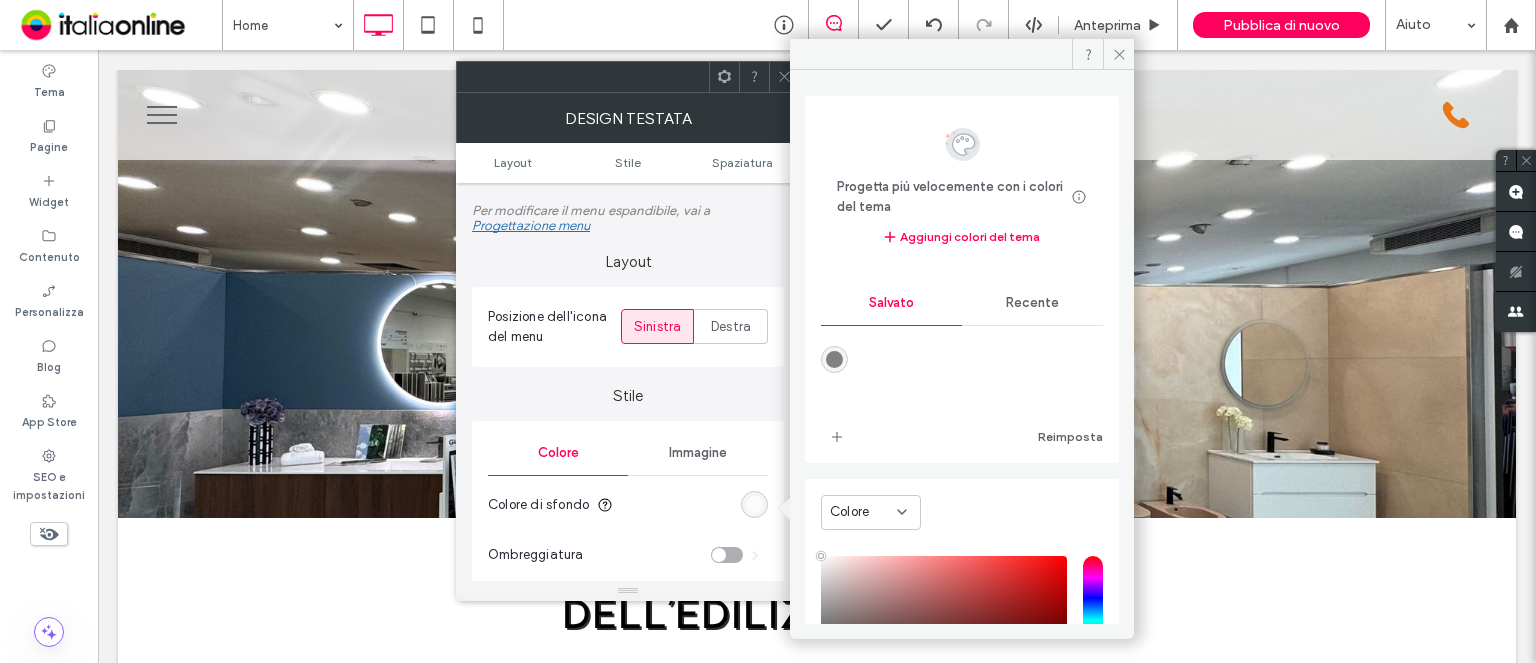 click 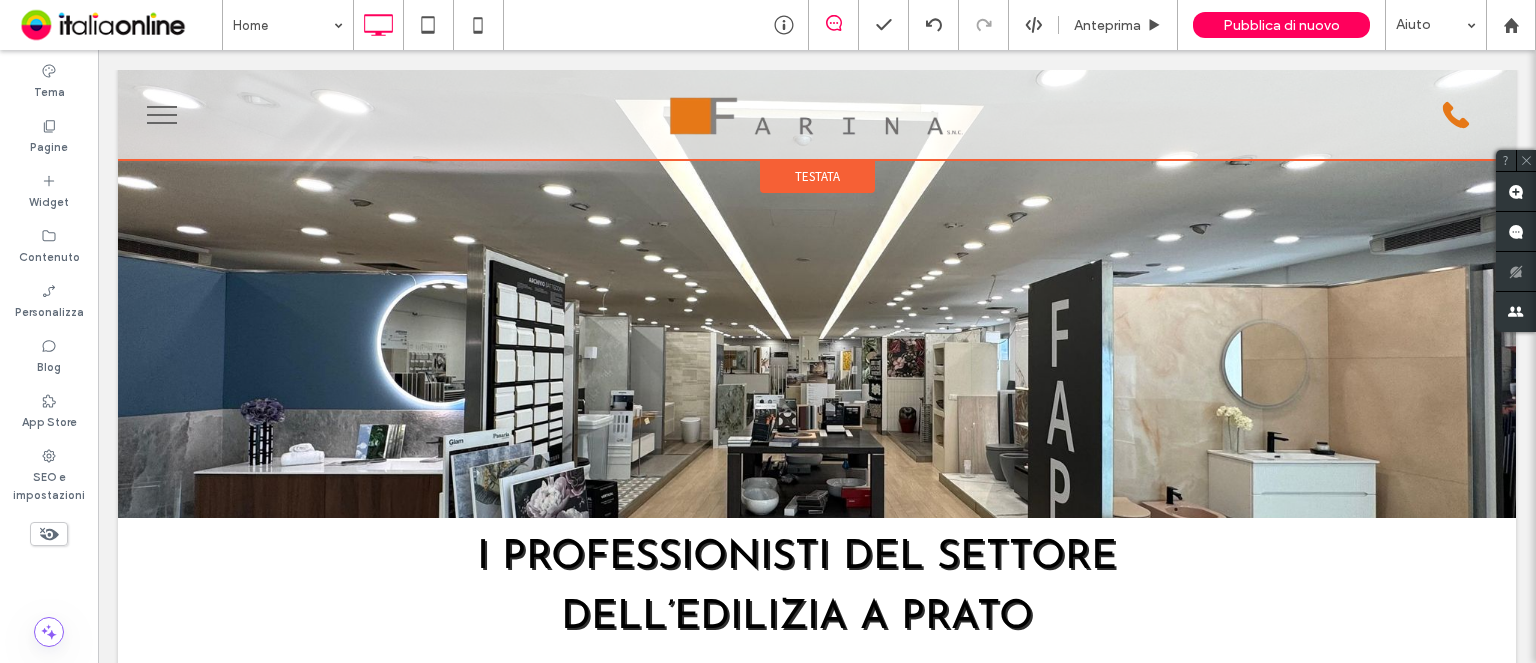 click on "Testata" at bounding box center [817, 176] 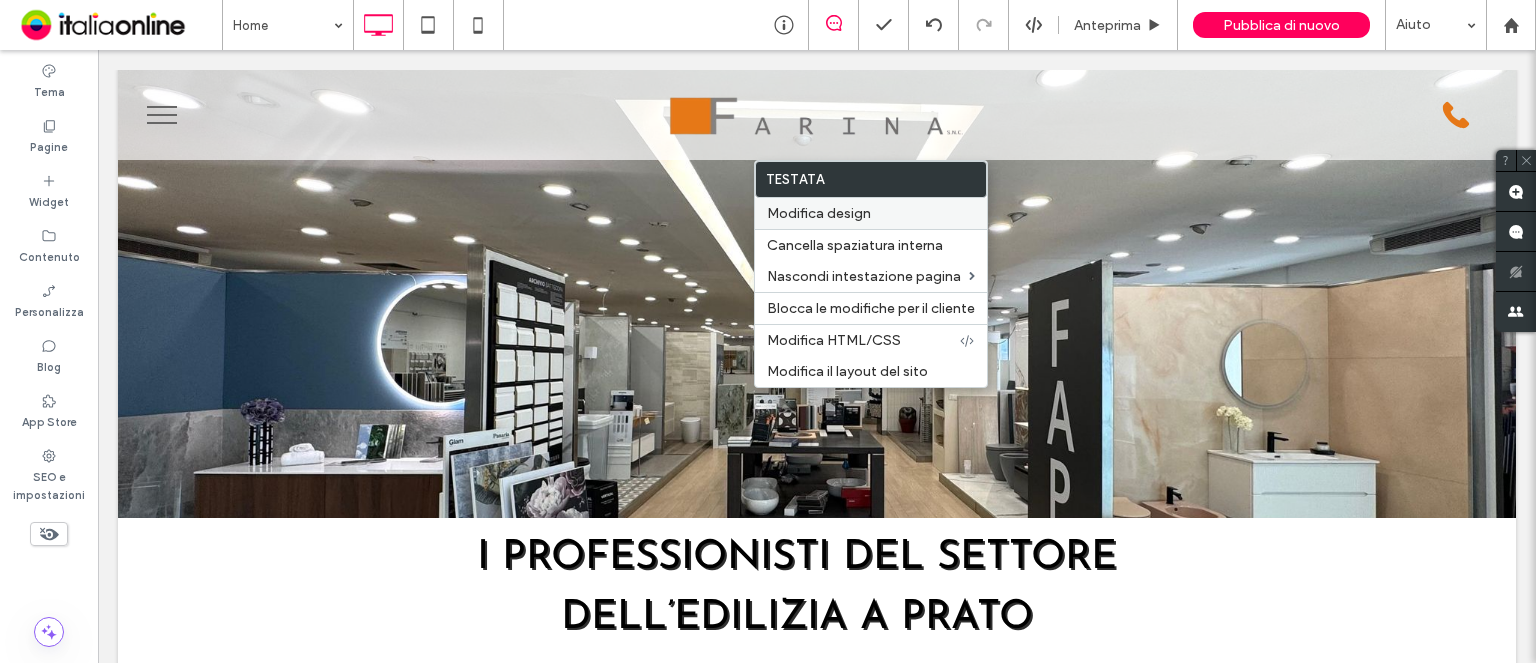 click on "Modifica design" at bounding box center (819, 213) 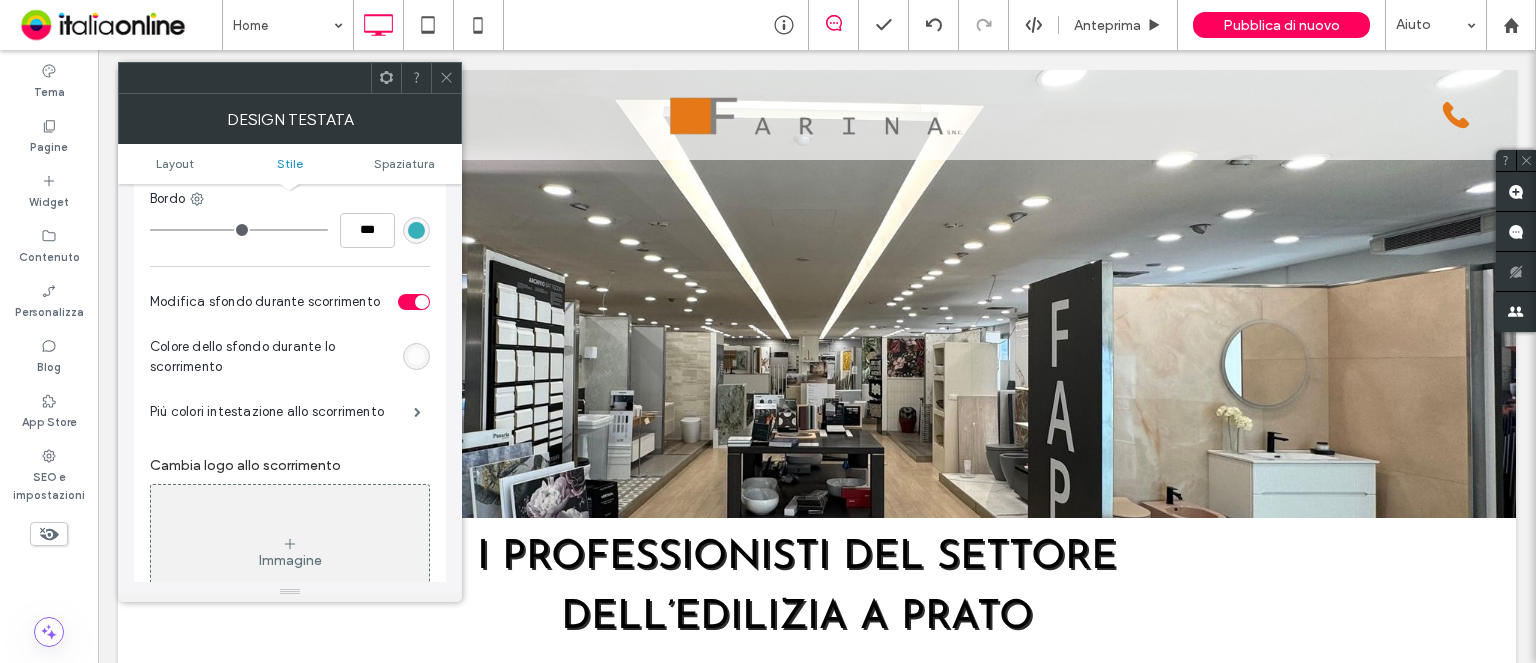 scroll, scrollTop: 800, scrollLeft: 0, axis: vertical 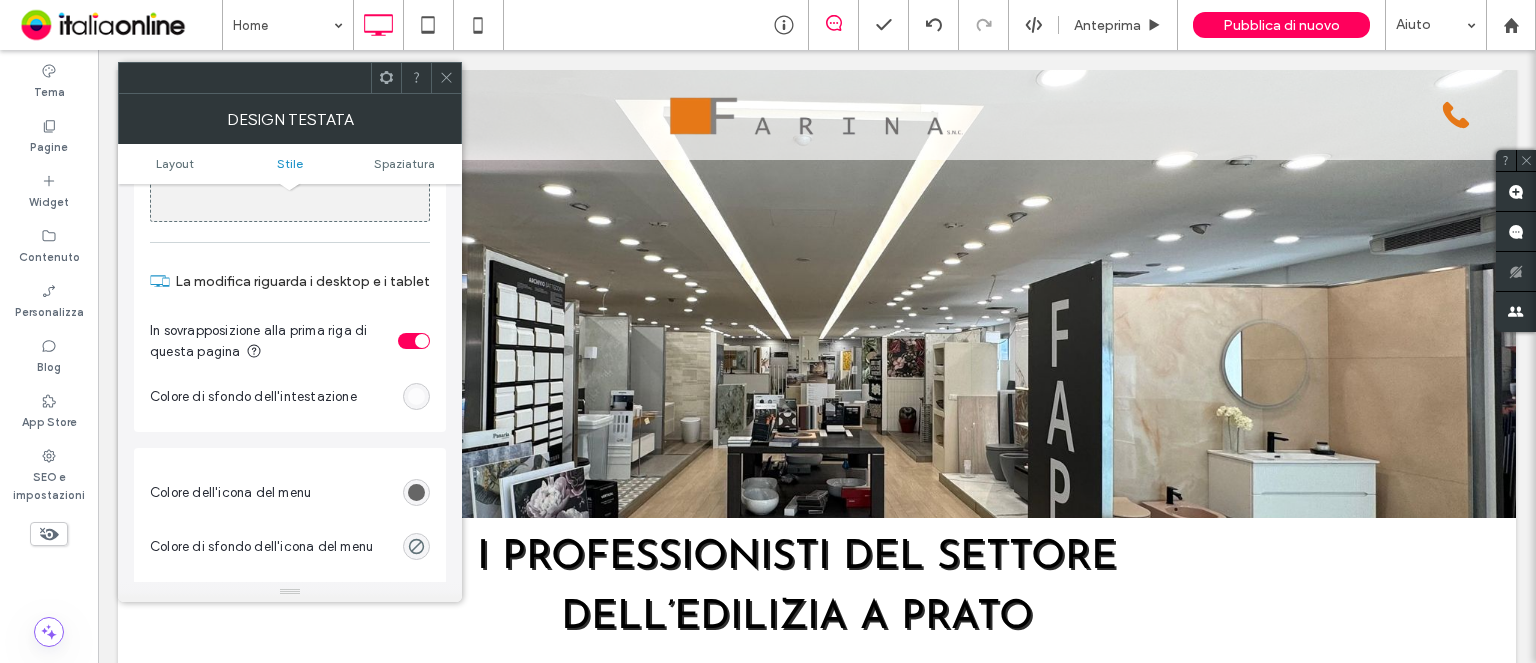 drag, startPoint x: 414, startPoint y: 499, endPoint x: 411, endPoint y: 476, distance: 23.194826 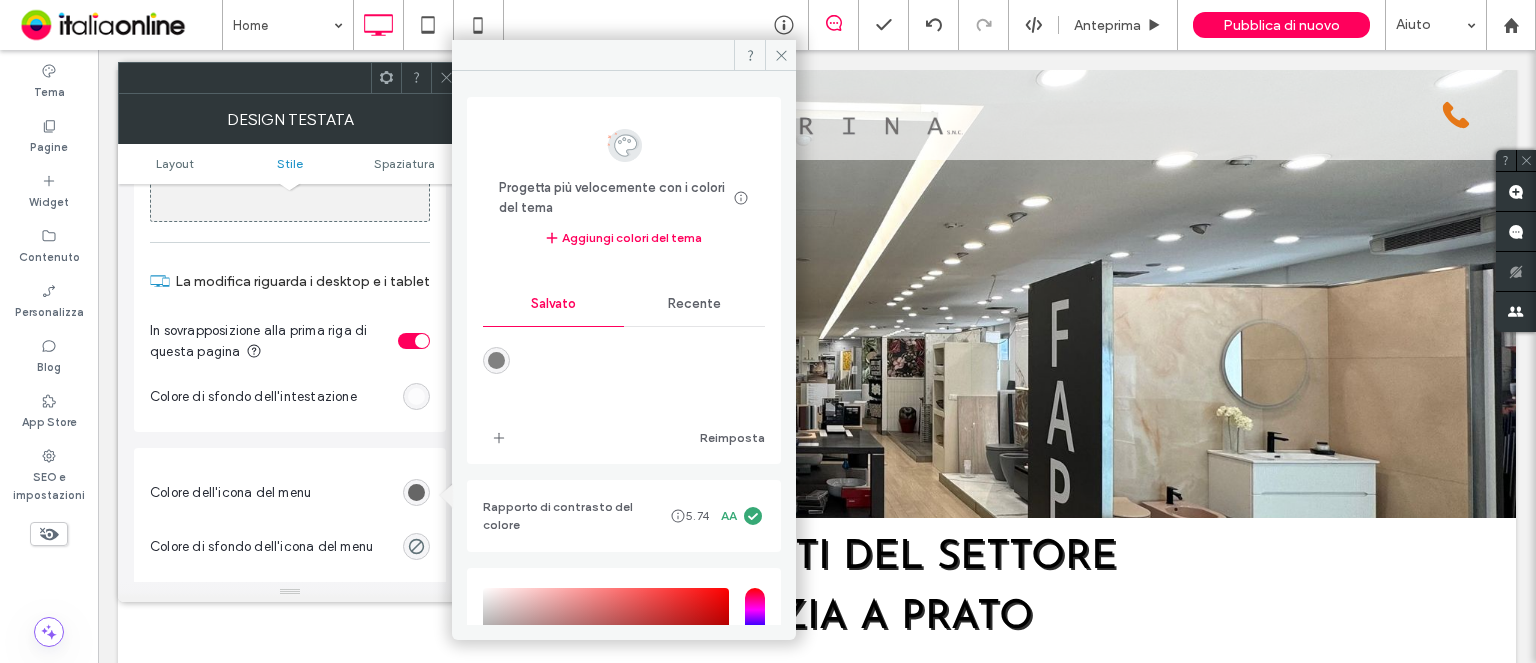 click on "Recente" at bounding box center (694, 304) 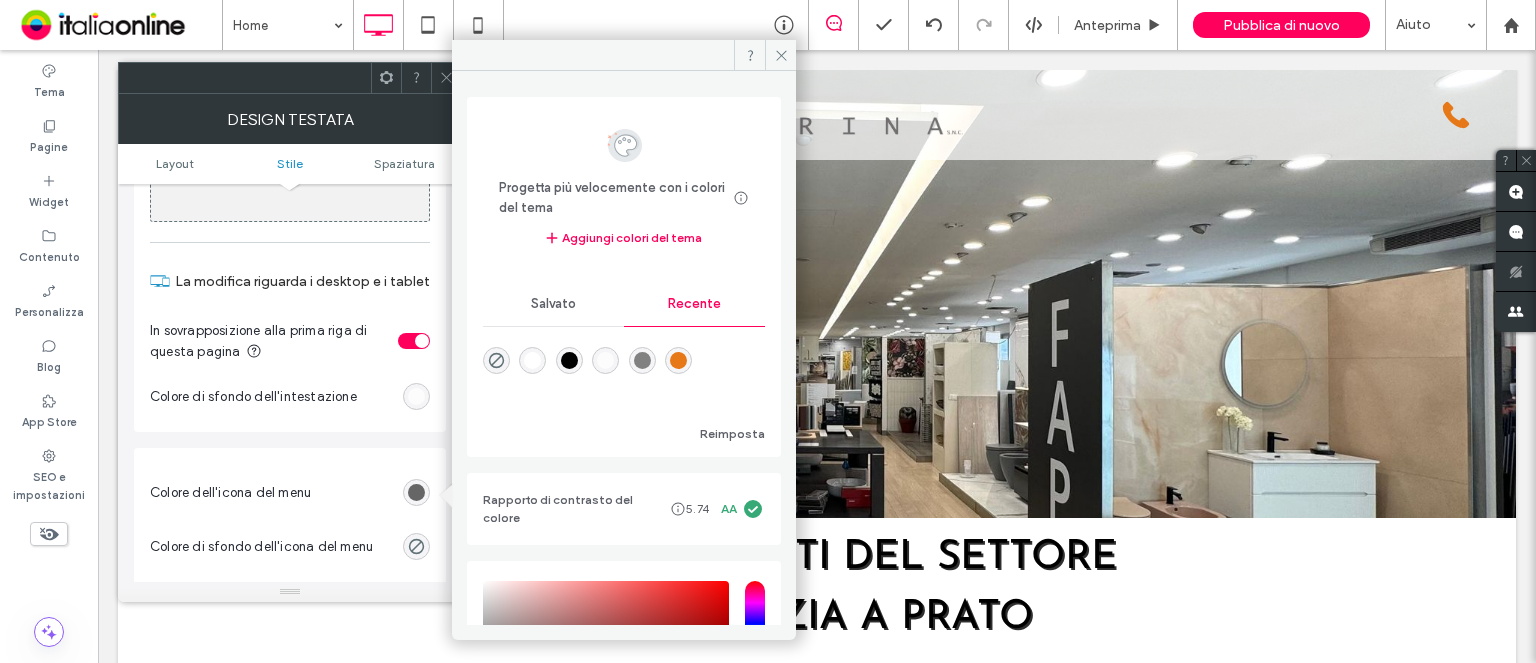 click at bounding box center [678, 360] 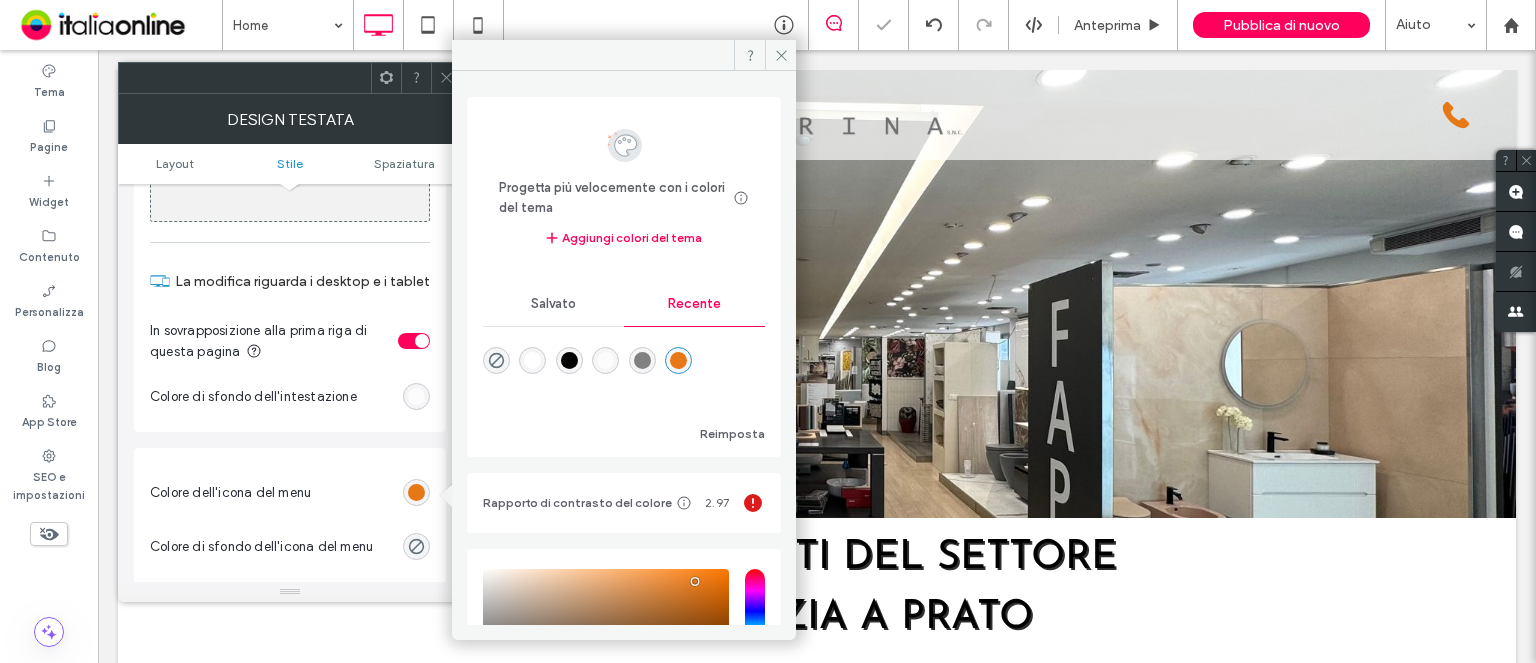 click 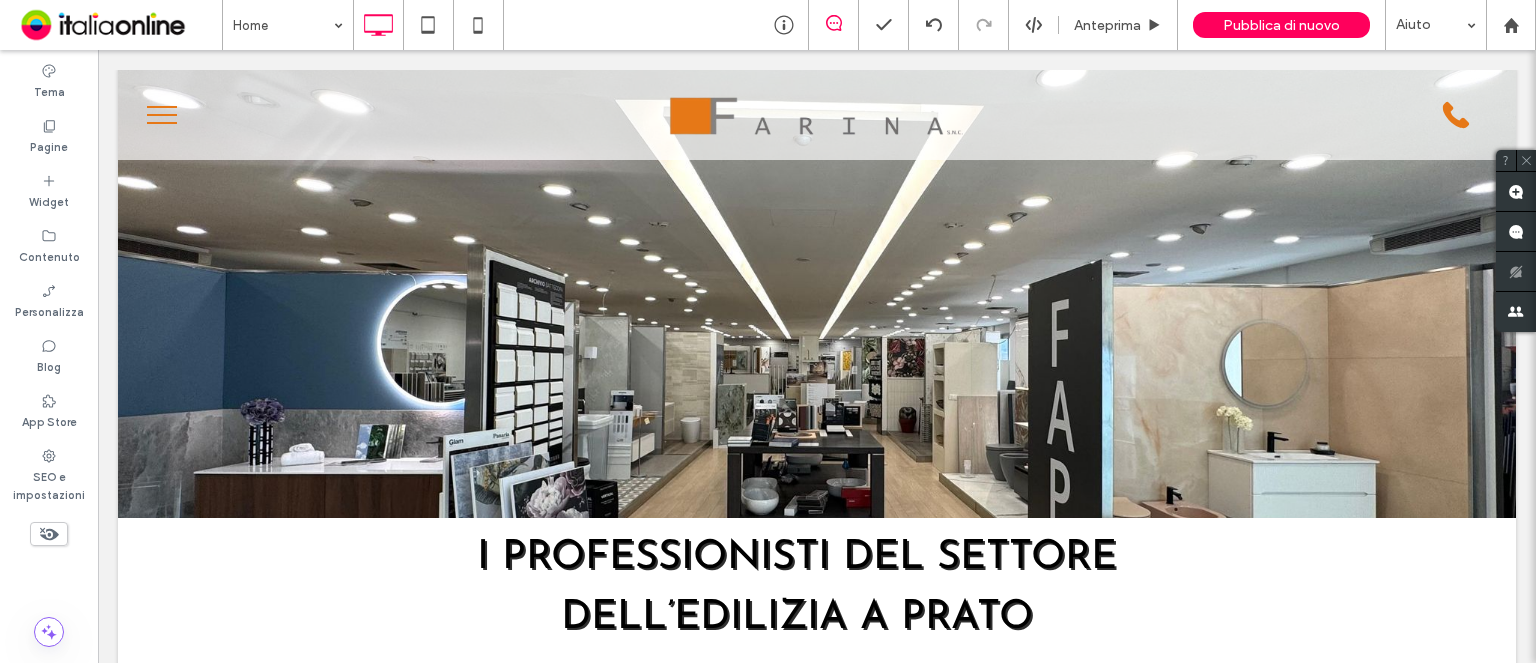 click at bounding box center (162, 107) 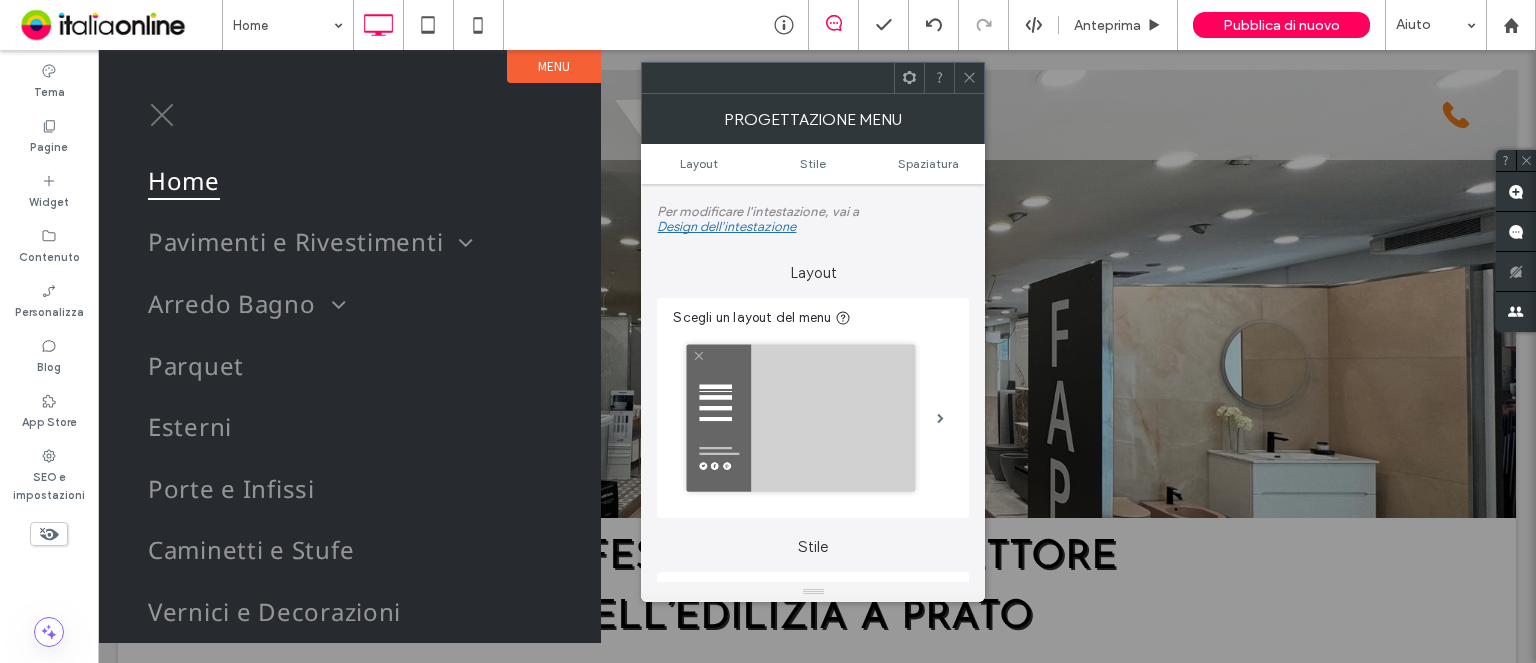 click 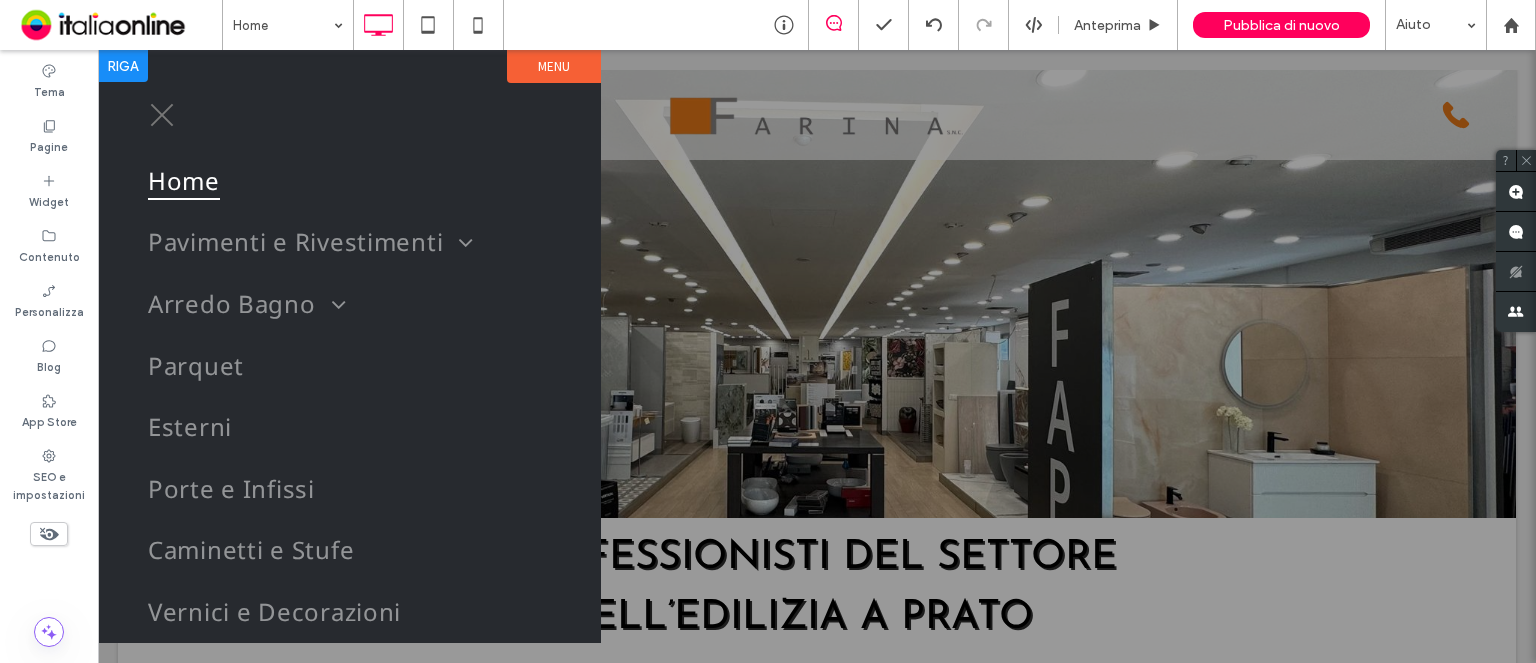 click on "Home
Pavimenti e Rivestimenti
Panaria
Cottodeste
Fap
Mirage
Arredo Bagno
Sanitari
Rubinetteria
Box Doccia
Parquet
Esterni
Porte e Infissi
Caminetti e Stufe
Vernici e Decorazioni
Materiali Edili
Progettazione
Offerte e Promozioni
Contatti
Click To Paste
Riga" at bounding box center (349, 507) 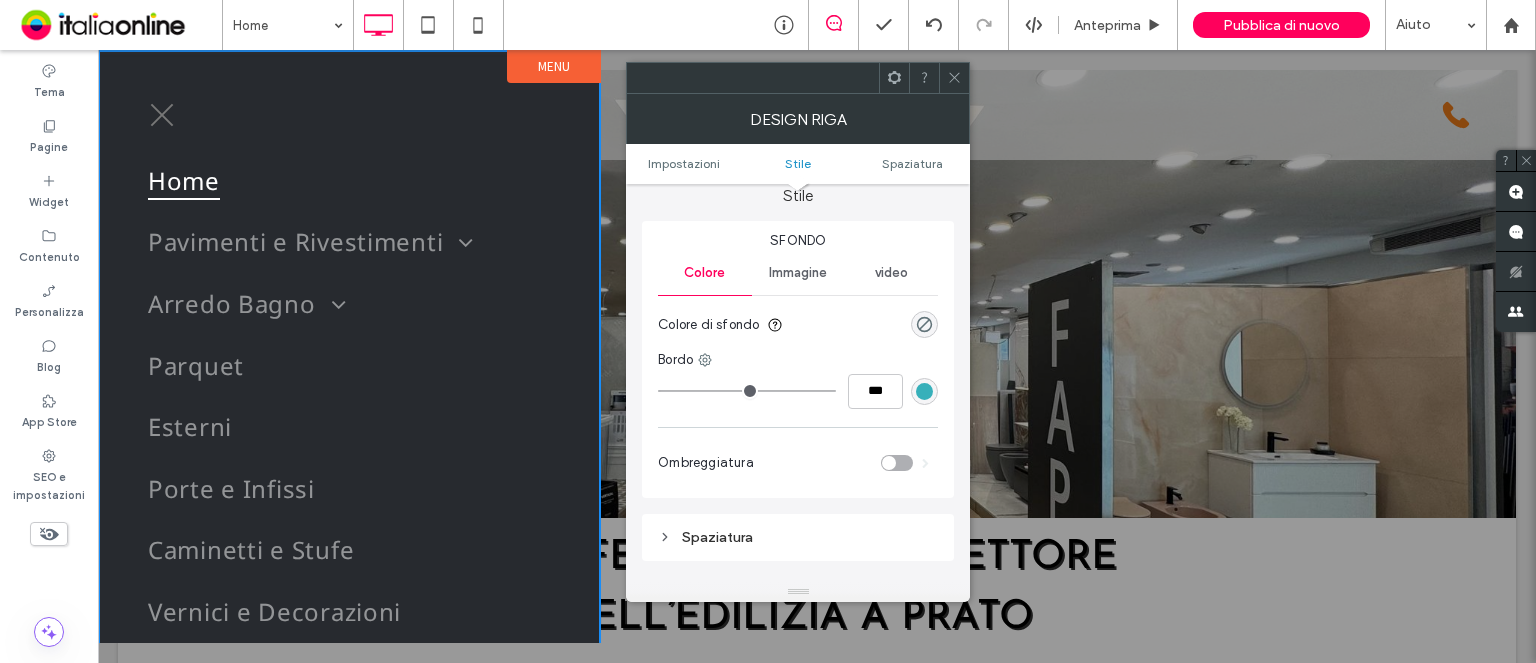 scroll, scrollTop: 200, scrollLeft: 0, axis: vertical 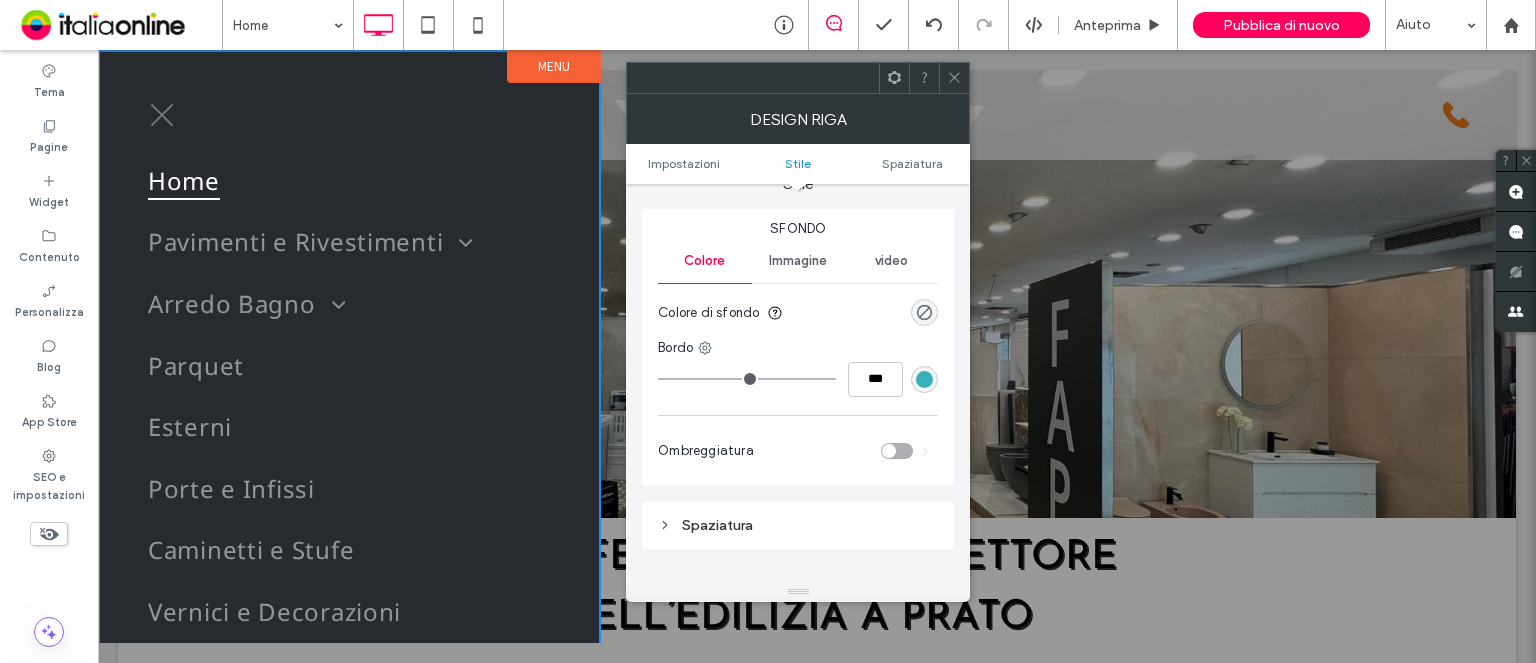 click at bounding box center (924, 312) 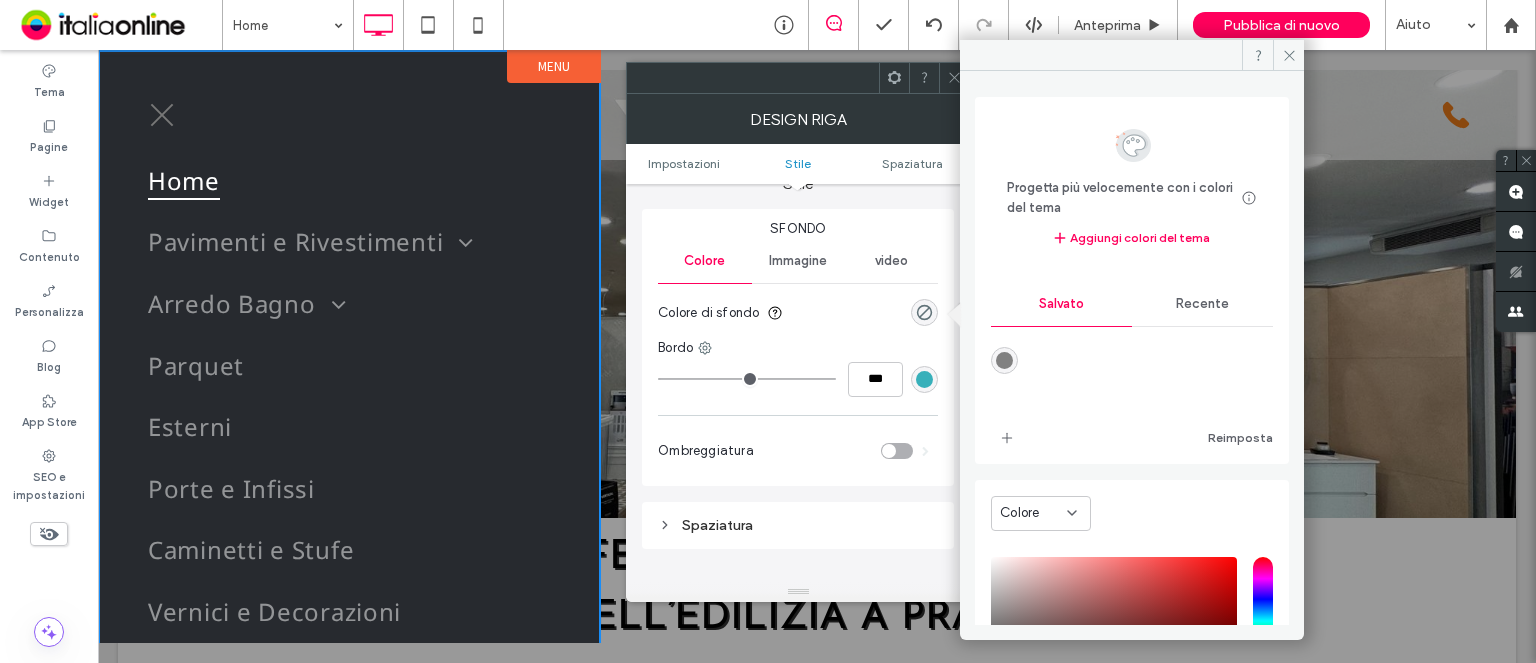click at bounding box center [1132, 374] 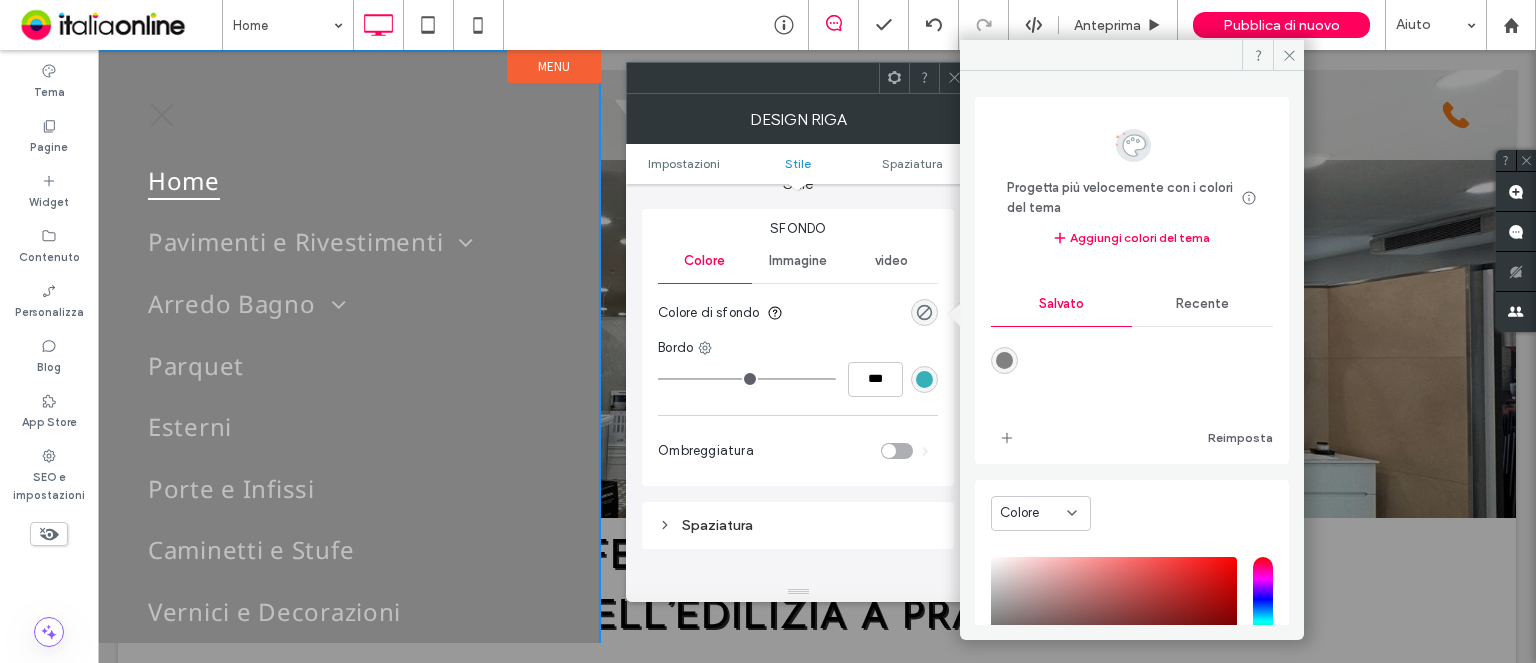 type on "*******" 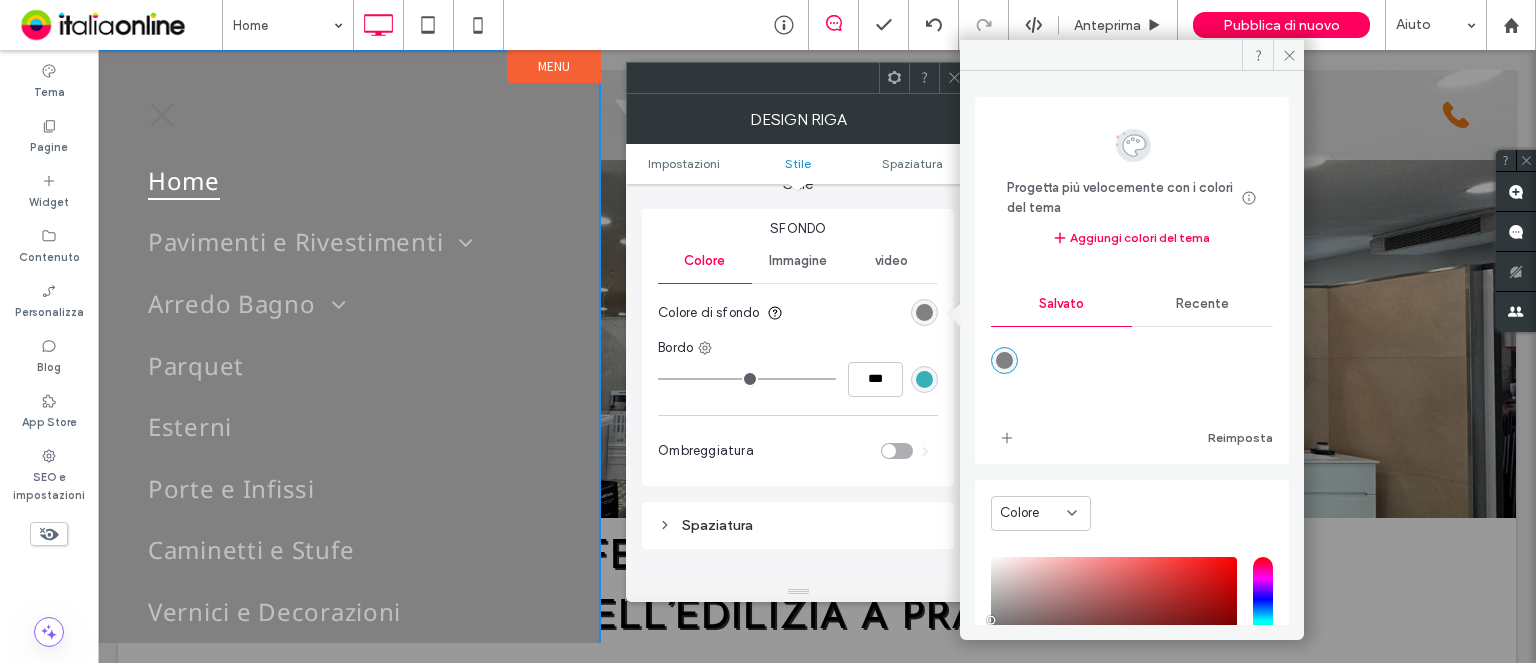 click 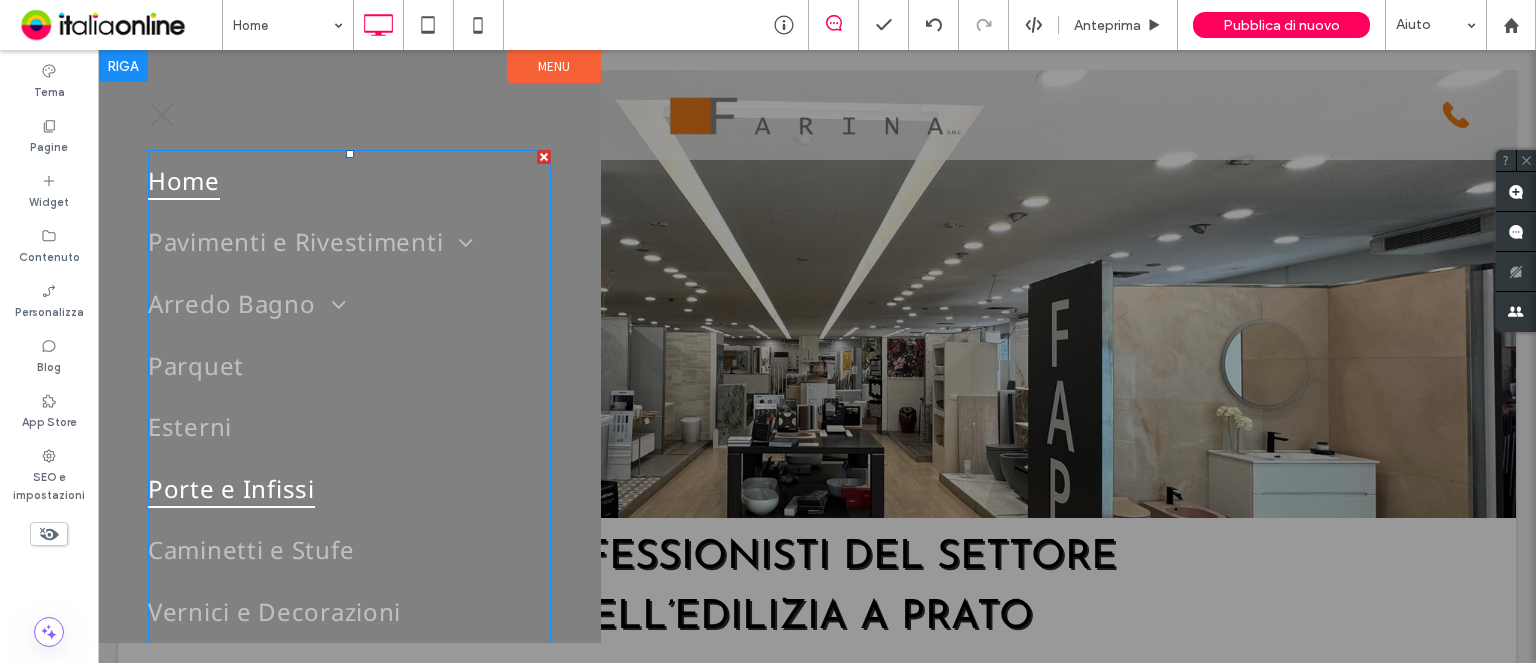 click on "Porte e Infissi" at bounding box center [349, 489] 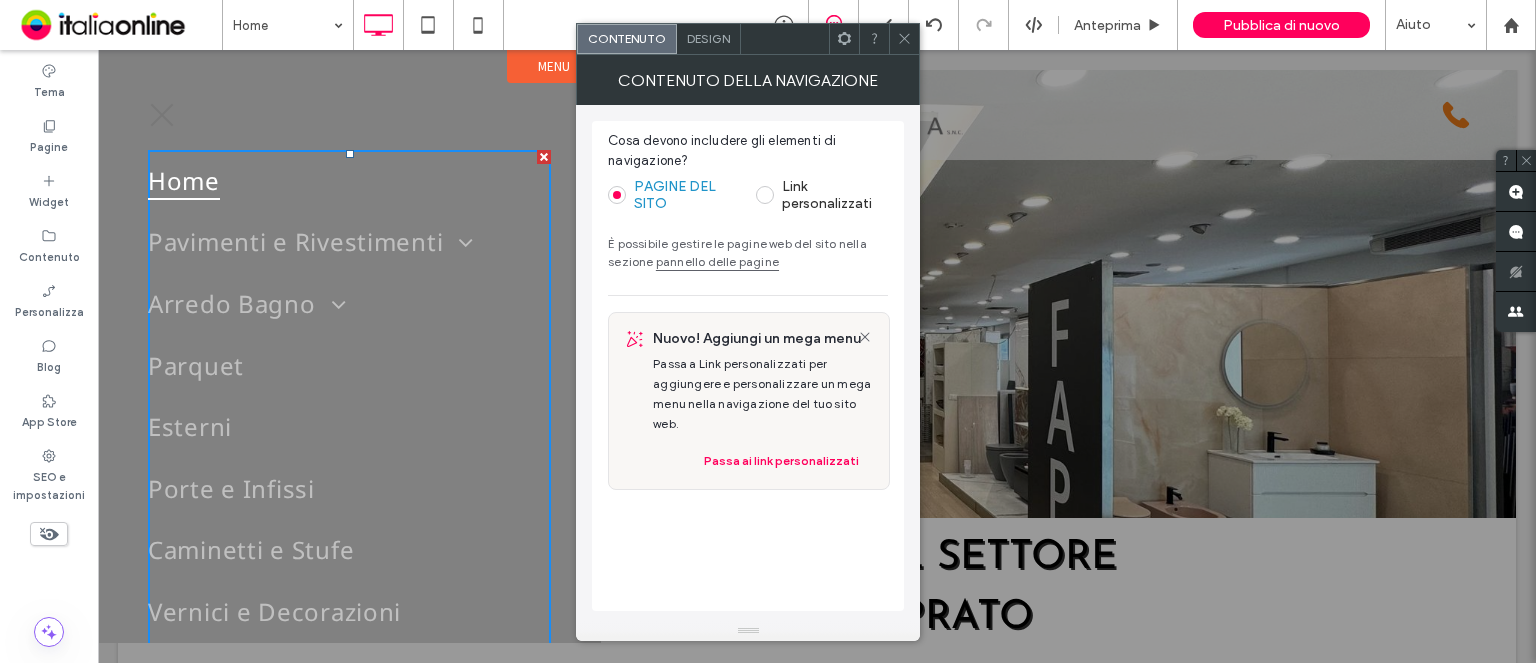 click on "CONTENUTO DELLA NAVIGAZIONE Cosa devono includere gli elementi di navigazione? PAGINE DEL SITO Link personalizzati È possibile gestire le pagine web del sito nella sezione   pannello delle pagine Nuovo! Aggiungi un mega menu  Passa a Link personalizzati per aggiungere e personalizzare un mega menu nella navigazione del tuo sito web.  Passa ai link personalizzati" at bounding box center [748, 348] 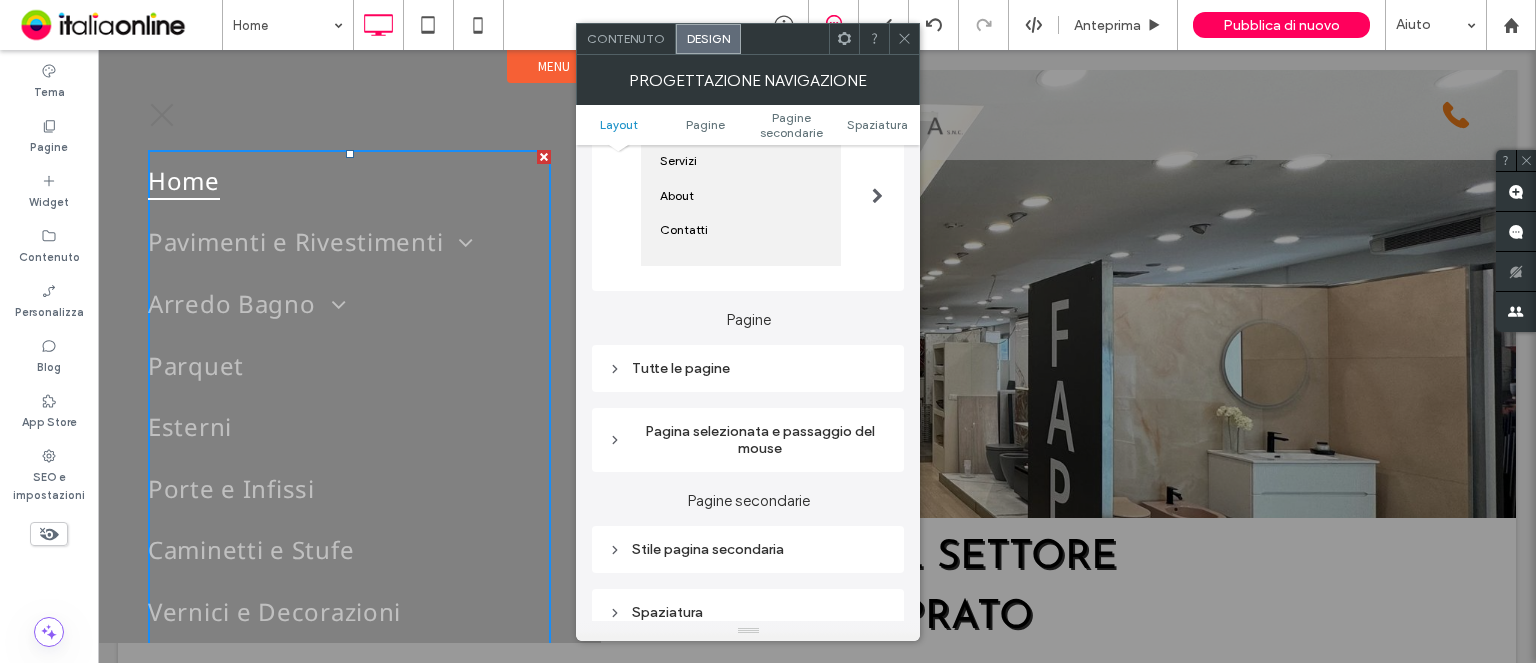 scroll, scrollTop: 300, scrollLeft: 0, axis: vertical 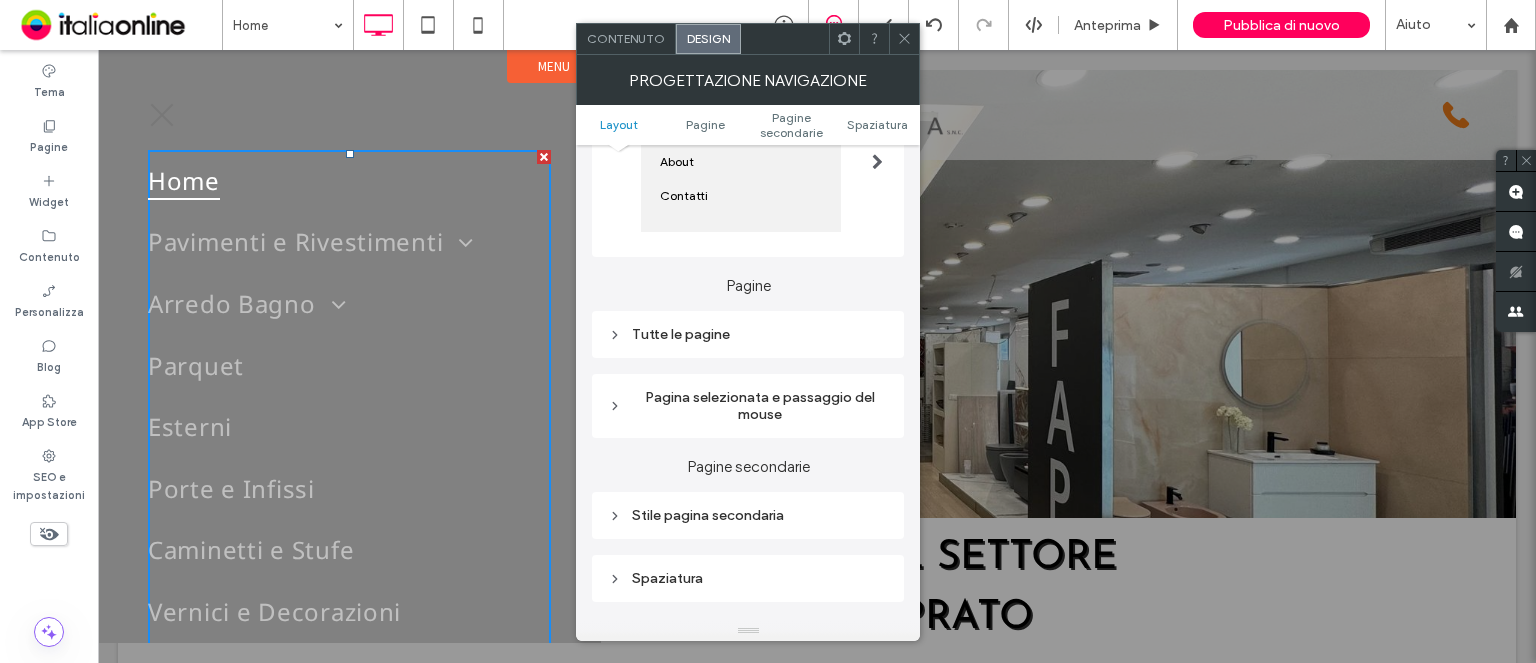 click on "Tutte le pagine" at bounding box center (748, 334) 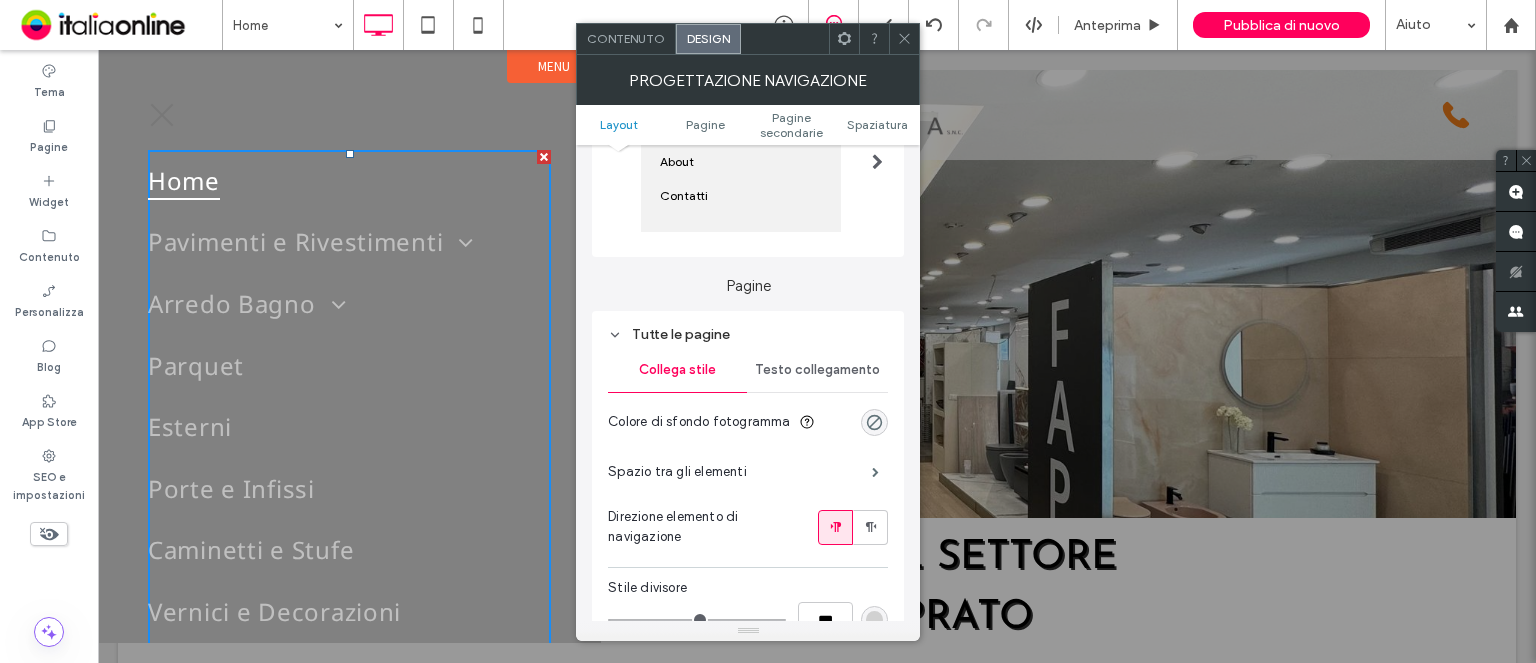 click on "Testo collegamento" at bounding box center (817, 370) 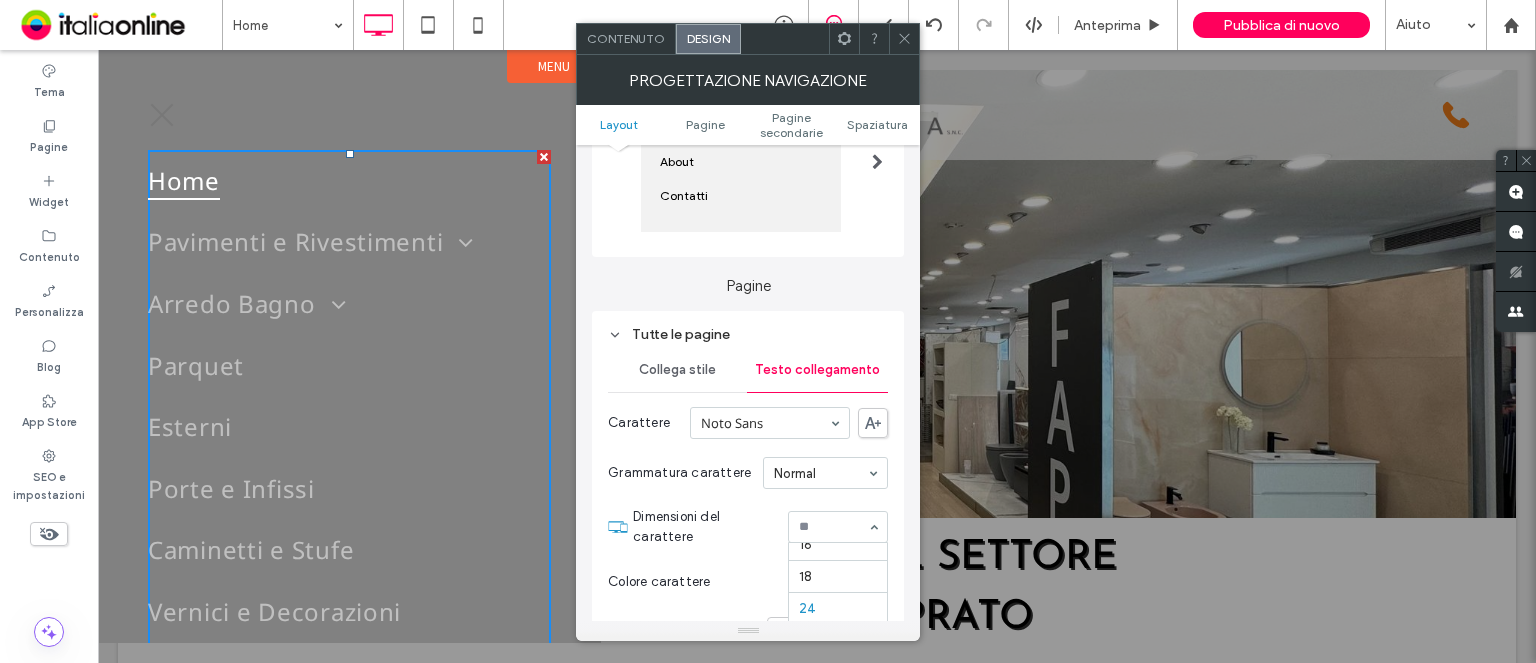scroll, scrollTop: 162, scrollLeft: 0, axis: vertical 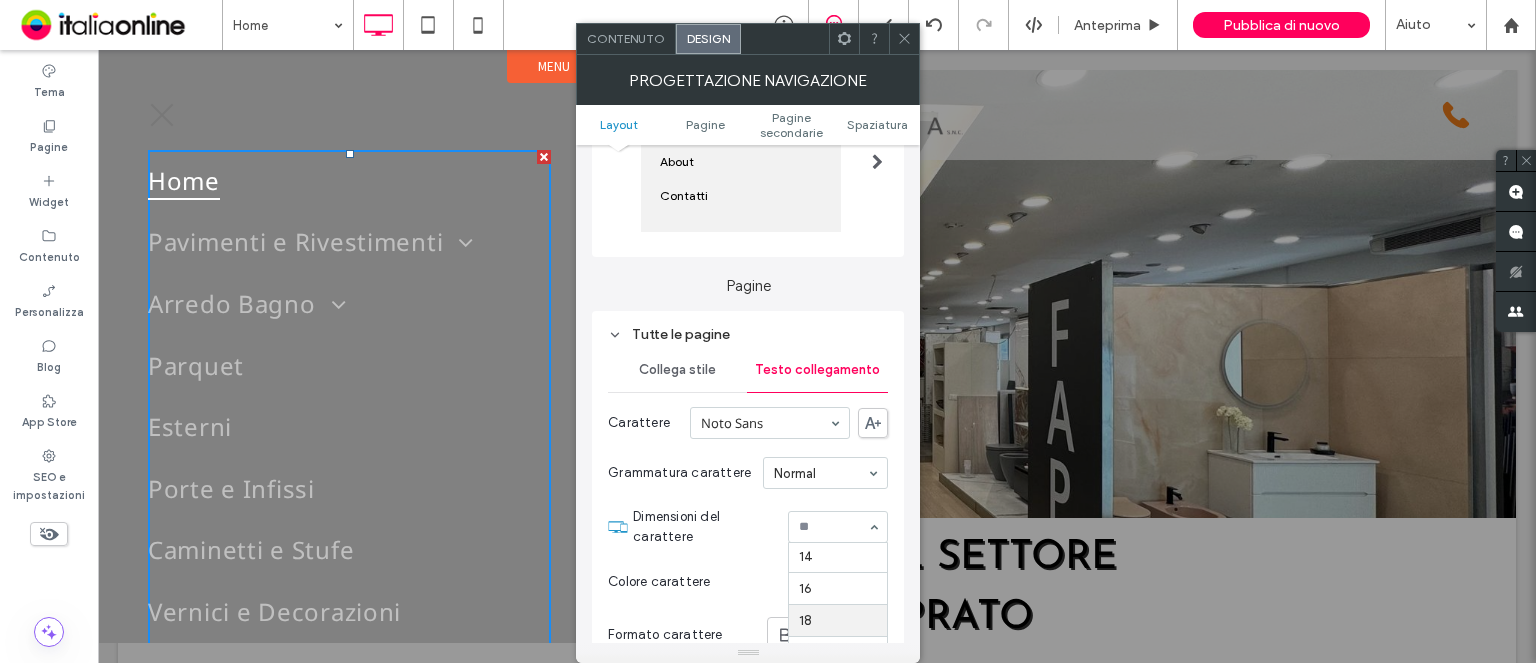 drag, startPoint x: 763, startPoint y: 631, endPoint x: 766, endPoint y: 676, distance: 45.099888 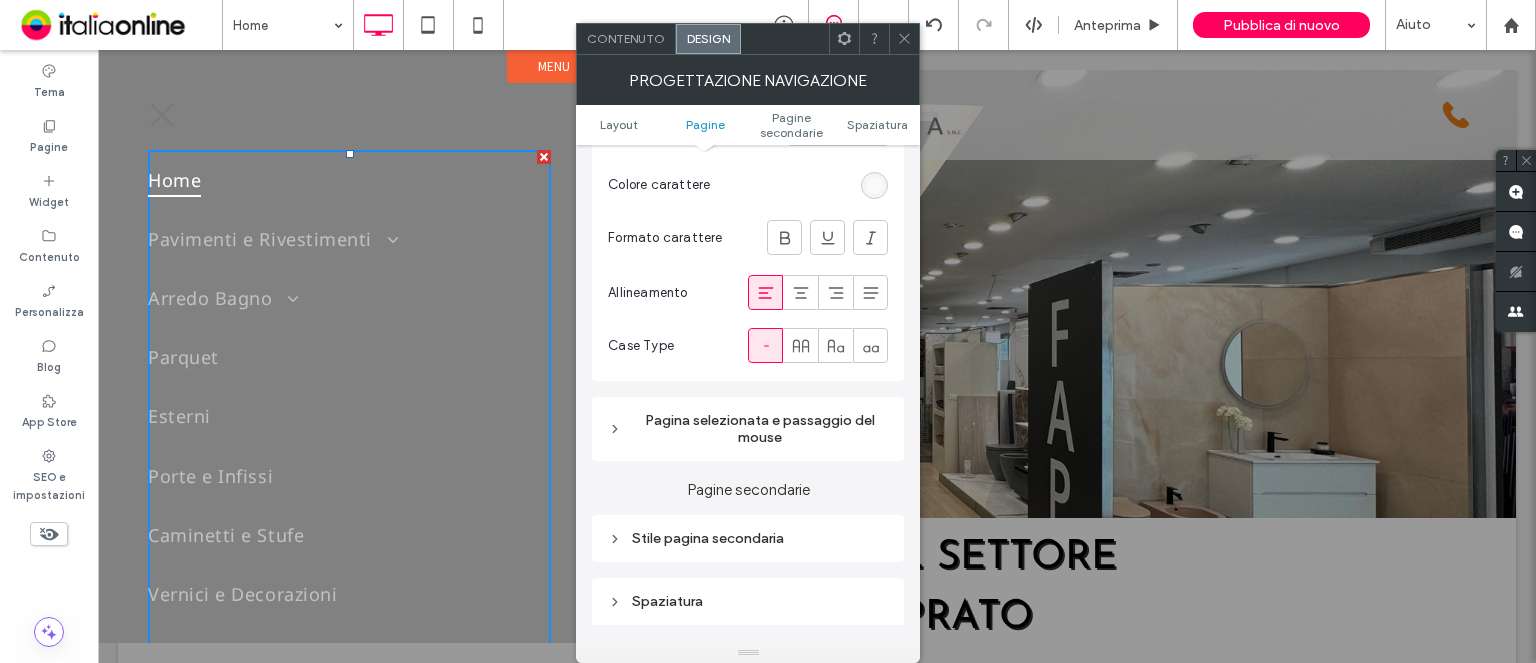 scroll, scrollTop: 700, scrollLeft: 0, axis: vertical 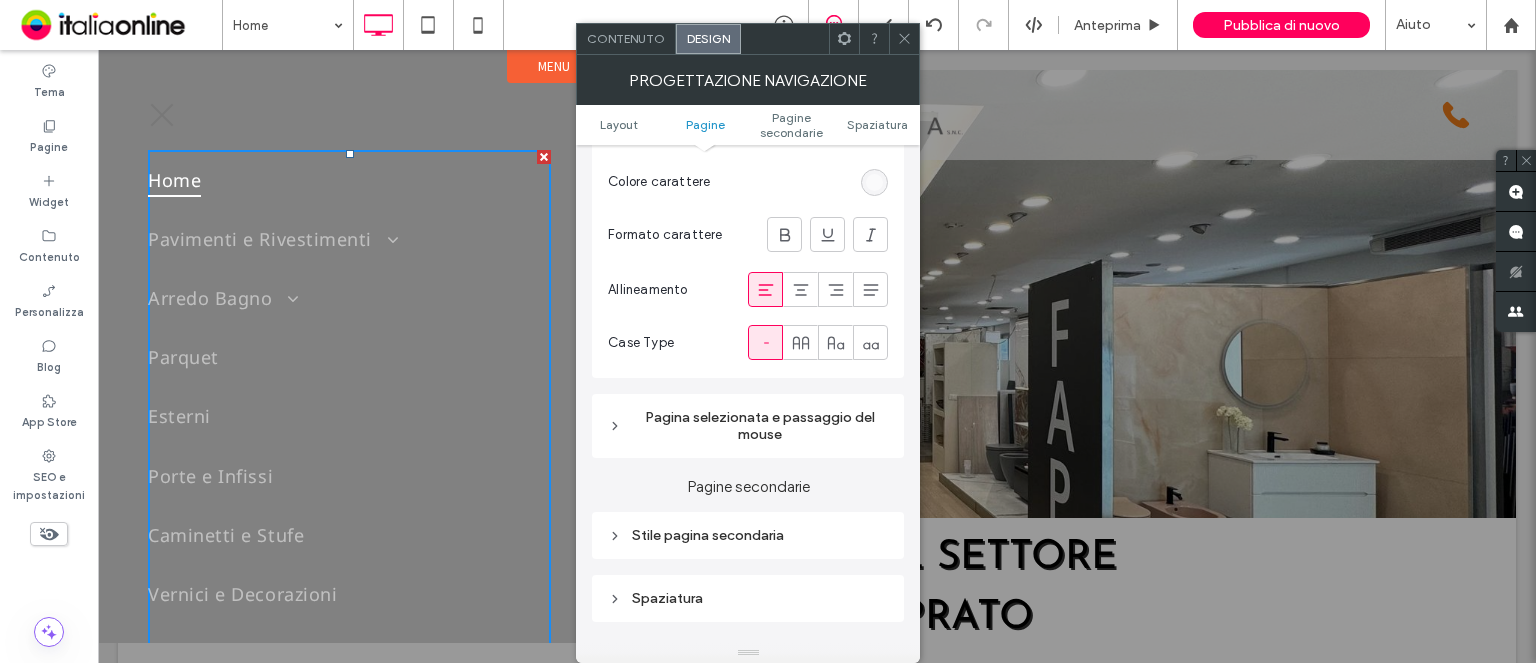click on "Pagina selezionata e passaggio del mouse" at bounding box center (748, 426) 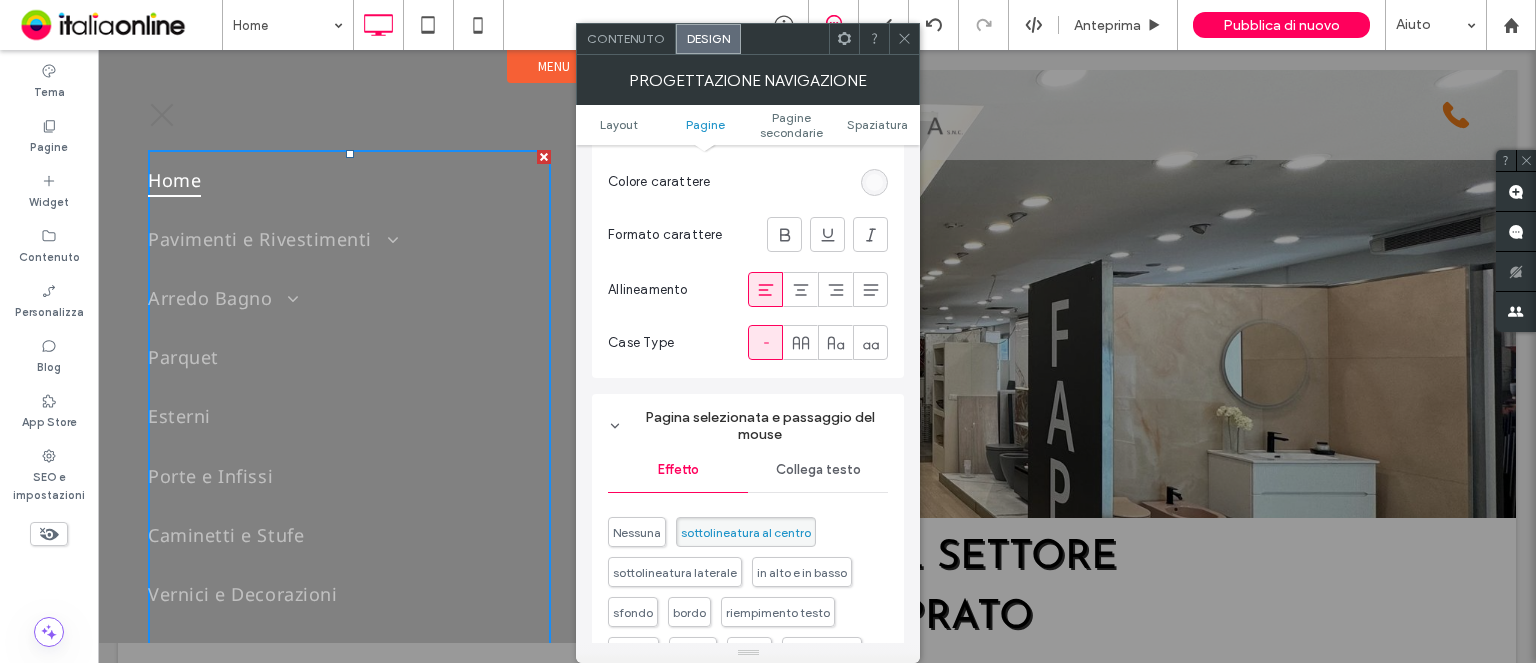 scroll, scrollTop: 800, scrollLeft: 0, axis: vertical 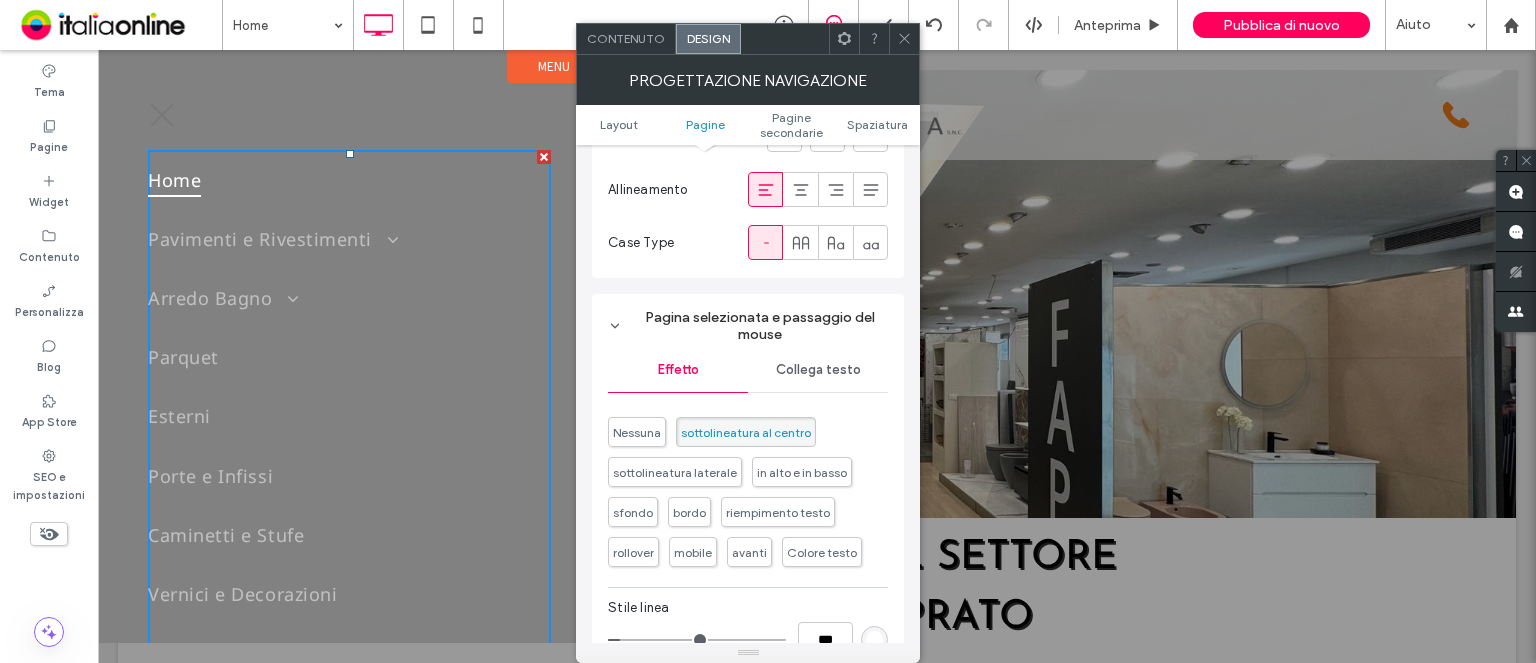 click on "Collega testo" at bounding box center (818, 370) 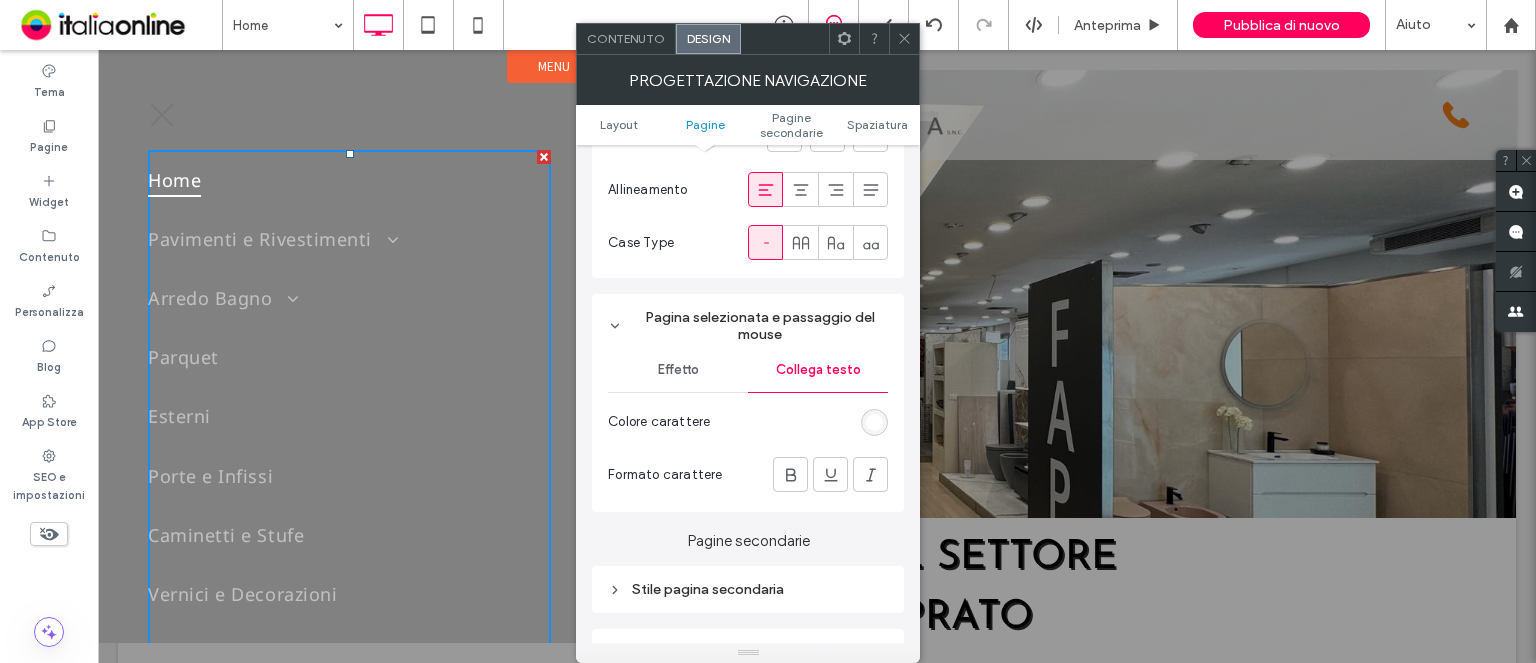 scroll, scrollTop: 900, scrollLeft: 0, axis: vertical 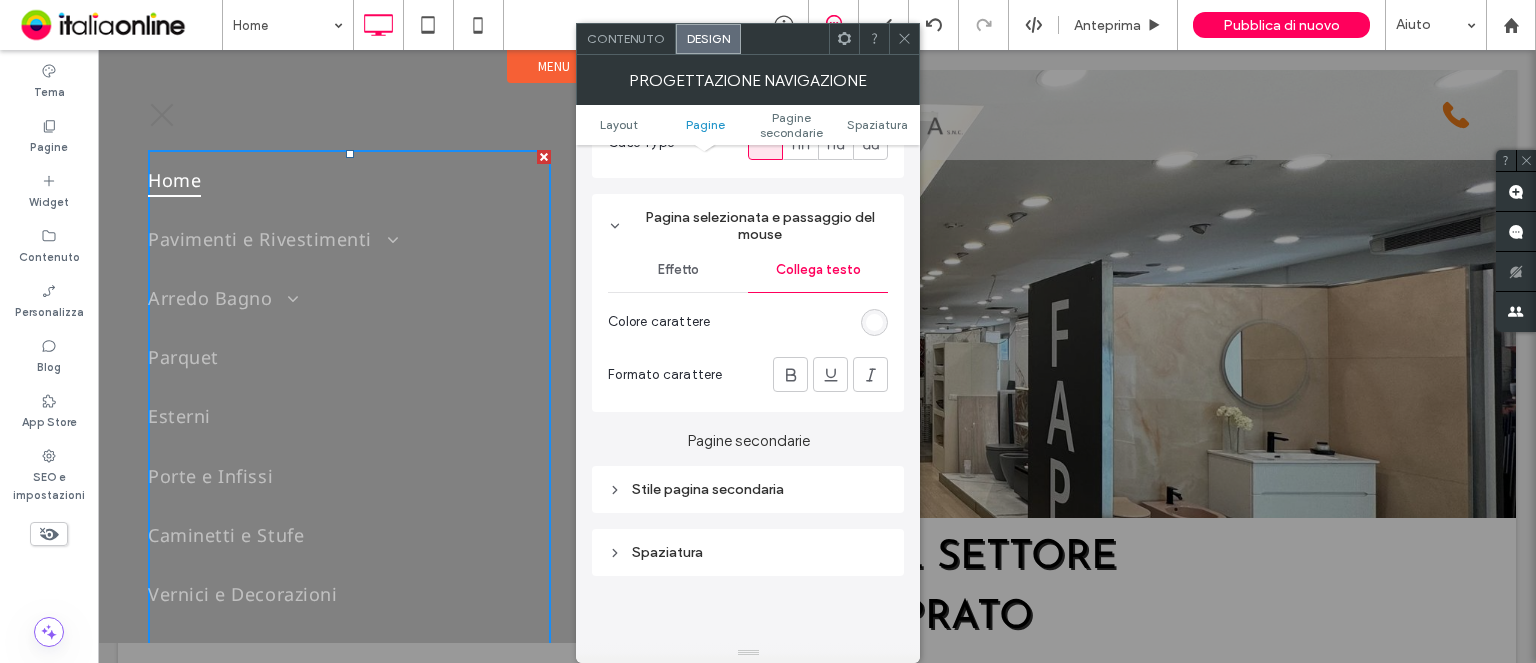 drag, startPoint x: 764, startPoint y: 494, endPoint x: 764, endPoint y: 479, distance: 15 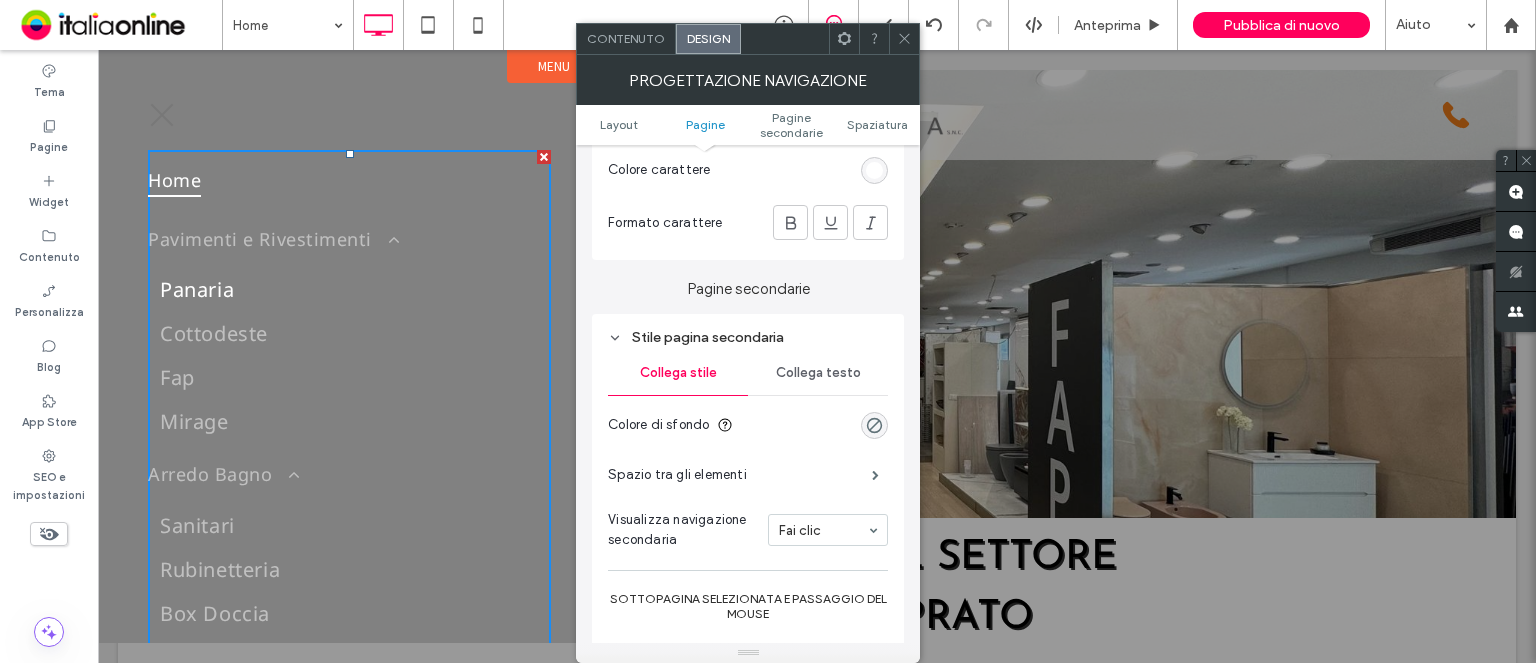 scroll, scrollTop: 1100, scrollLeft: 0, axis: vertical 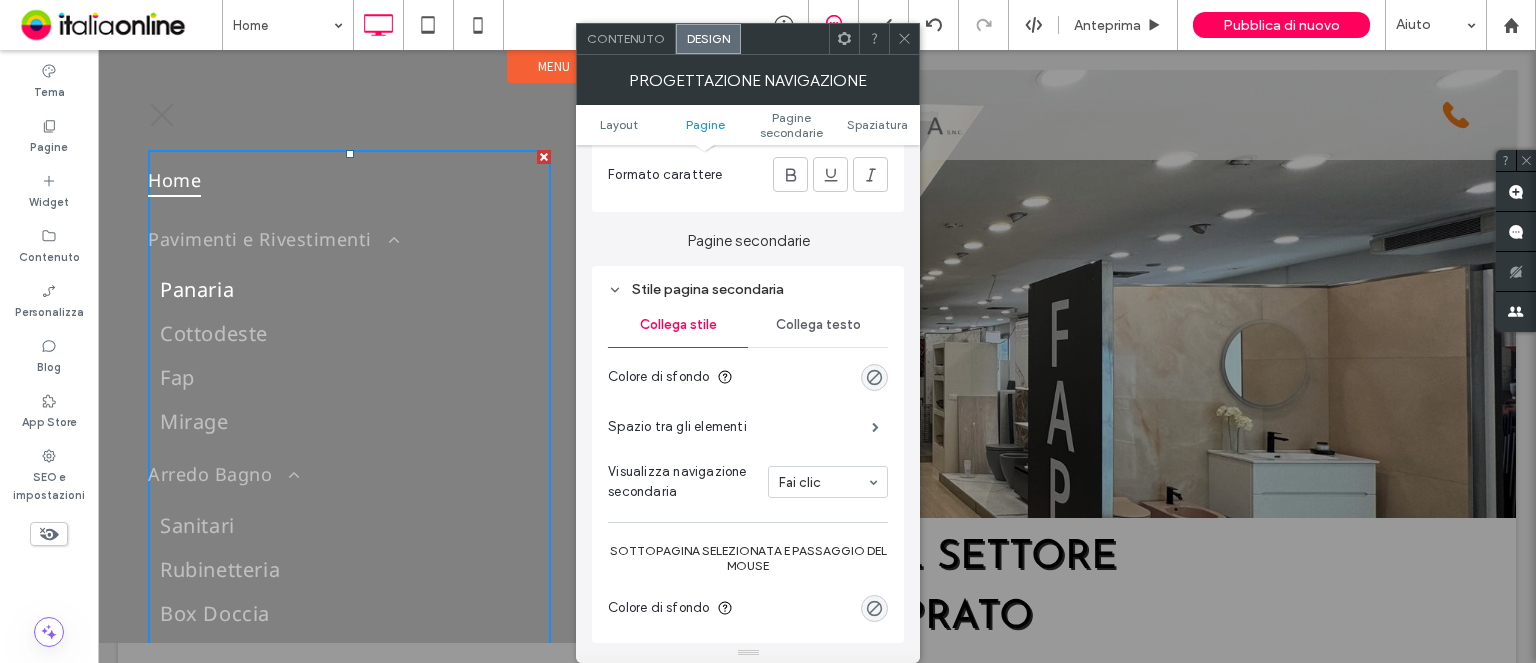 click on "Collega testo" at bounding box center [818, 325] 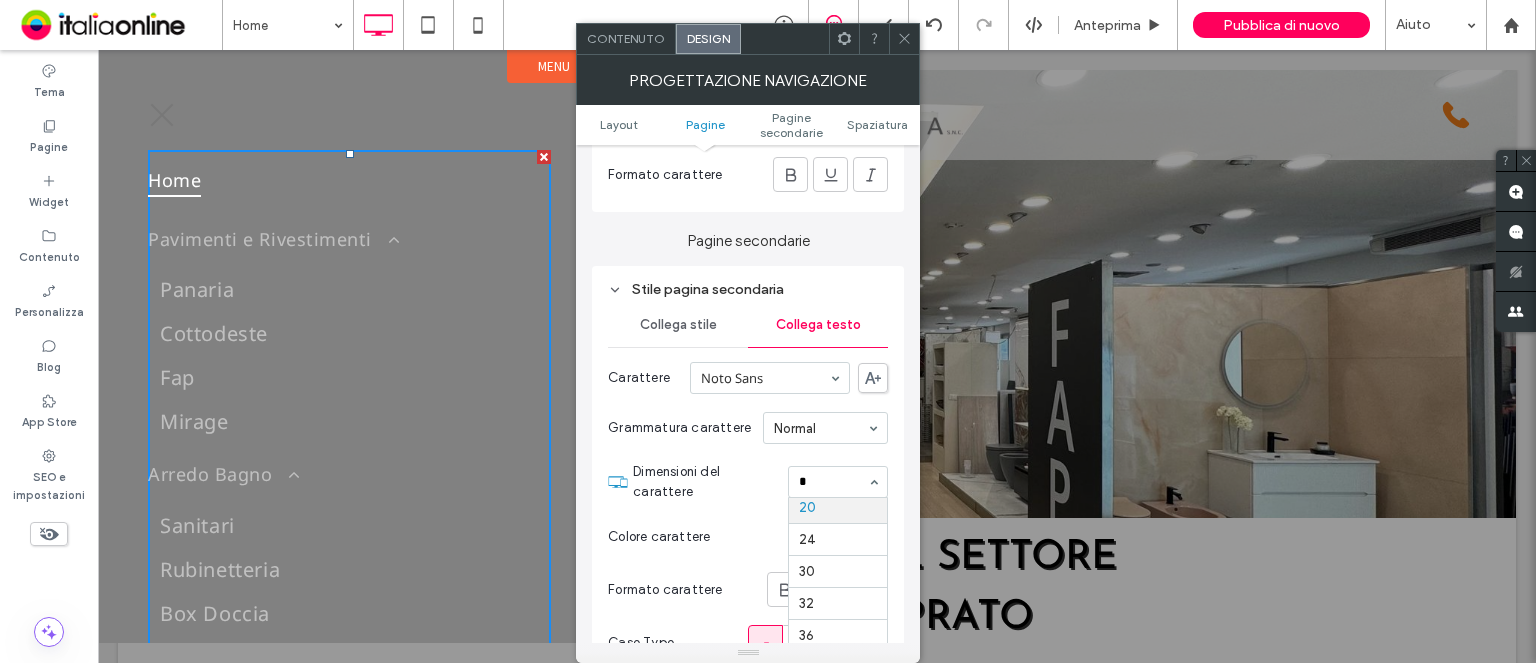 scroll, scrollTop: 0, scrollLeft: 0, axis: both 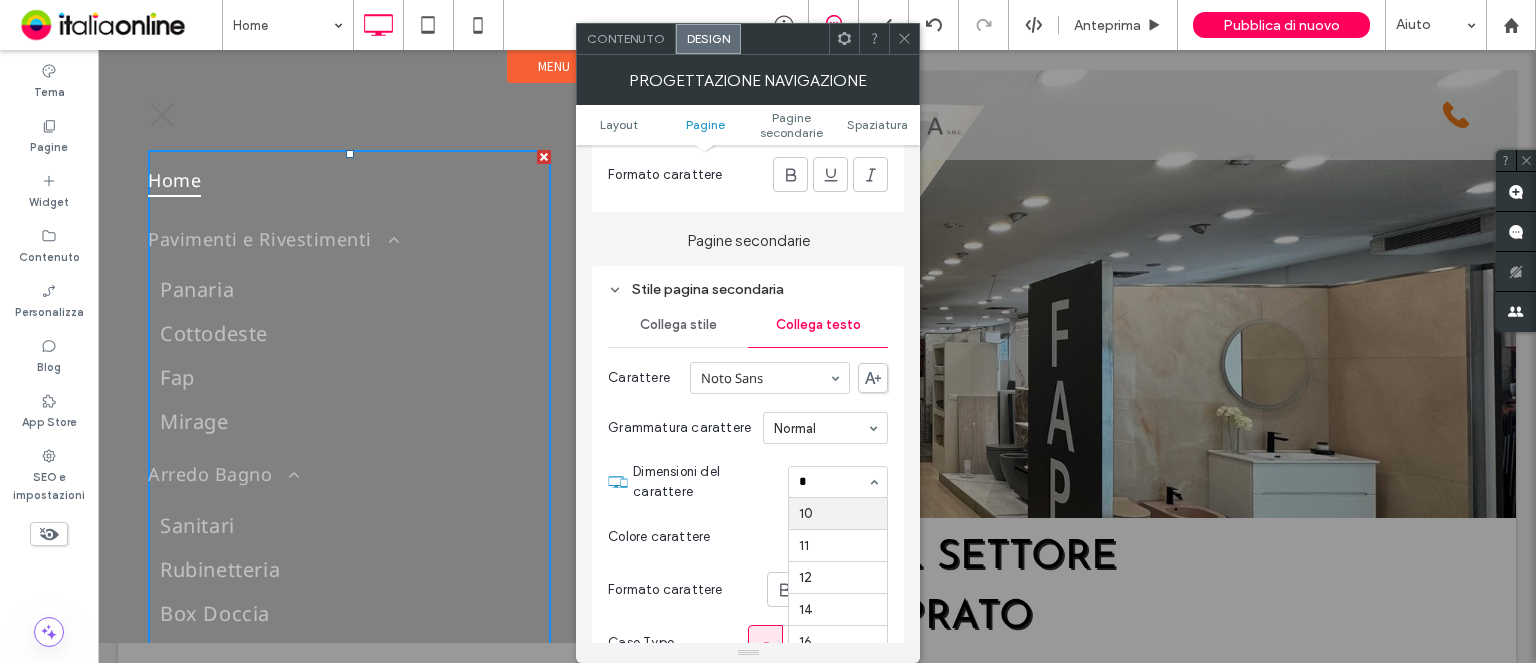 type on "**" 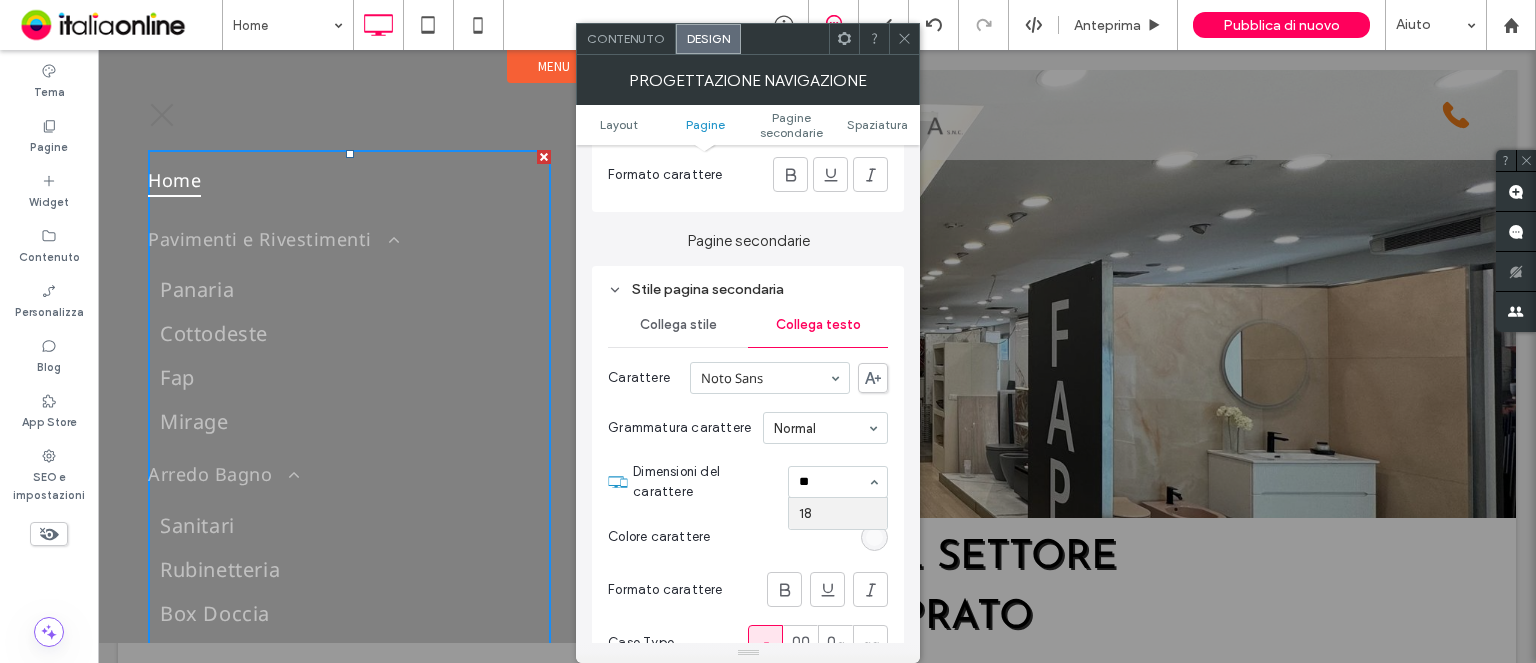 type 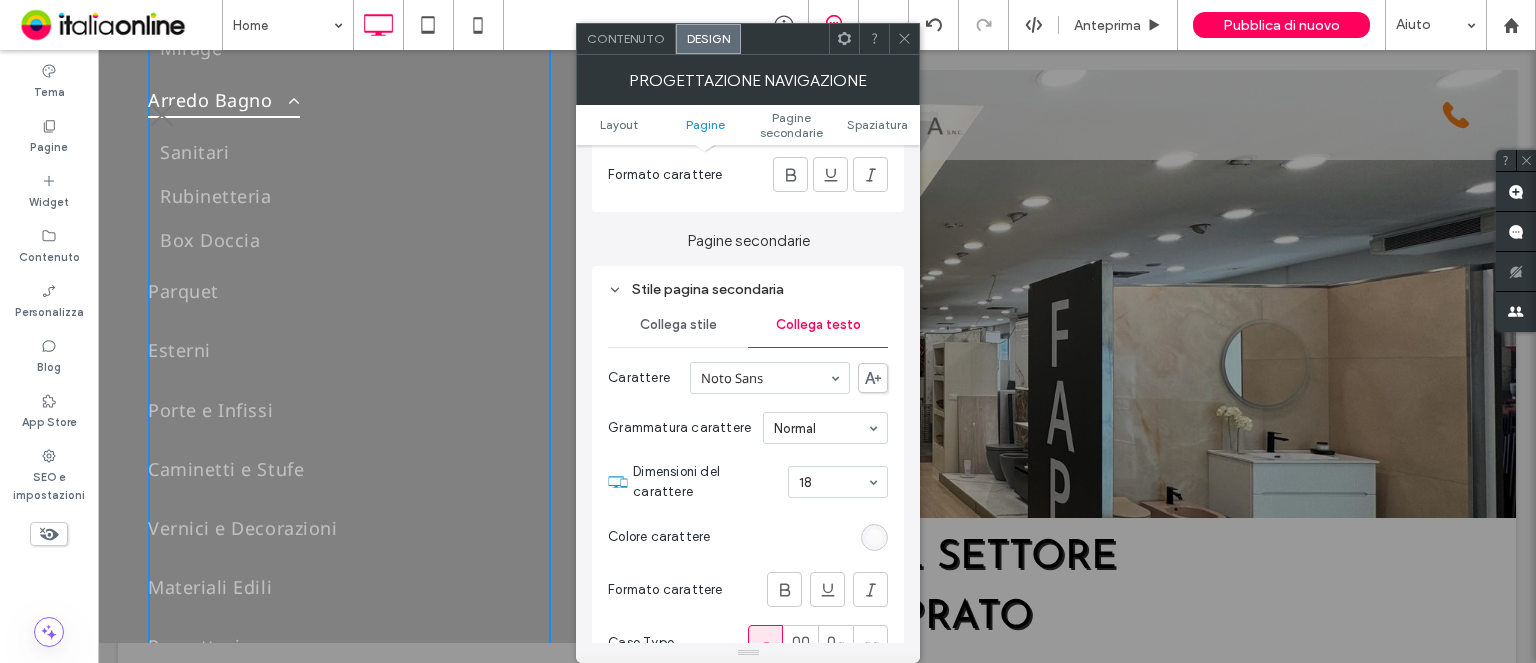 scroll, scrollTop: 400, scrollLeft: 0, axis: vertical 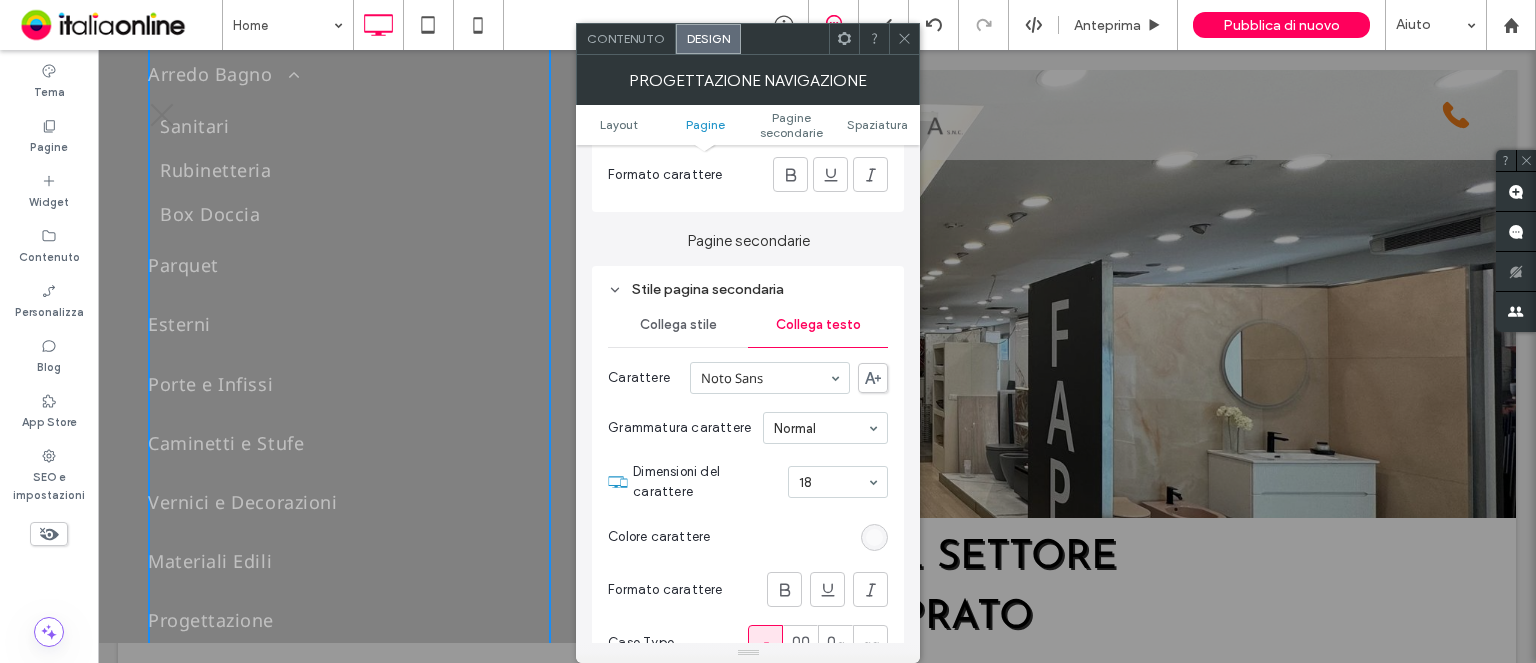 drag, startPoint x: 909, startPoint y: 35, endPoint x: 849, endPoint y: 75, distance: 72.11102 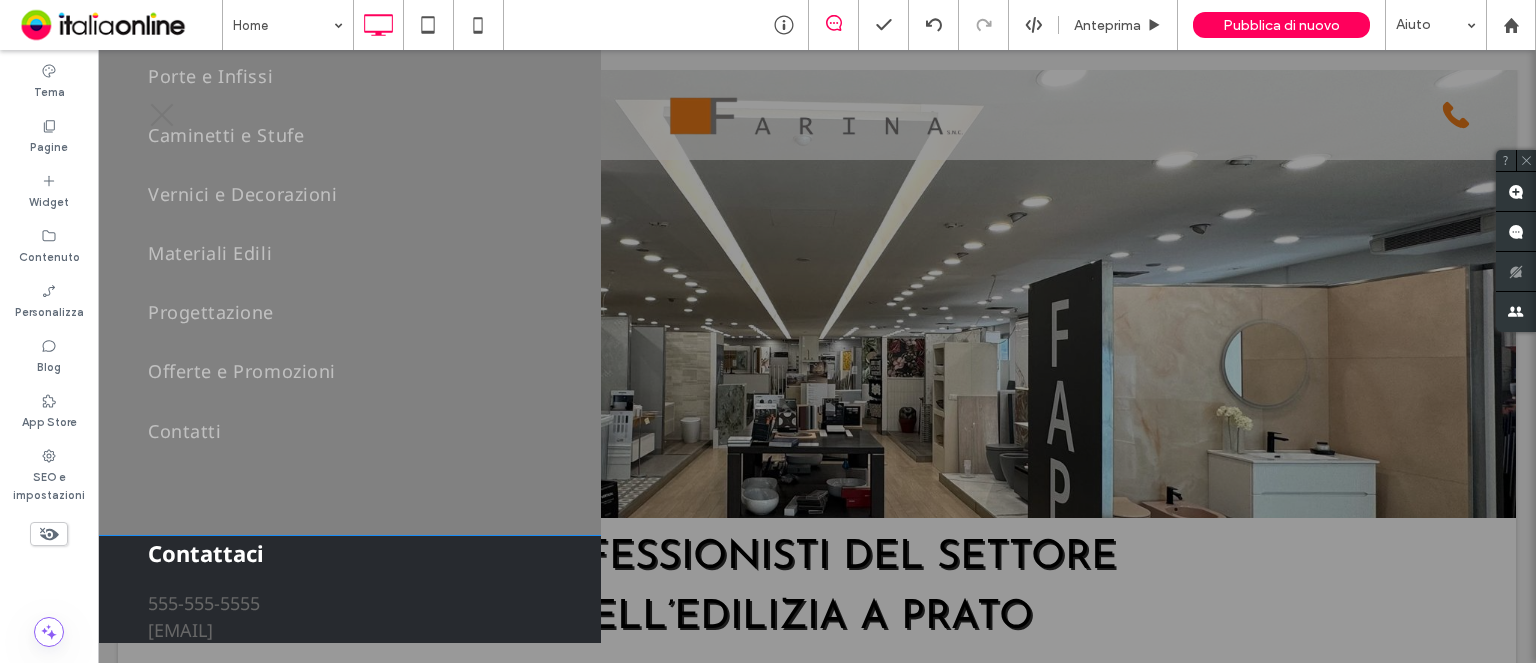 scroll, scrollTop: 0, scrollLeft: 0, axis: both 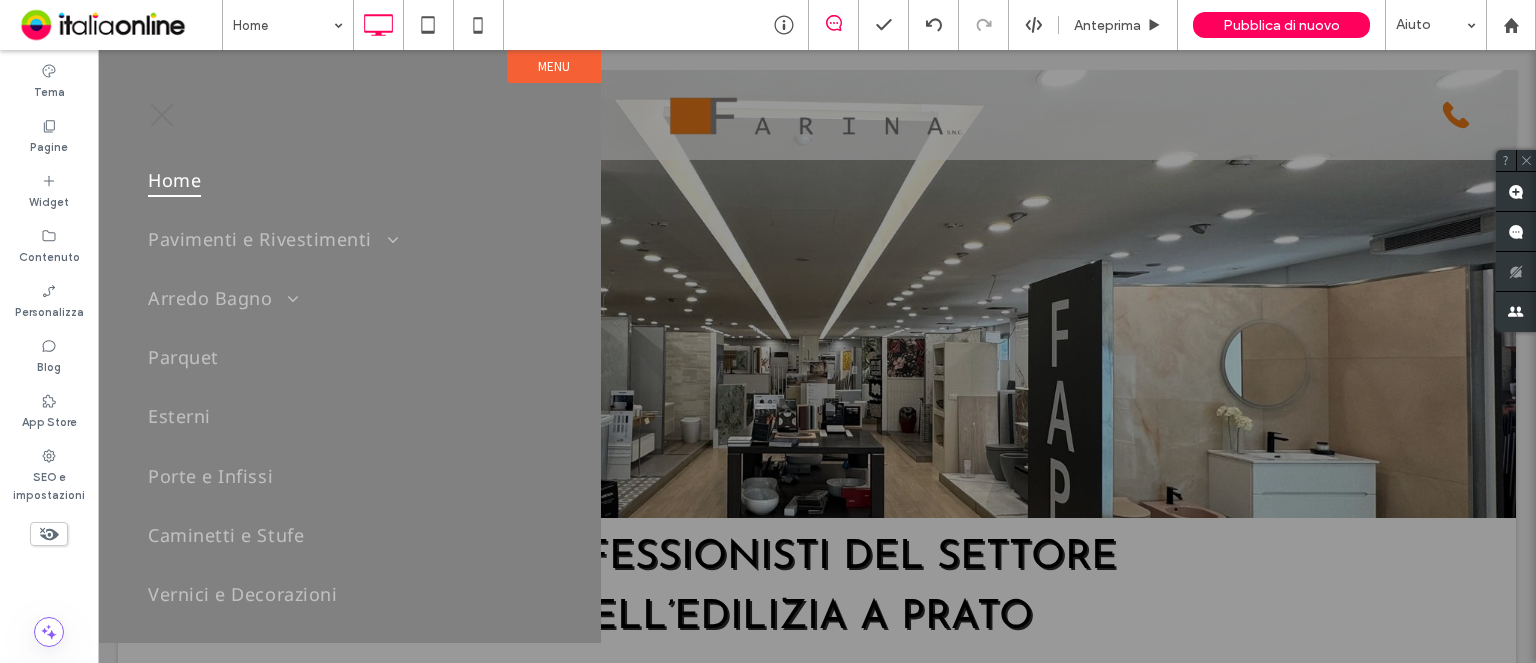 click on "Menu" at bounding box center [554, 66] 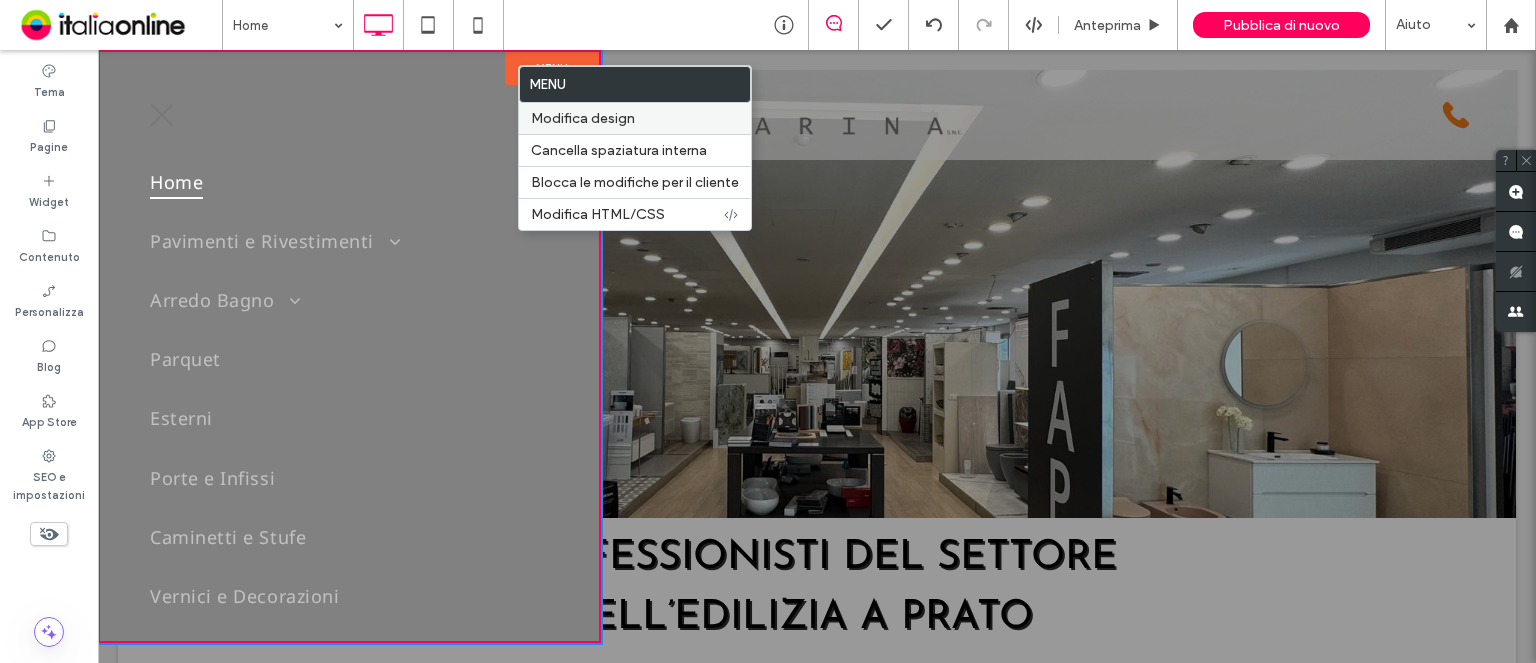 click on "Modifica design" at bounding box center (583, 118) 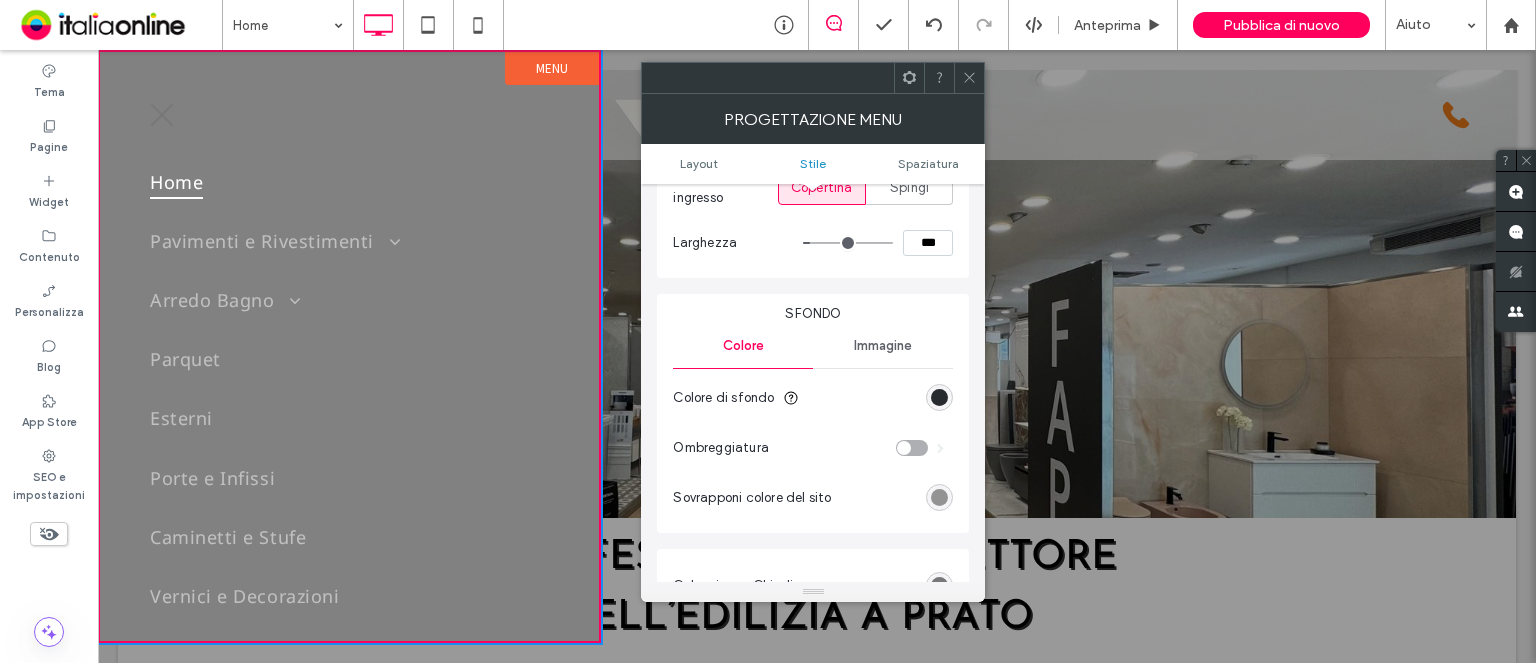 scroll, scrollTop: 700, scrollLeft: 0, axis: vertical 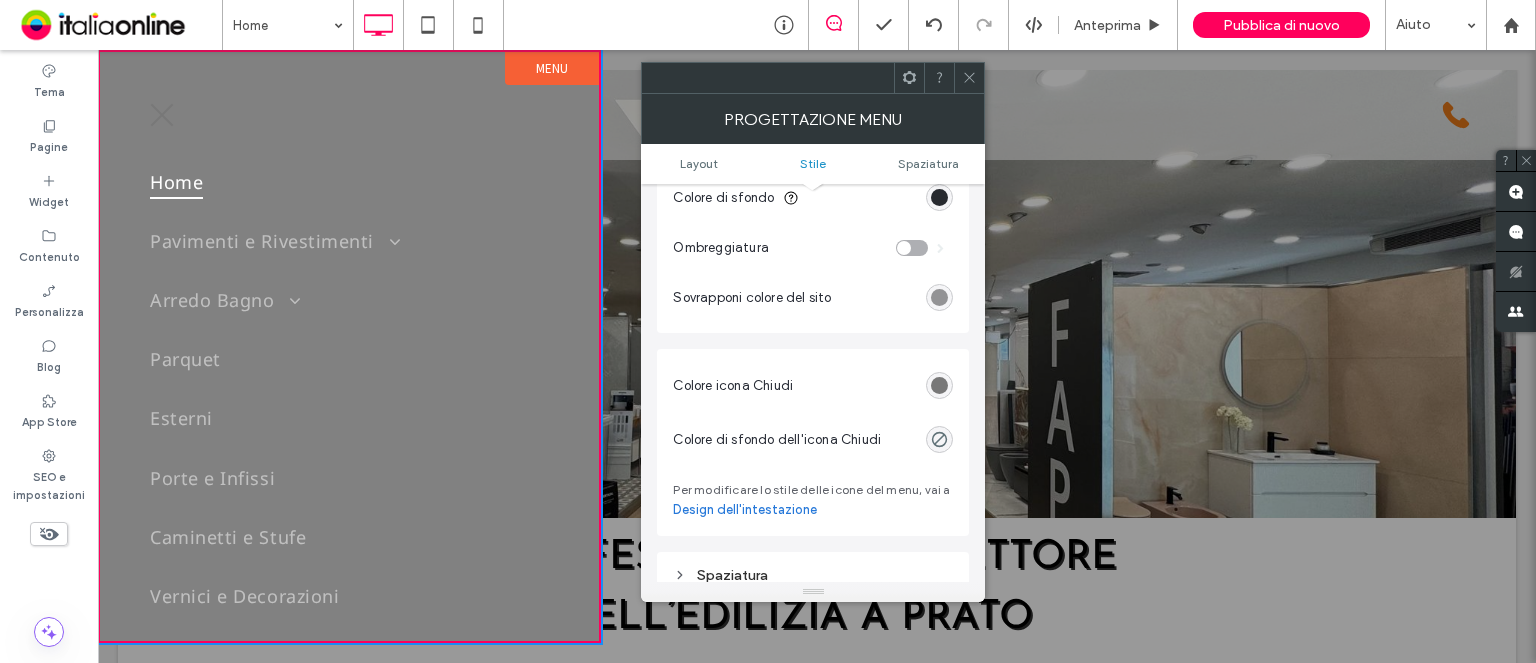 click on "Colore icona Chiudi" at bounding box center (813, 386) 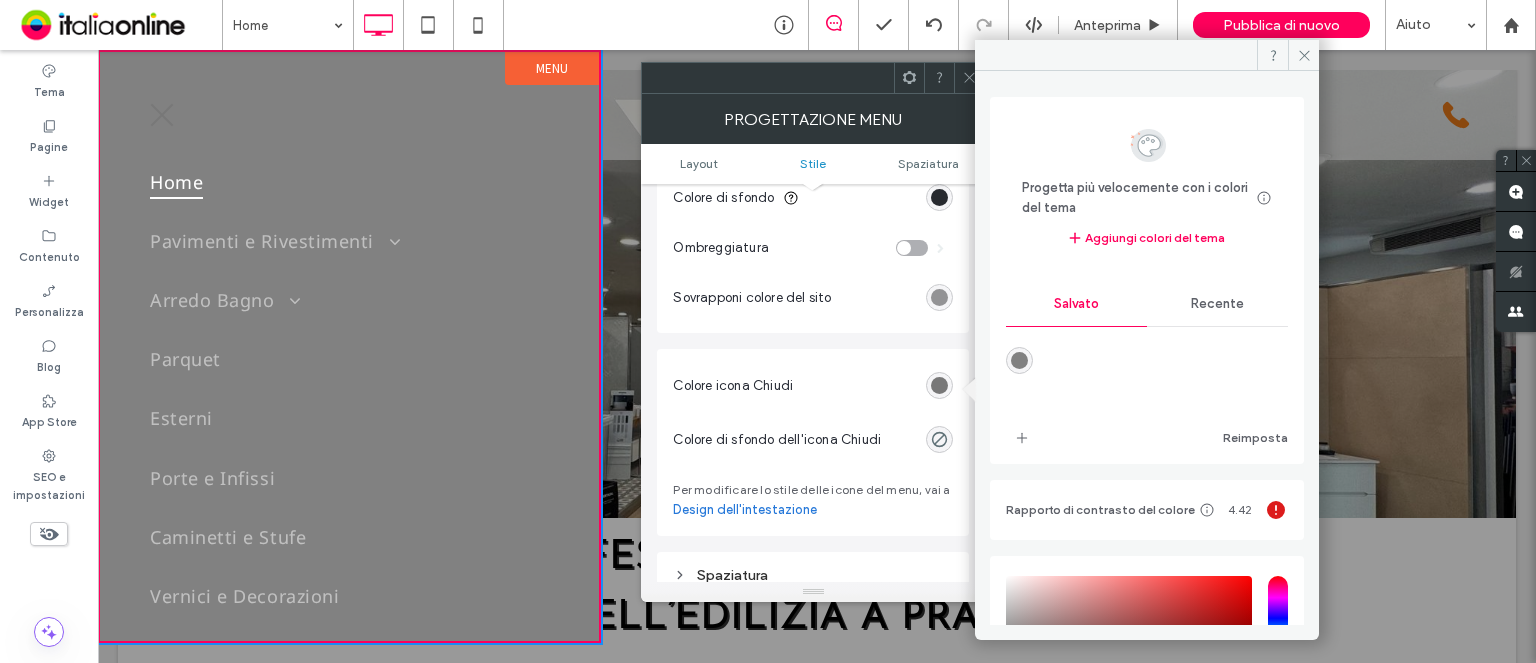 click on "Recente" at bounding box center (1217, 304) 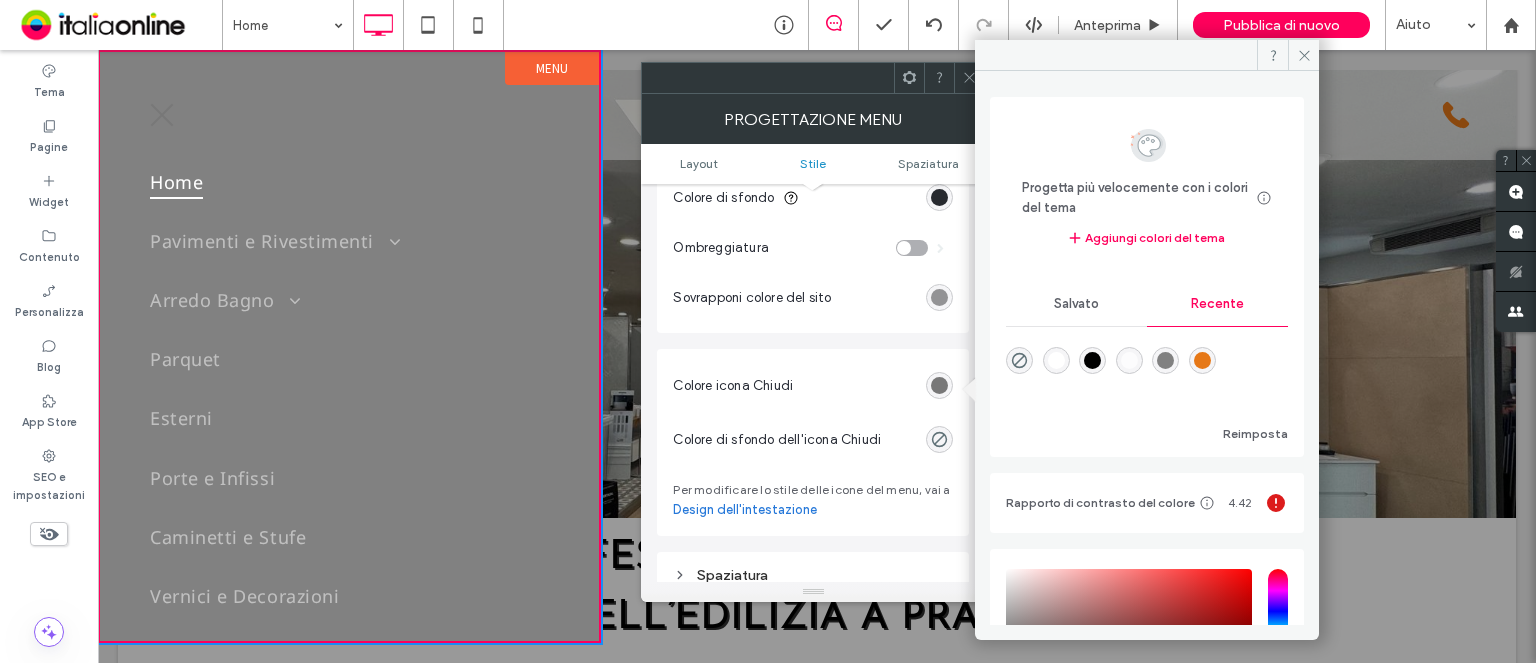 click at bounding box center [1056, 360] 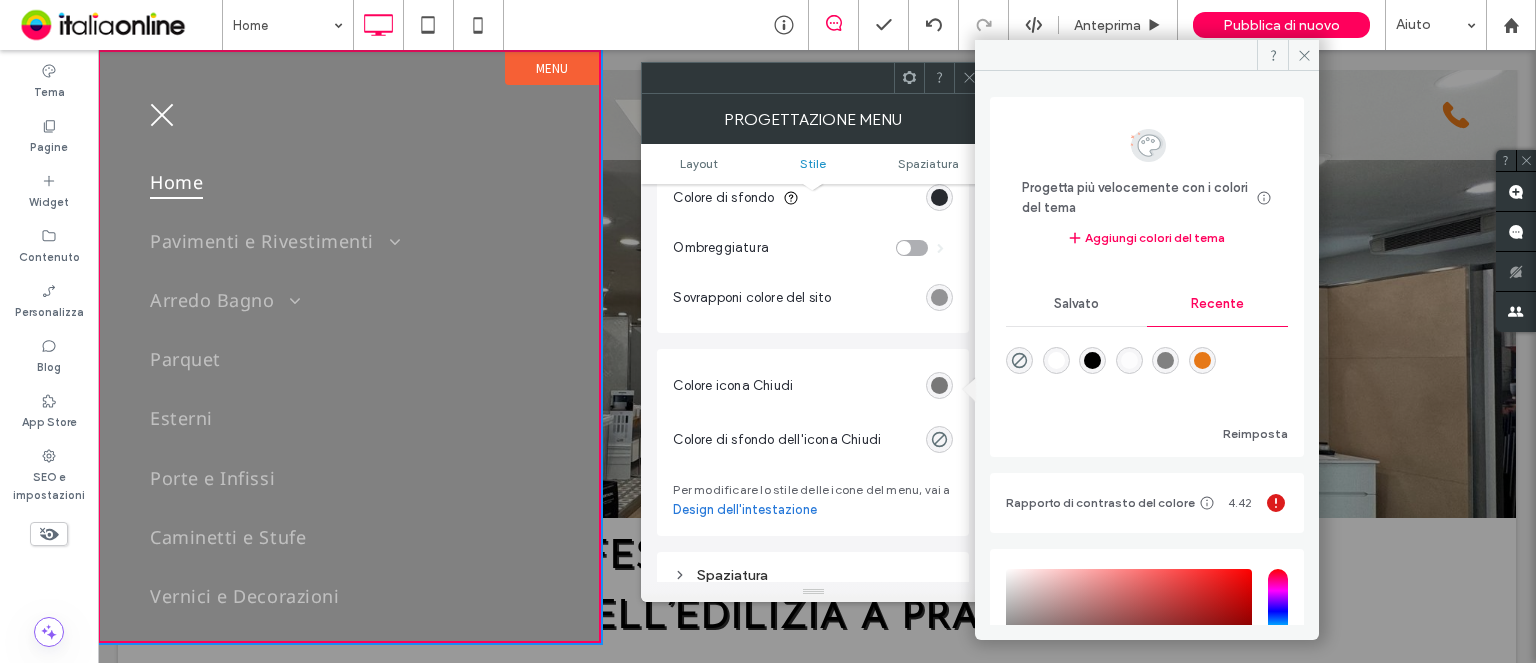 type on "*******" 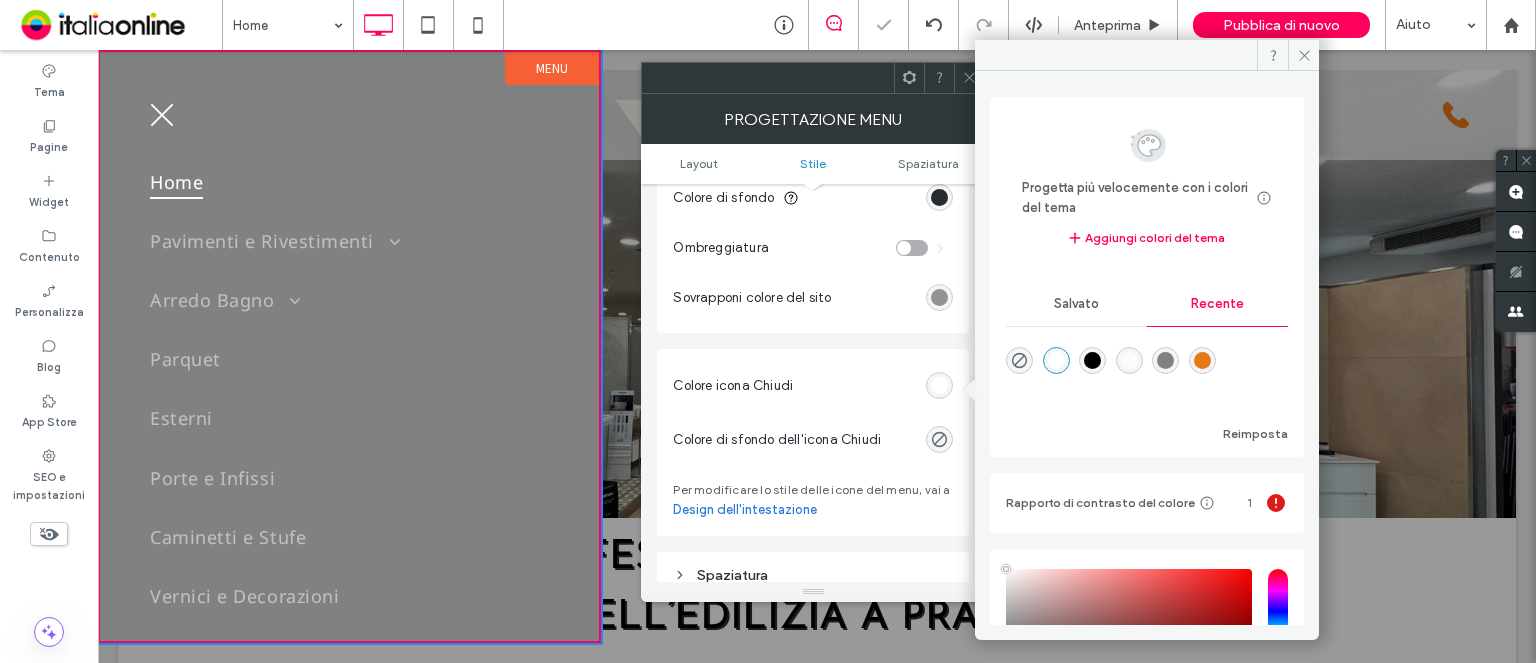 drag, startPoint x: 972, startPoint y: 81, endPoint x: 952, endPoint y: 83, distance: 20.09975 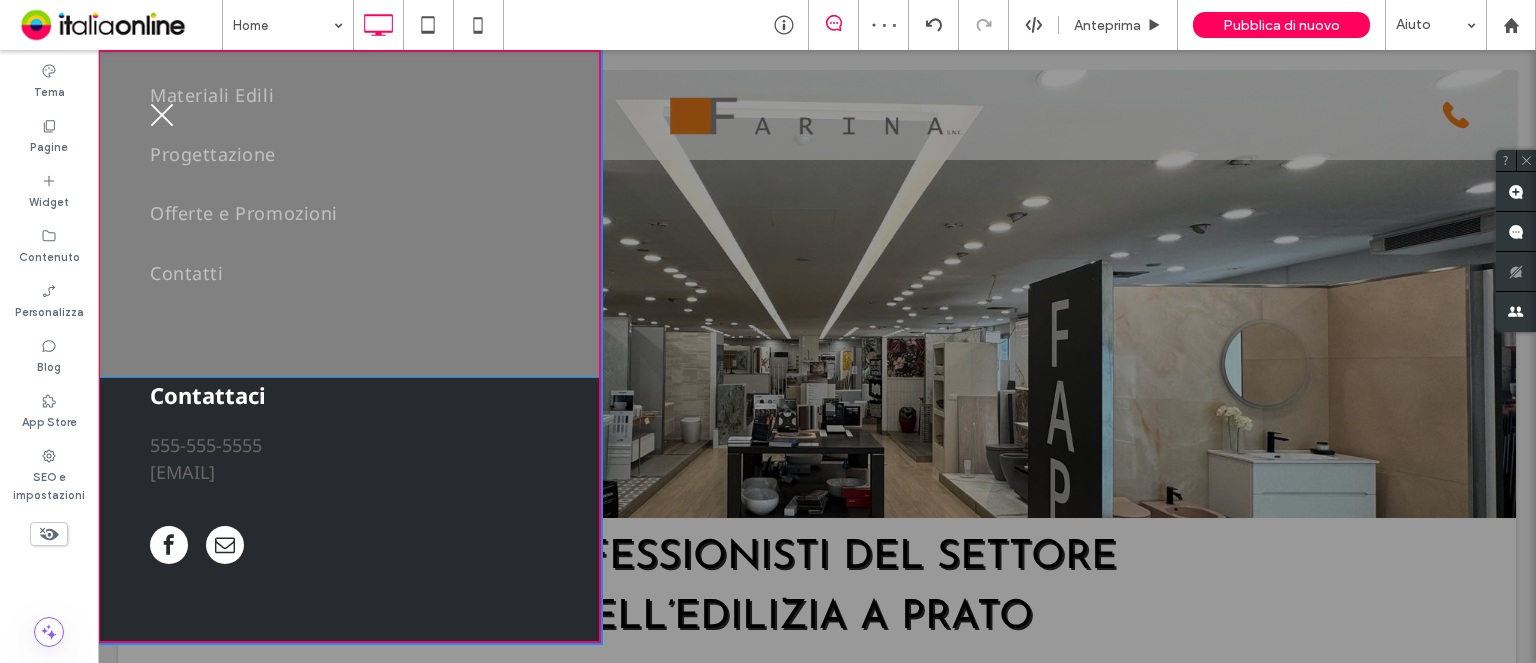 scroll, scrollTop: 577, scrollLeft: 0, axis: vertical 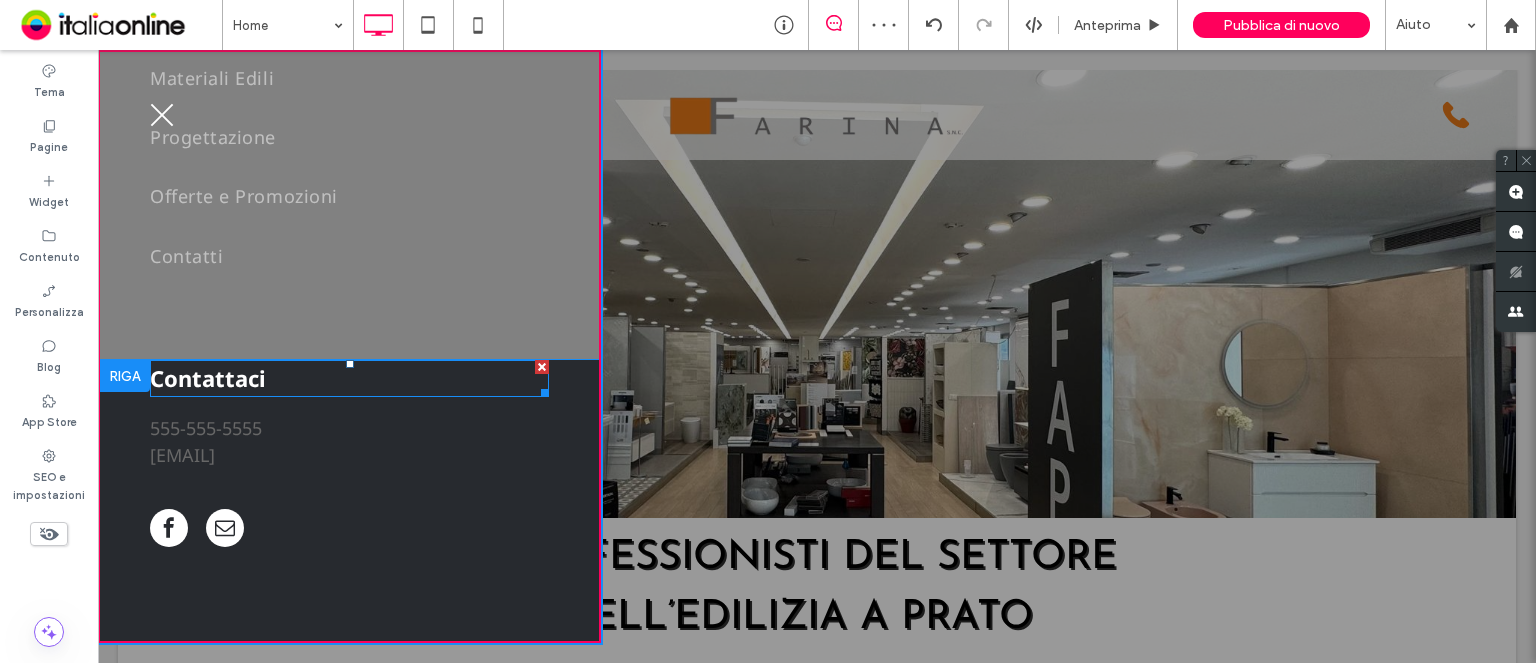 click at bounding box center [542, 367] 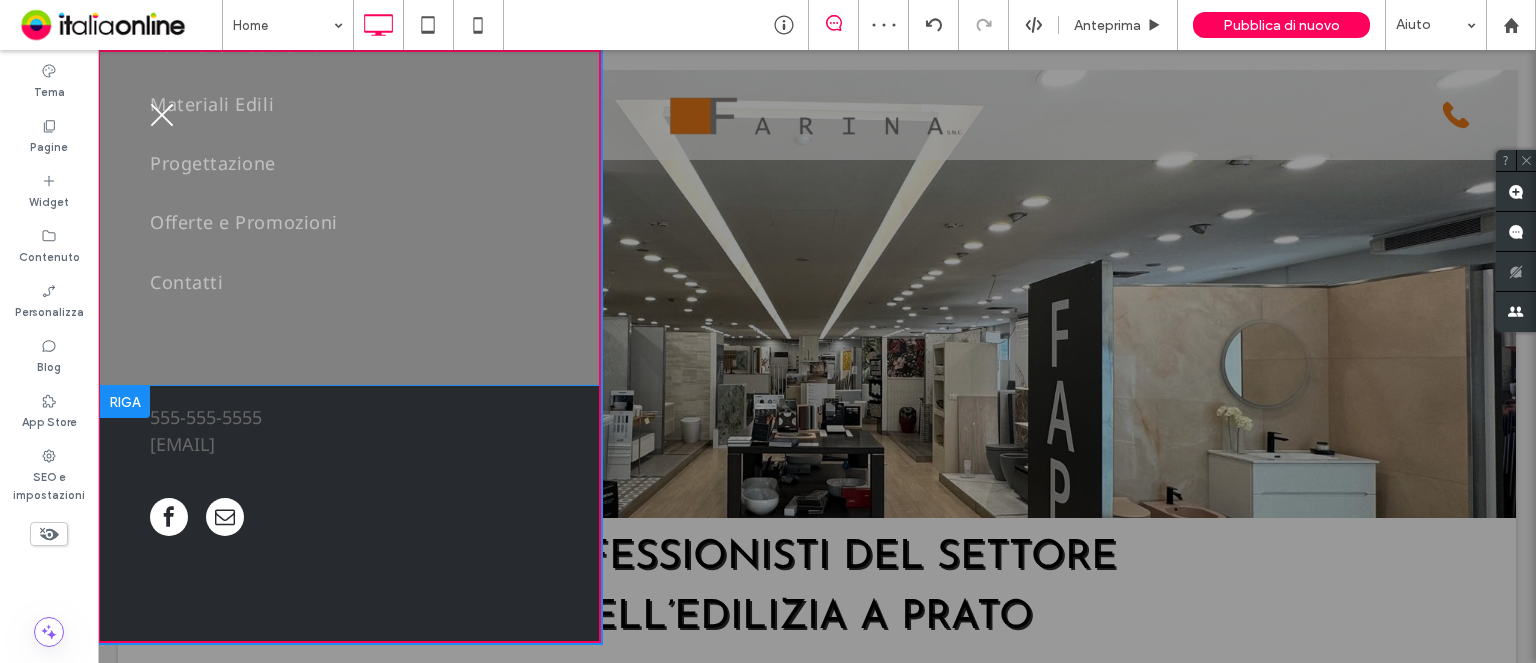 scroll, scrollTop: 540, scrollLeft: 0, axis: vertical 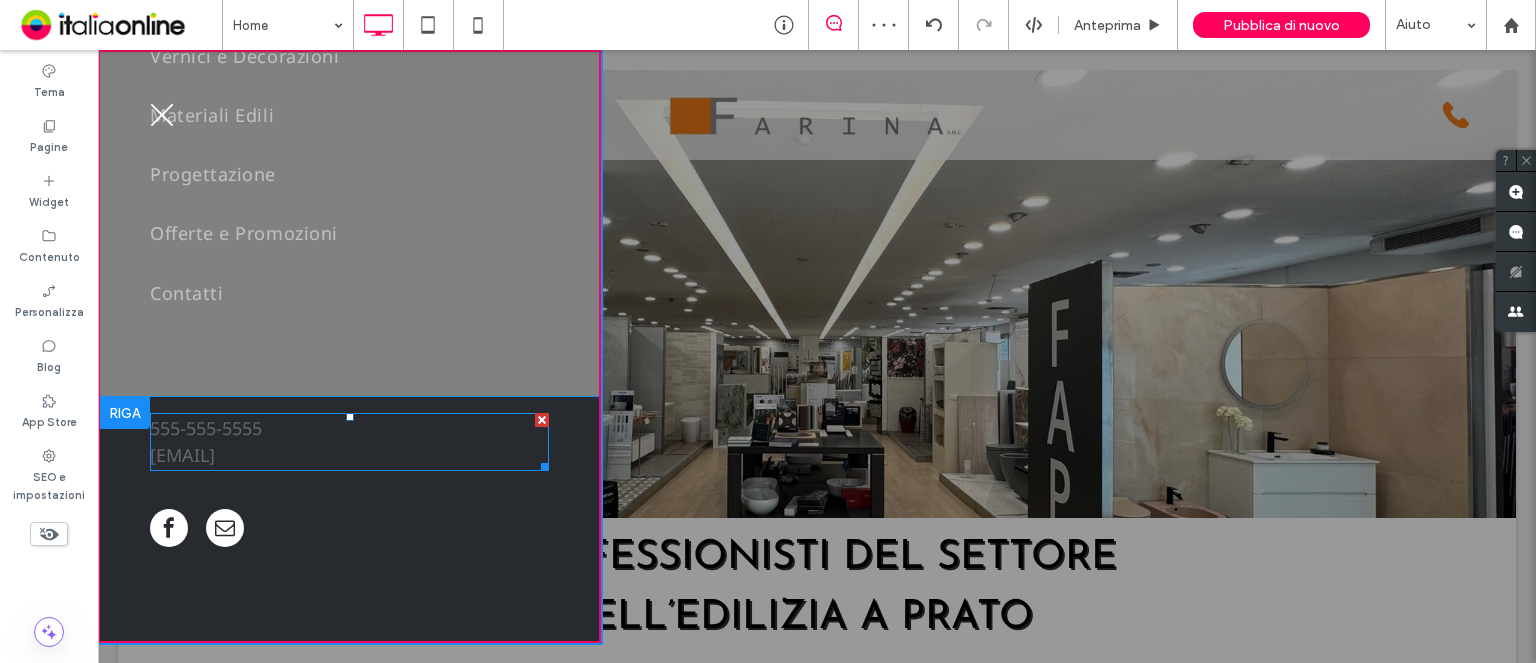 click at bounding box center [542, 420] 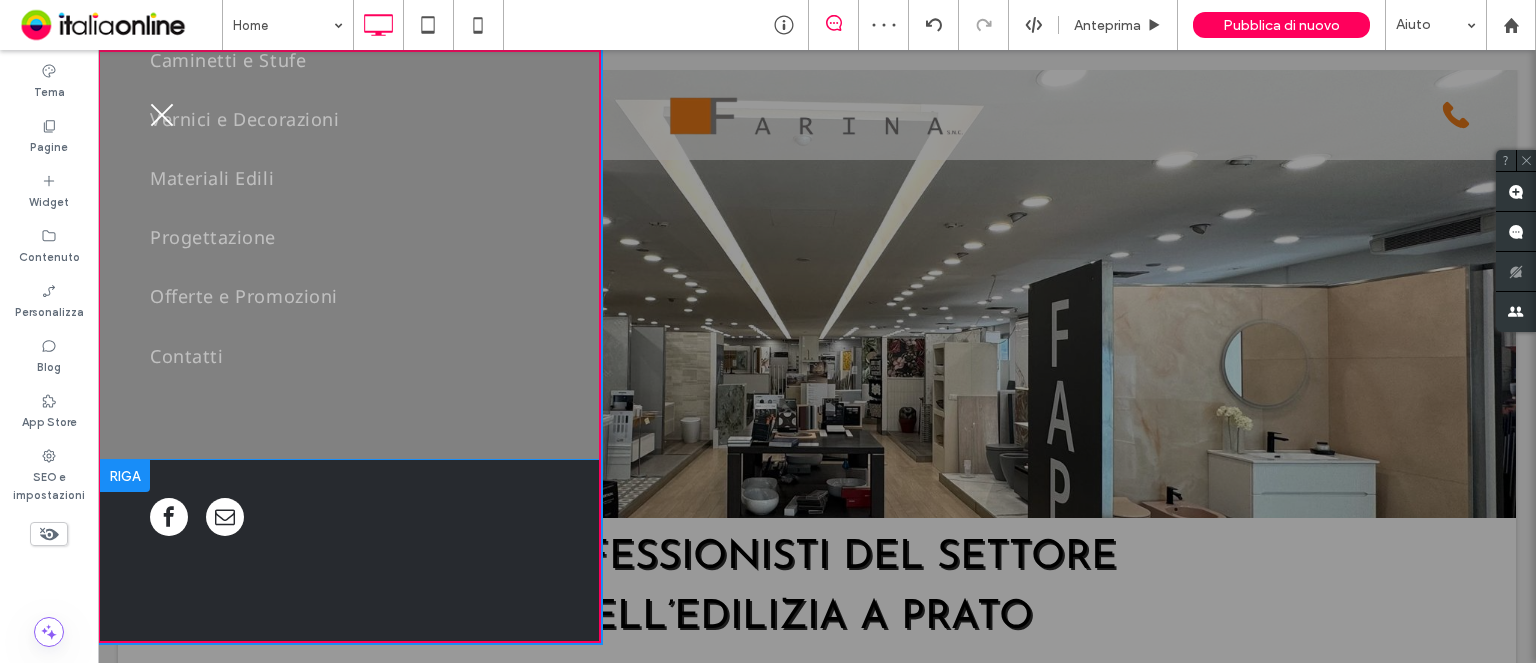 scroll, scrollTop: 466, scrollLeft: 0, axis: vertical 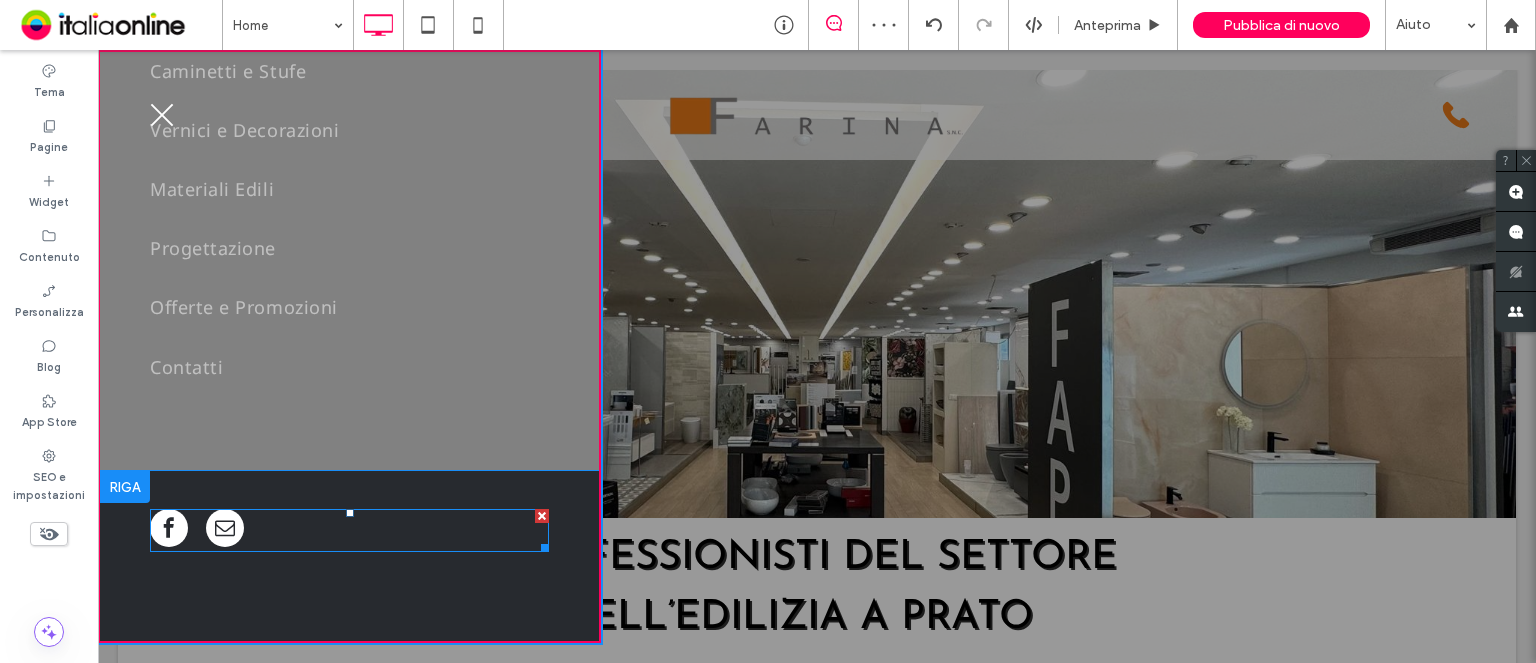 click at bounding box center (542, 516) 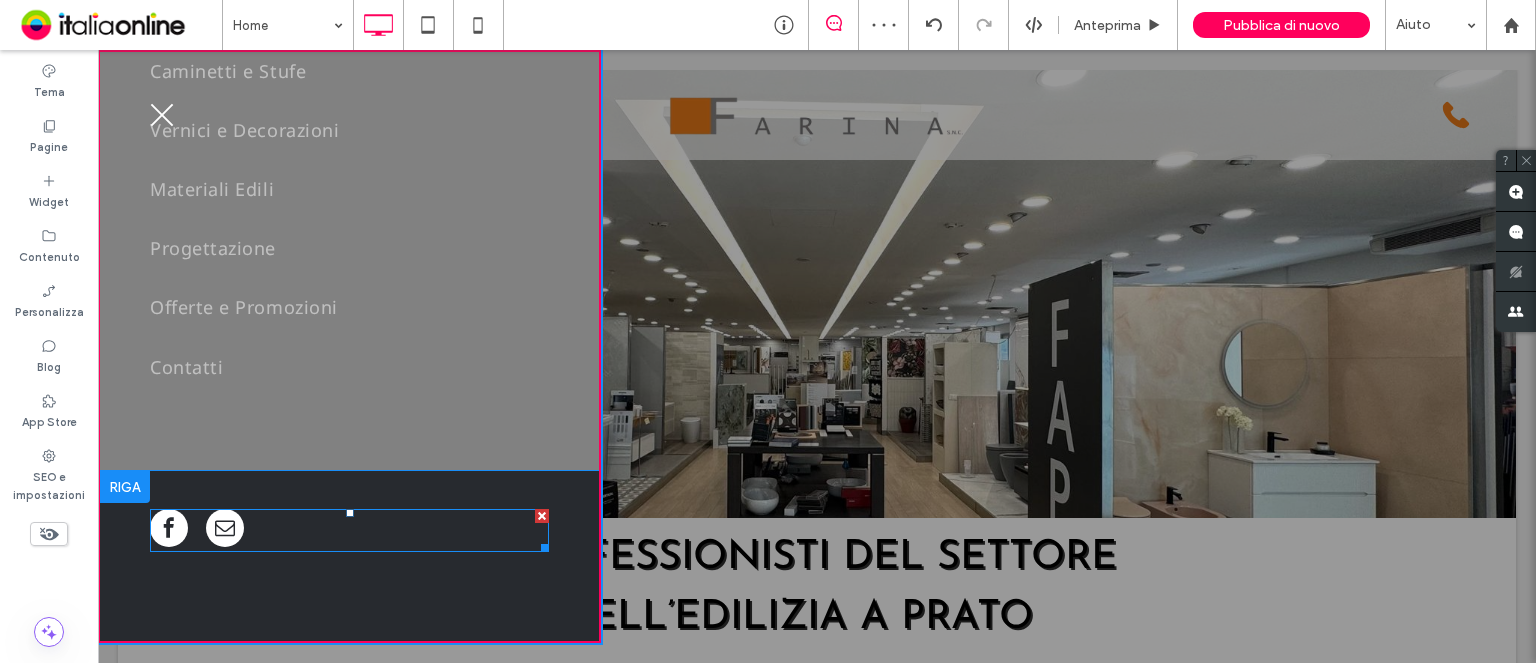 scroll, scrollTop: 385, scrollLeft: 0, axis: vertical 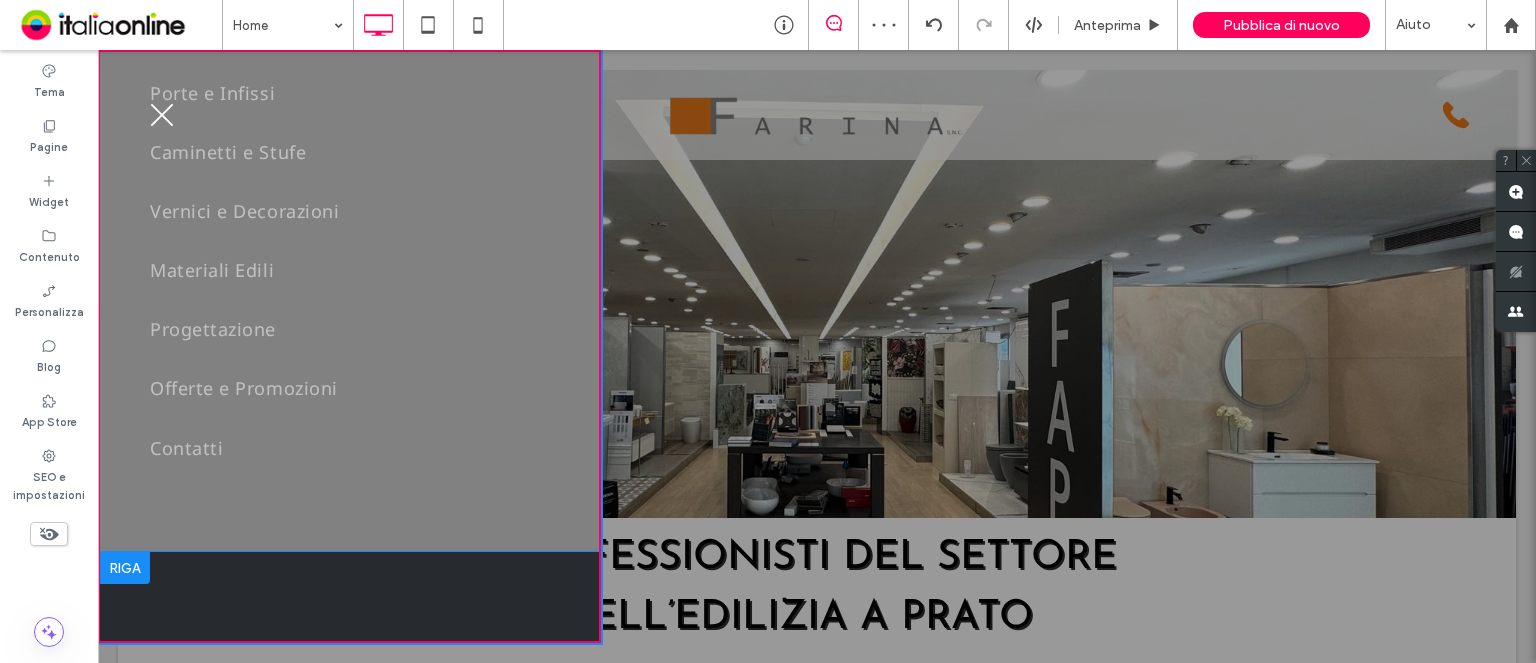 click on "Click To Paste
Riga" at bounding box center (349, 602) 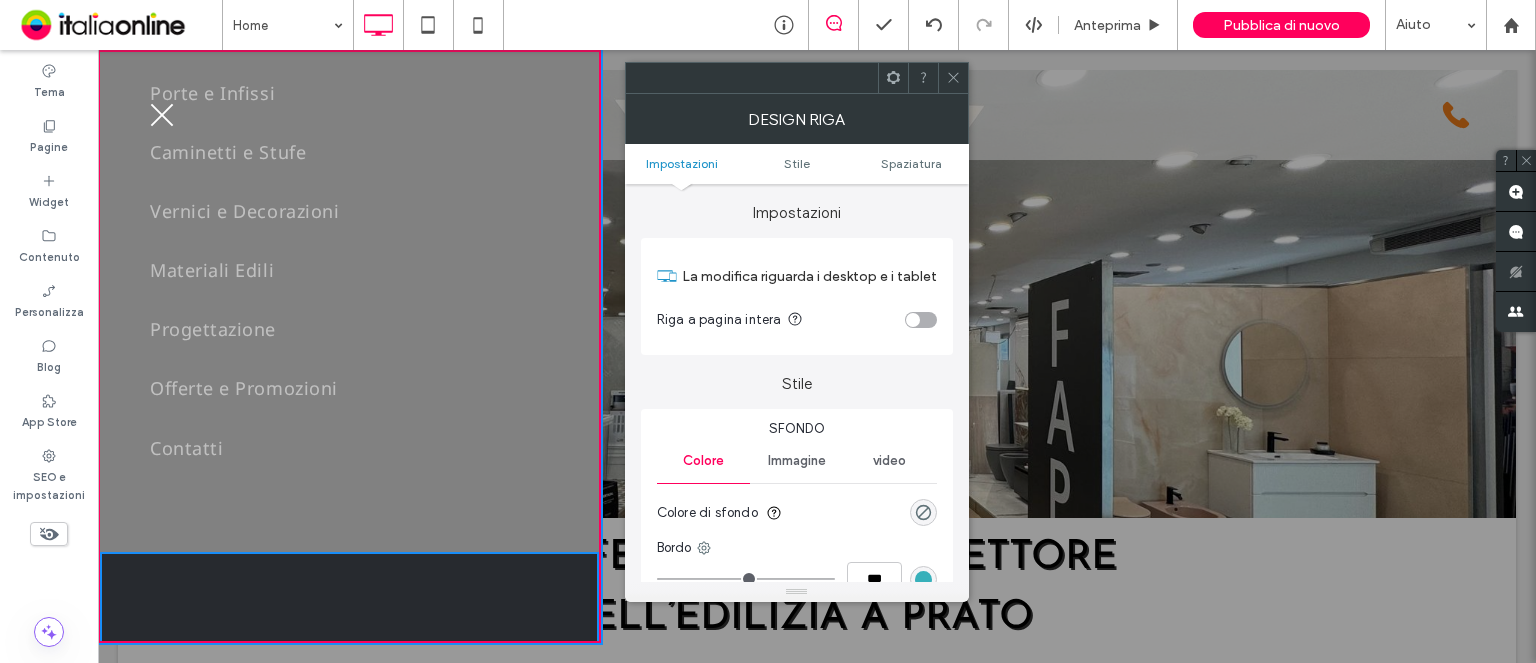 click at bounding box center (923, 512) 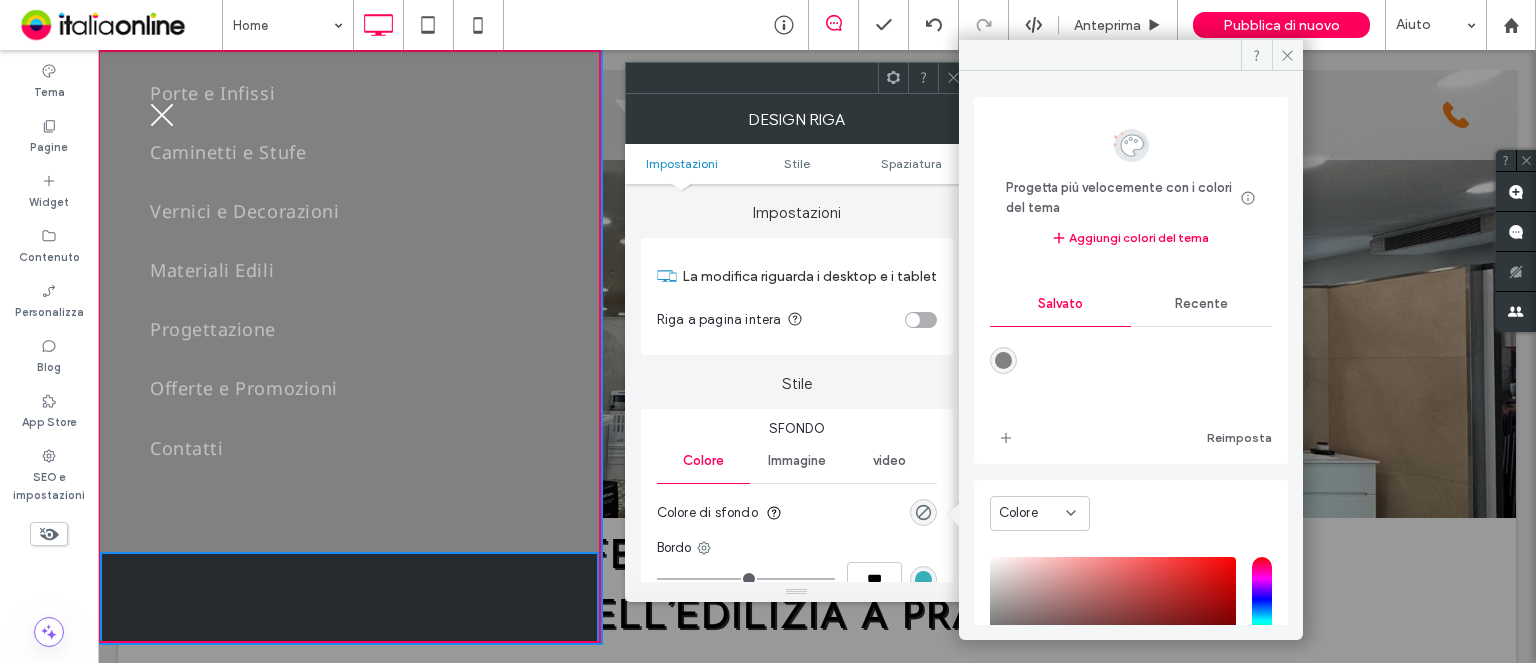 click at bounding box center [1003, 360] 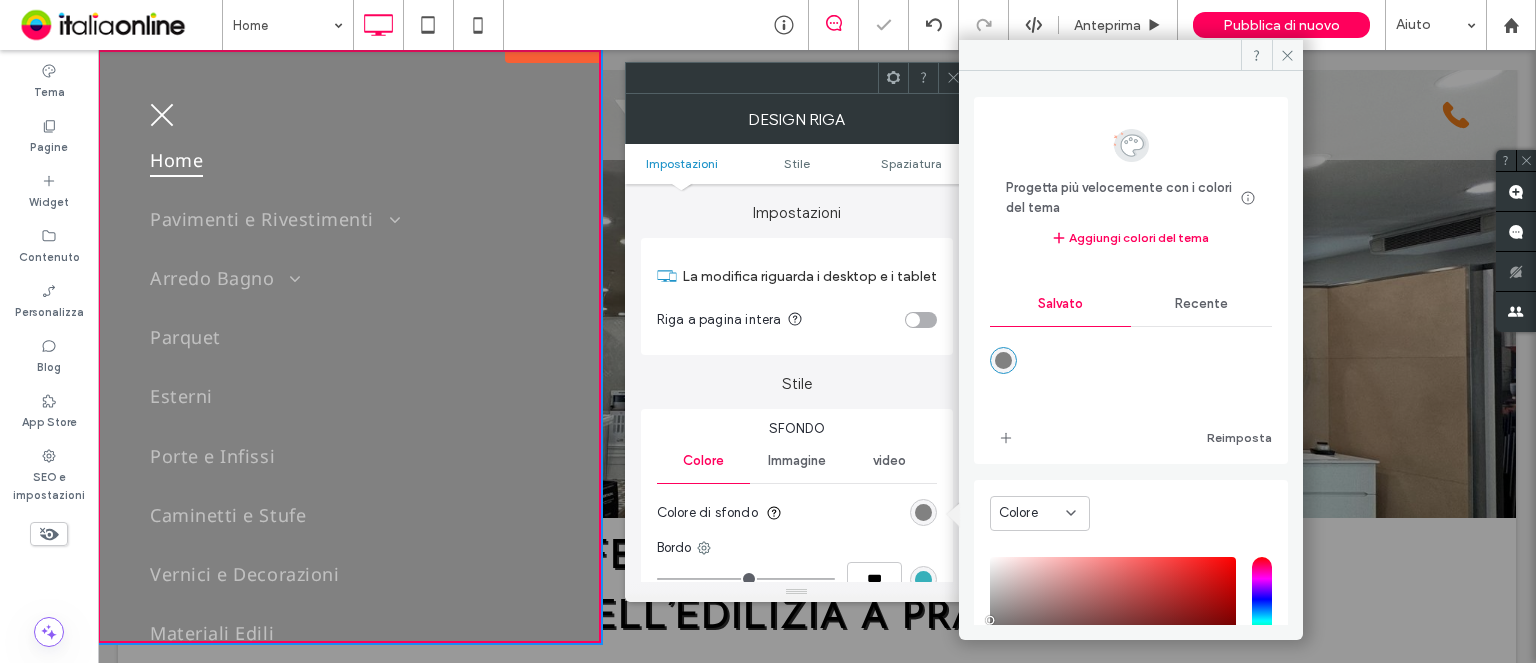 scroll, scrollTop: 0, scrollLeft: 0, axis: both 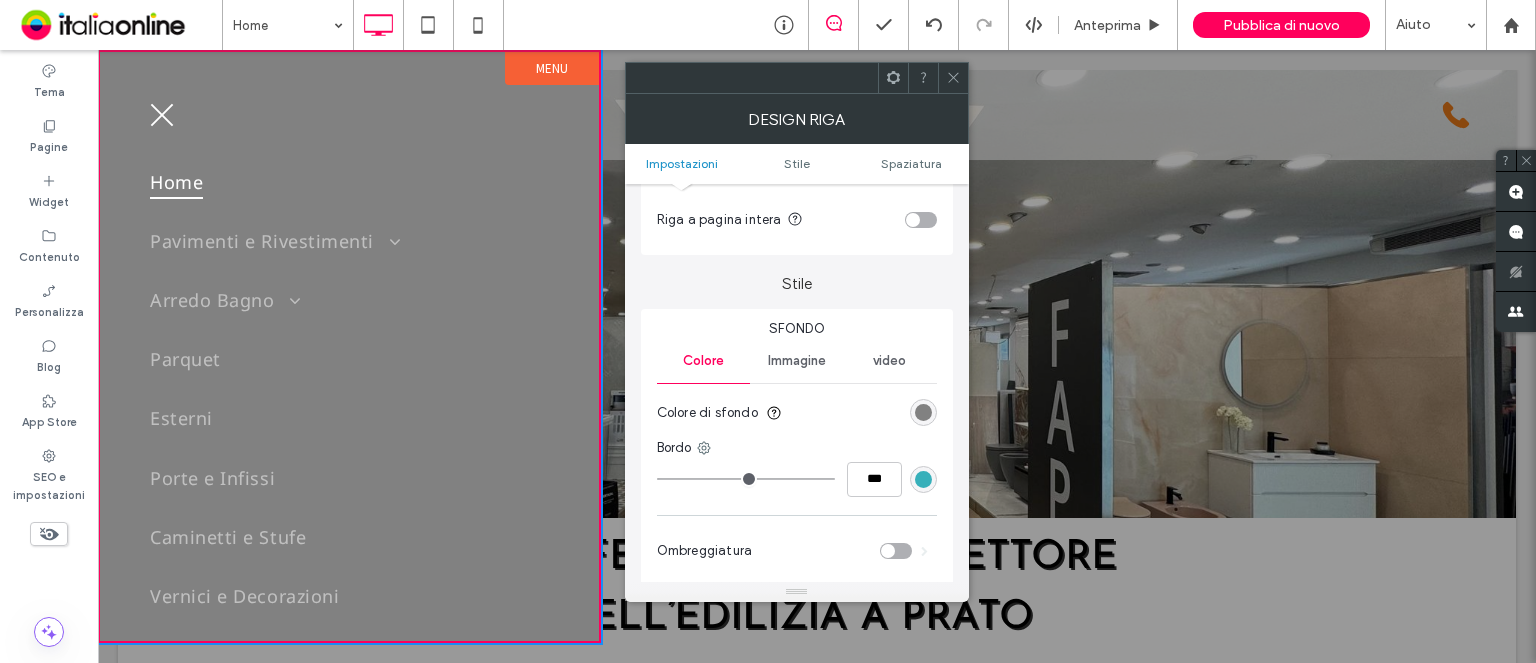 click 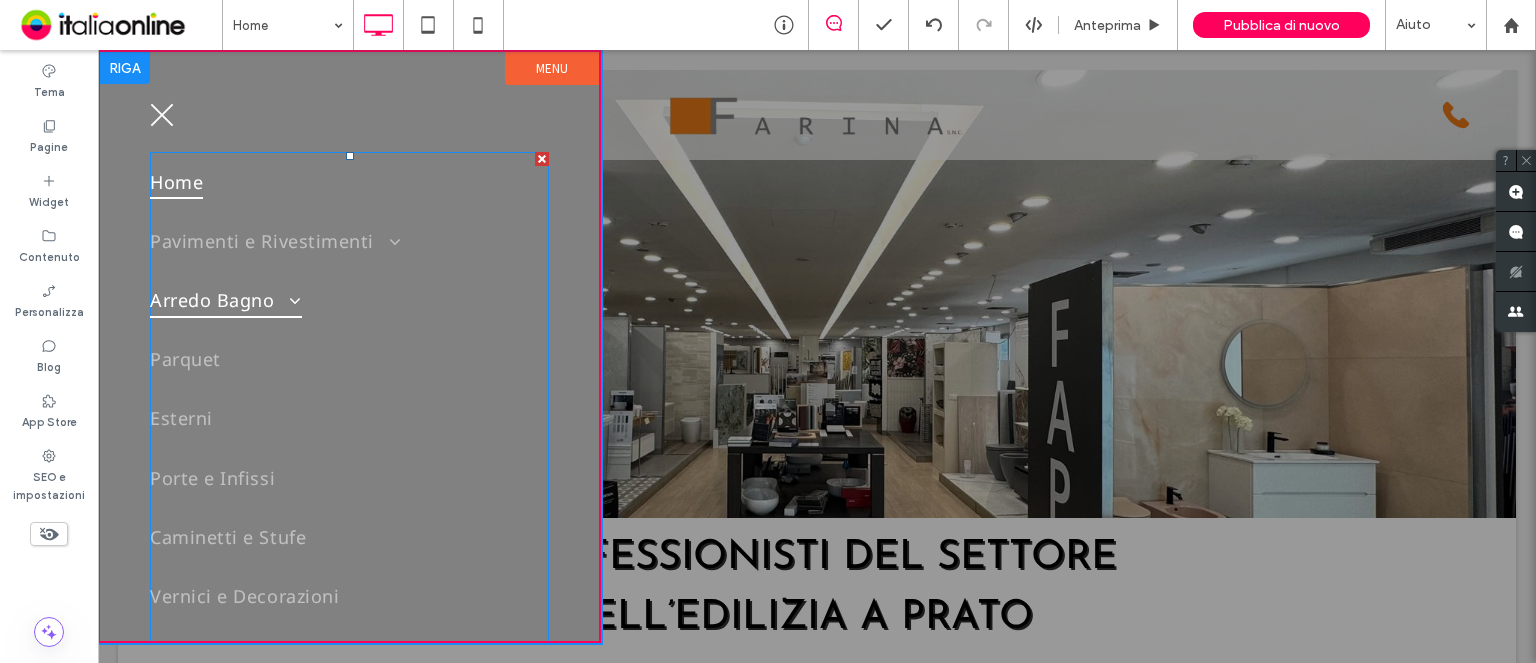 click on "Arredo Bagno" at bounding box center [349, 299] 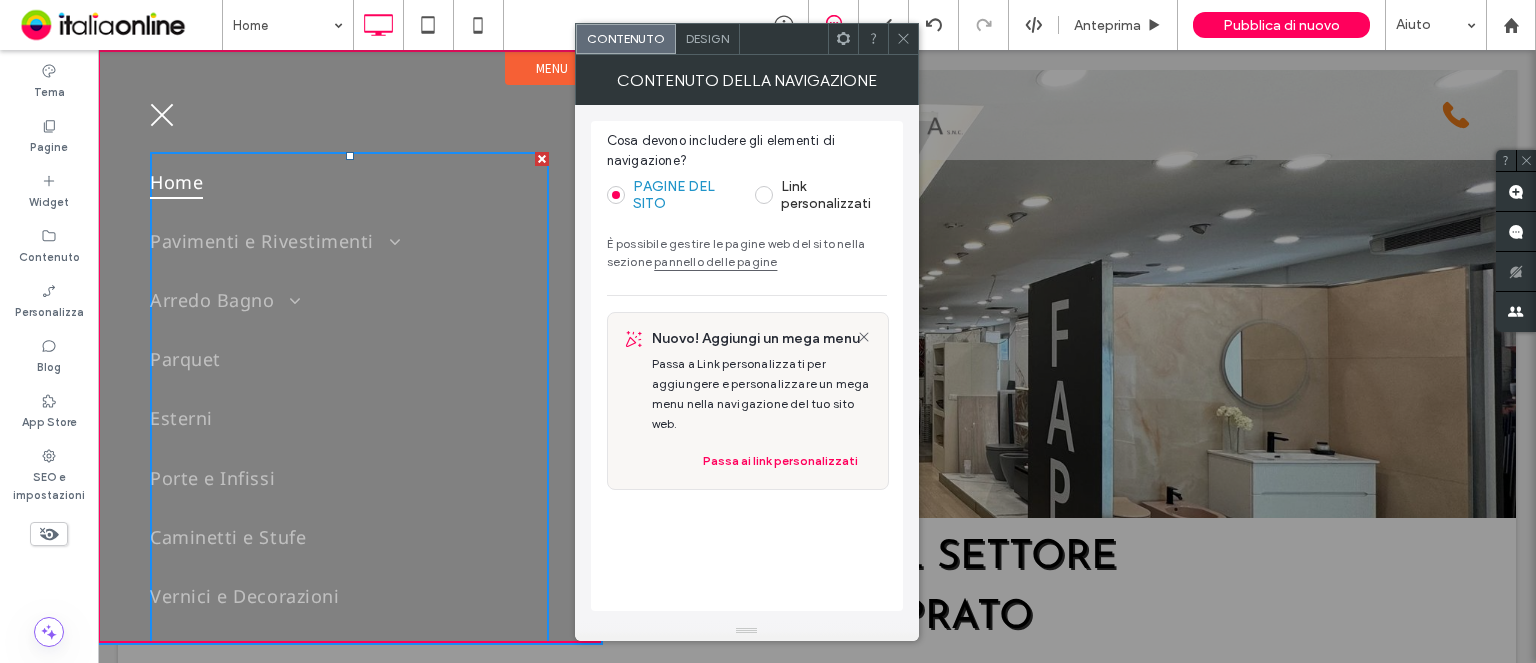 click on "Design" at bounding box center (707, 38) 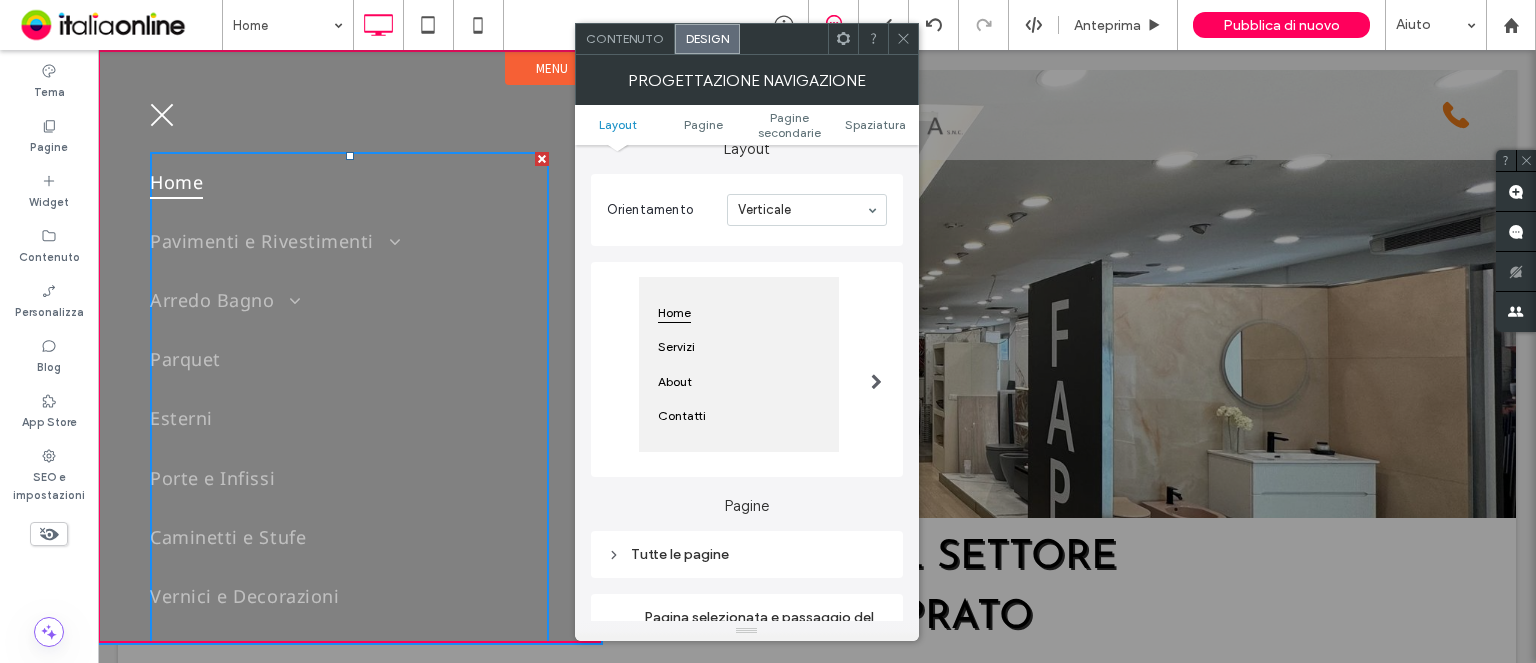 scroll, scrollTop: 200, scrollLeft: 0, axis: vertical 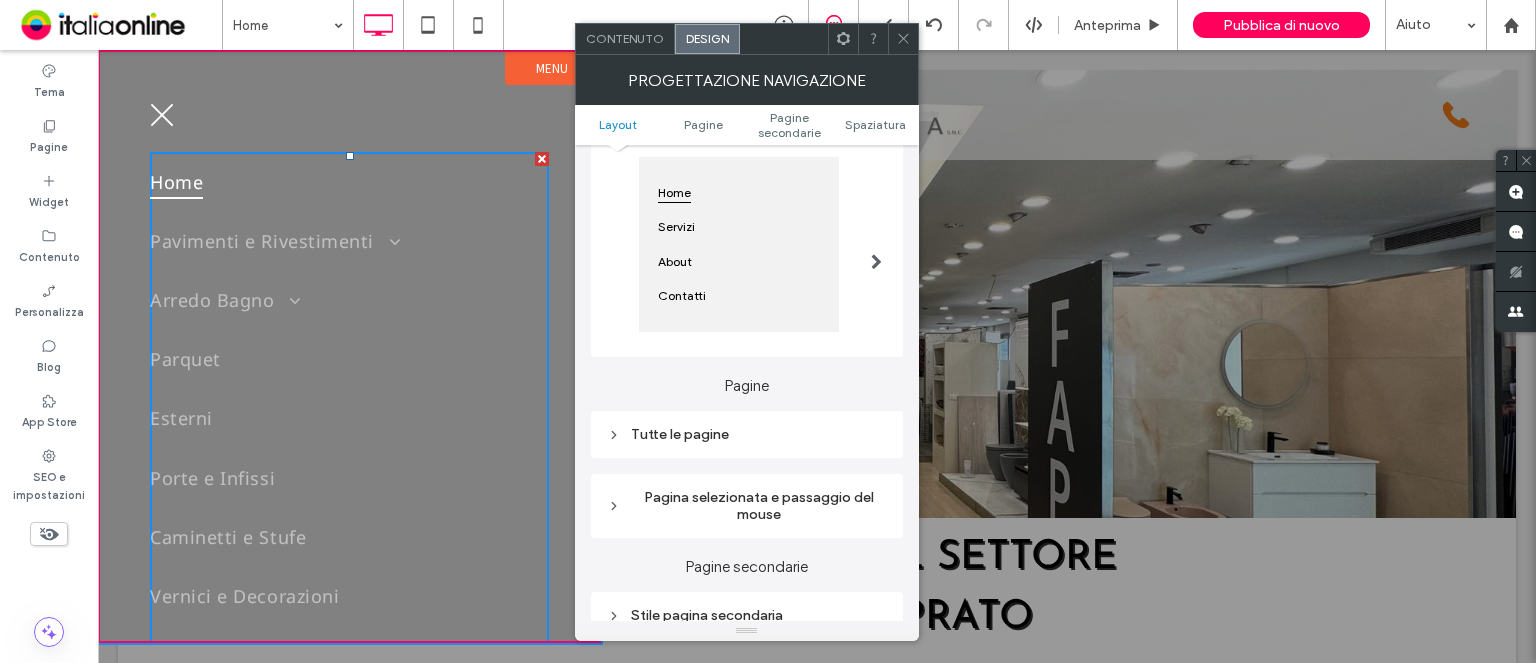 click on "Tutte le pagine" at bounding box center (747, 434) 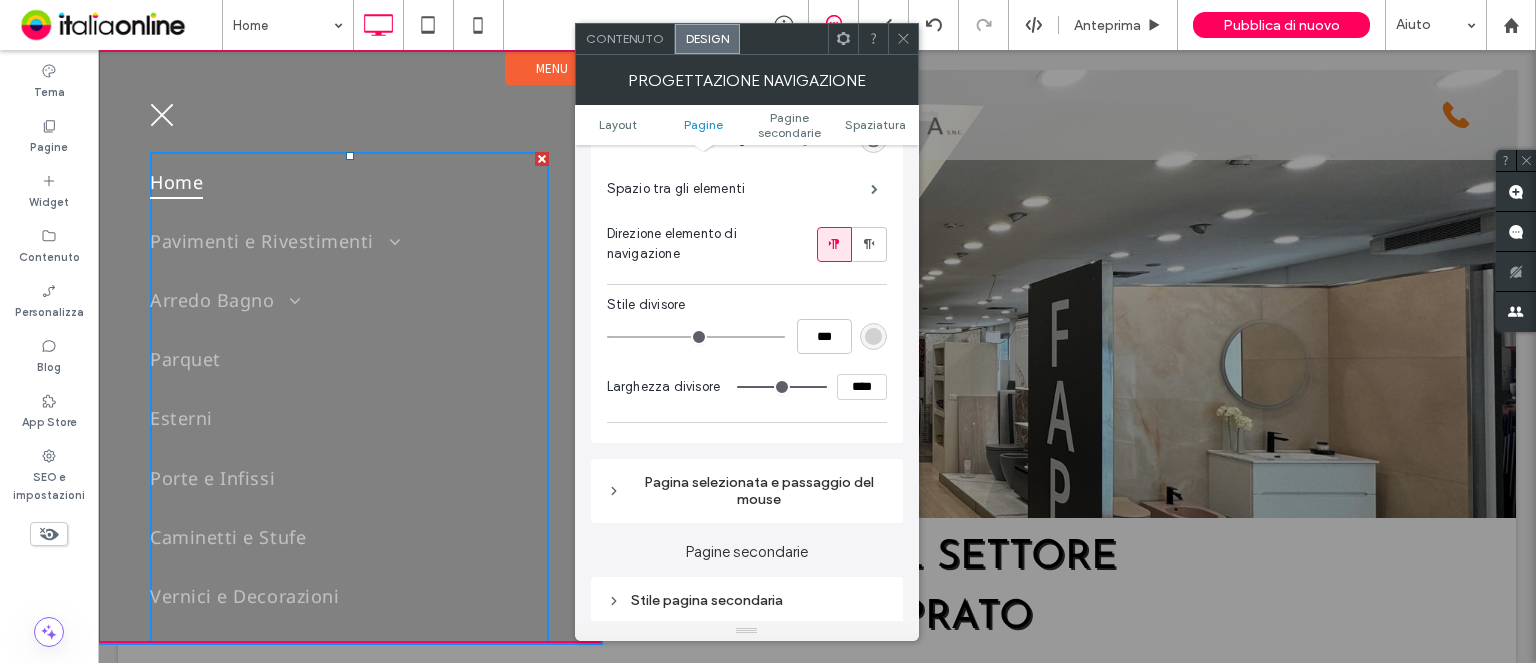 scroll, scrollTop: 700, scrollLeft: 0, axis: vertical 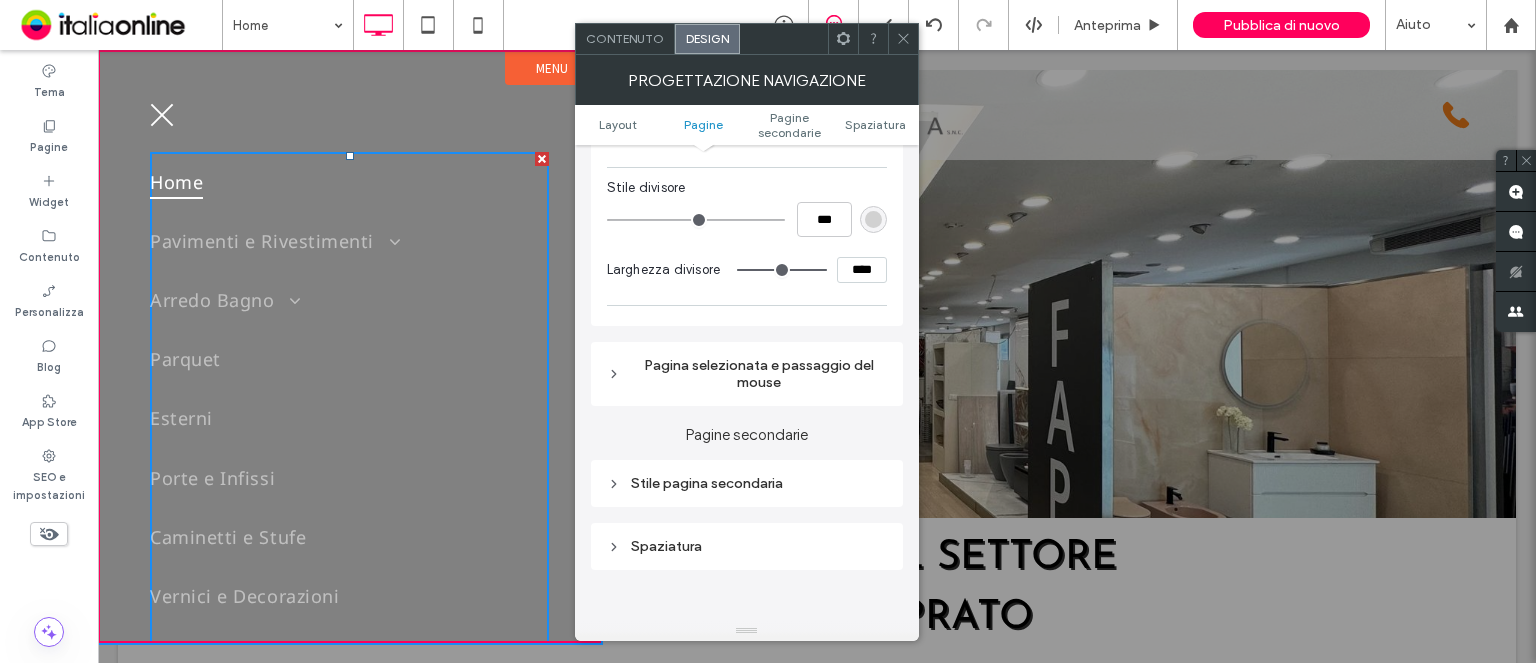 click on "Pagina selezionata e passaggio del mouse" at bounding box center (747, 374) 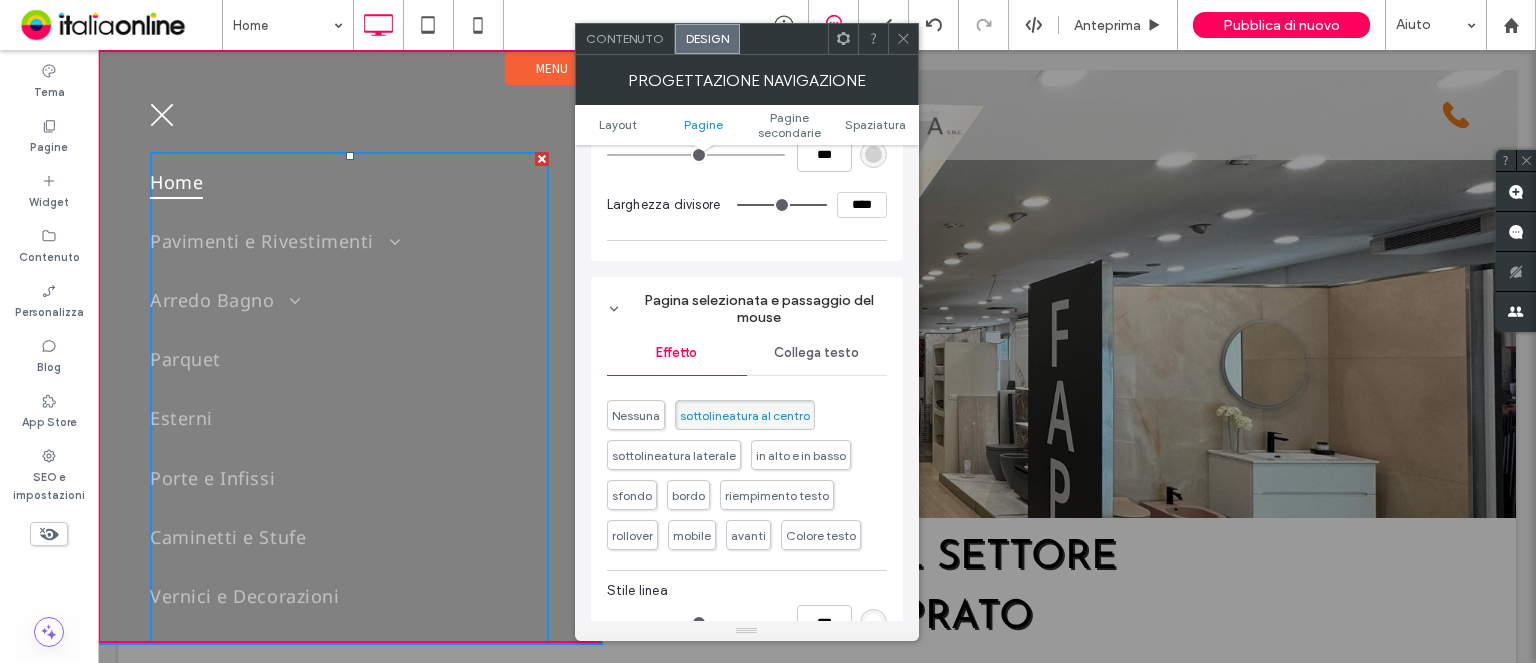 scroll, scrollTop: 800, scrollLeft: 0, axis: vertical 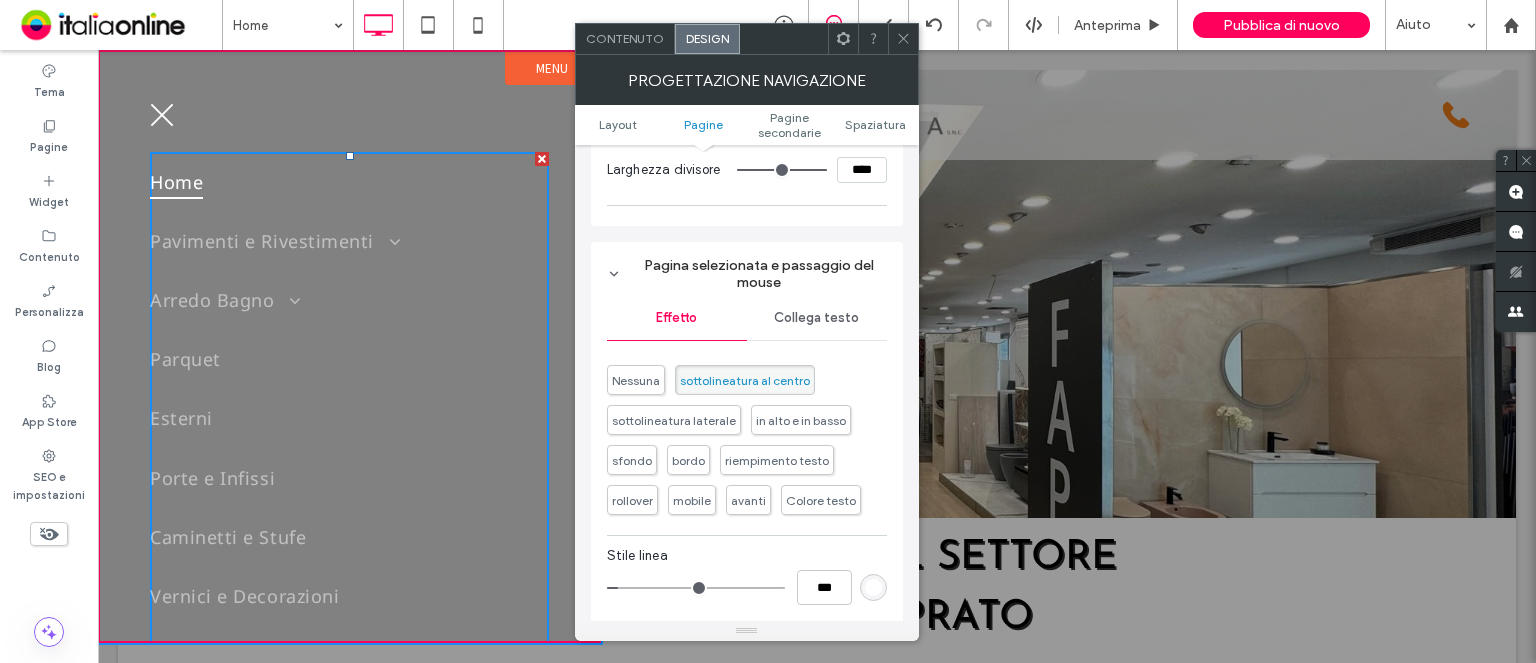 click on "Collega testo" at bounding box center [816, 318] 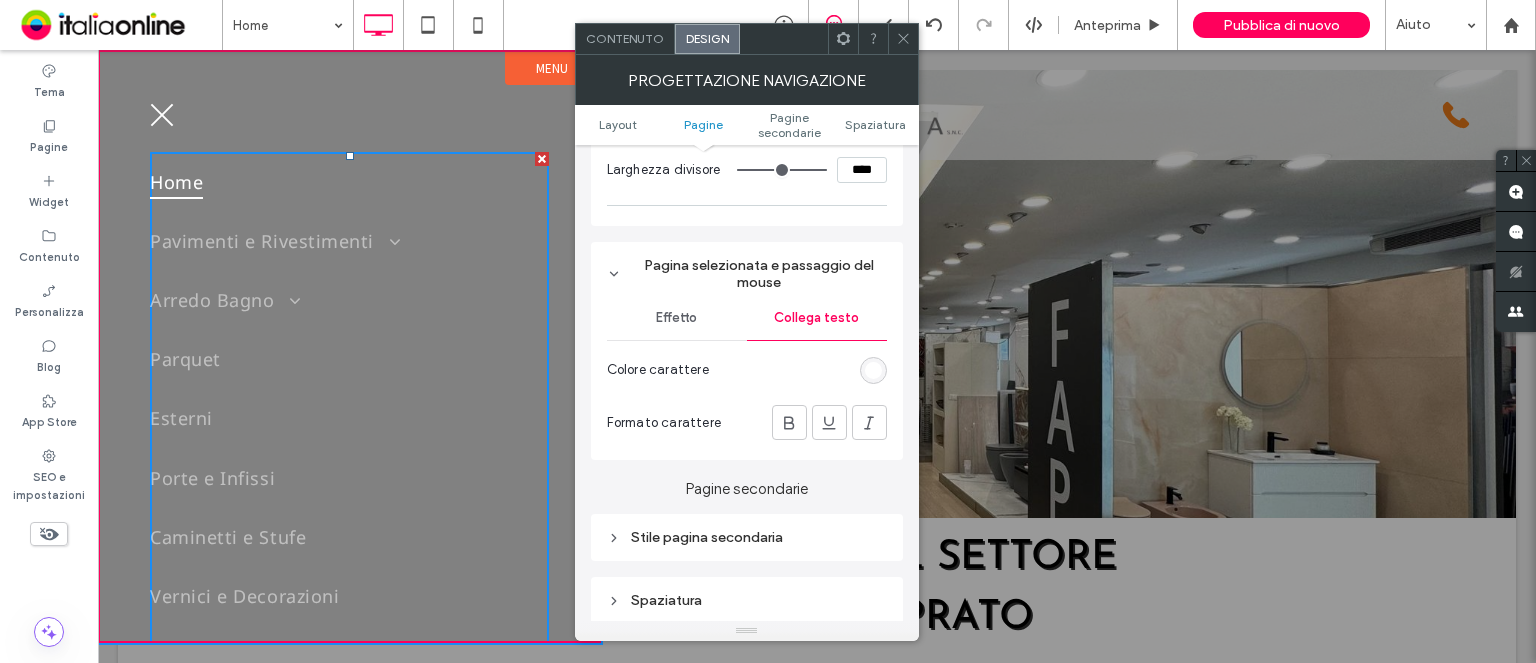 drag, startPoint x: 737, startPoint y: 535, endPoint x: 747, endPoint y: 513, distance: 24.166092 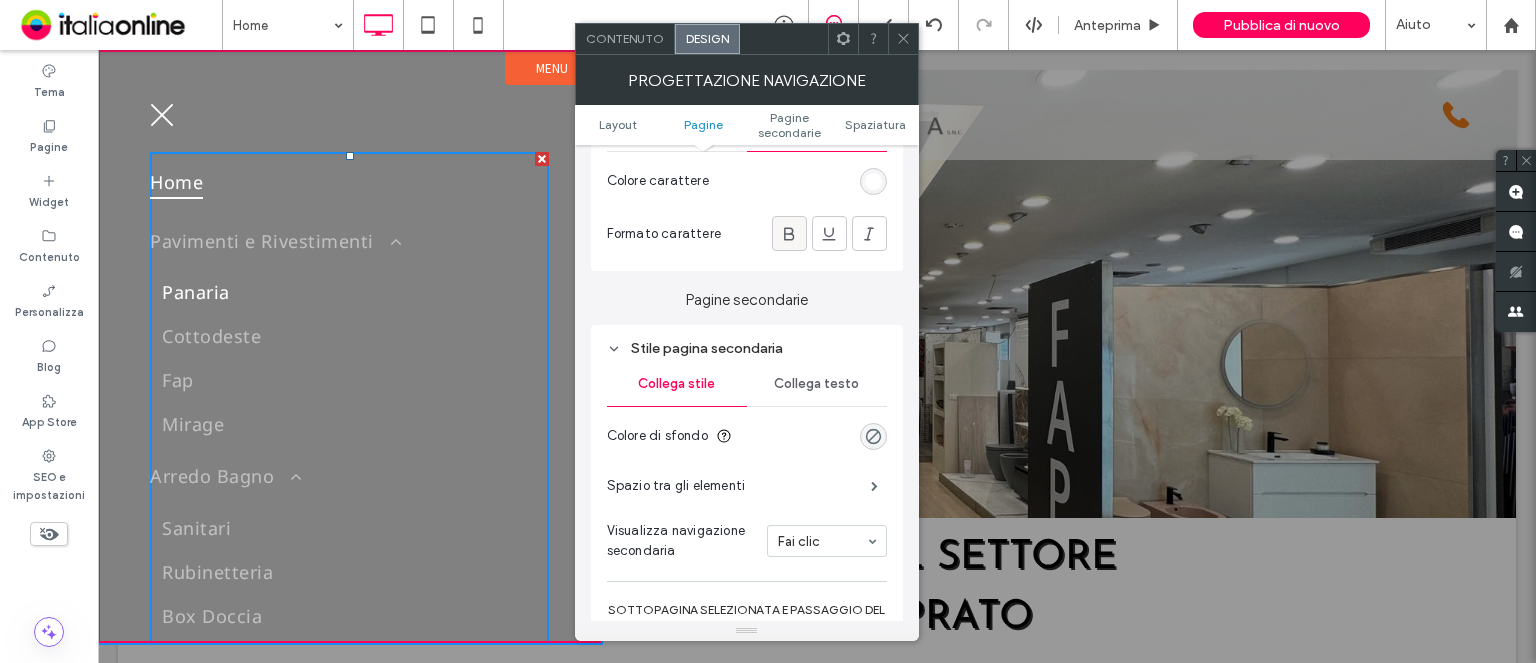 scroll, scrollTop: 1000, scrollLeft: 0, axis: vertical 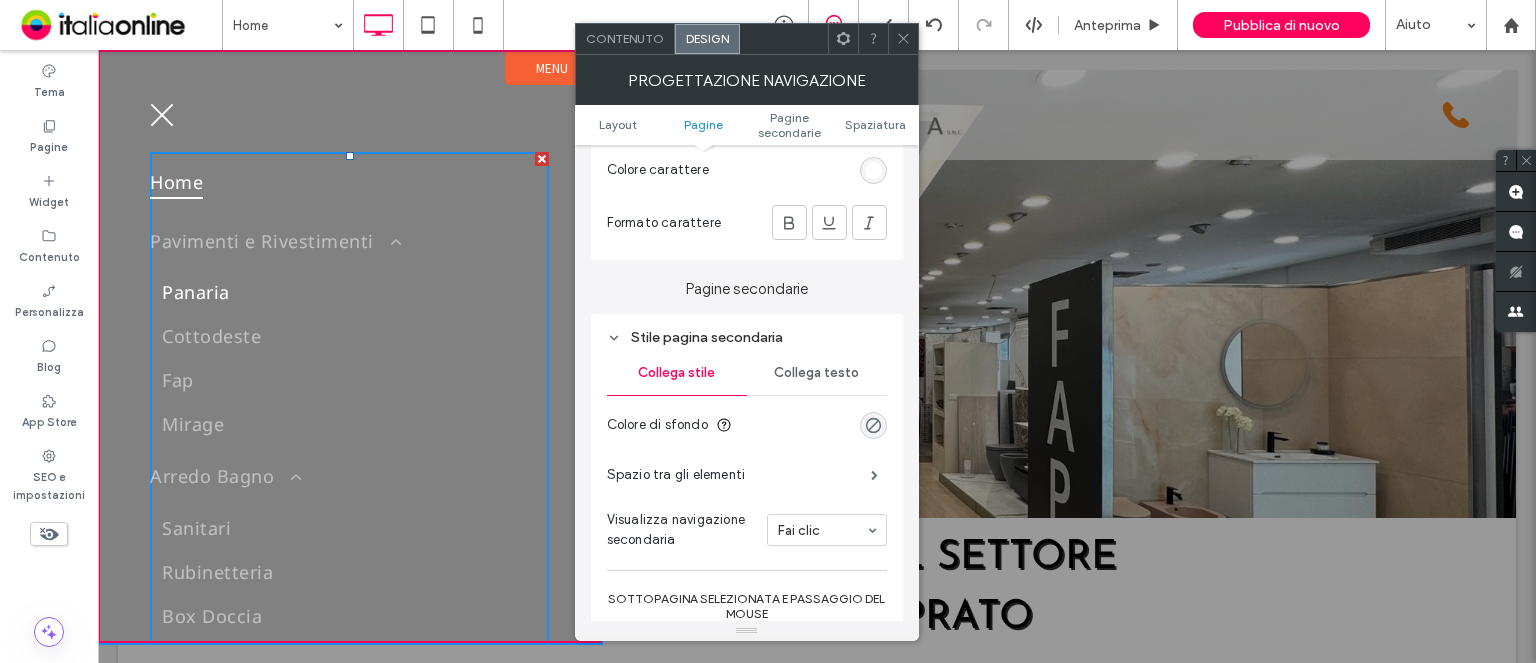 click on "Collega testo" at bounding box center (817, 373) 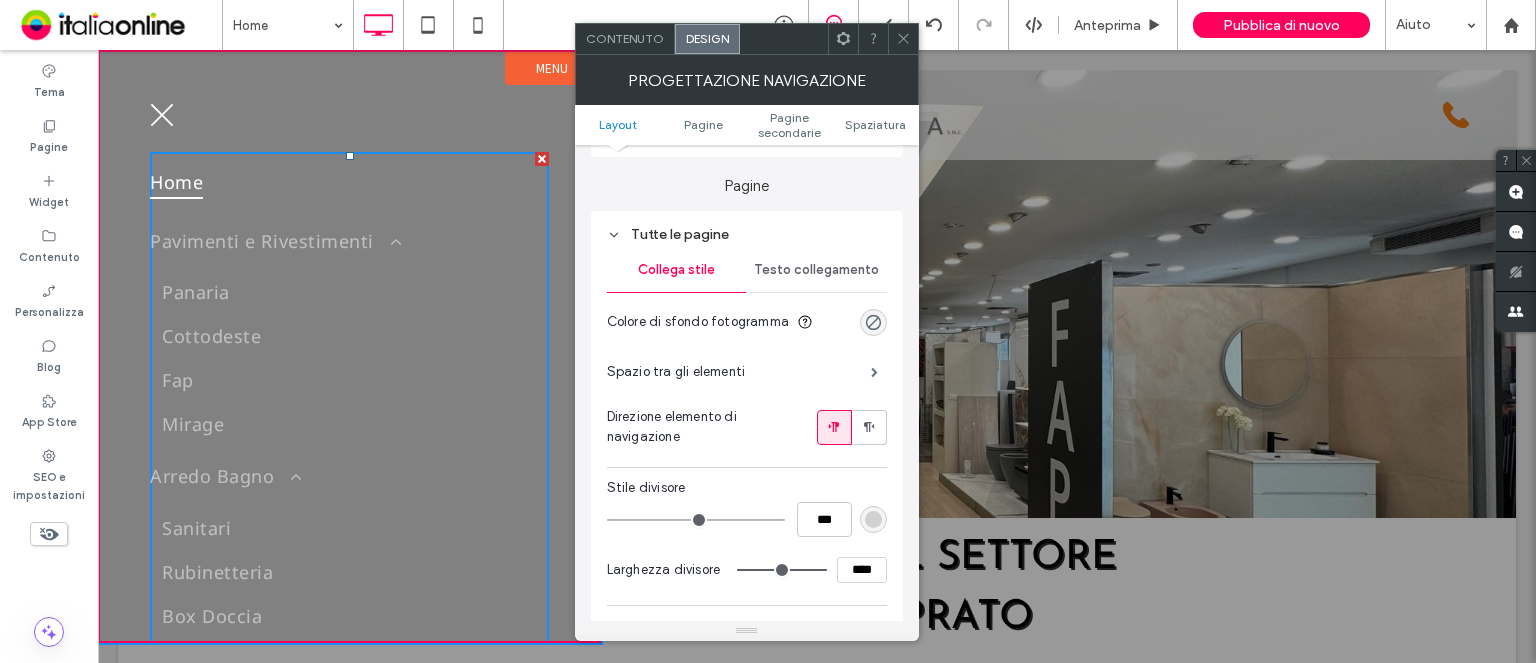 scroll, scrollTop: 300, scrollLeft: 0, axis: vertical 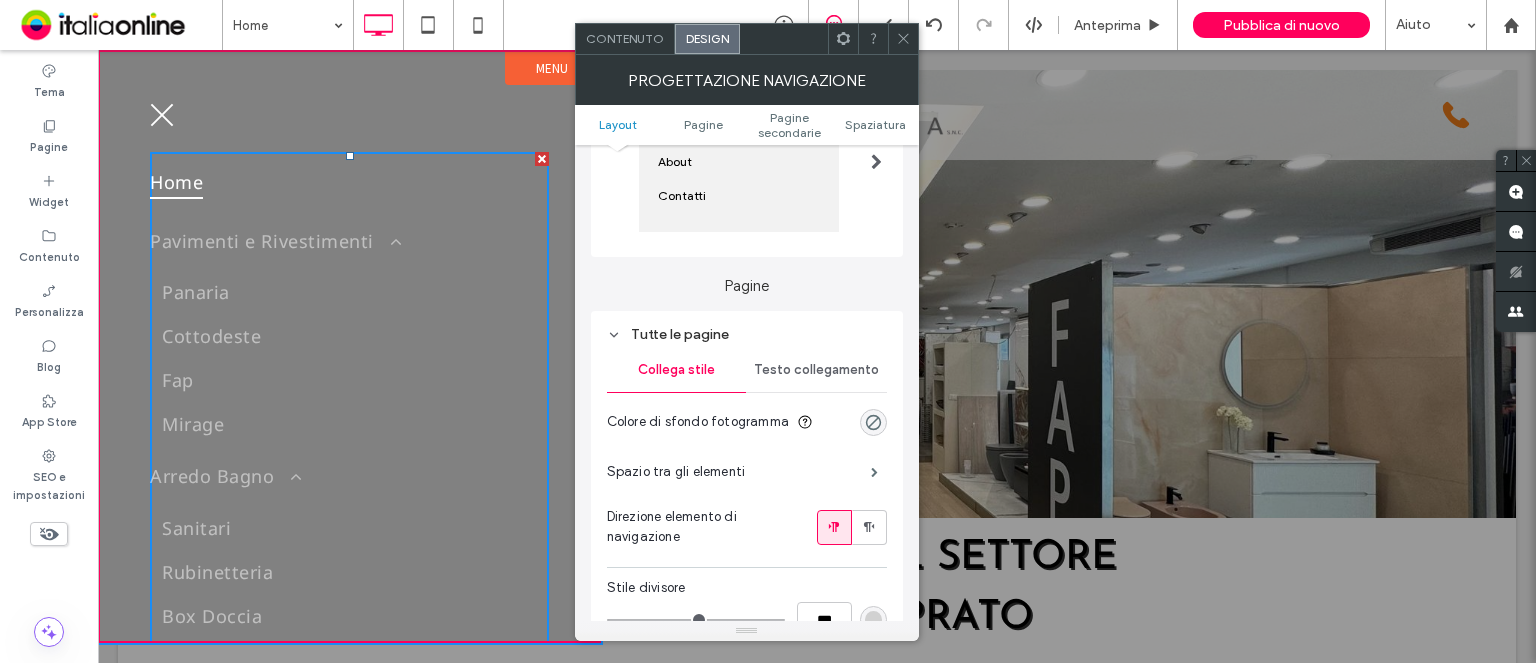 click on "Testo collegamento" at bounding box center [816, 370] 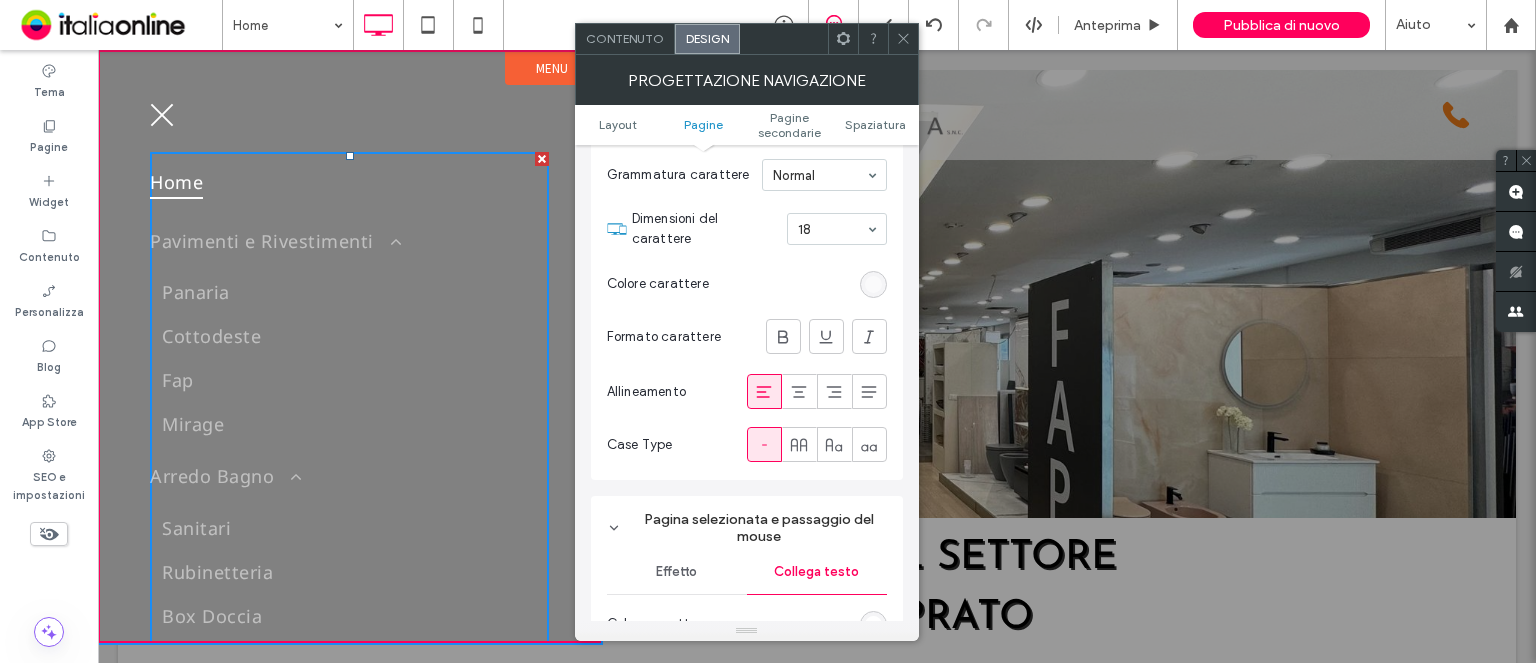 scroll, scrollTop: 500, scrollLeft: 0, axis: vertical 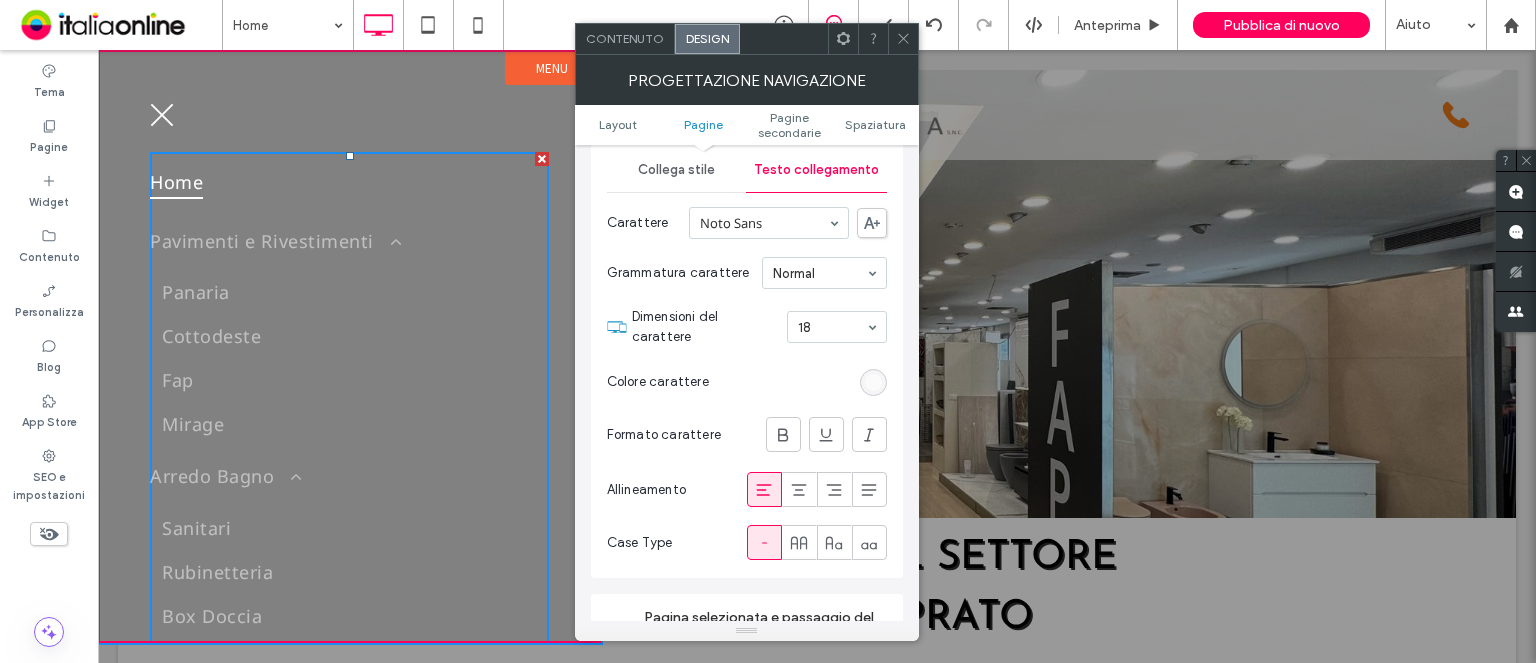 click at bounding box center (873, 382) 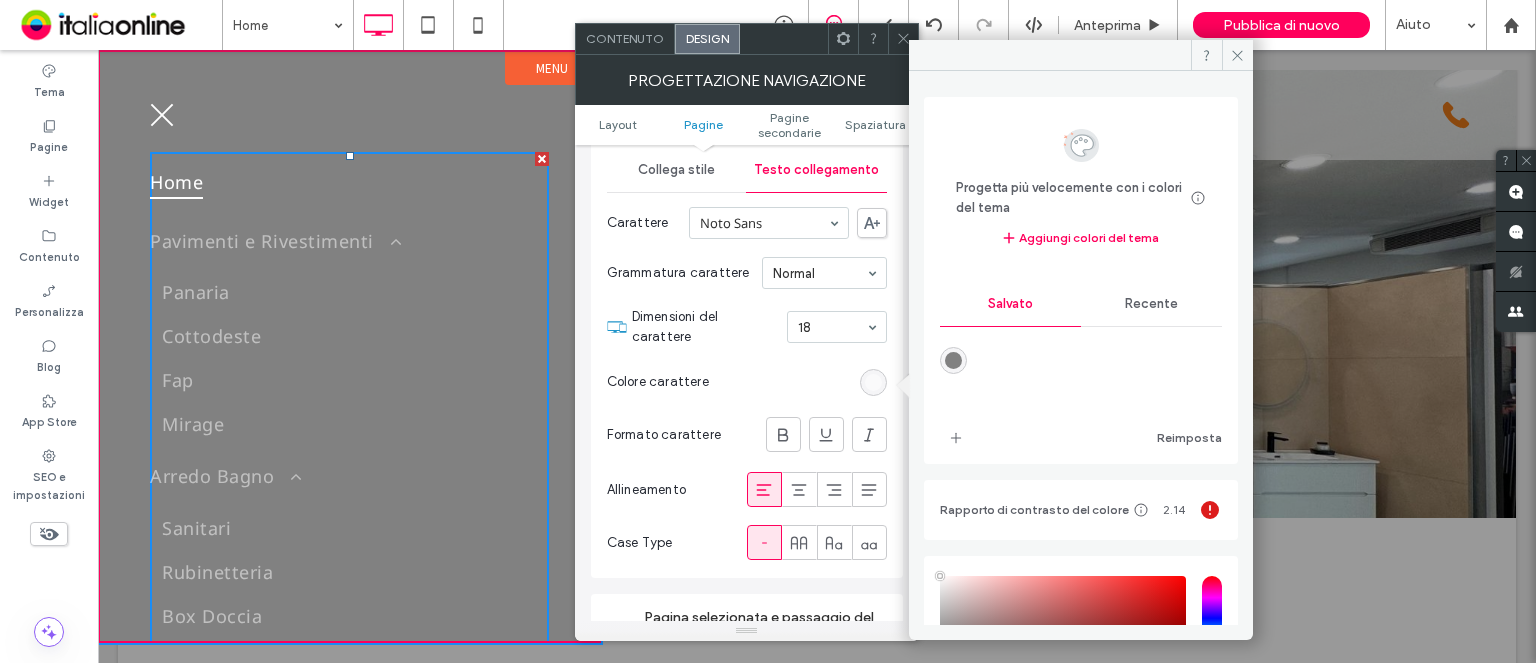 drag, startPoint x: 1188, startPoint y: 286, endPoint x: 1172, endPoint y: 286, distance: 16 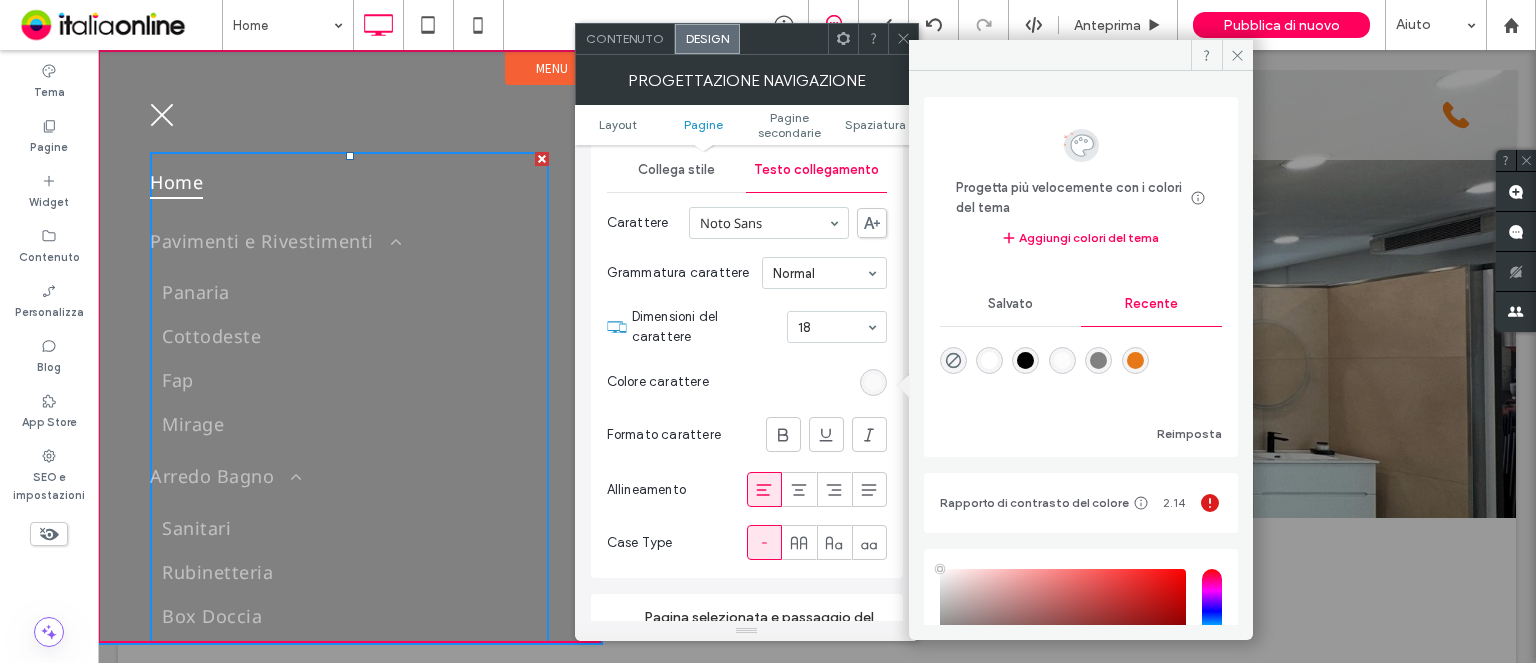 click at bounding box center (989, 360) 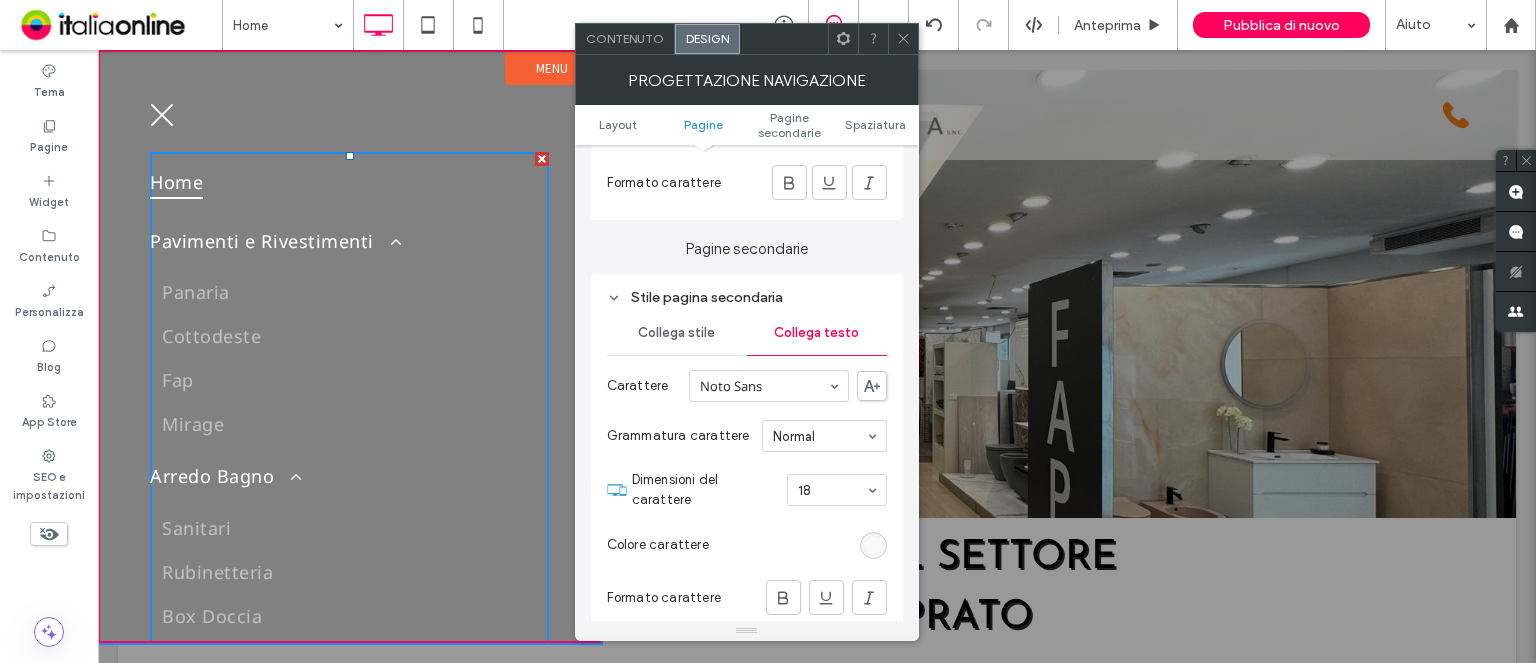scroll, scrollTop: 1100, scrollLeft: 0, axis: vertical 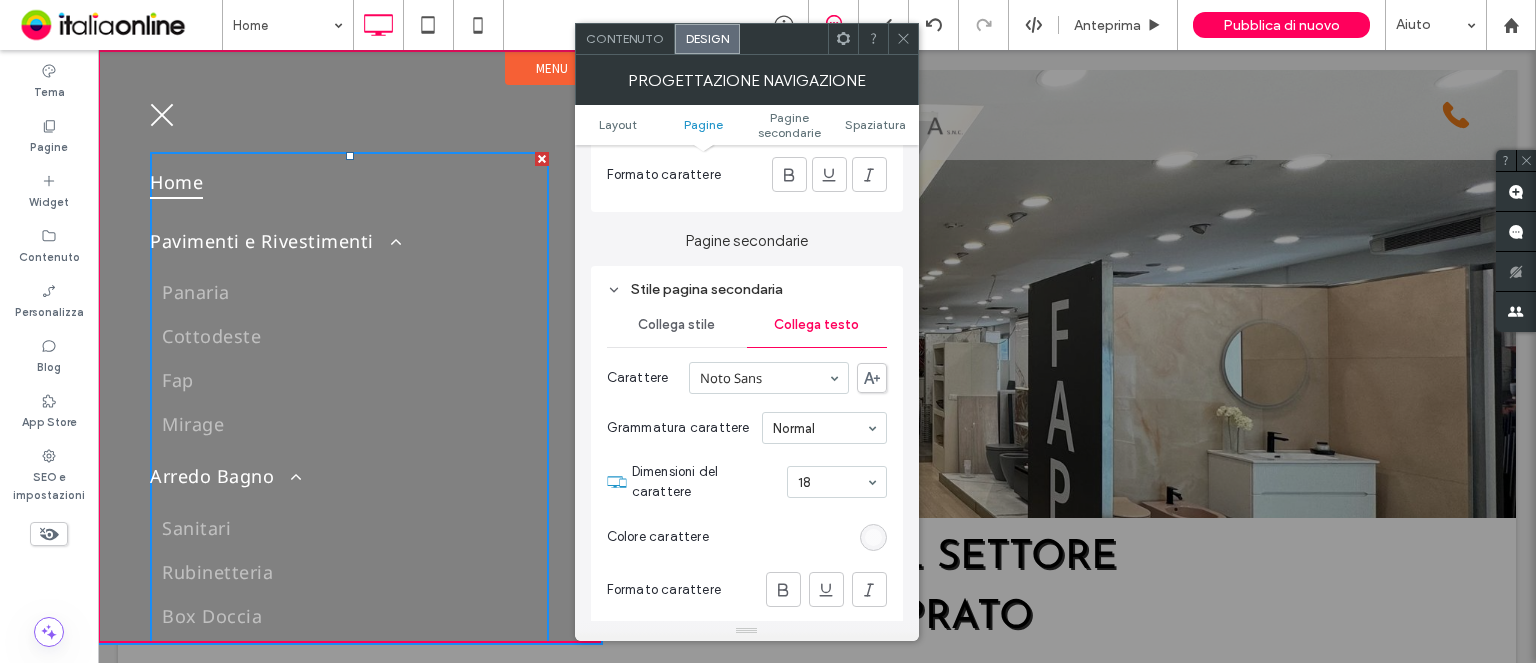 drag, startPoint x: 876, startPoint y: 549, endPoint x: 877, endPoint y: 533, distance: 16.03122 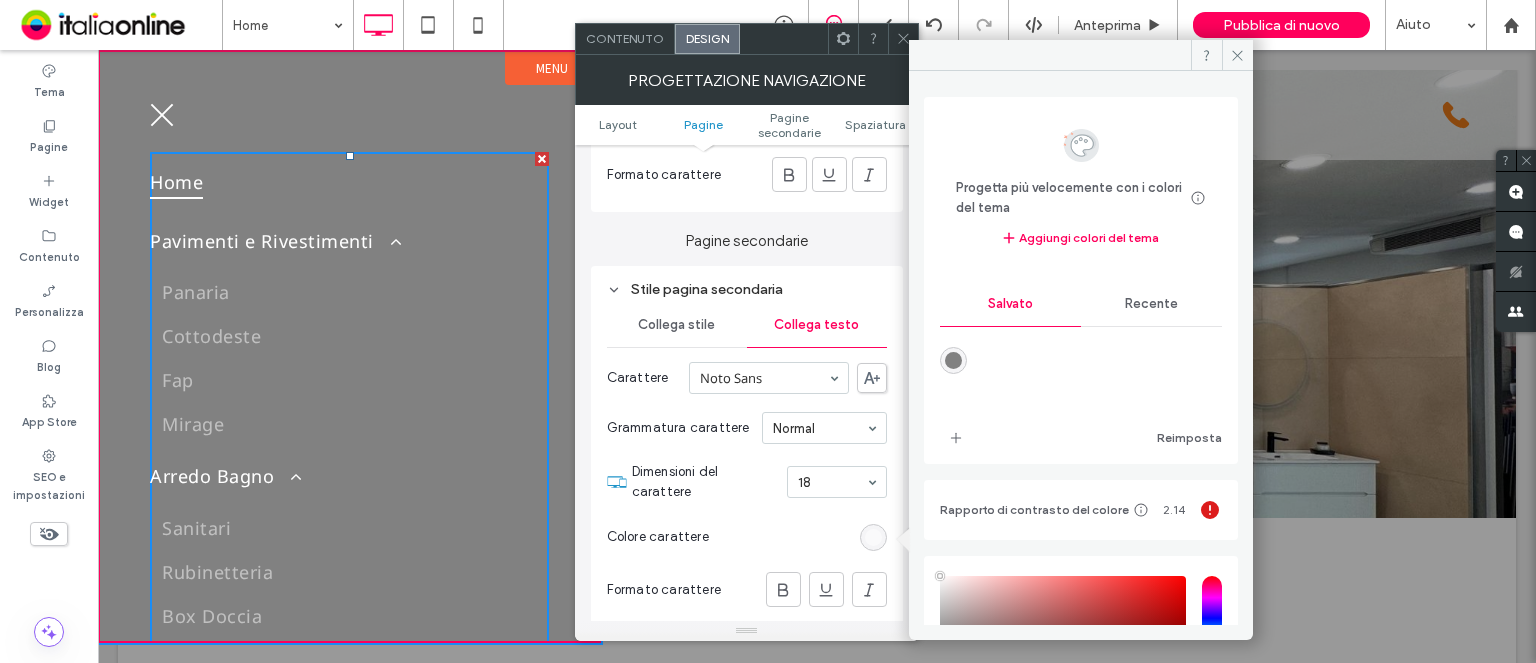drag, startPoint x: 1124, startPoint y: 298, endPoint x: 1108, endPoint y: 309, distance: 19.416489 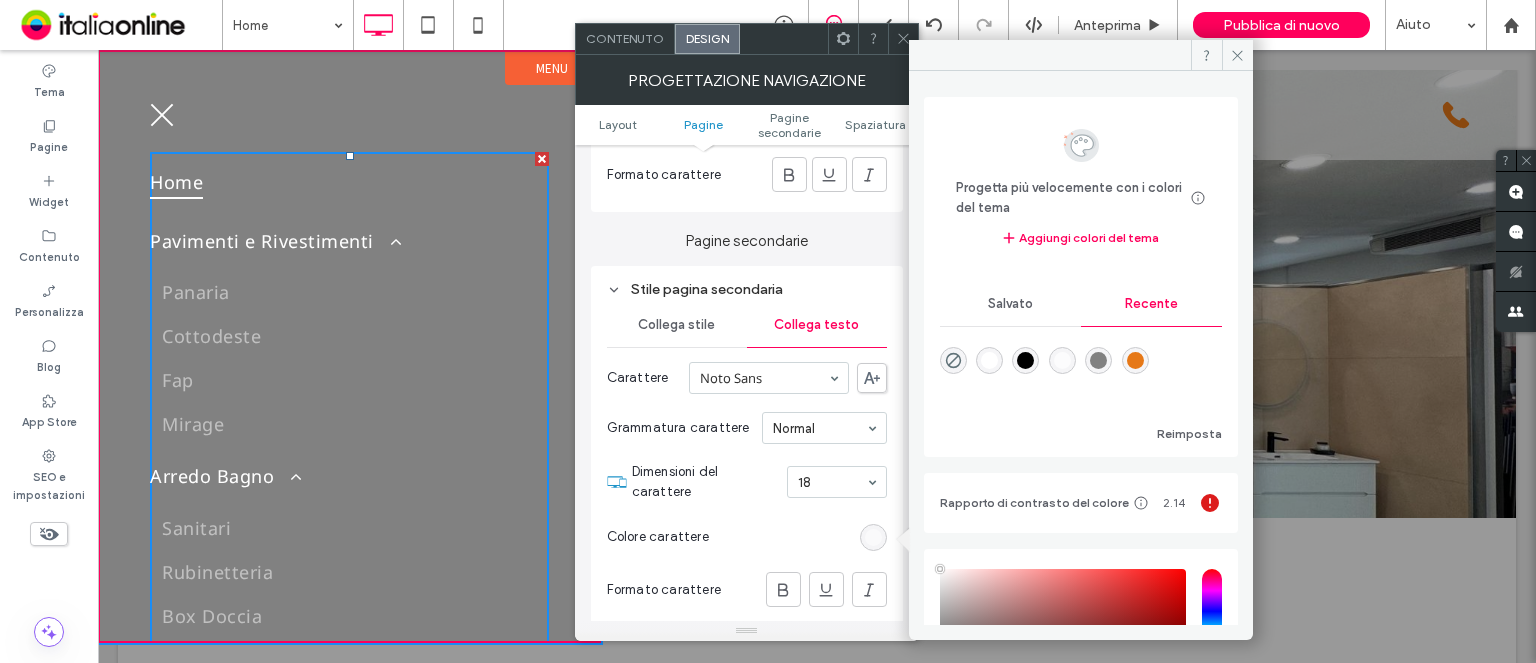 click at bounding box center [989, 360] 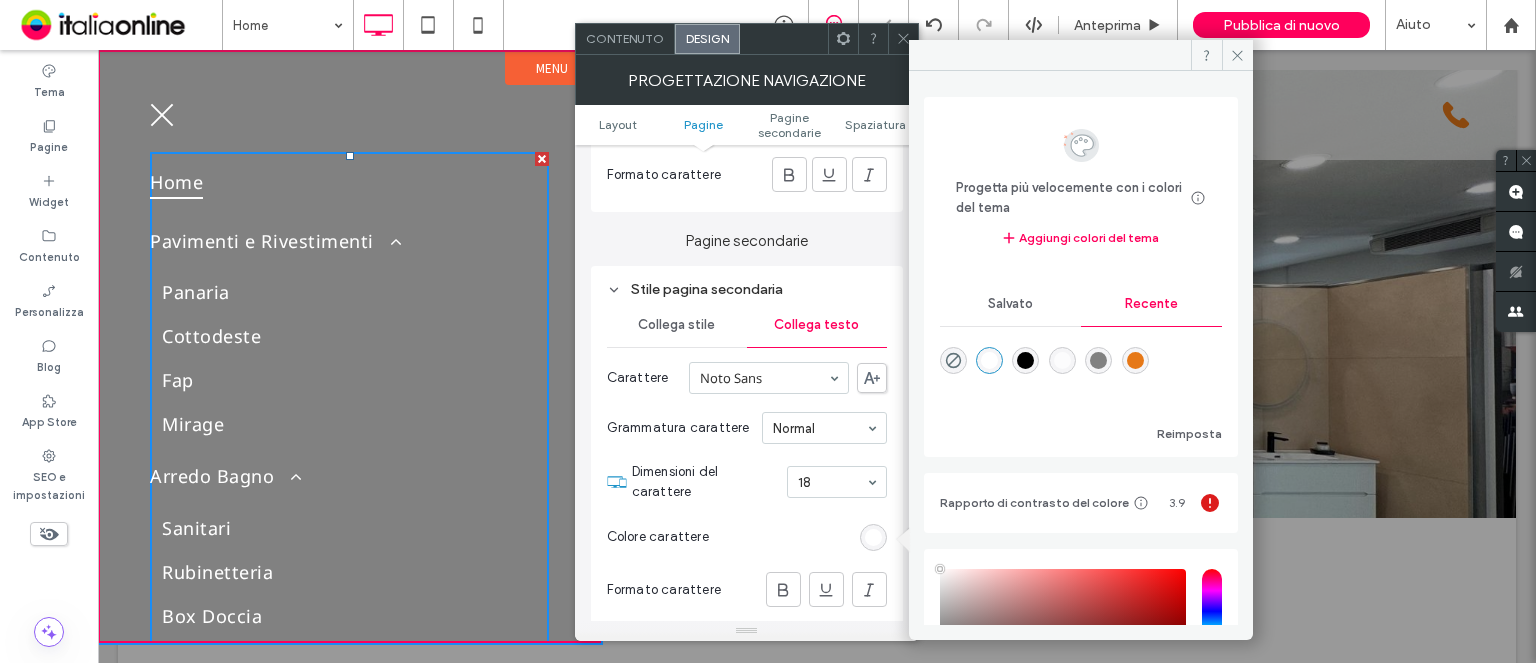 type on "***" 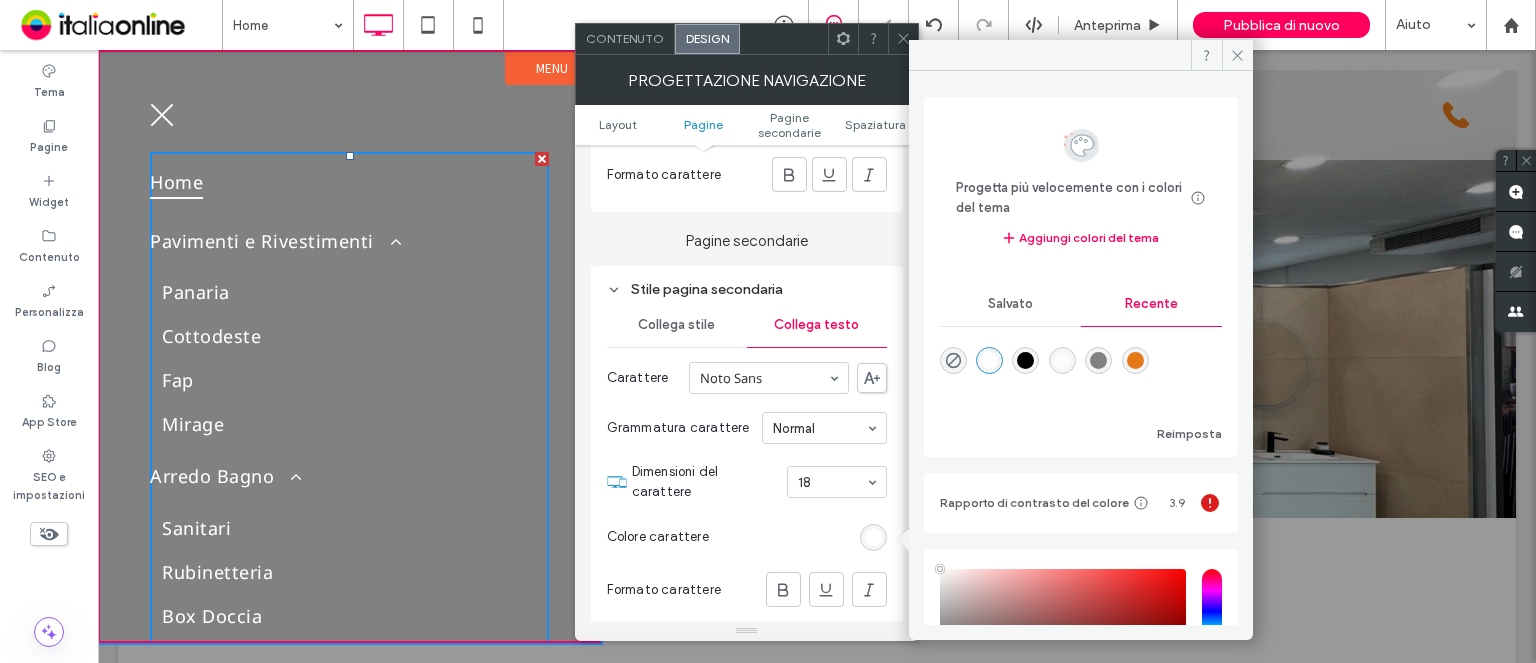 click at bounding box center (903, 39) 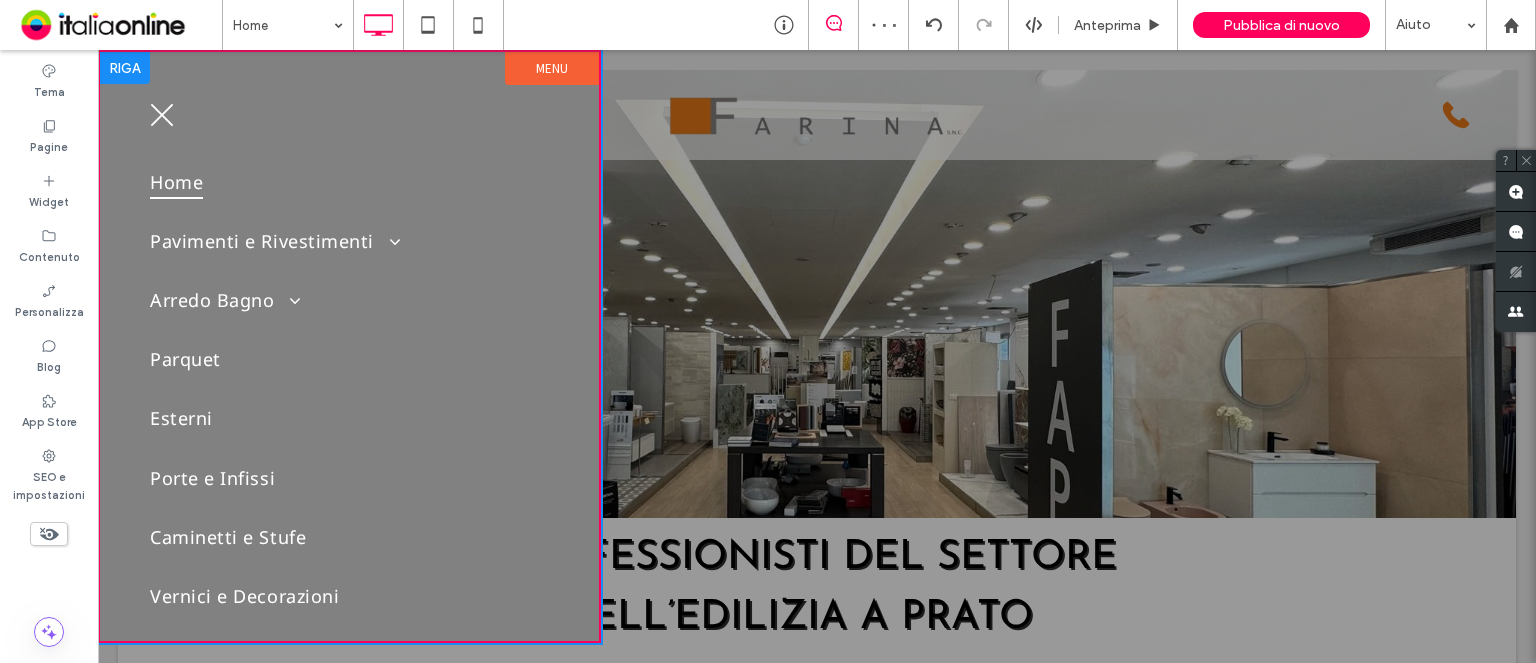 click on "Home
Pavimenti e Rivestimenti
Panaria
Cottodeste
Fap
Mirage
Arredo Bagno
Sanitari
Rubinetteria
Box Doccia
Parquet
Esterni
Porte e Infissi
Caminetti e Stufe
Vernici e Decorazioni
Materiali Edili
Progettazione
Offerte e Promozioni
Contatti
Click To Paste" at bounding box center (349, 472) 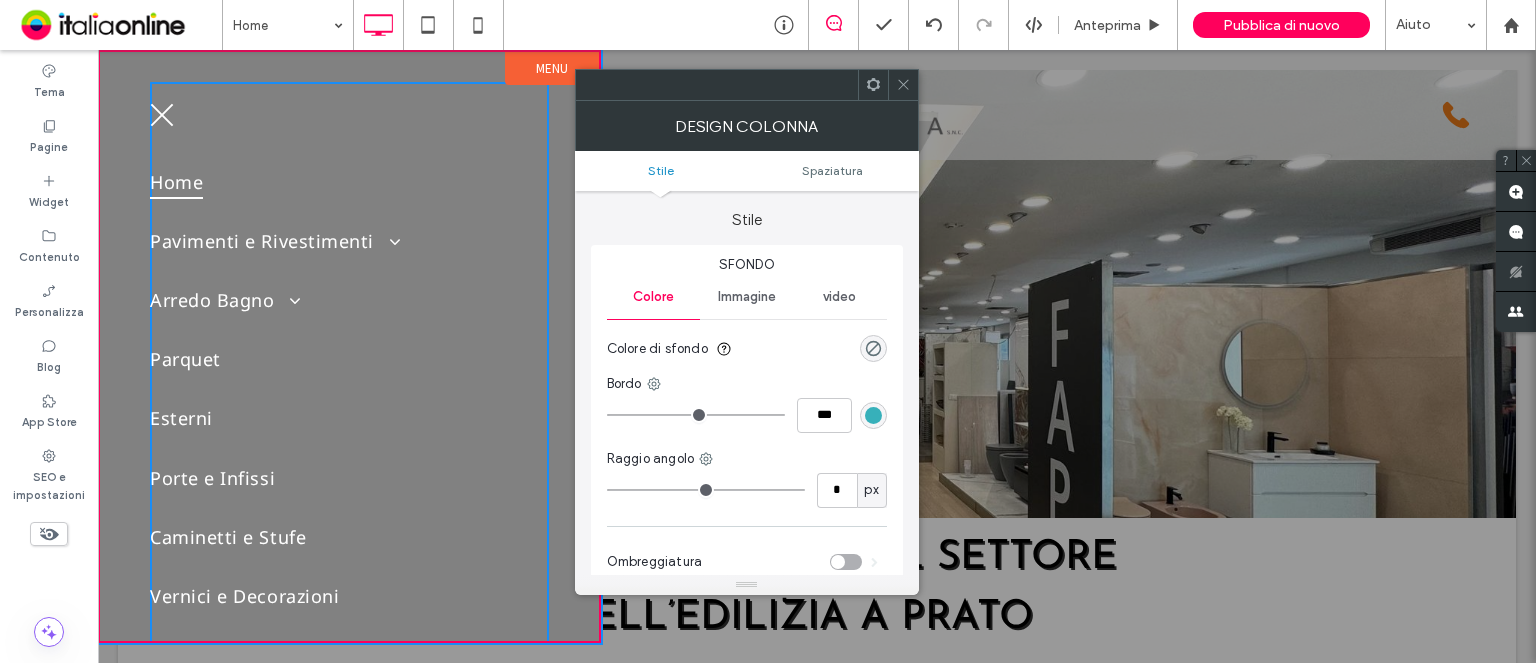 click at bounding box center (903, 85) 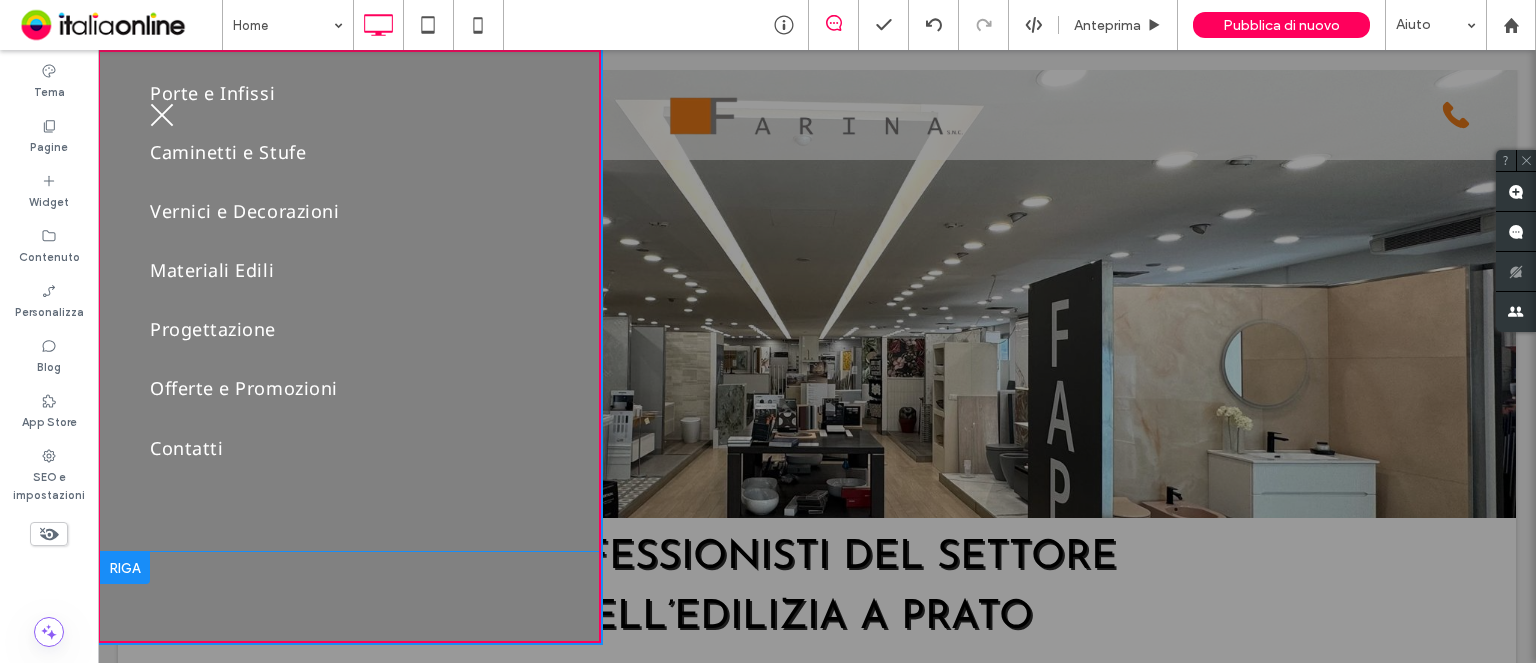 scroll, scrollTop: 0, scrollLeft: 0, axis: both 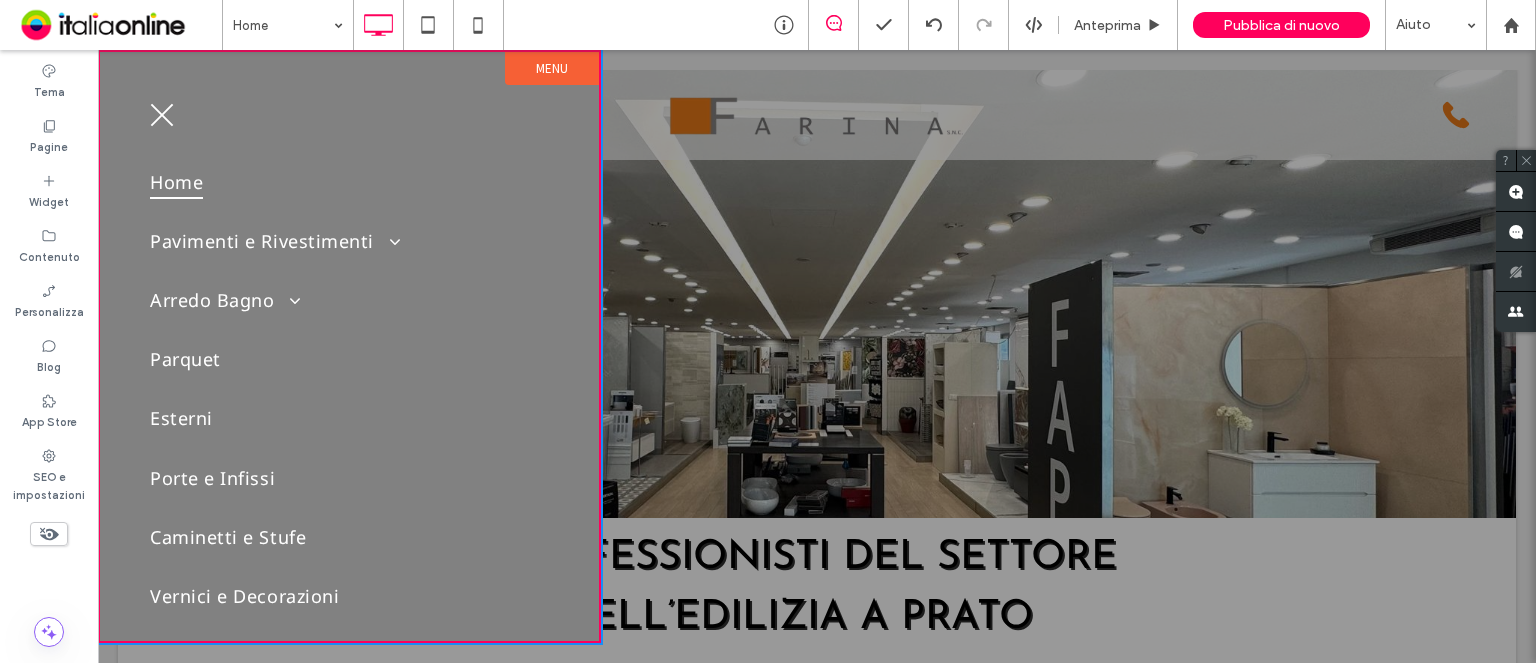 click at bounding box center (162, 115) 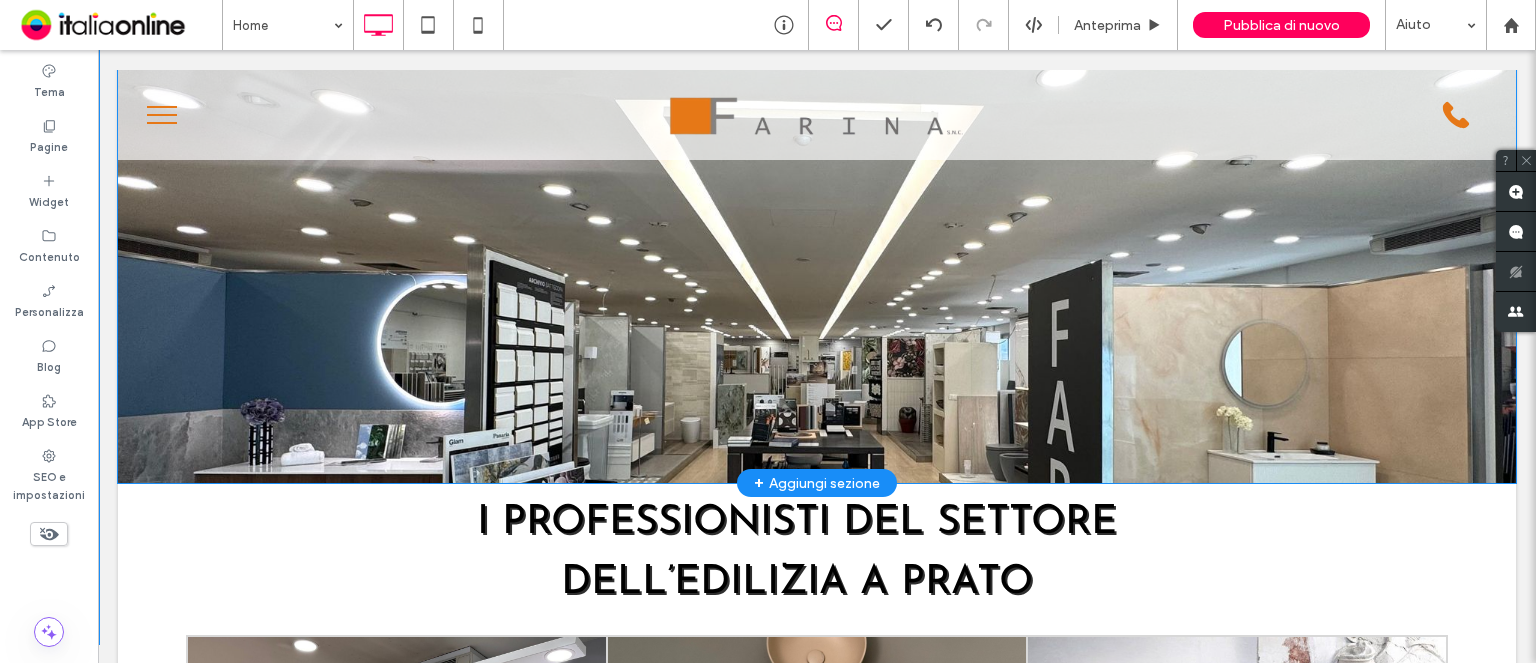 scroll, scrollTop: 0, scrollLeft: 0, axis: both 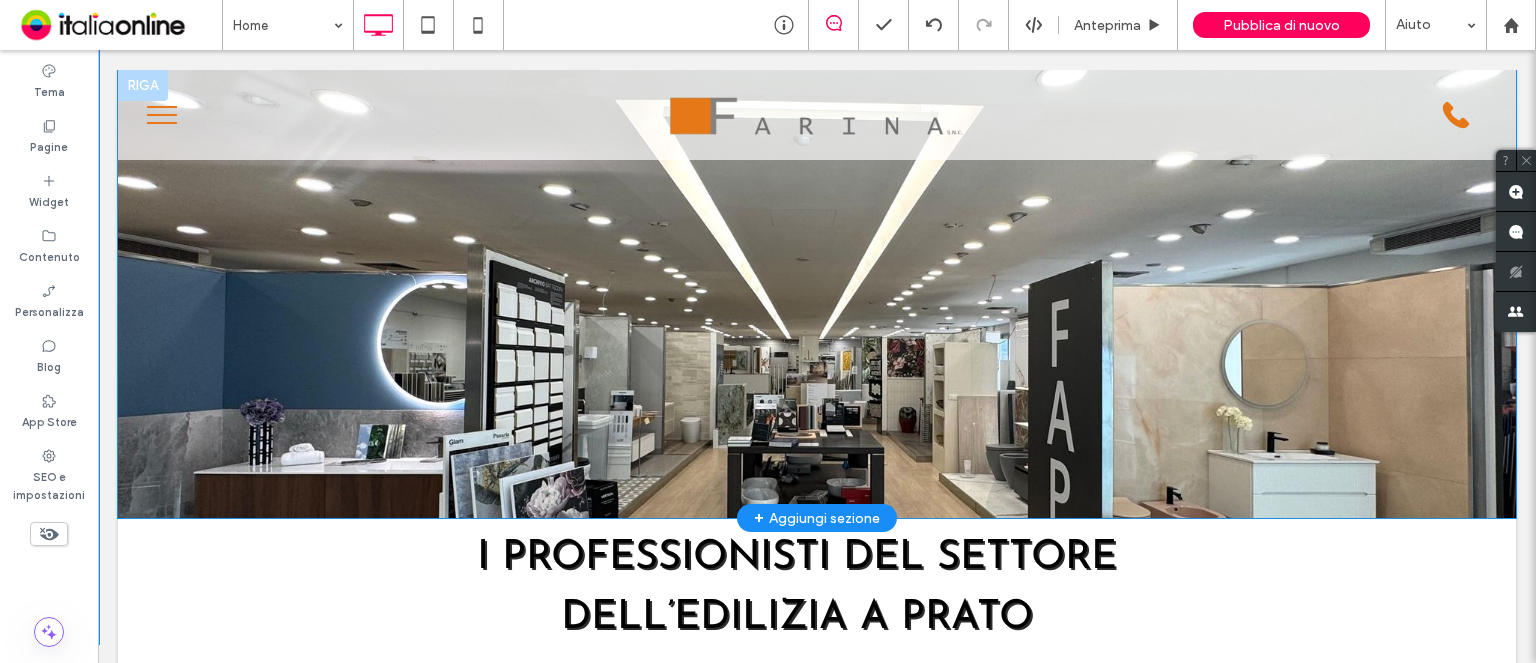 click on "Click To Paste
Riga + Aggiungi sezione" at bounding box center (817, 293) 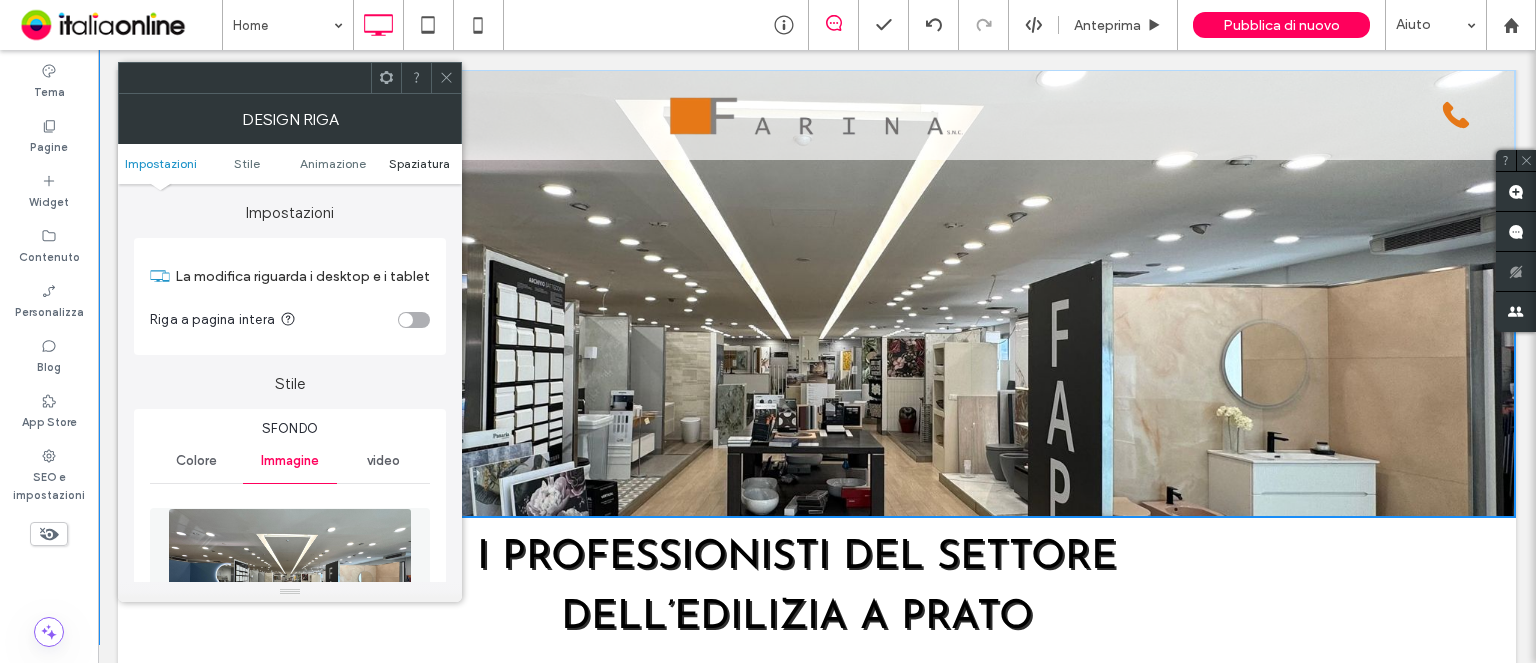click on "Spaziatura" at bounding box center (419, 163) 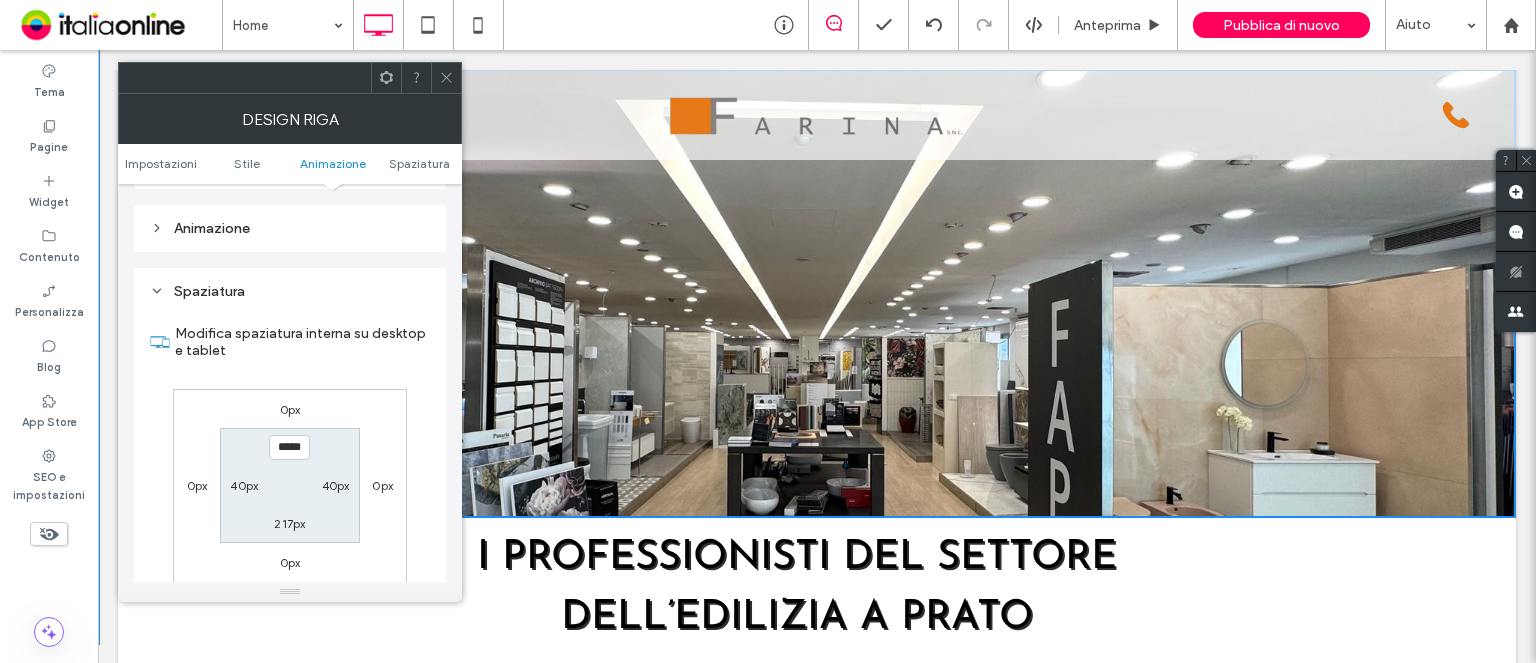 scroll, scrollTop: 1274, scrollLeft: 0, axis: vertical 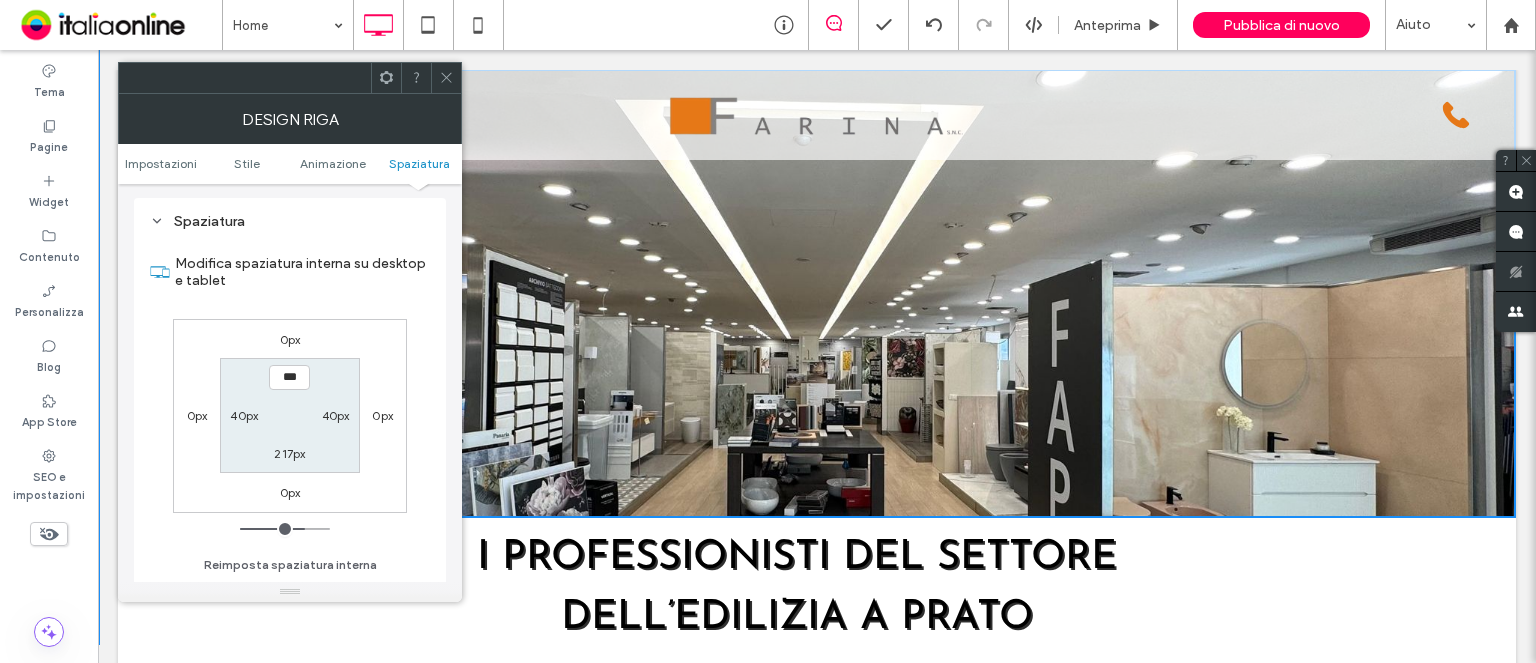 type on "*****" 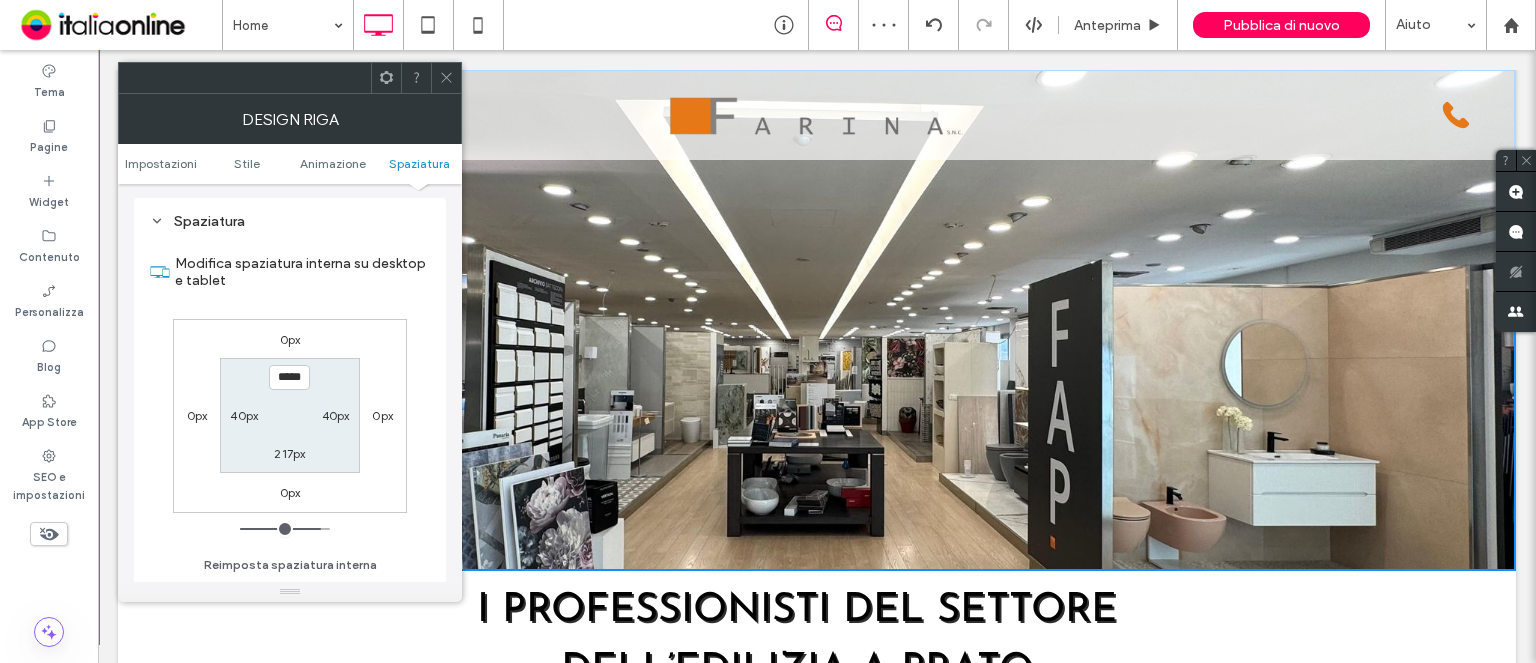 click on "217px" at bounding box center (289, 453) 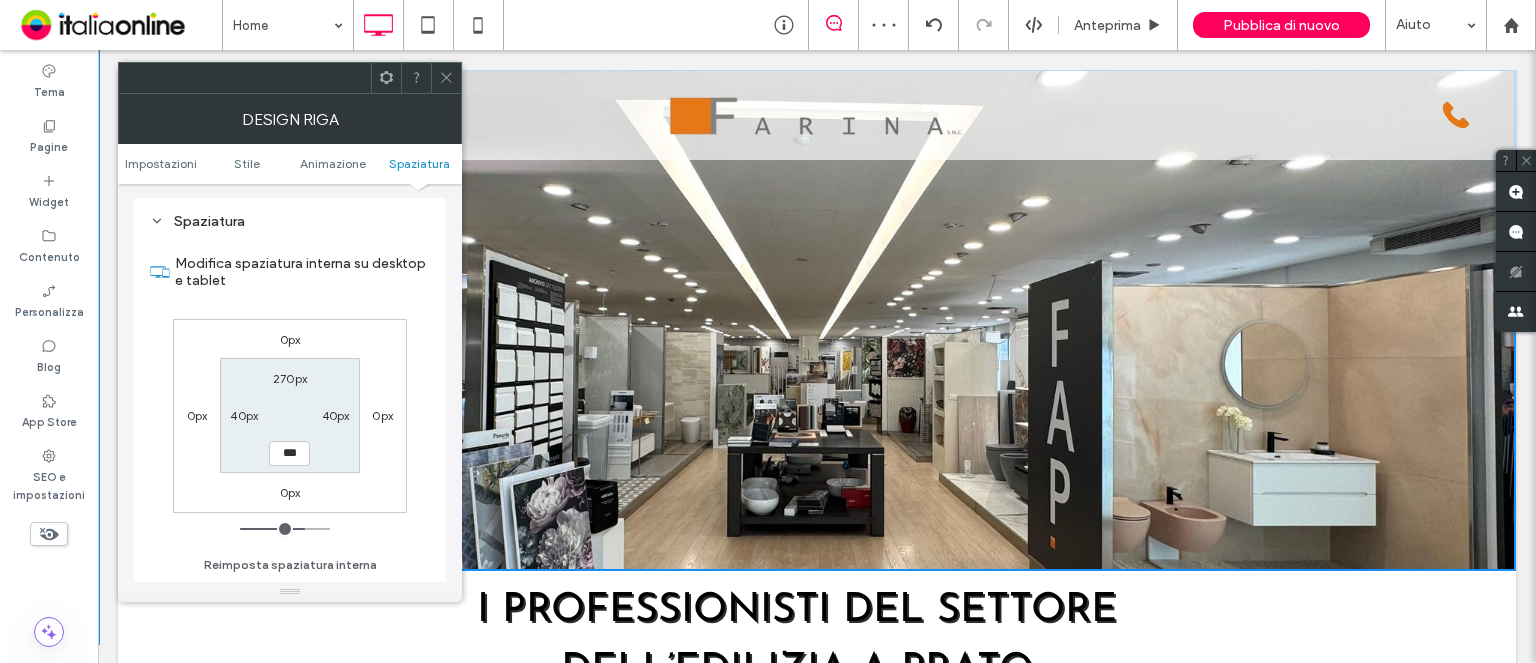 type on "***" 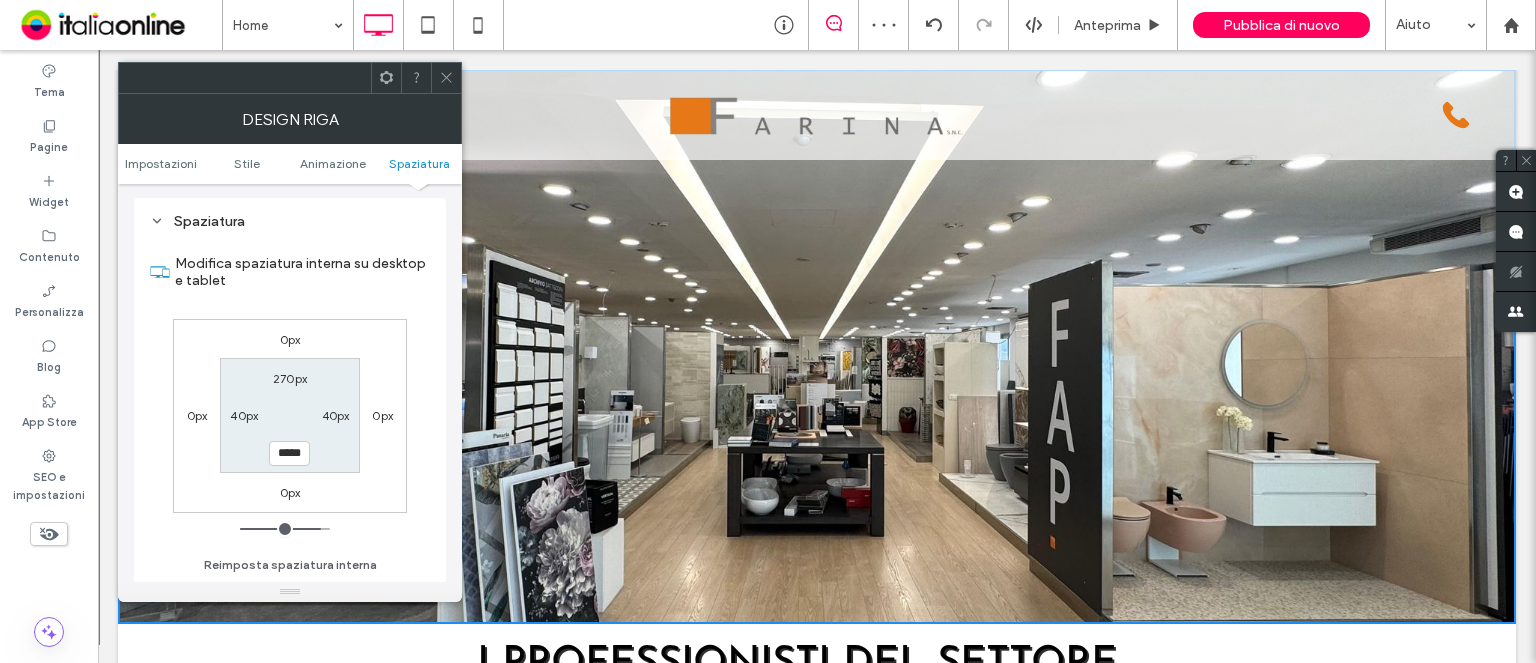 click at bounding box center [446, 78] 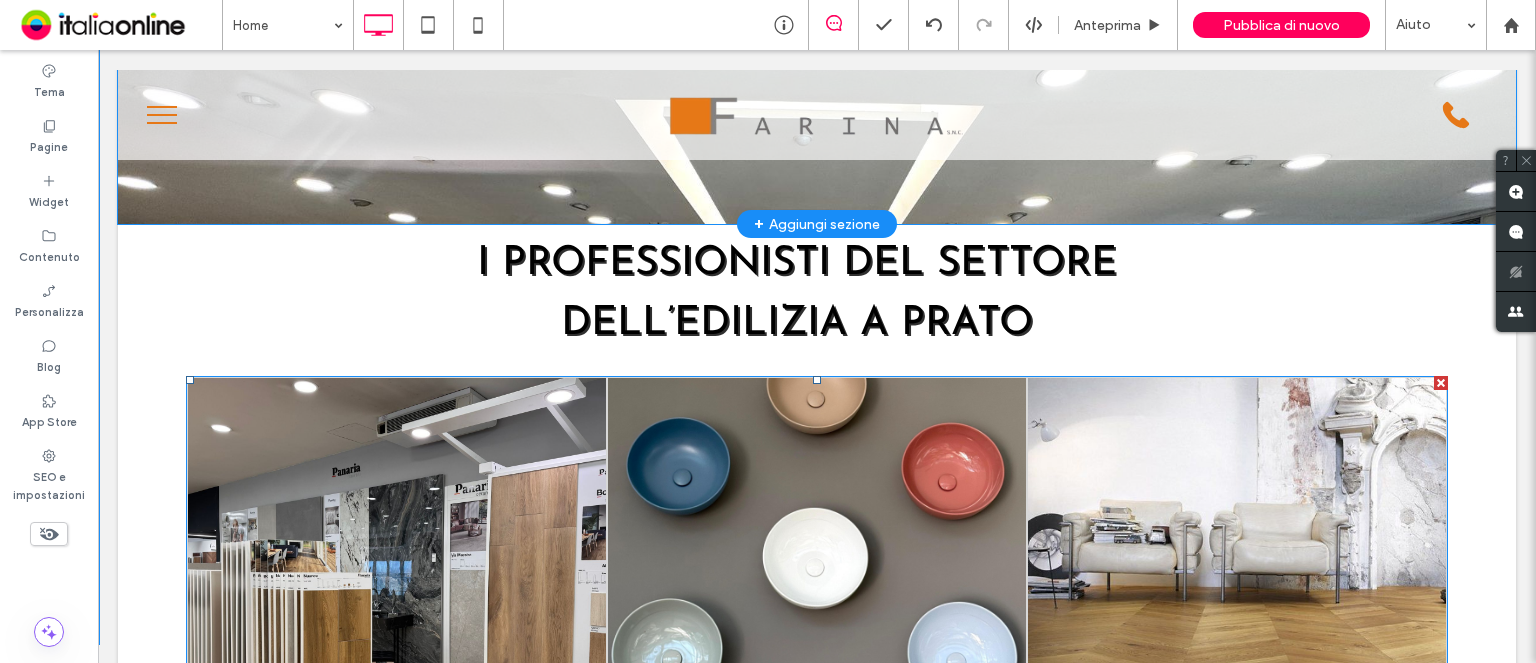 scroll, scrollTop: 900, scrollLeft: 0, axis: vertical 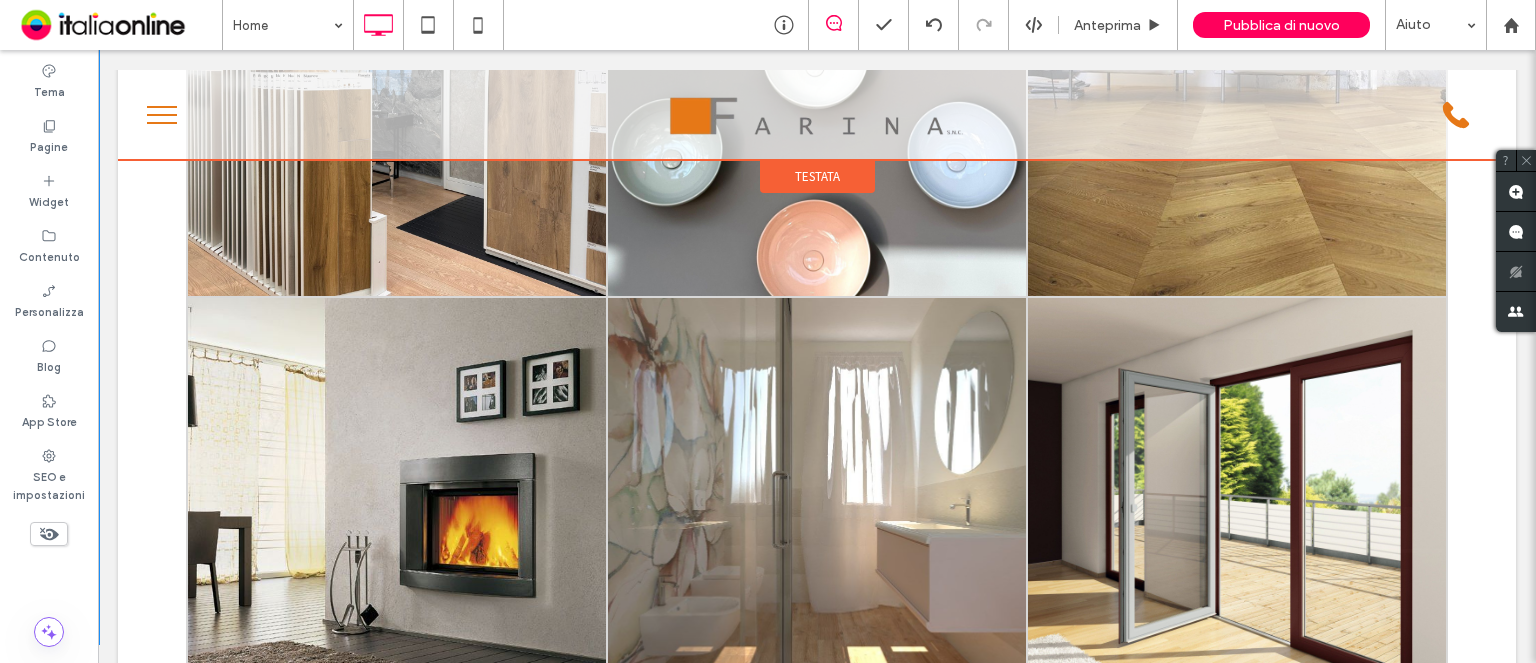 click on "Testata" at bounding box center [817, 176] 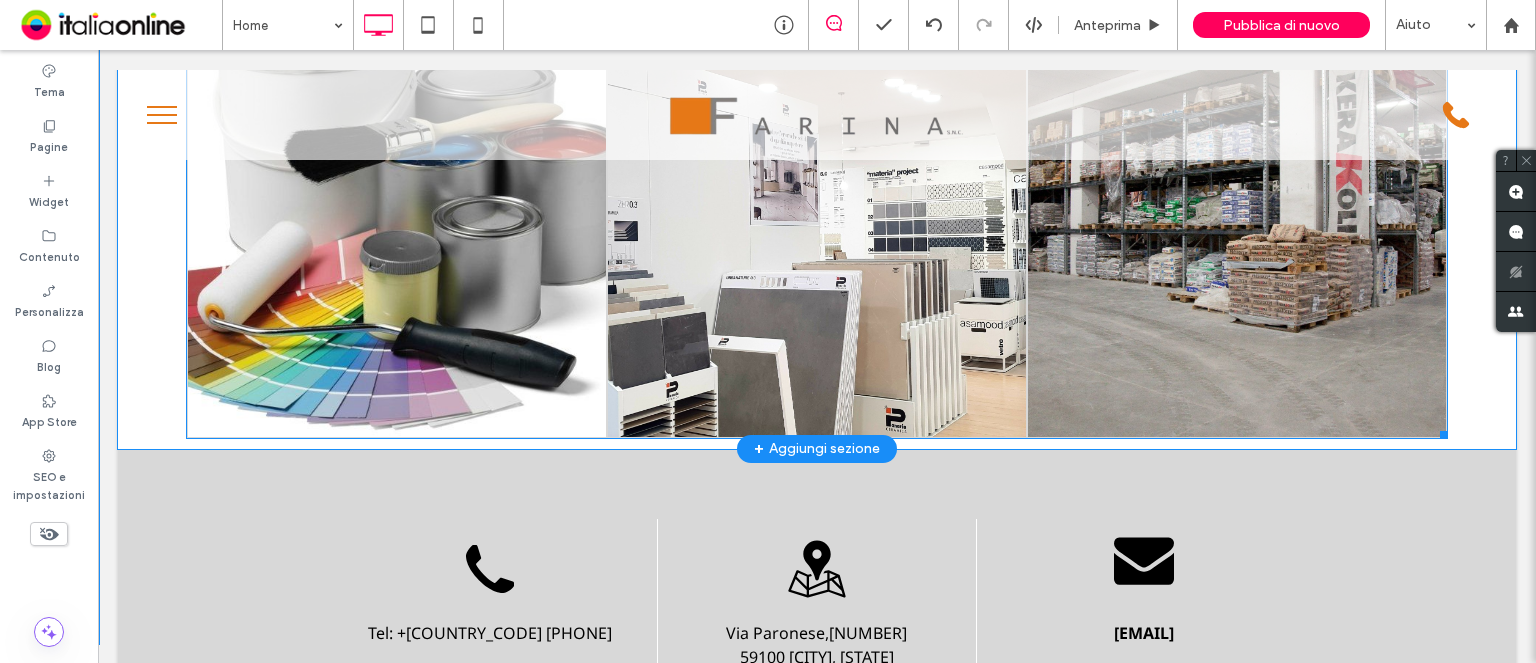 scroll, scrollTop: 1800, scrollLeft: 0, axis: vertical 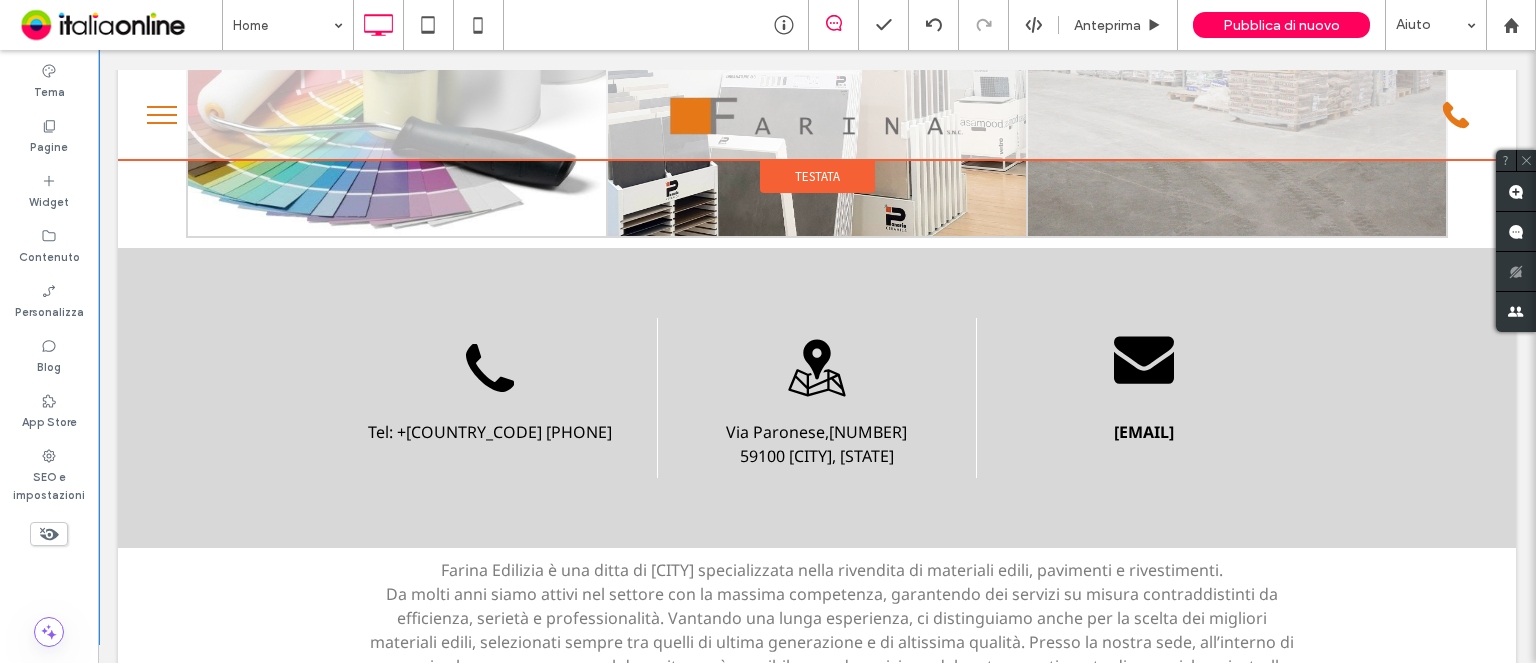 click on "Testata" at bounding box center [817, 176] 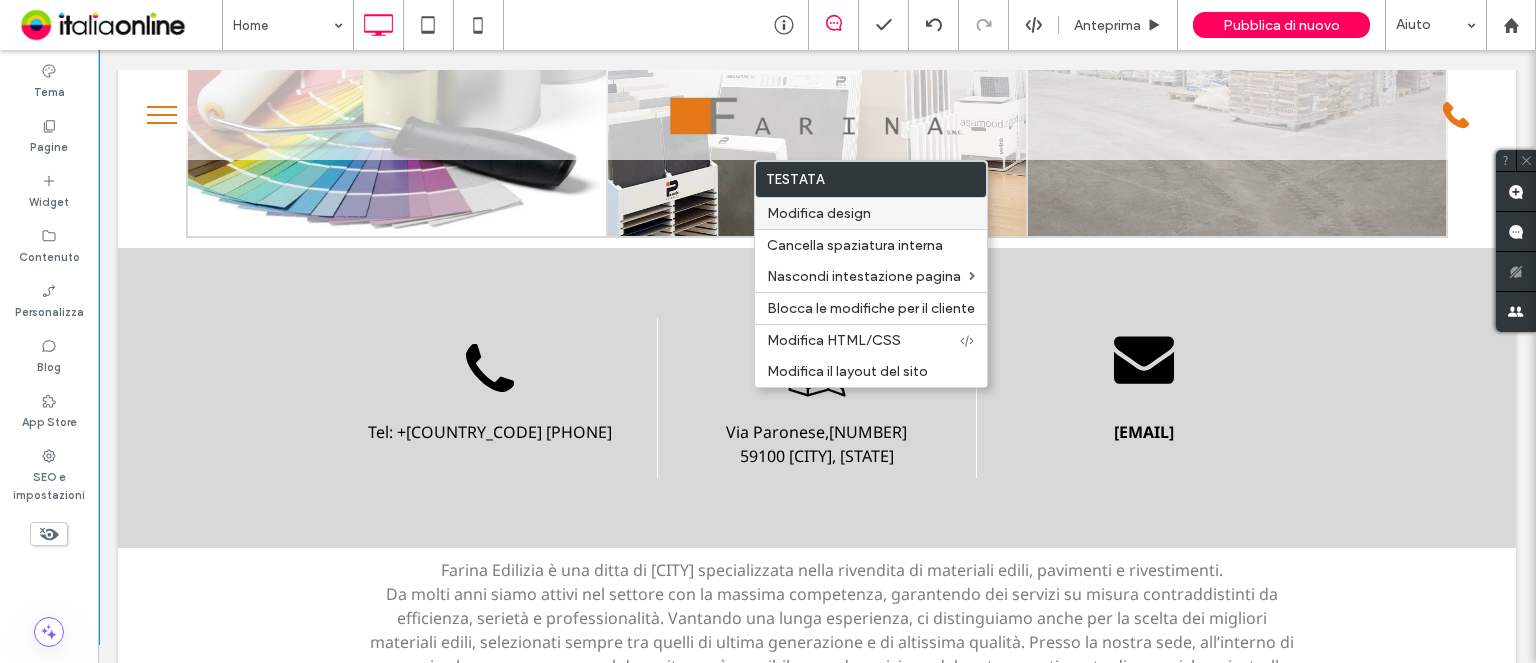 click on "Modifica design" at bounding box center (819, 213) 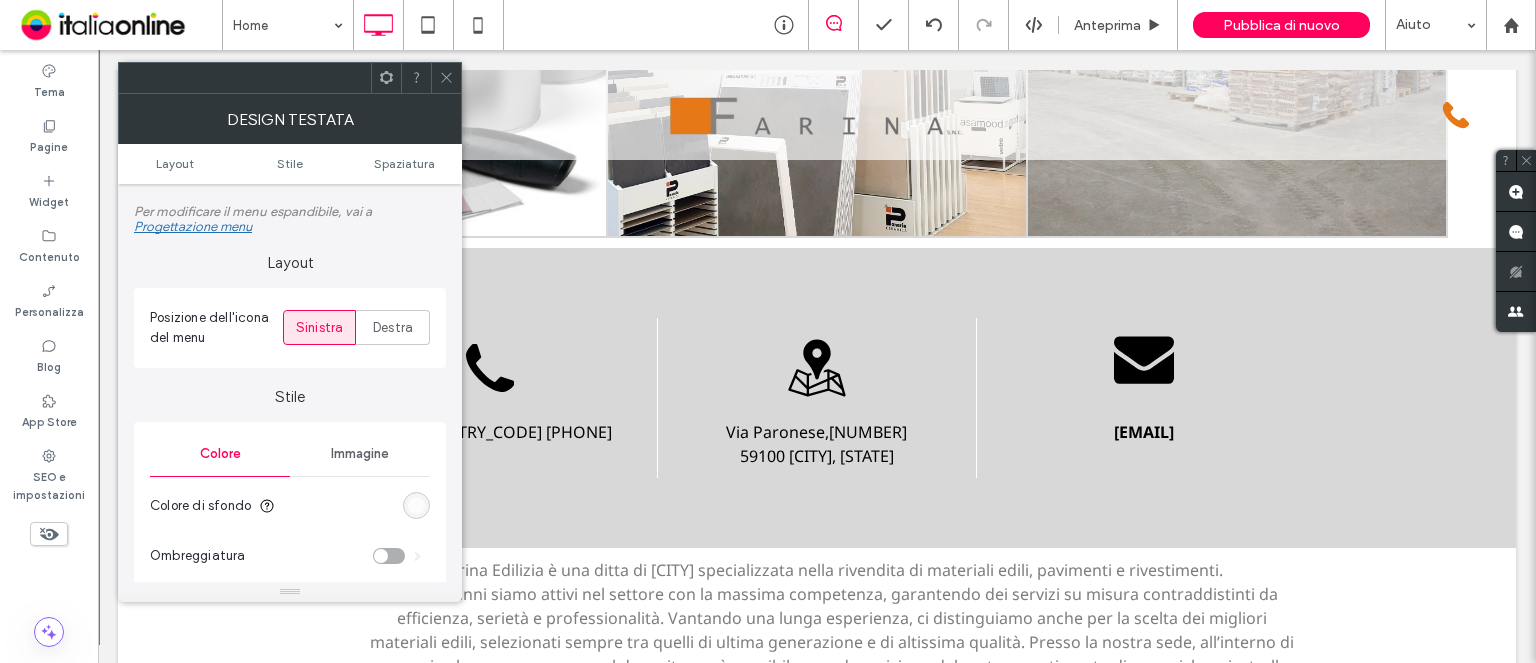 scroll, scrollTop: 0, scrollLeft: 0, axis: both 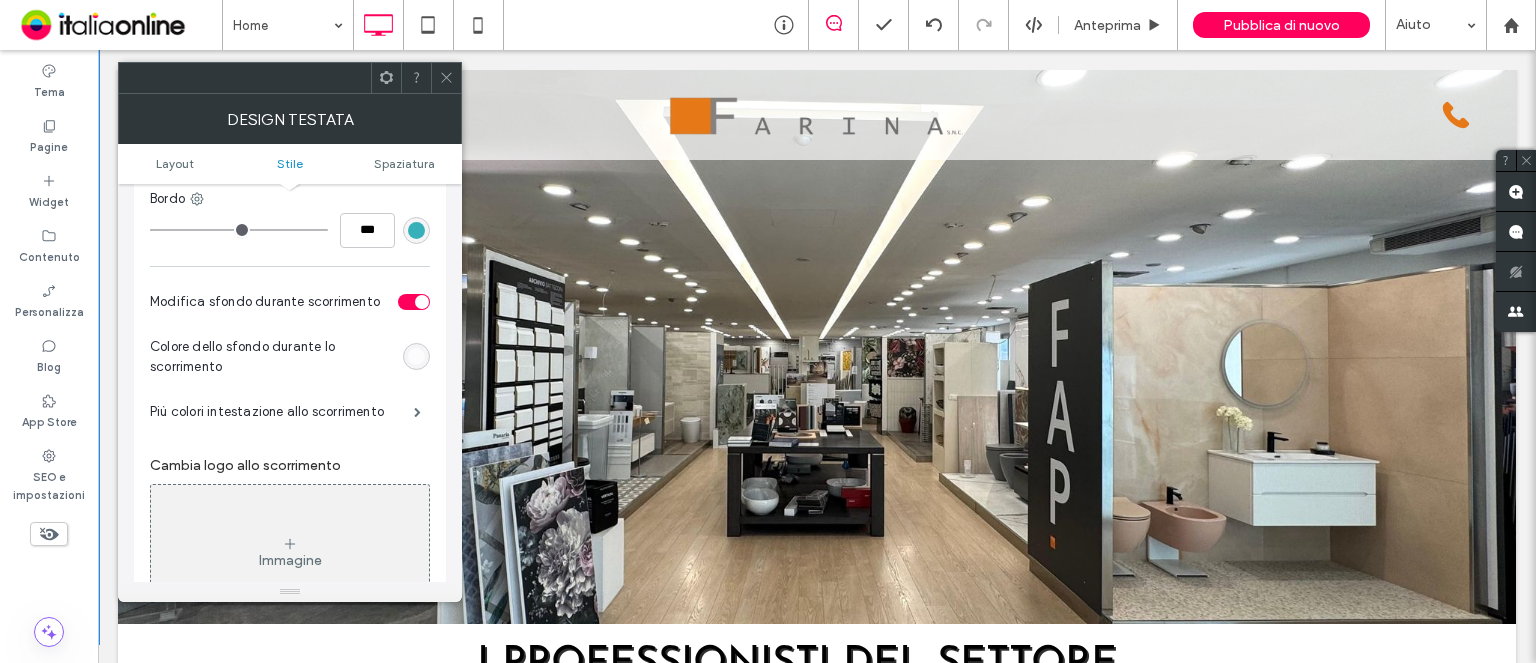 drag, startPoint x: 404, startPoint y: 361, endPoint x: 430, endPoint y: 357, distance: 26.305893 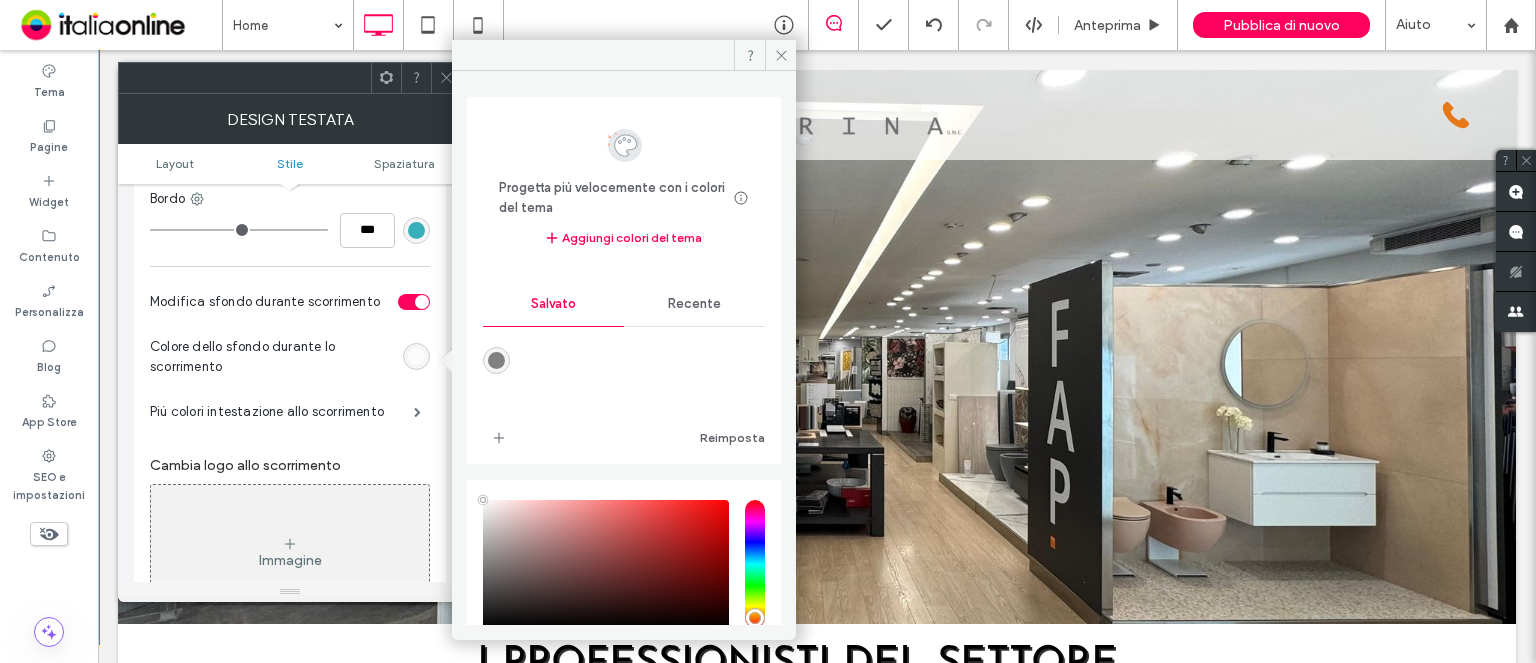 click on "Recente" at bounding box center (694, 304) 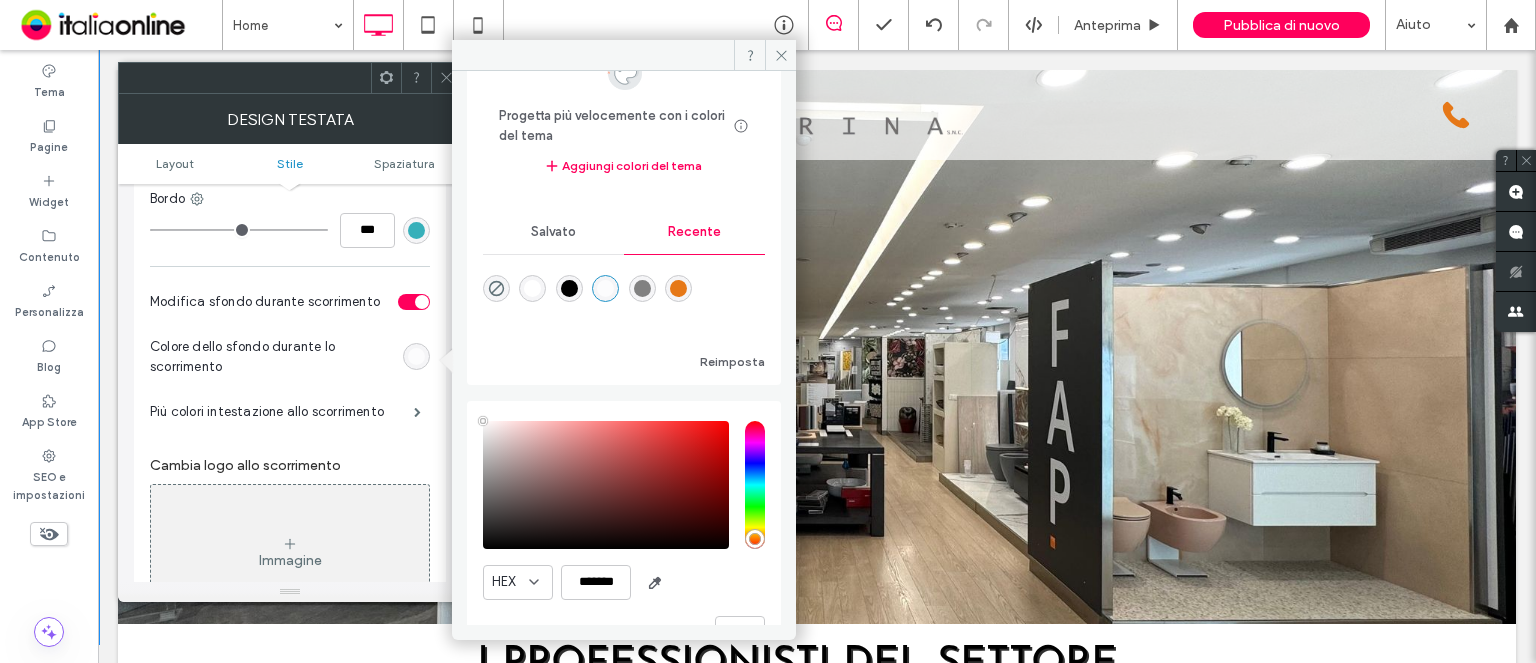 scroll, scrollTop: 121, scrollLeft: 0, axis: vertical 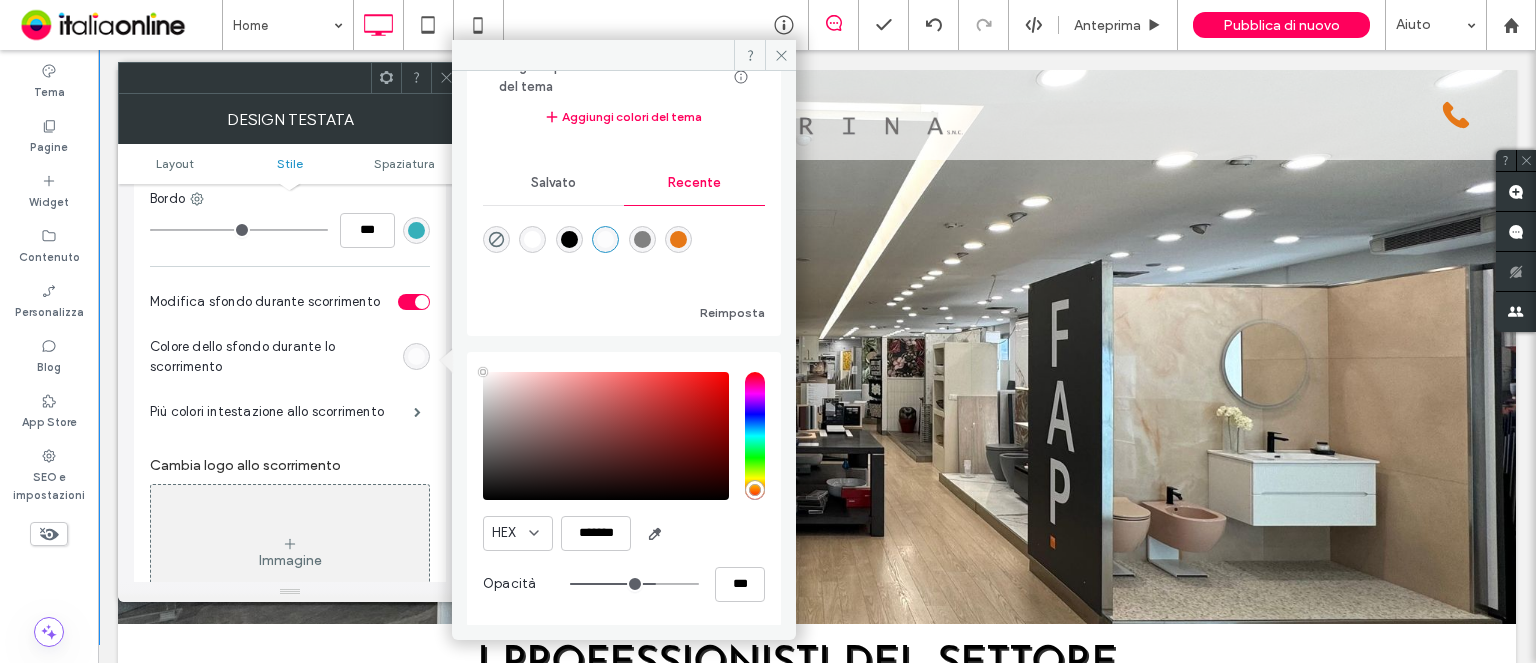 click on "Salvato" at bounding box center (553, 183) 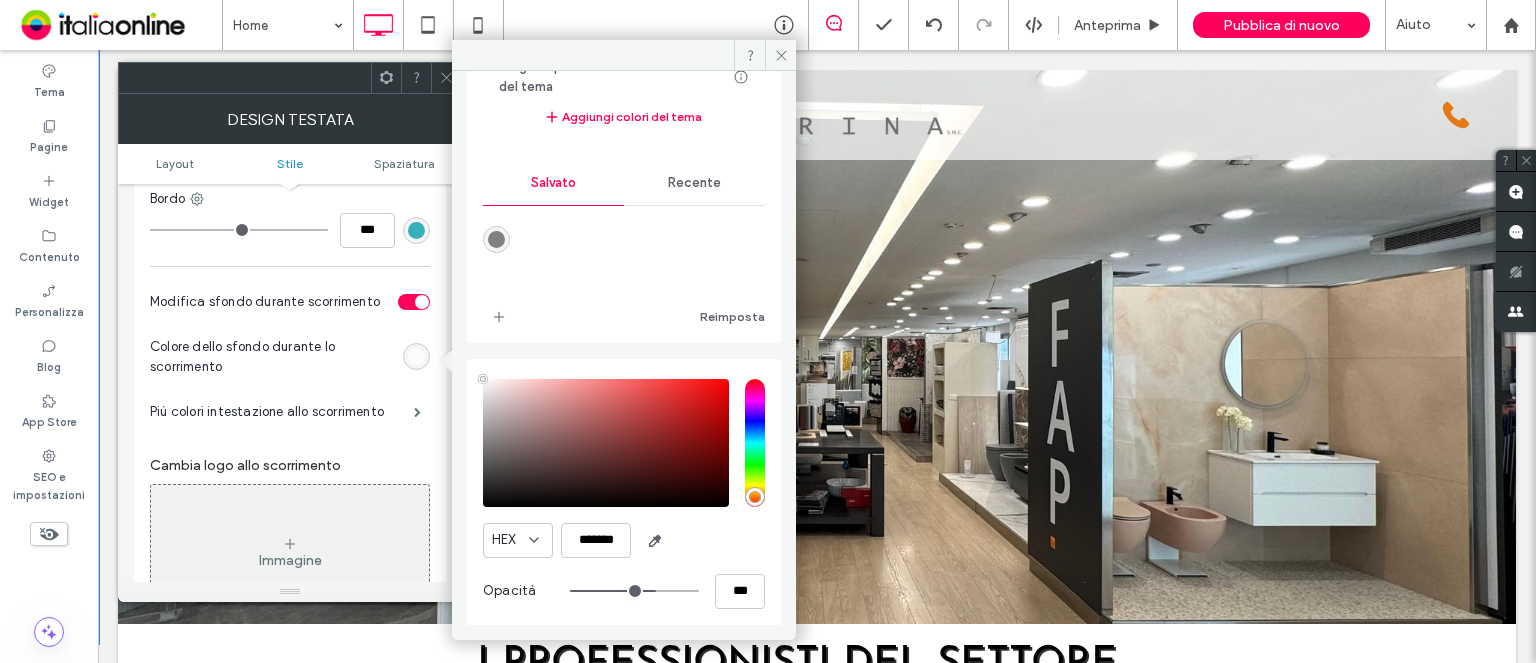 scroll, scrollTop: 128, scrollLeft: 0, axis: vertical 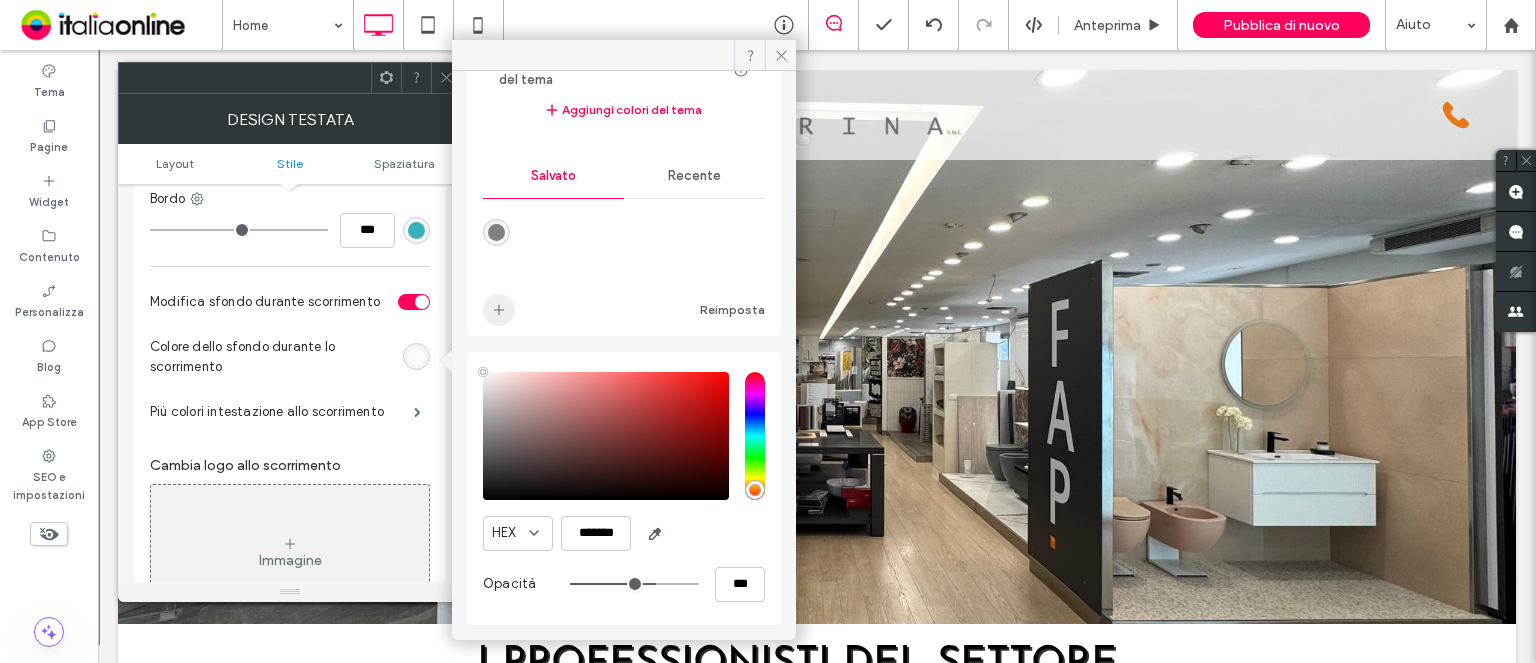 click at bounding box center (499, 310) 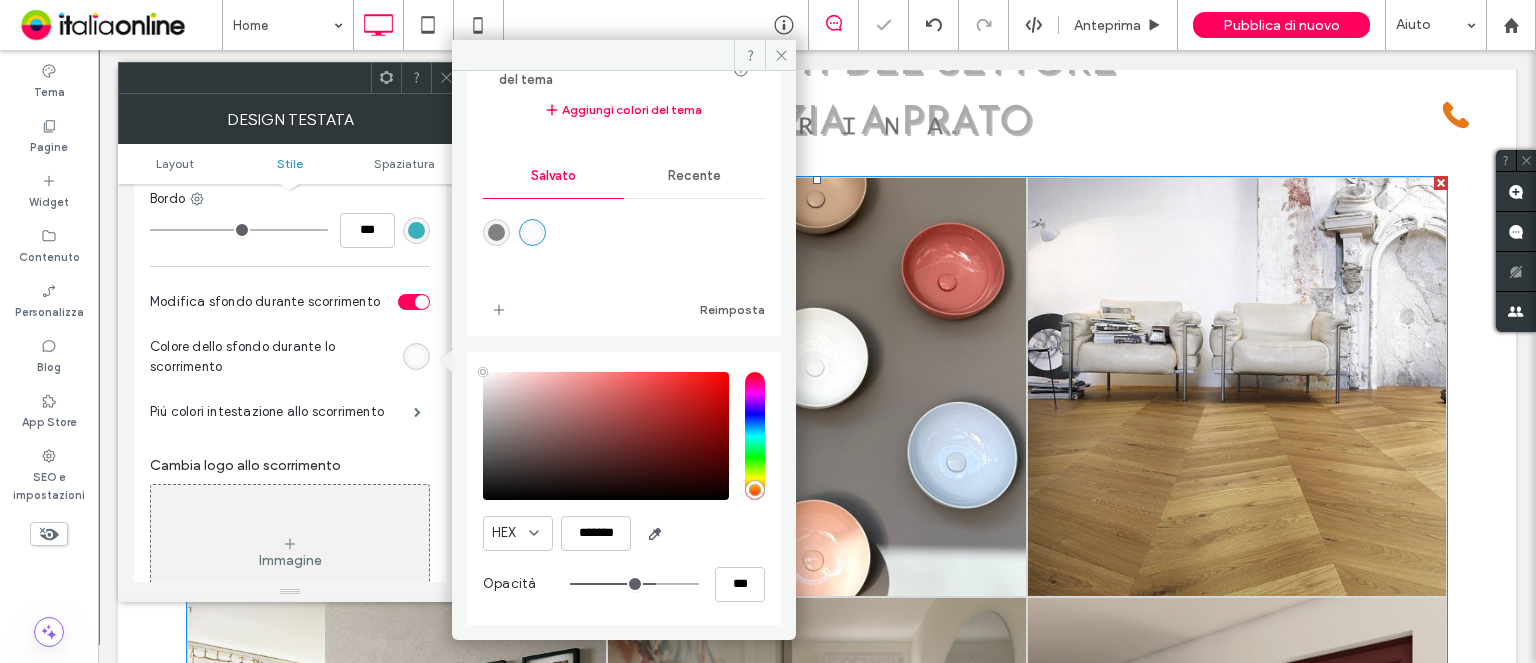 scroll, scrollTop: 1300, scrollLeft: 0, axis: vertical 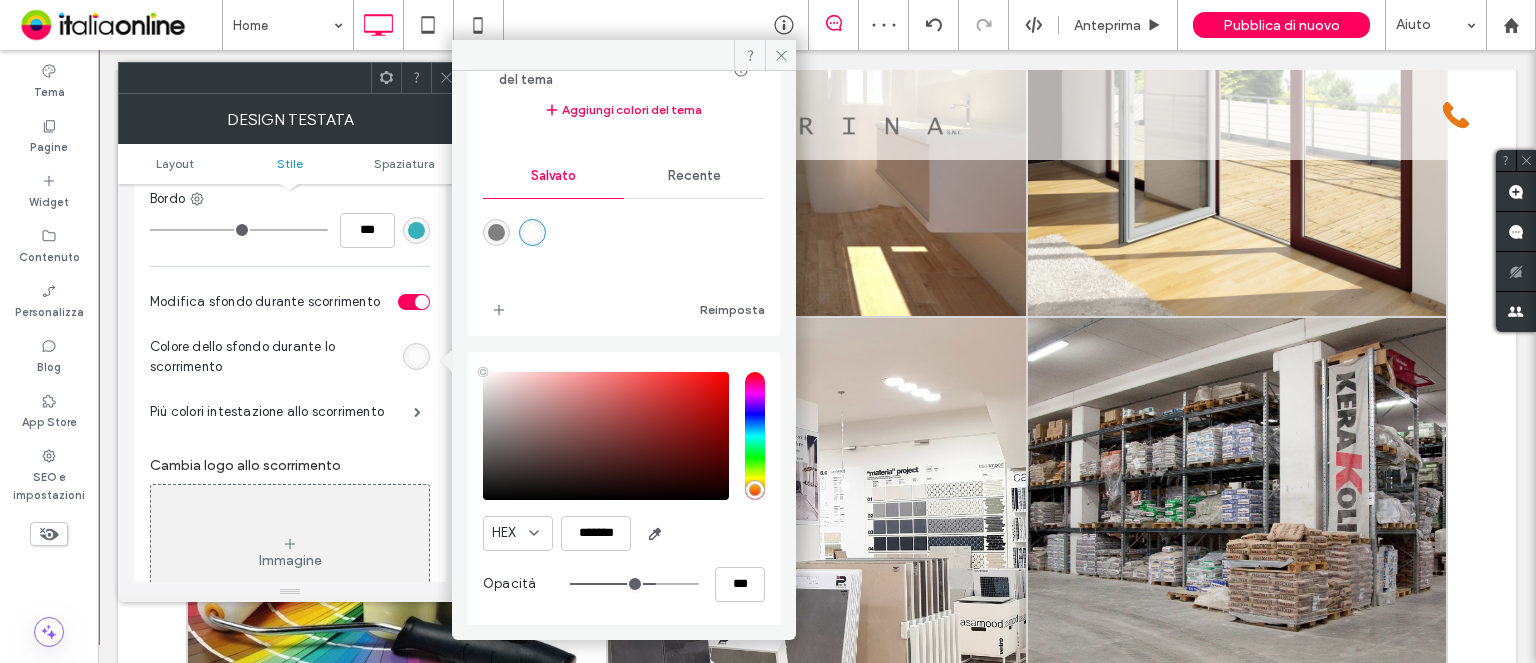 type on "**" 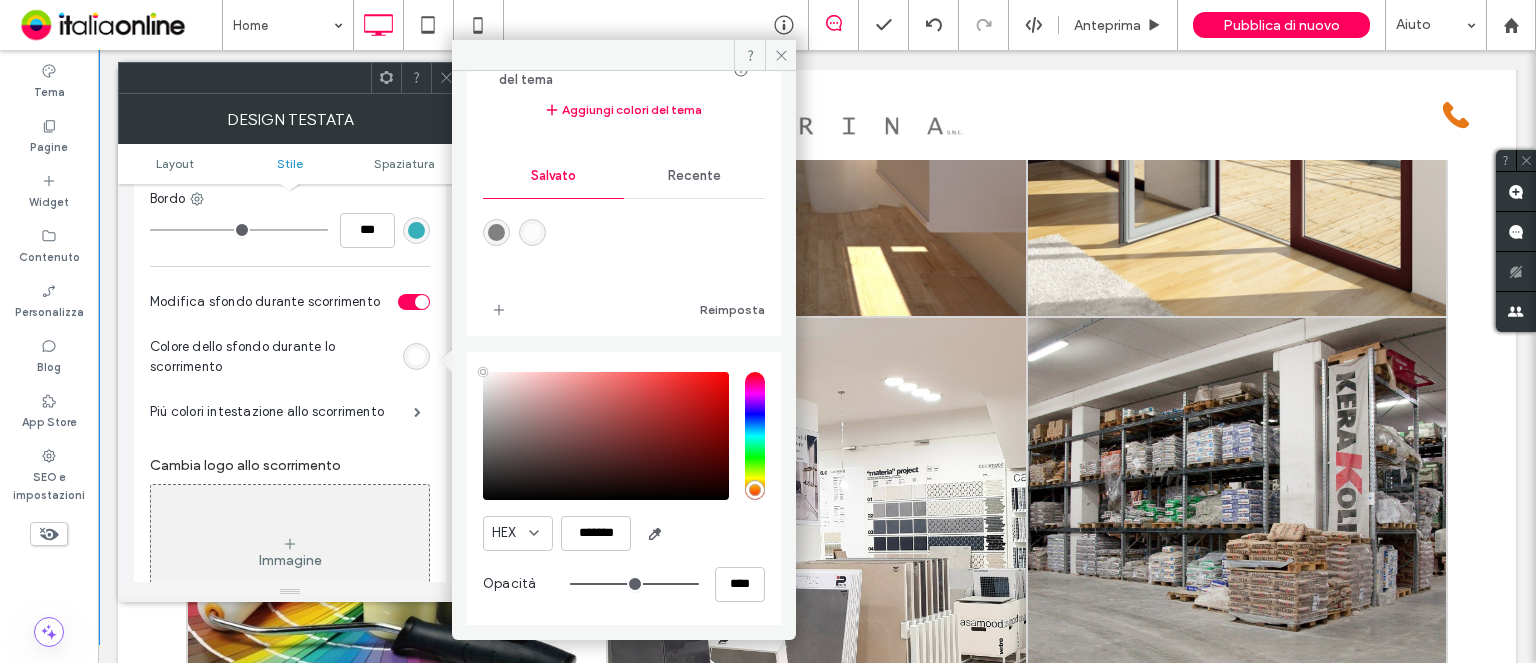 drag, startPoint x: 696, startPoint y: 576, endPoint x: 736, endPoint y: 571, distance: 40.311287 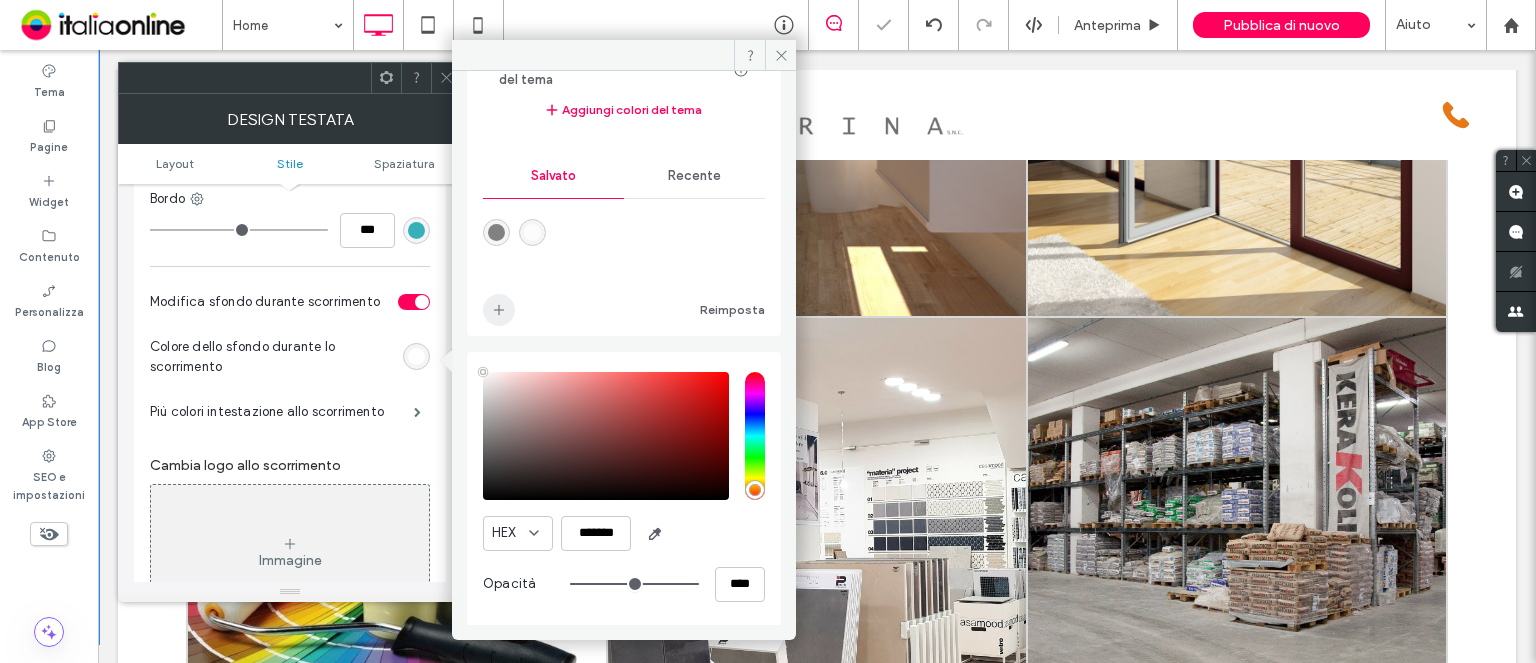 click at bounding box center [499, 310] 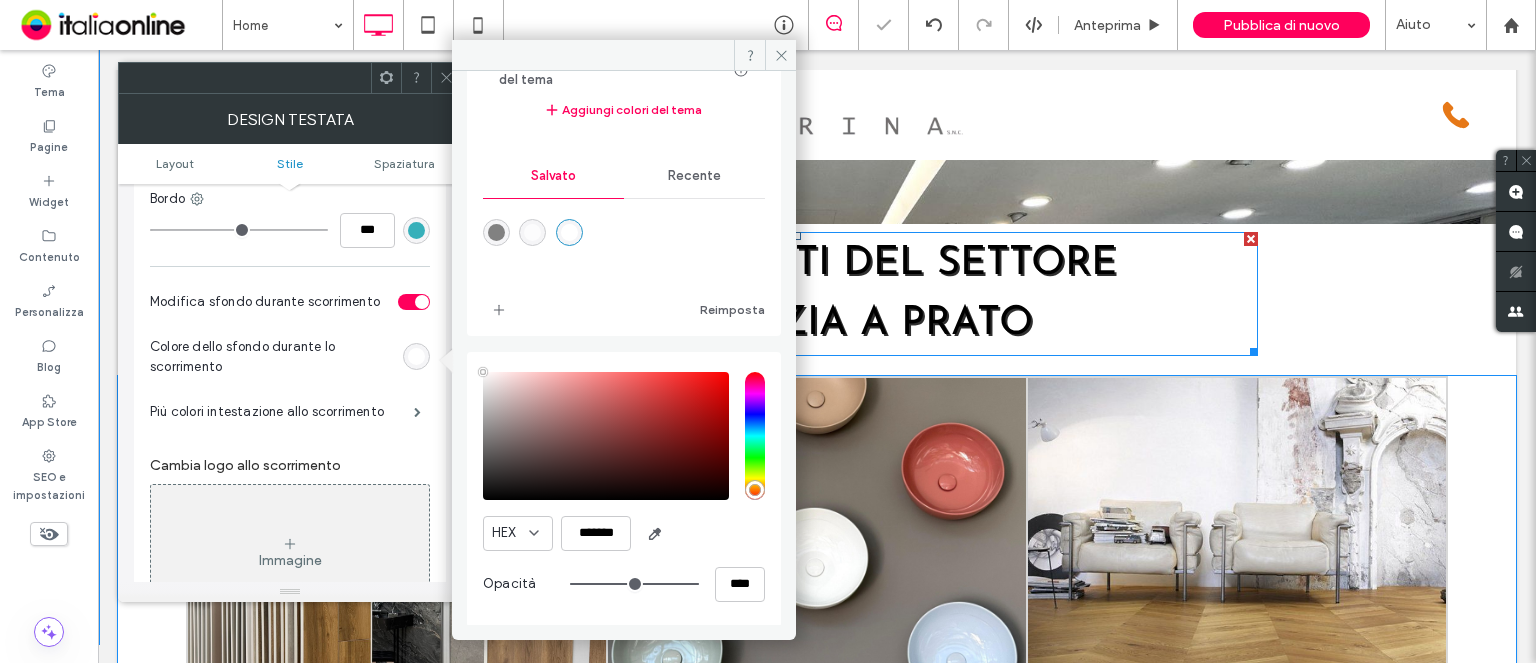 scroll, scrollTop: 0, scrollLeft: 0, axis: both 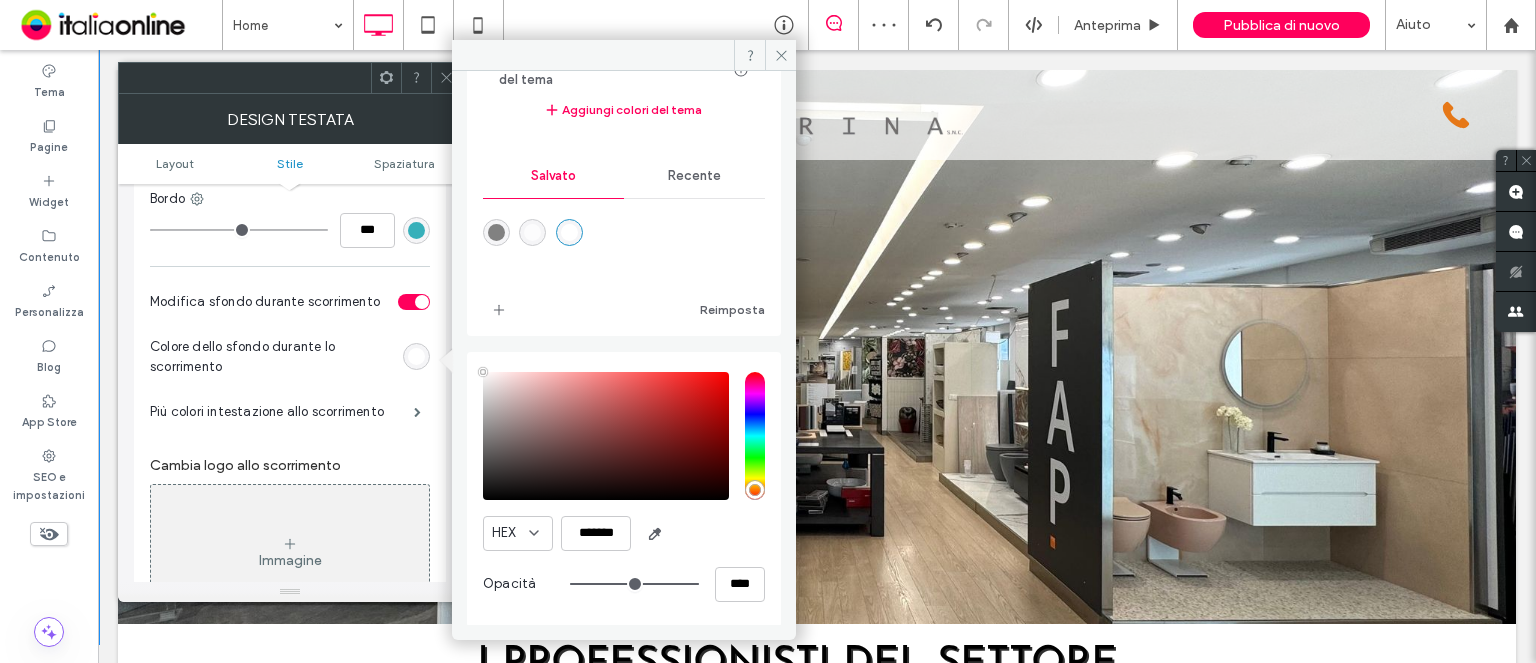 click 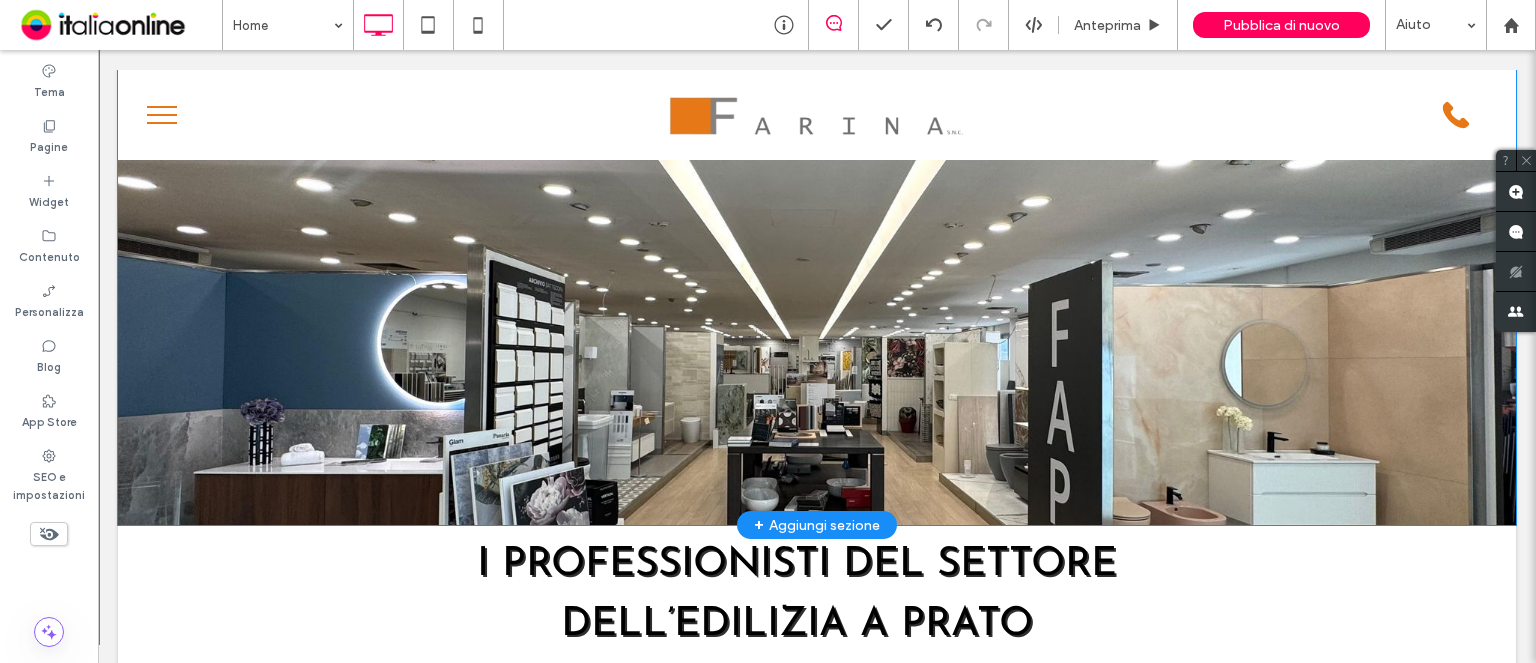 scroll, scrollTop: 100, scrollLeft: 0, axis: vertical 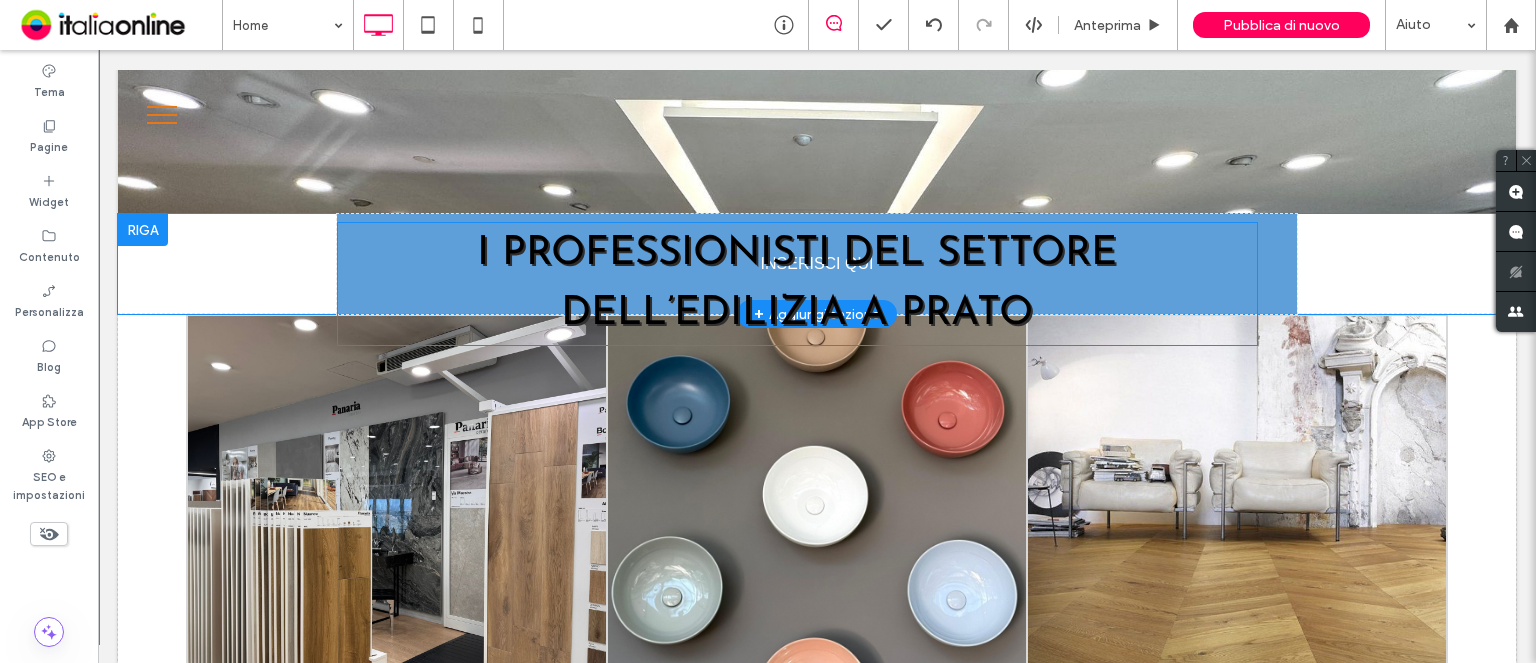 drag, startPoint x: 862, startPoint y: 549, endPoint x: 808, endPoint y: 275, distance: 279.27048 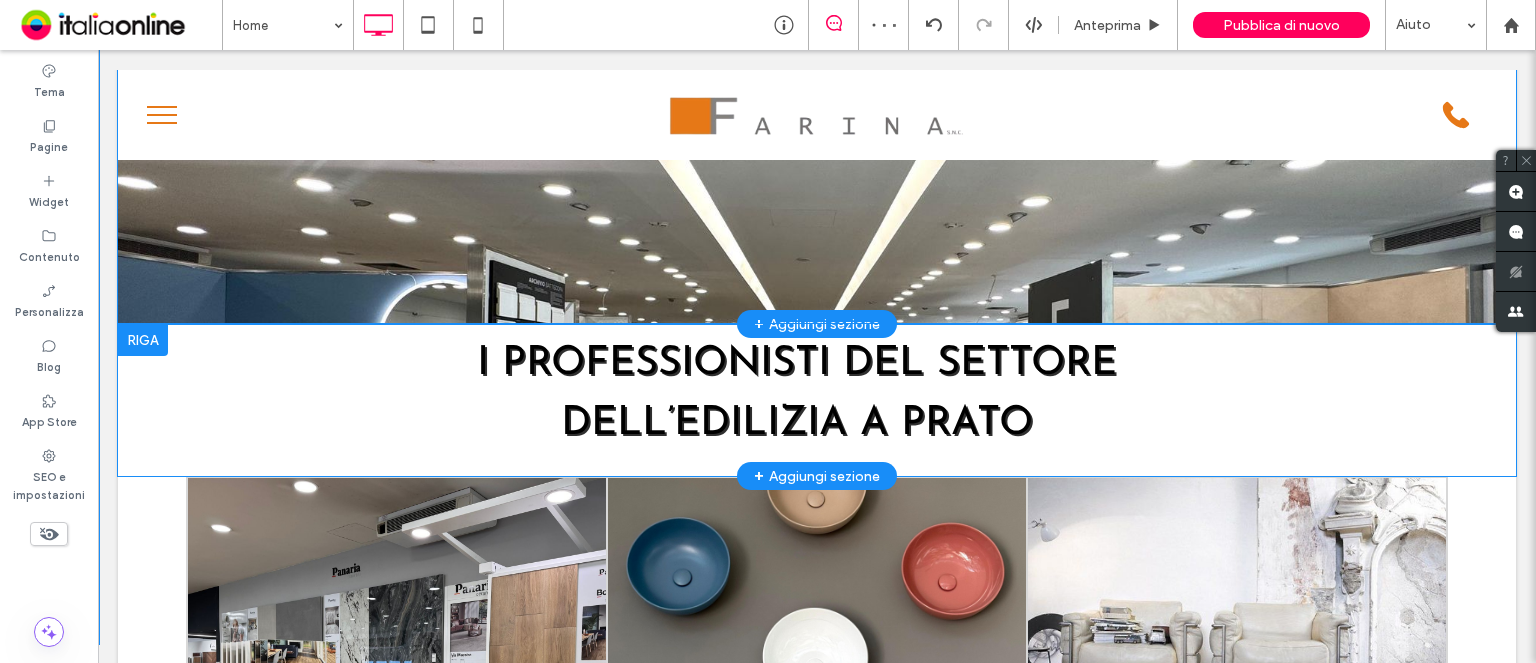 scroll, scrollTop: 0, scrollLeft: 0, axis: both 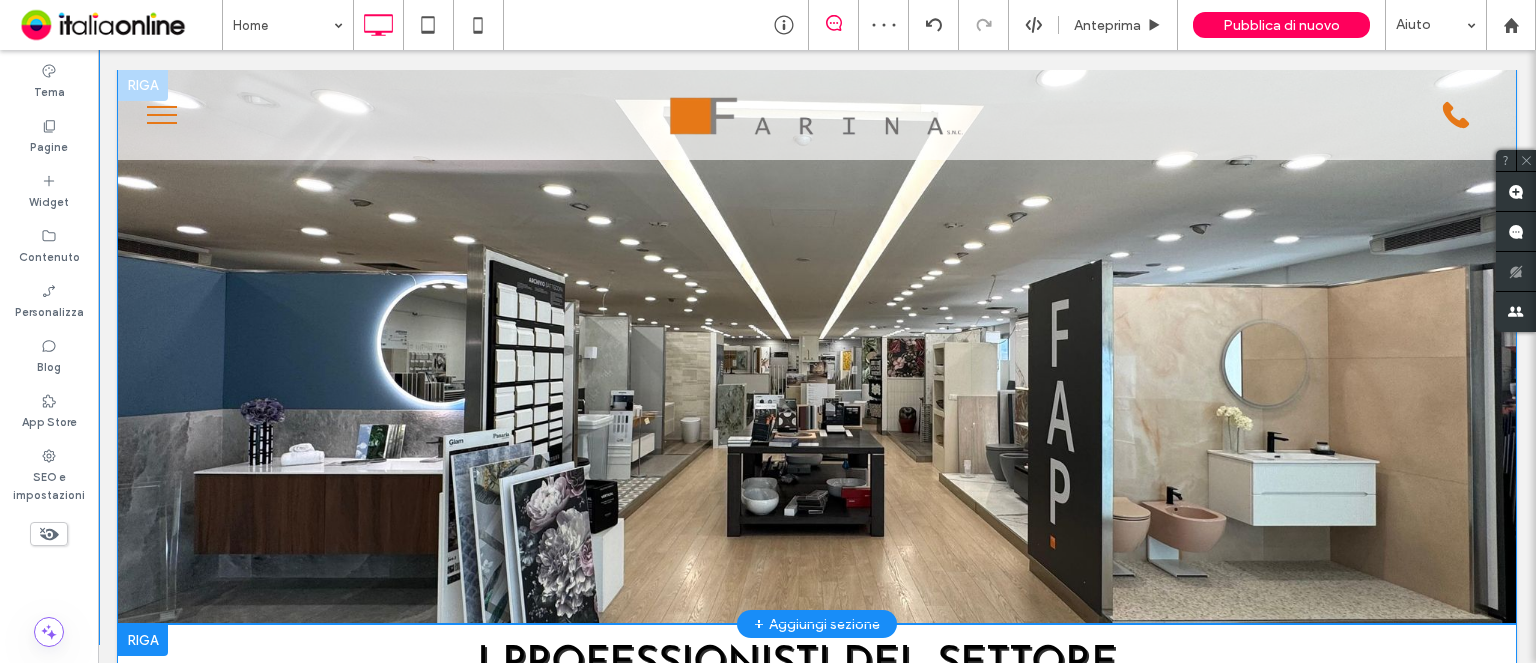 click on "Click To Paste
Riga + Aggiungi sezione" at bounding box center [817, 346] 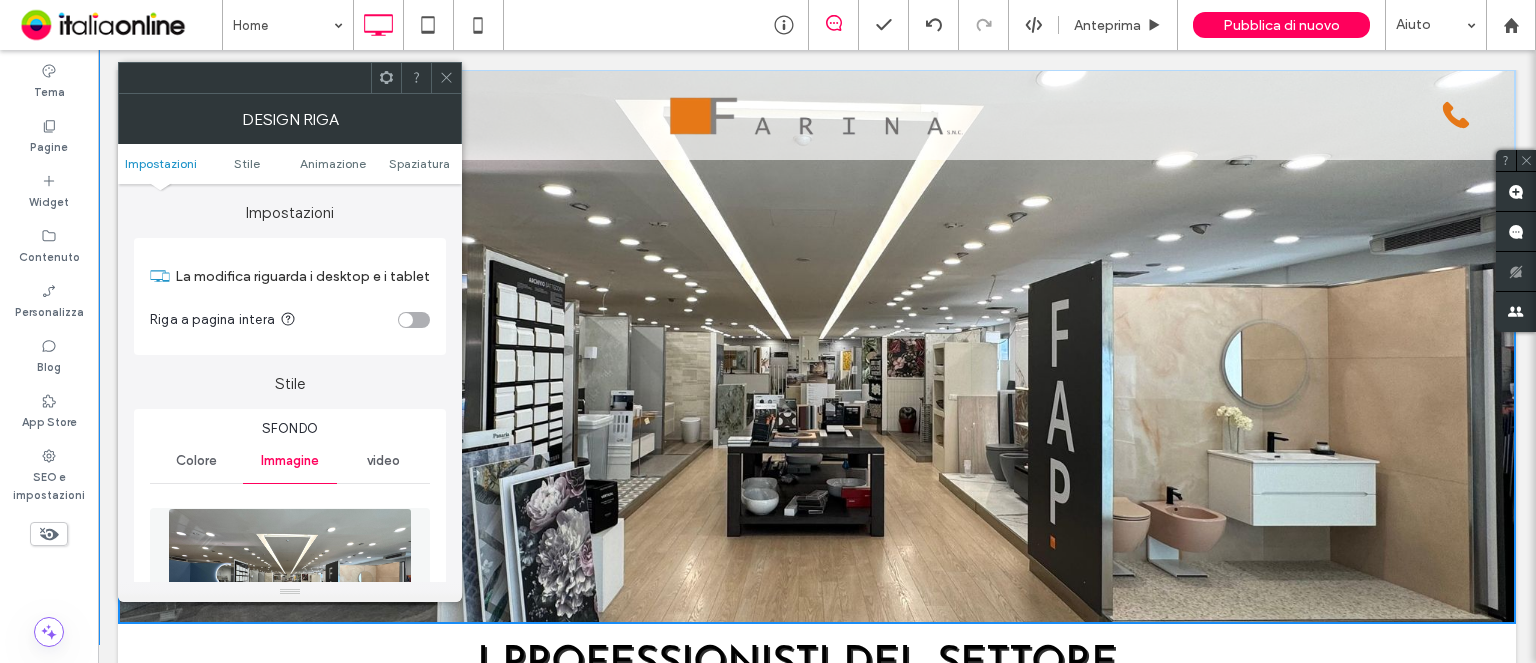 click at bounding box center [446, 78] 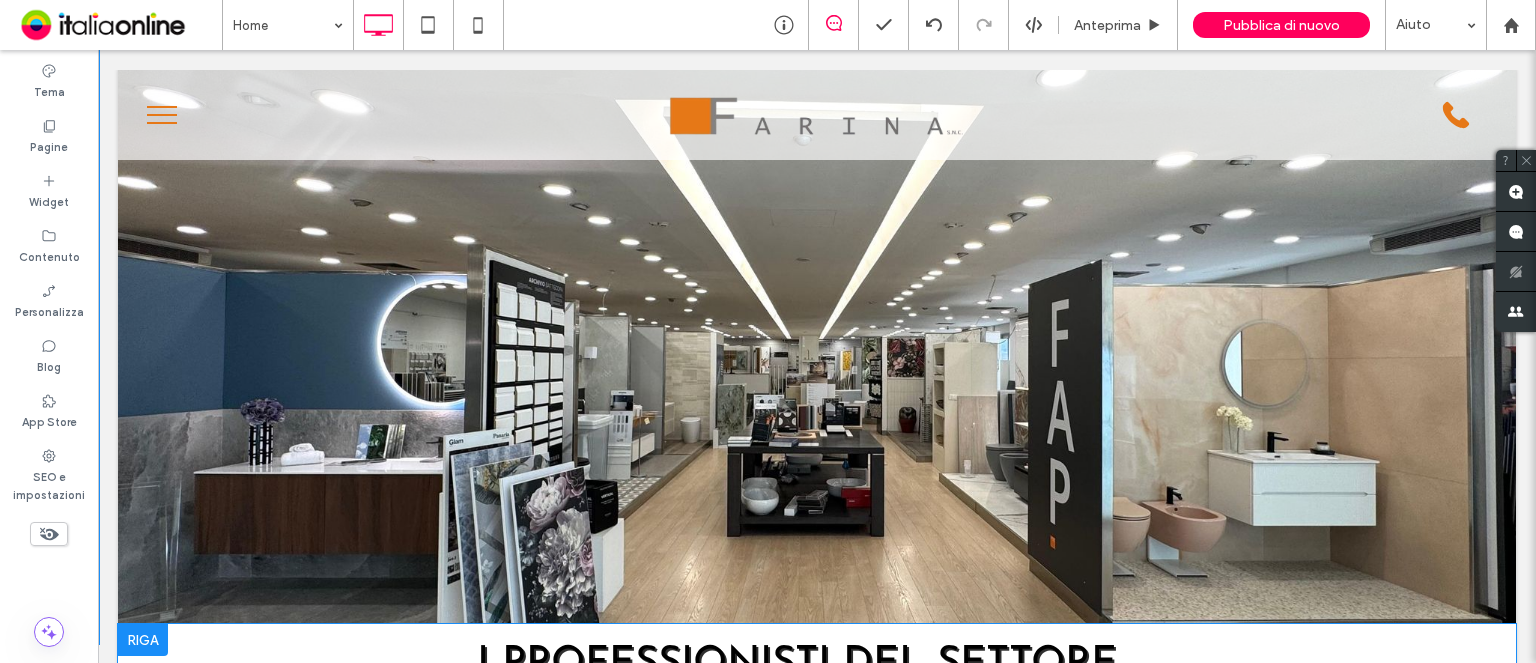 scroll, scrollTop: 200, scrollLeft: 0, axis: vertical 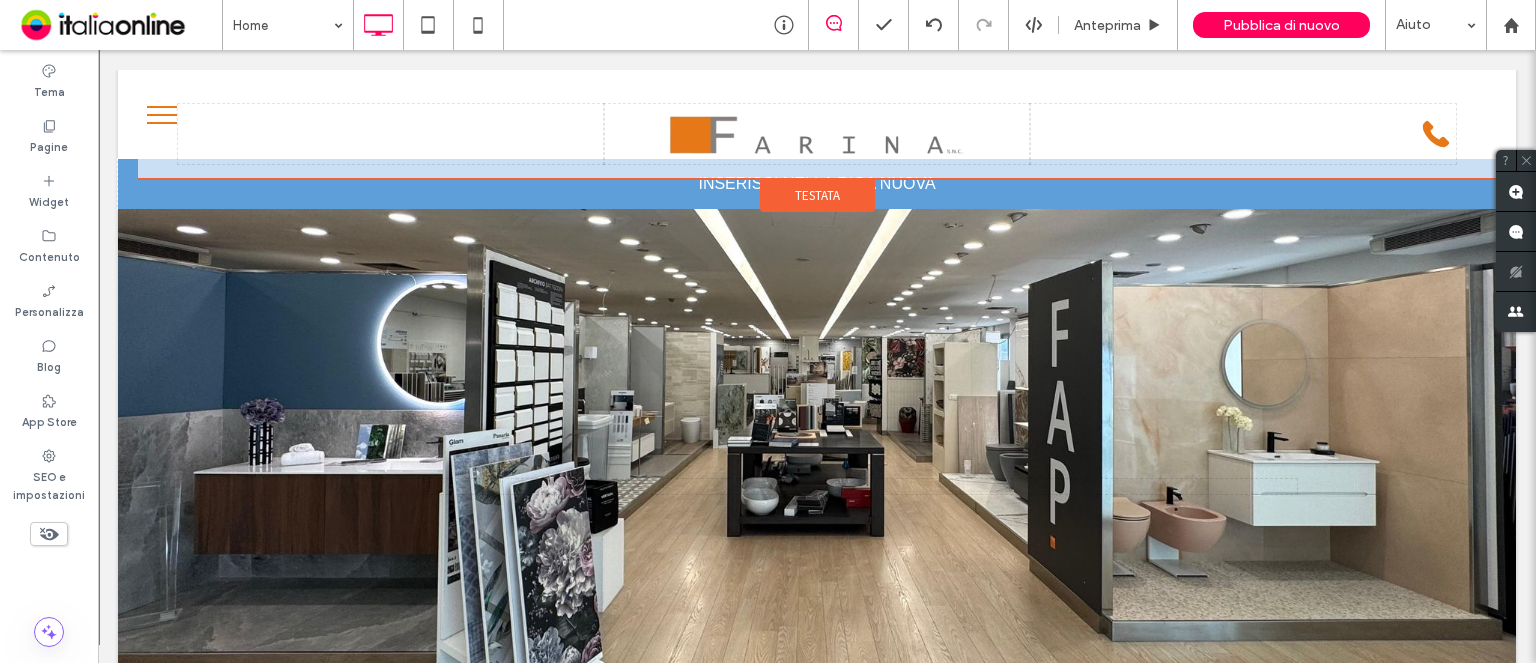 drag, startPoint x: 752, startPoint y: 505, endPoint x: 778, endPoint y: 261, distance: 245.38133 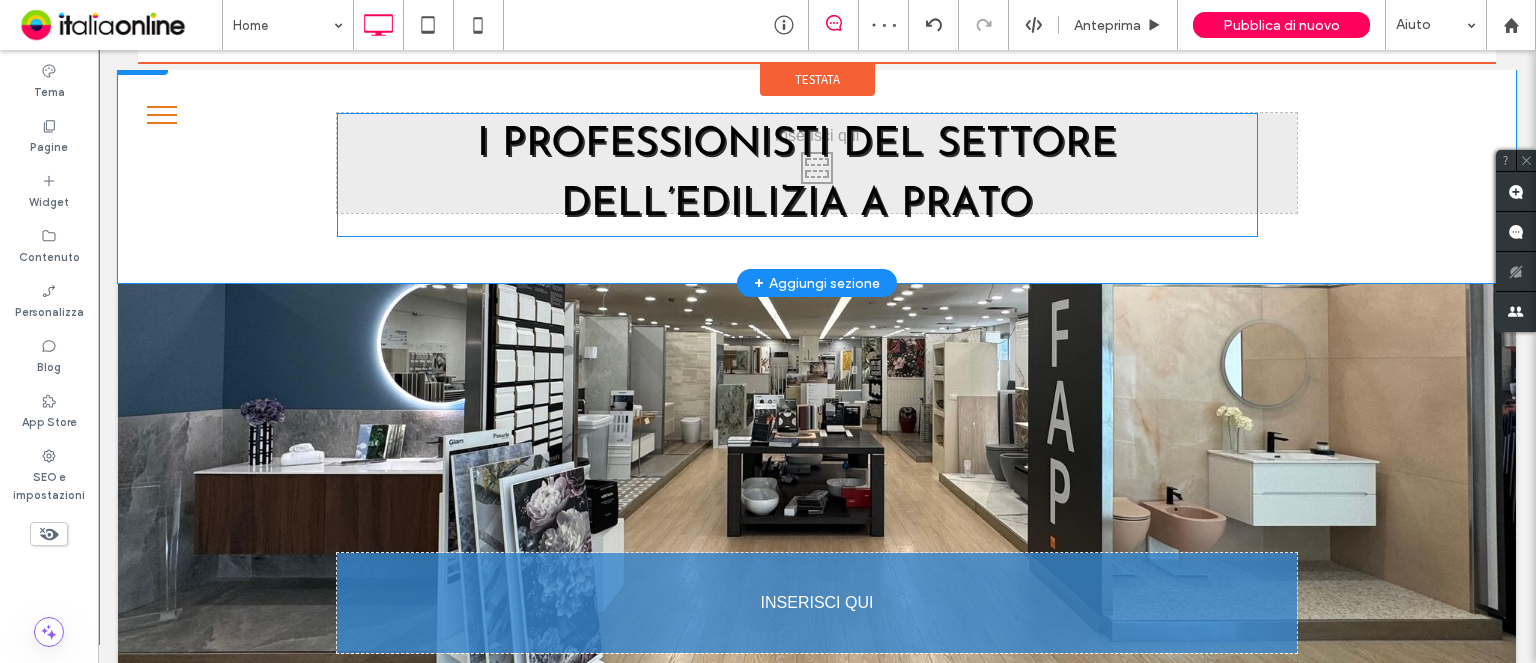 scroll, scrollTop: 200, scrollLeft: 0, axis: vertical 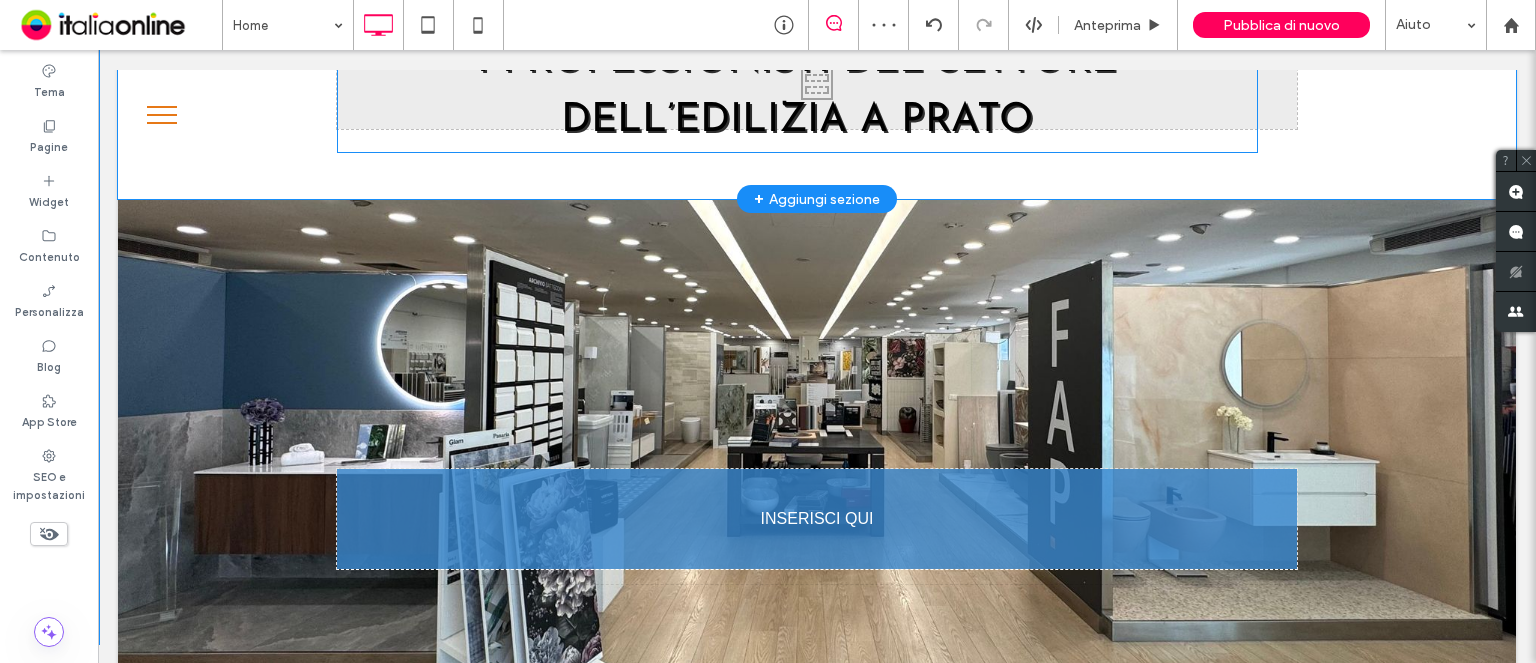 drag, startPoint x: 786, startPoint y: 221, endPoint x: 772, endPoint y: 553, distance: 332.29504 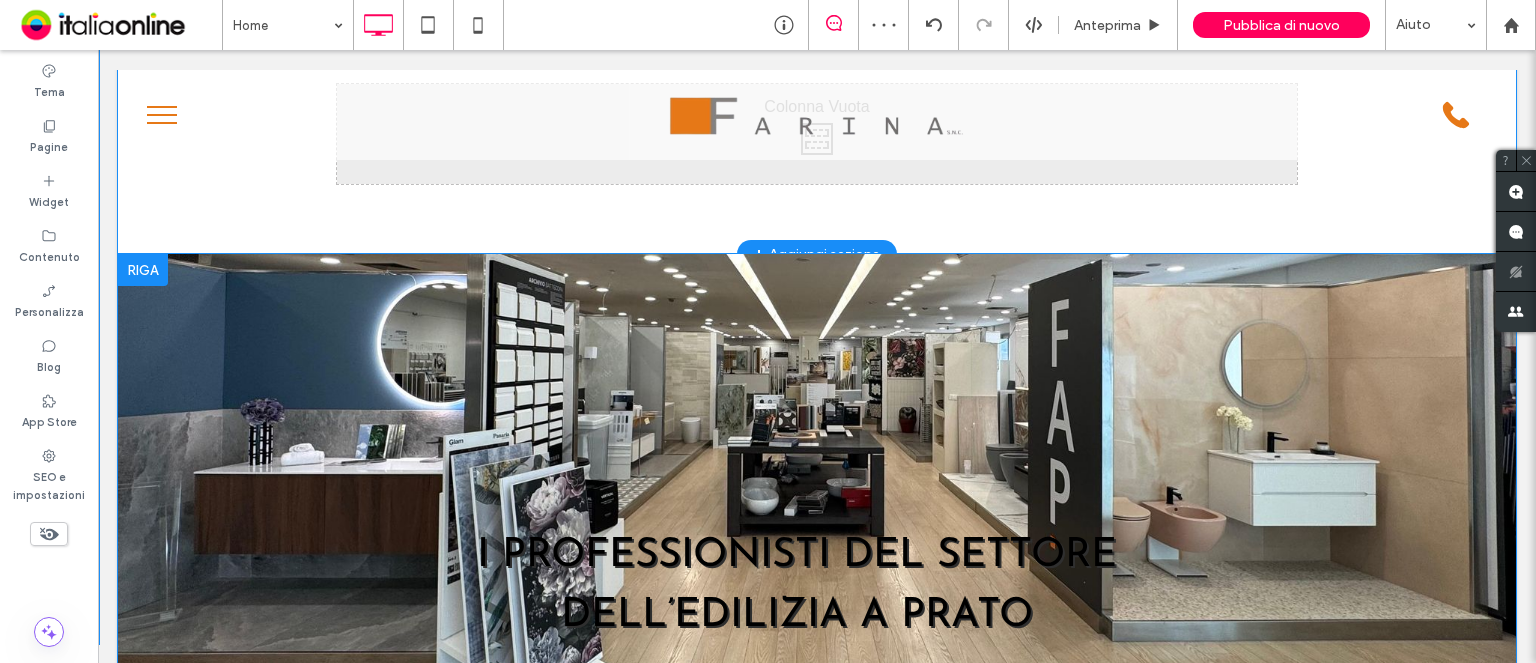 scroll, scrollTop: 0, scrollLeft: 0, axis: both 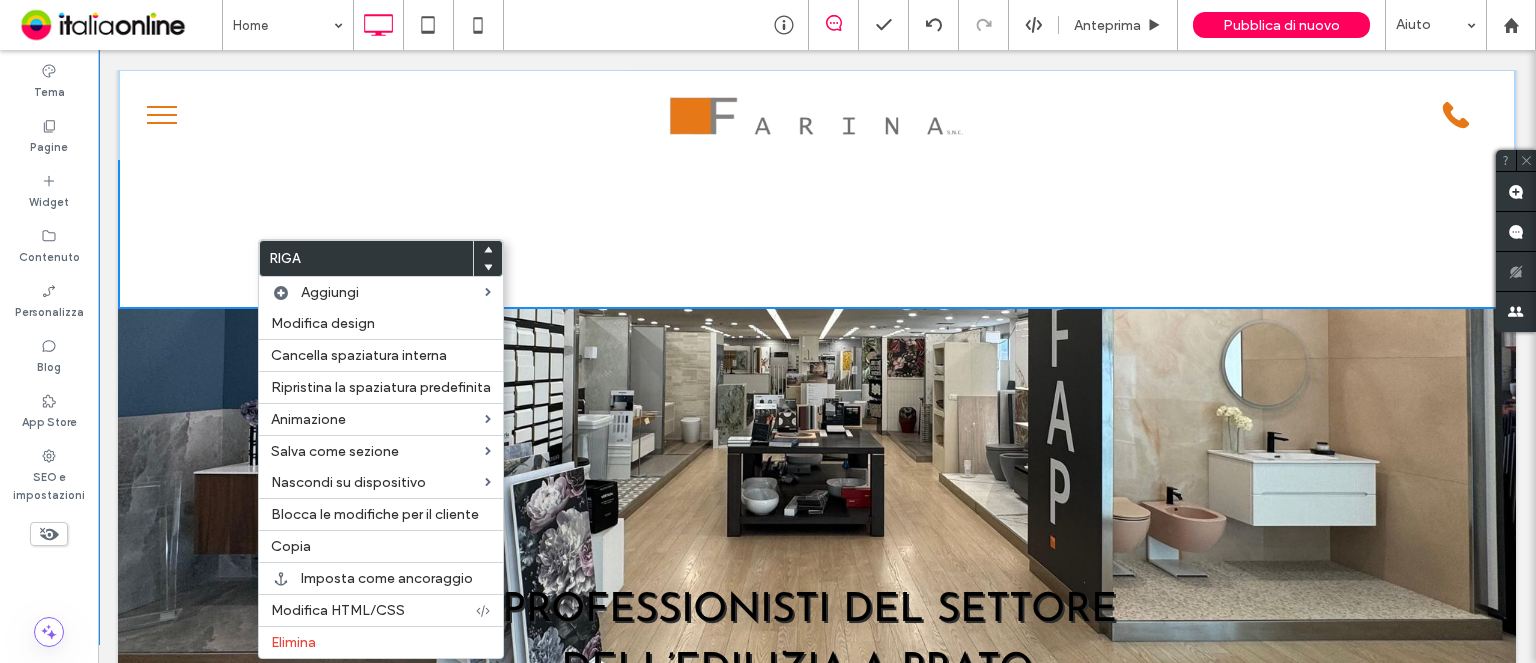 drag, startPoint x: 392, startPoint y: 643, endPoint x: 555, endPoint y: 532, distance: 197.20547 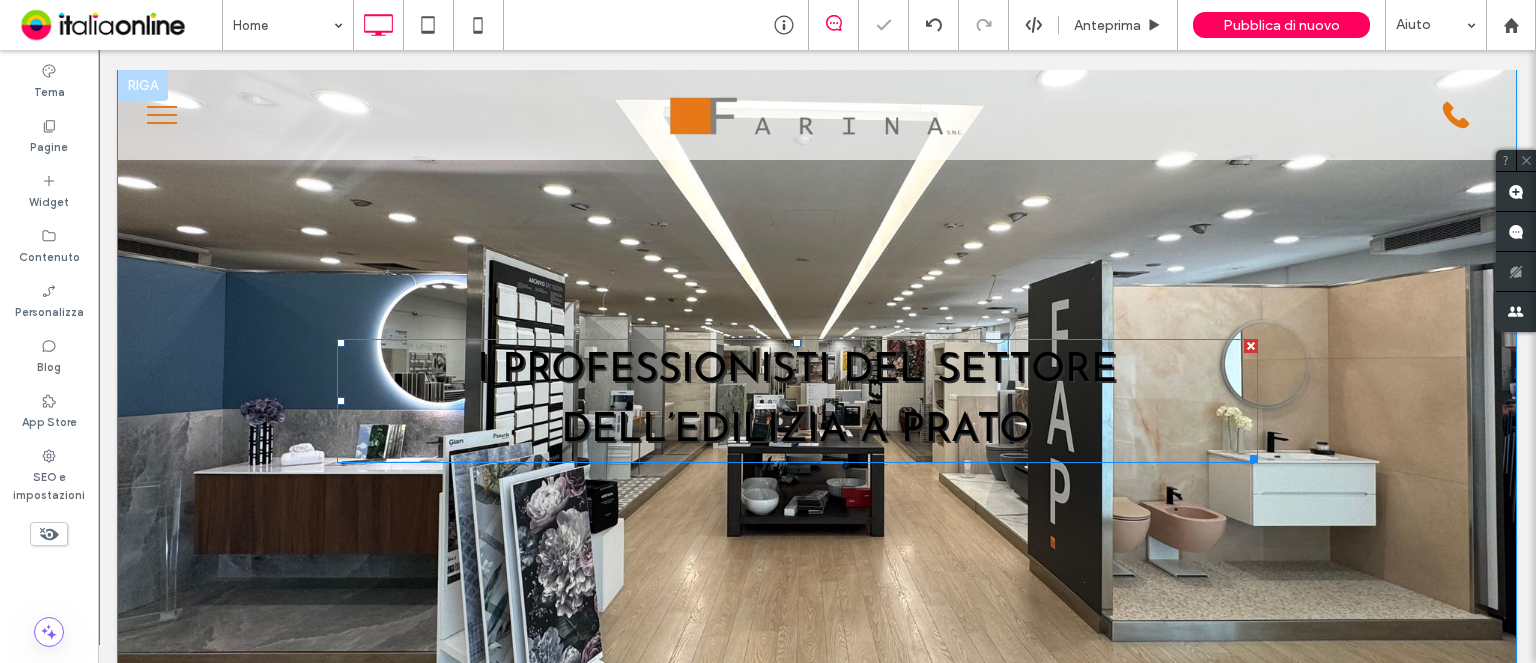click on "I professionisti del settore dell’edilizia a Prato" at bounding box center [797, 401] 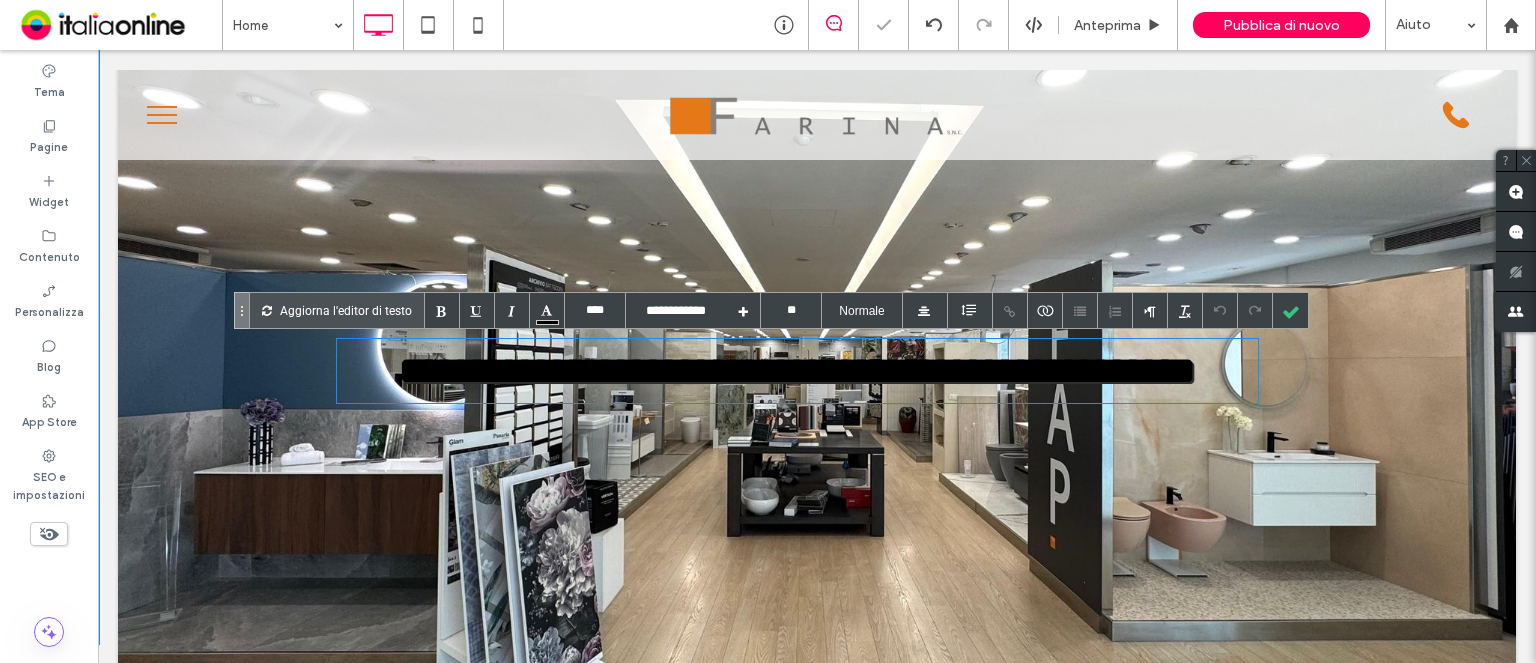click on "**********" at bounding box center (797, 370) 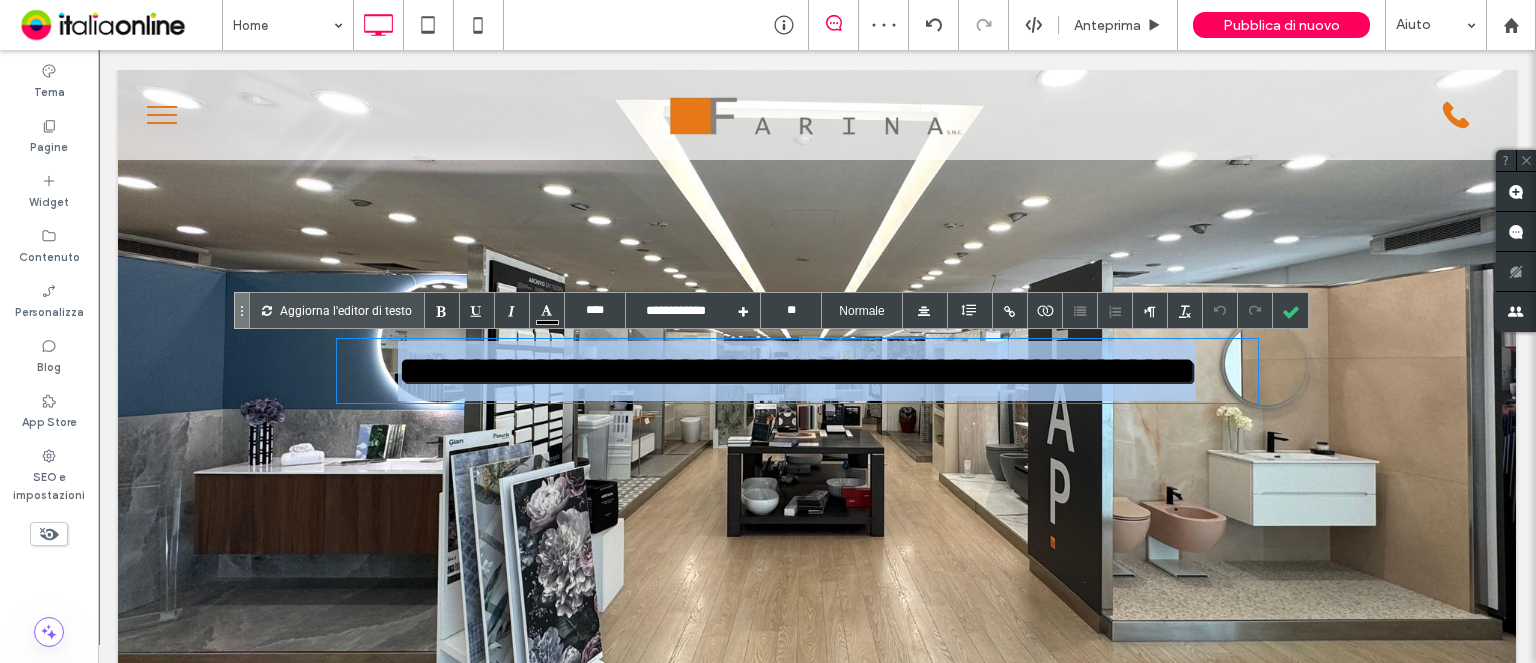 drag, startPoint x: 1088, startPoint y: 432, endPoint x: 112, endPoint y: 283, distance: 987.308 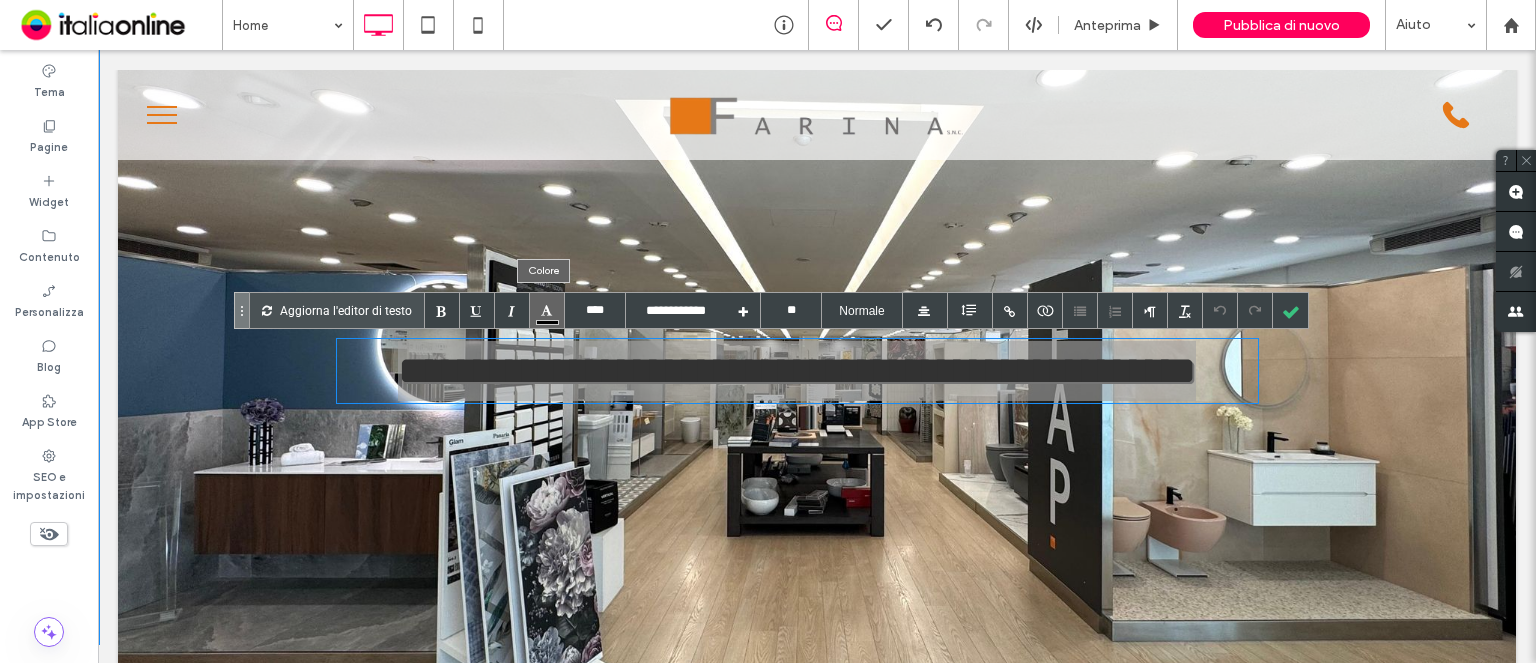 click at bounding box center [547, 310] 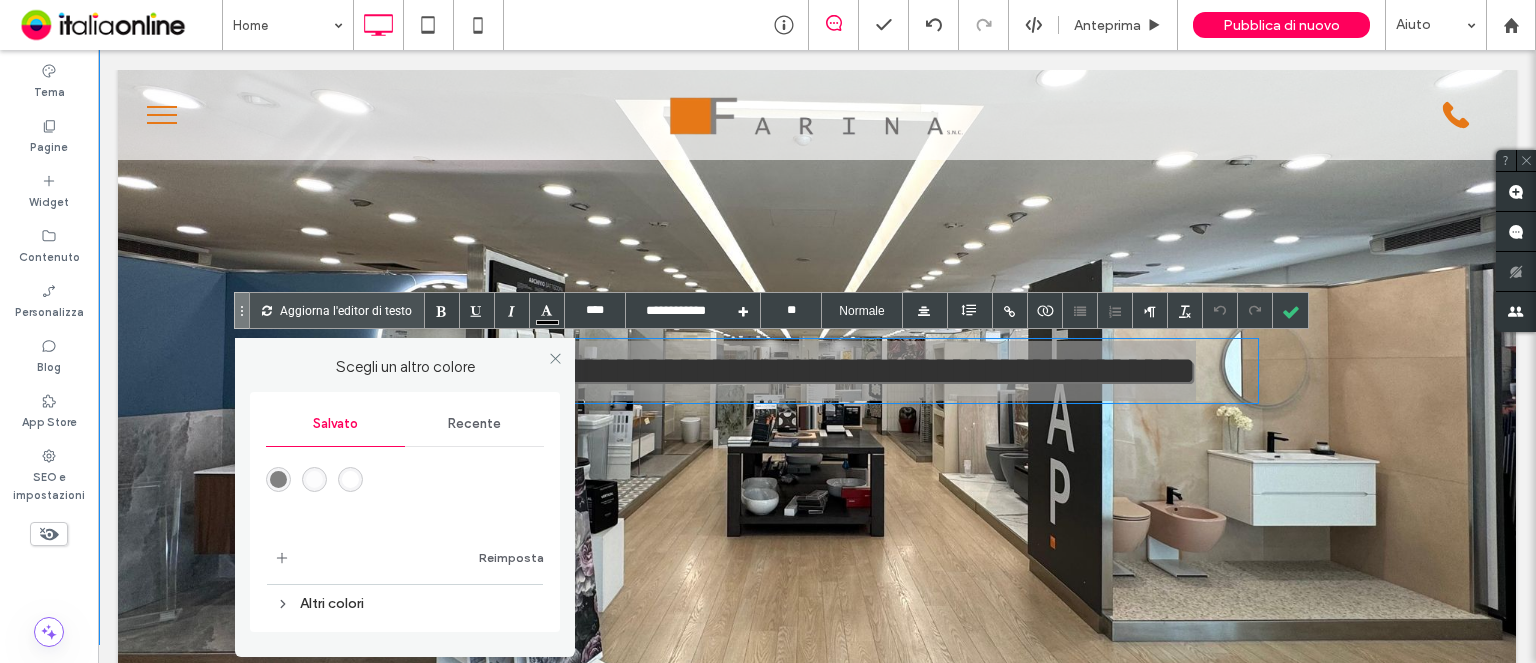 click at bounding box center (350, 479) 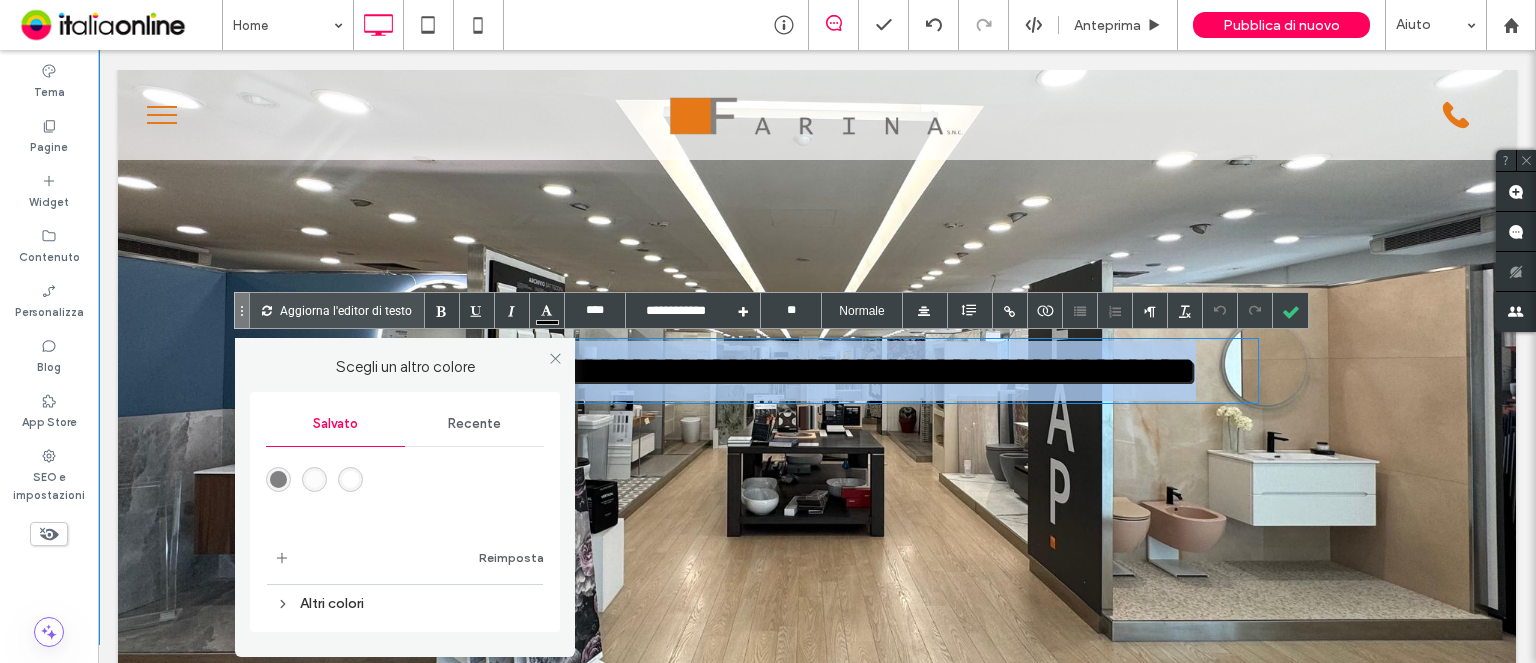 type 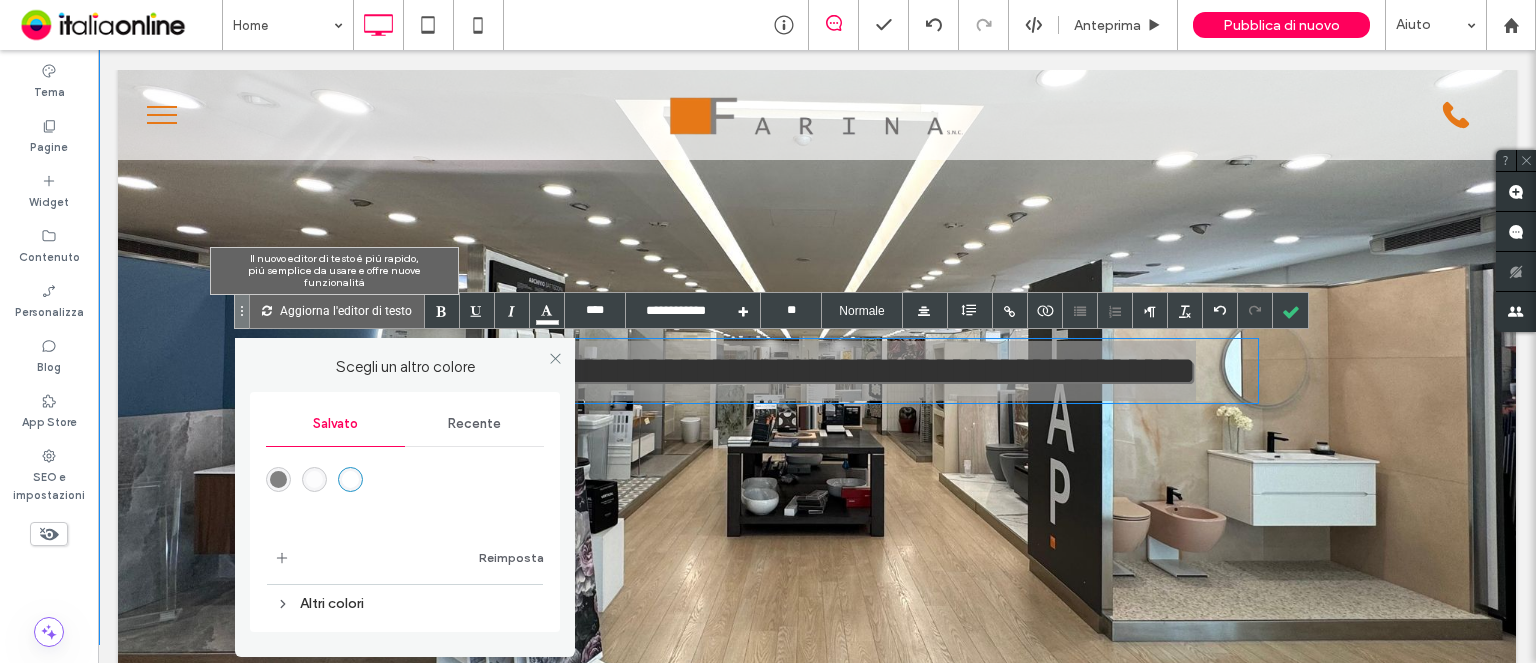 click on "Aggiorna l'editor di testo" at bounding box center (346, 310) 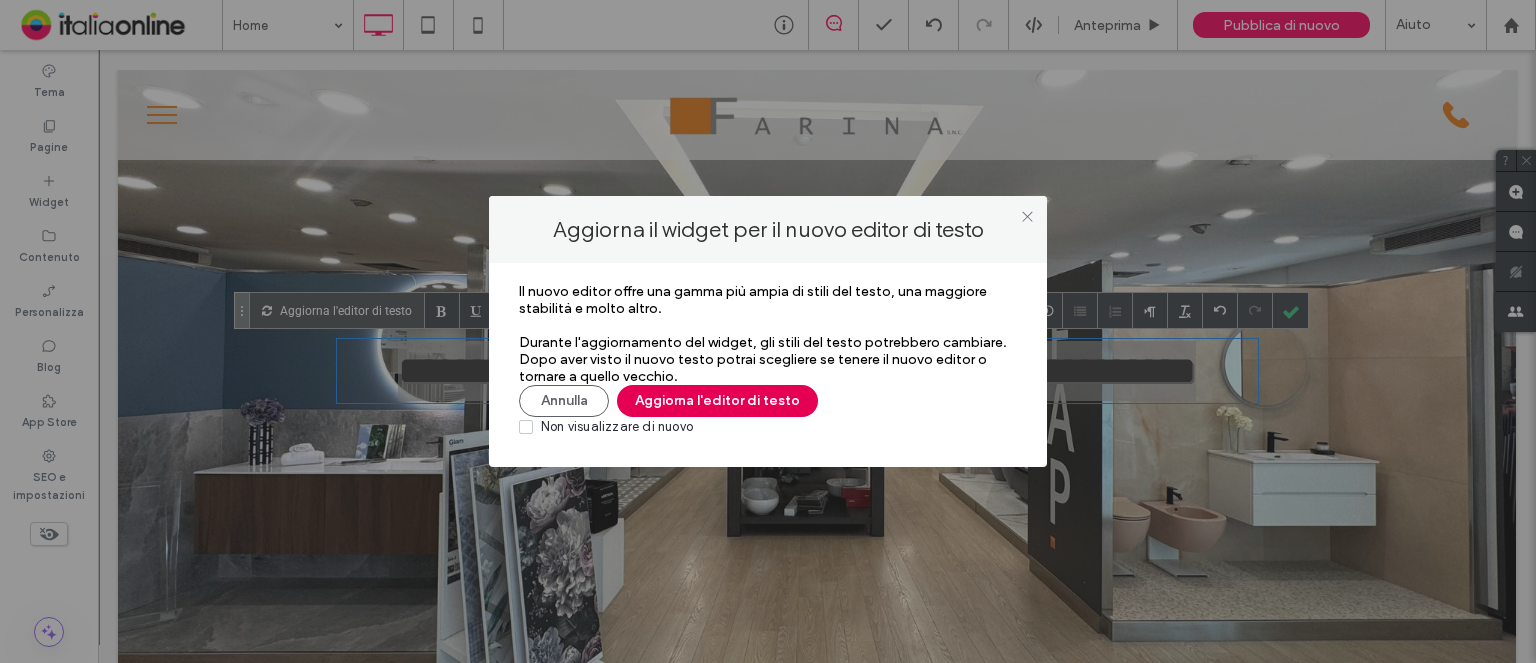 click on "Aggiorna l'editor di testo" at bounding box center [717, 401] 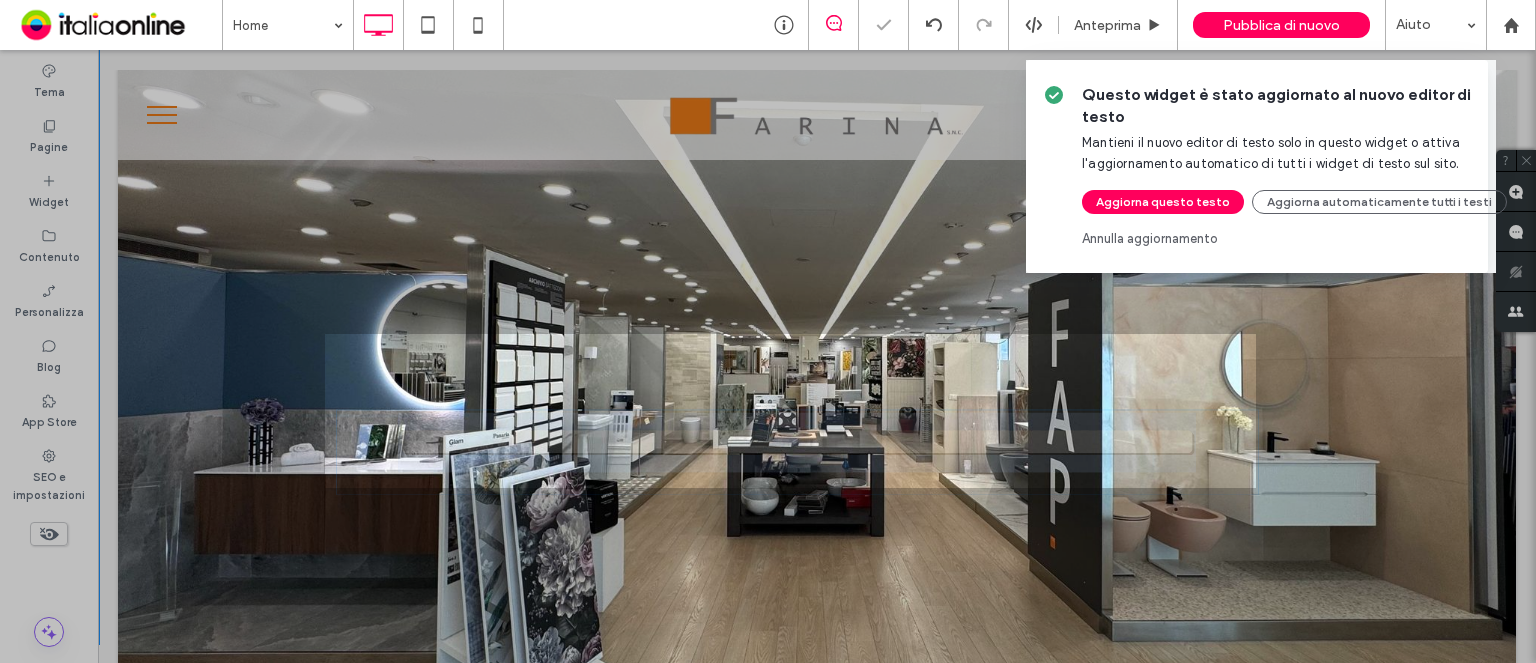 type on "**********" 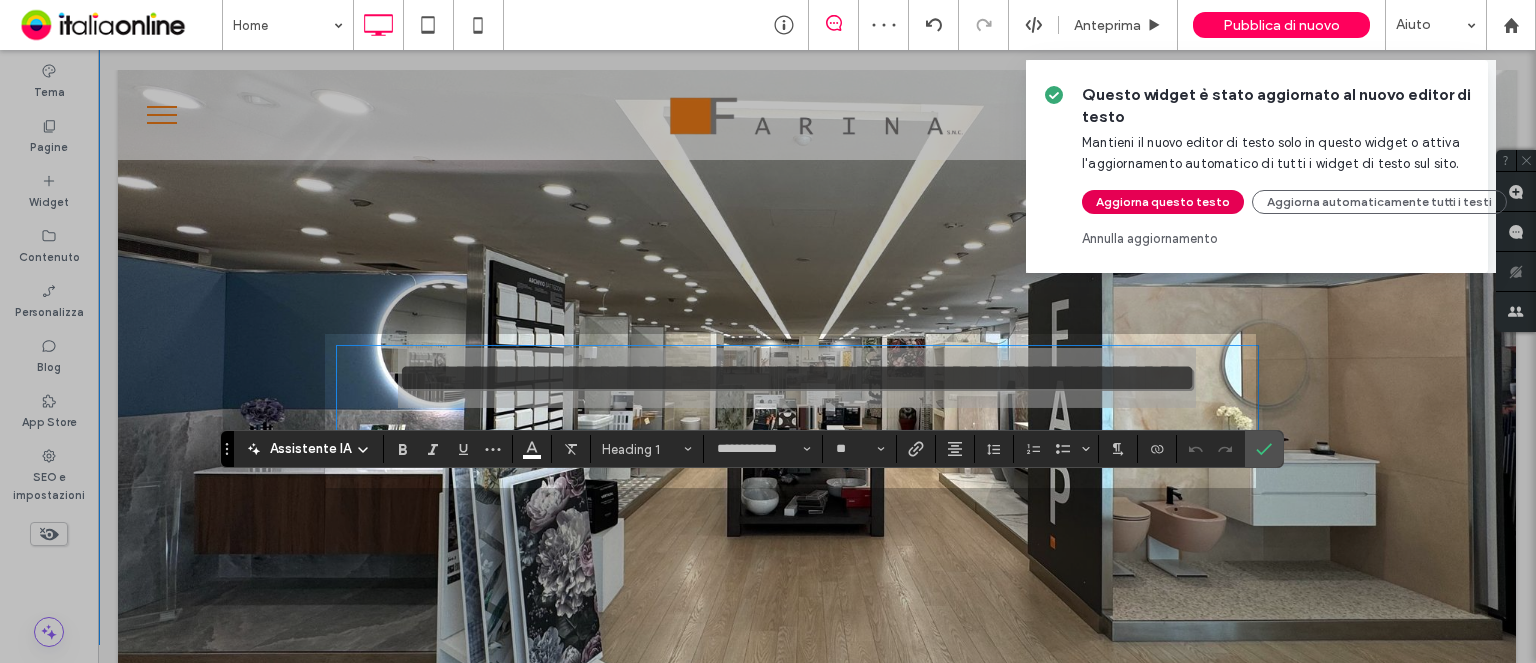 click on "Aggiorna questo testo" at bounding box center (1163, 202) 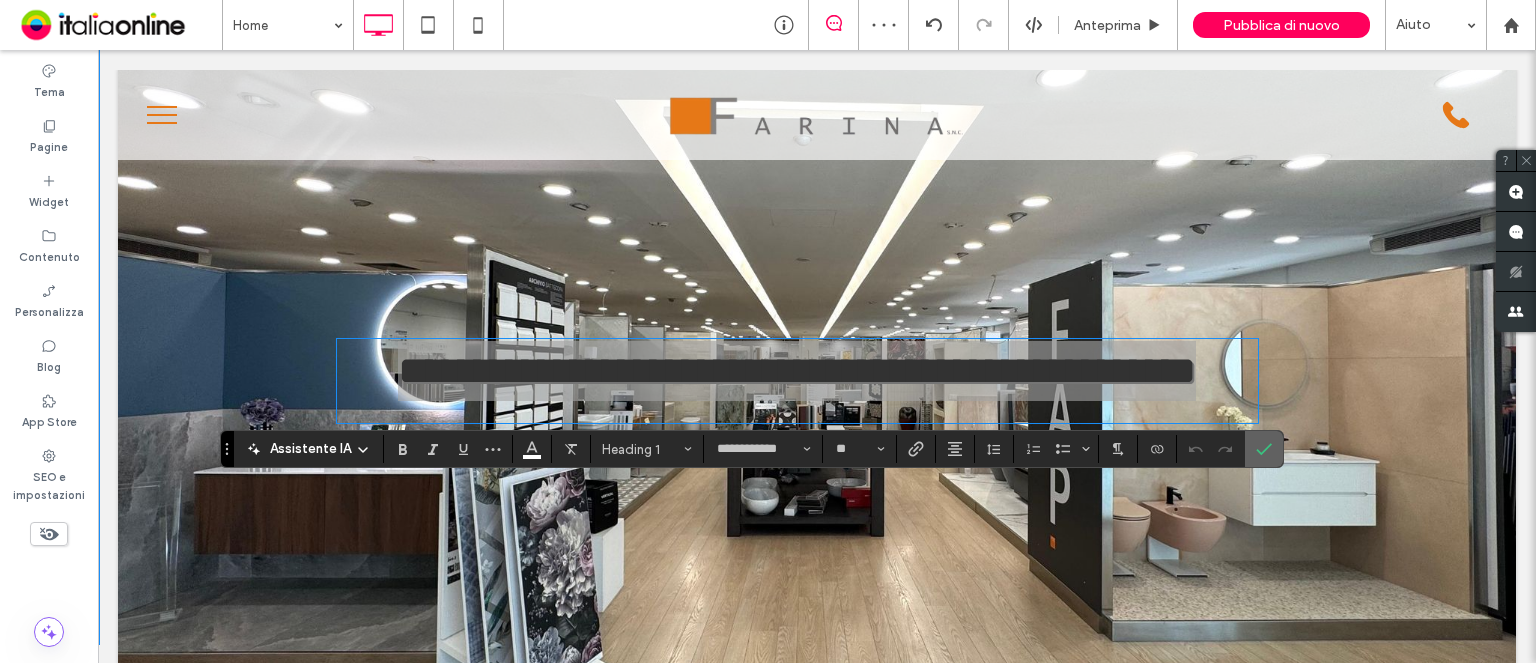 click 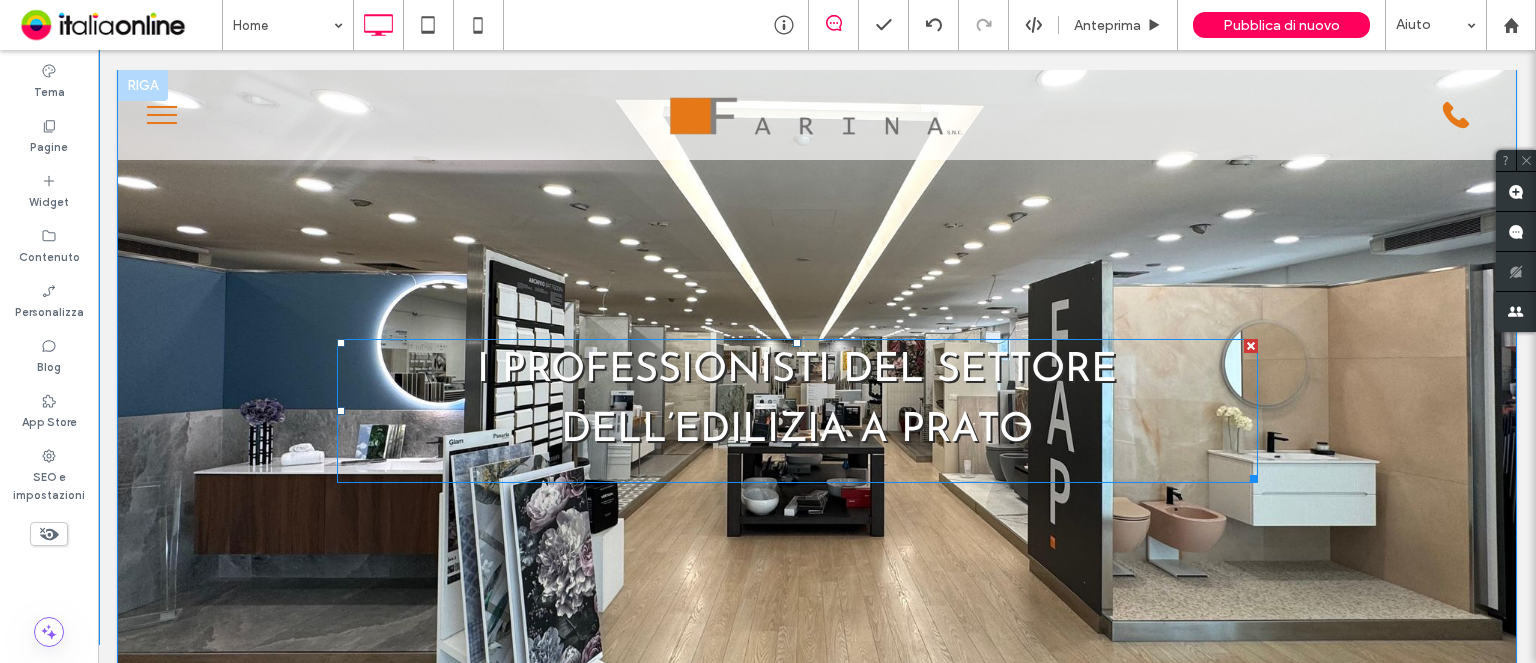 click on "I professionisti del settore dell’edilizia a Prato" at bounding box center (797, 401) 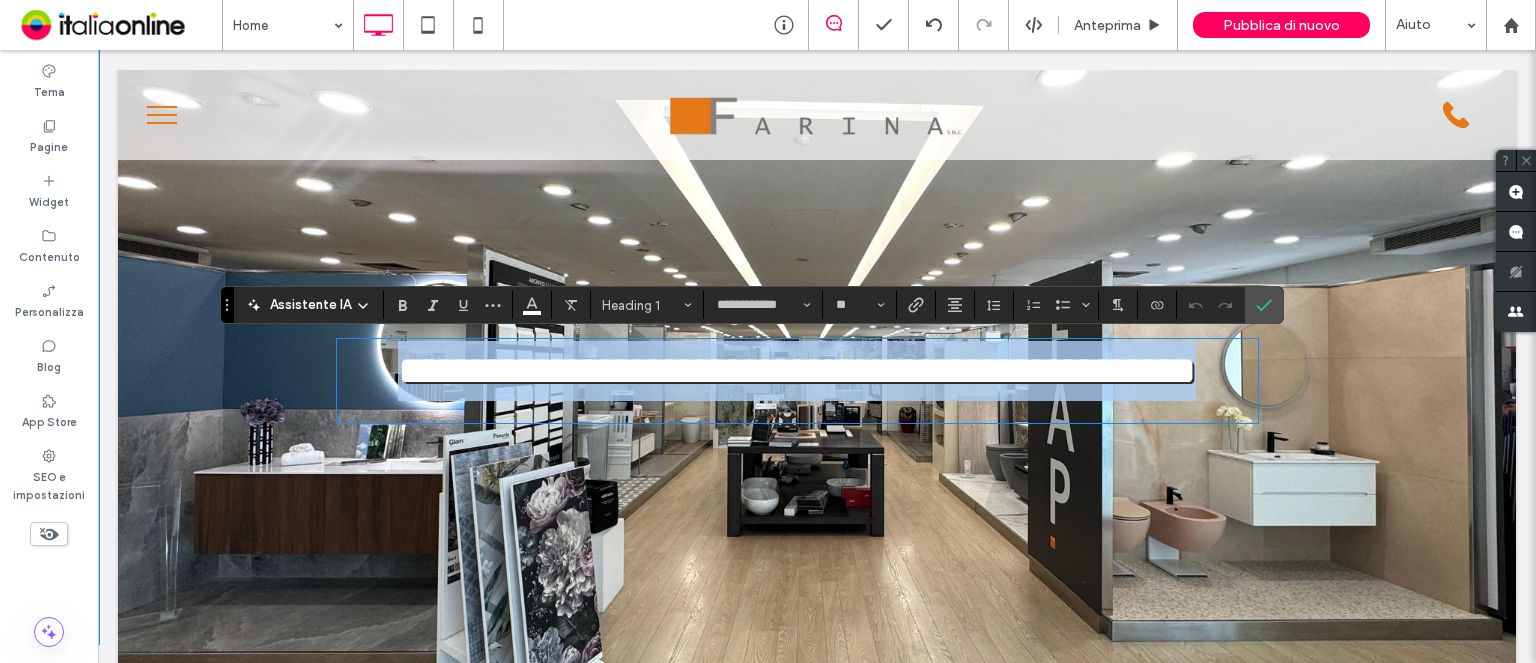 click on "**********" at bounding box center [797, 371] 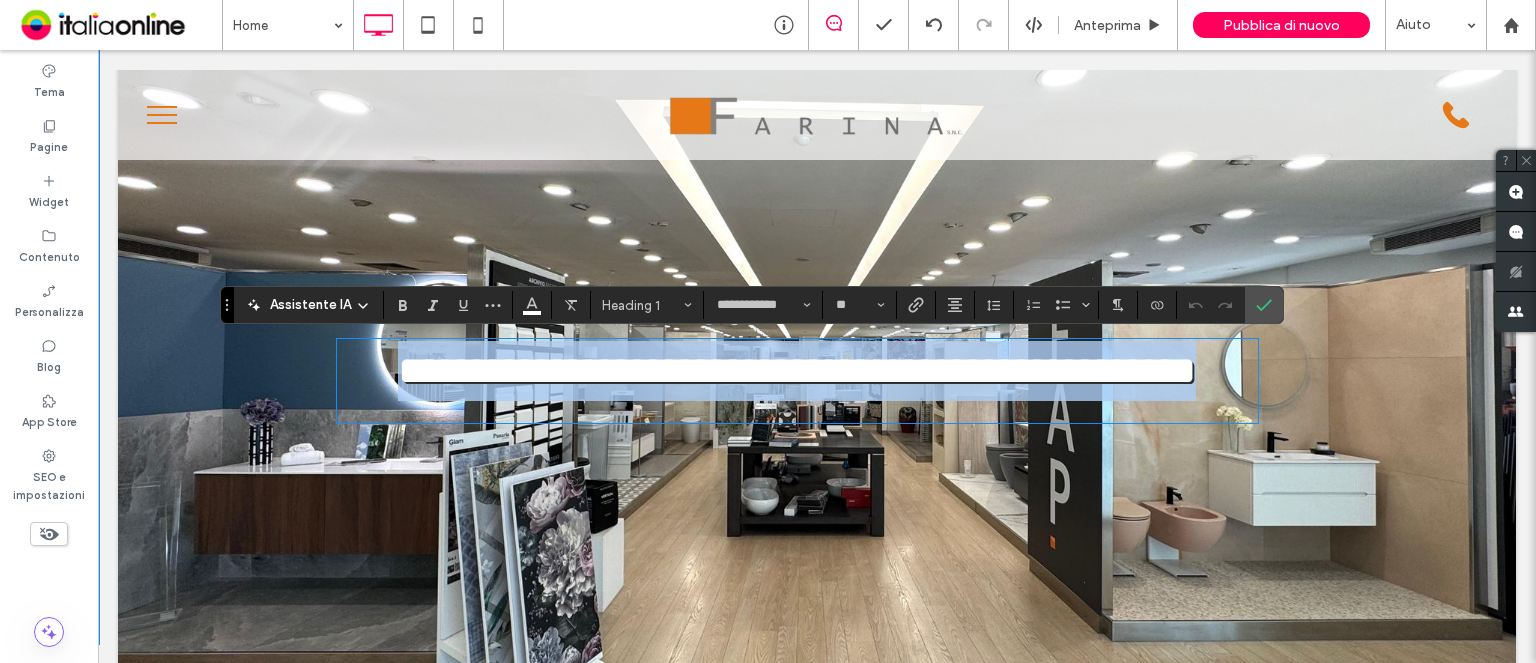 drag, startPoint x: 1047, startPoint y: 439, endPoint x: 408, endPoint y: 307, distance: 652.4914 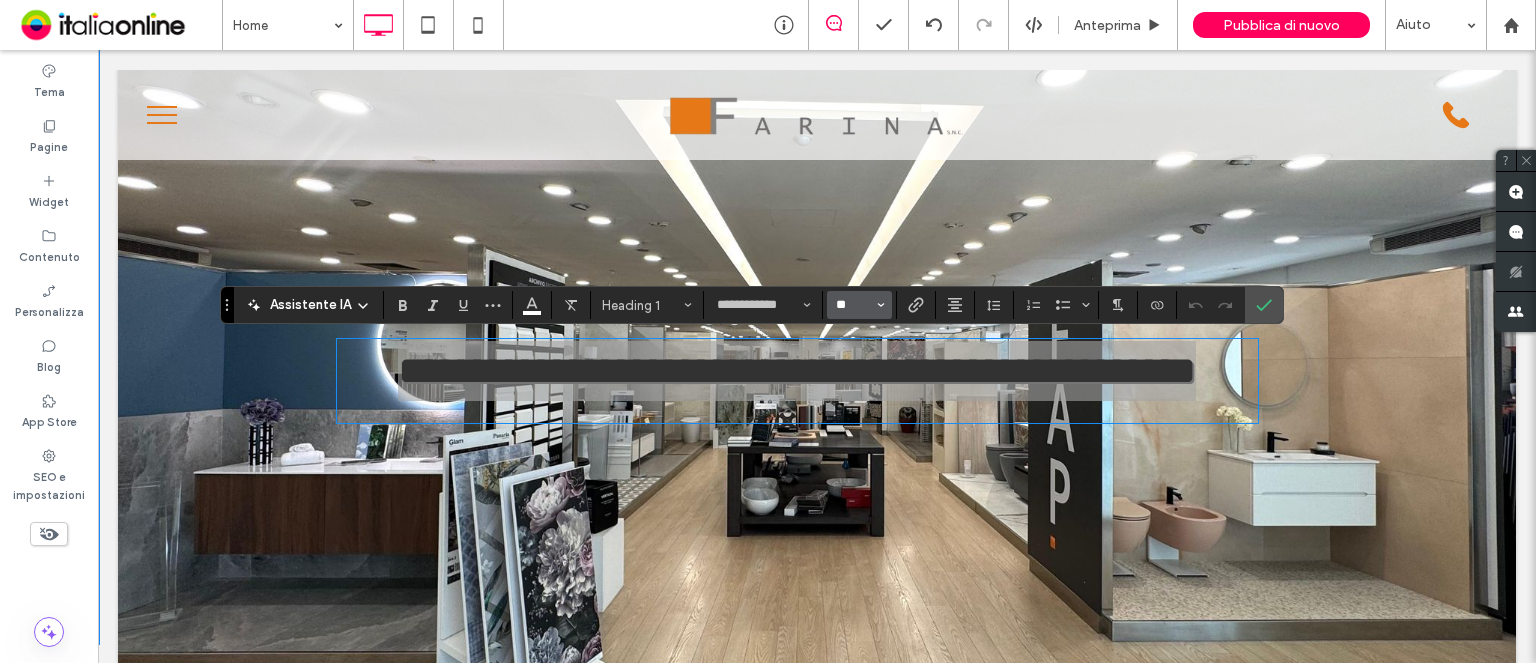 click on "**" at bounding box center [853, 305] 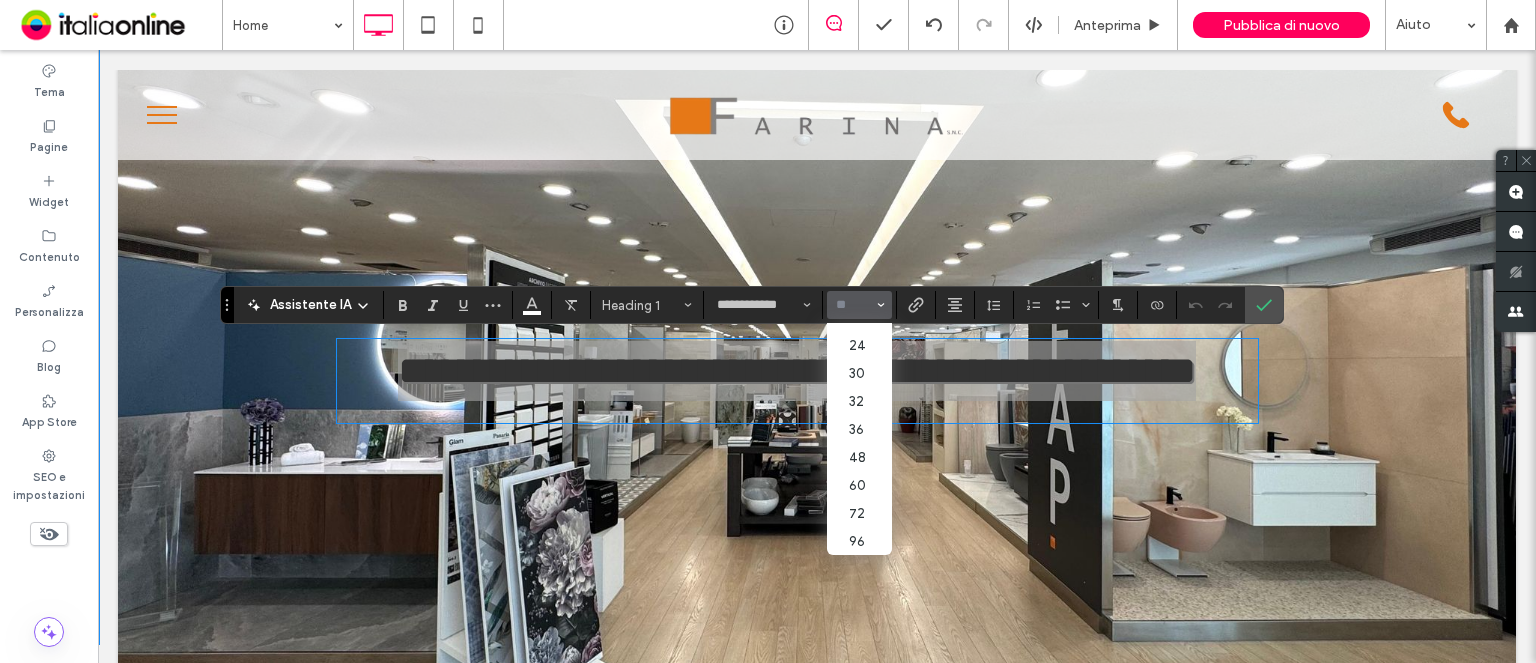scroll, scrollTop: 276, scrollLeft: 0, axis: vertical 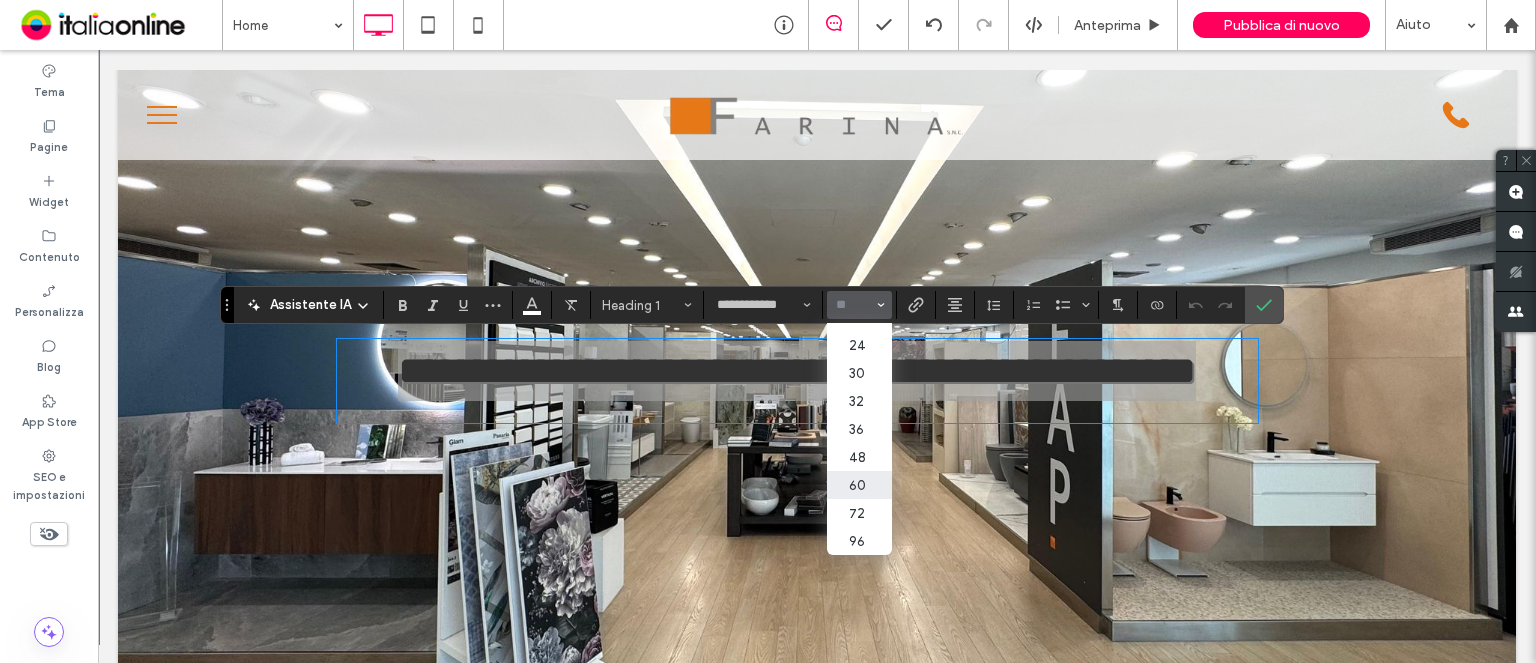 click on "60" at bounding box center (859, 485) 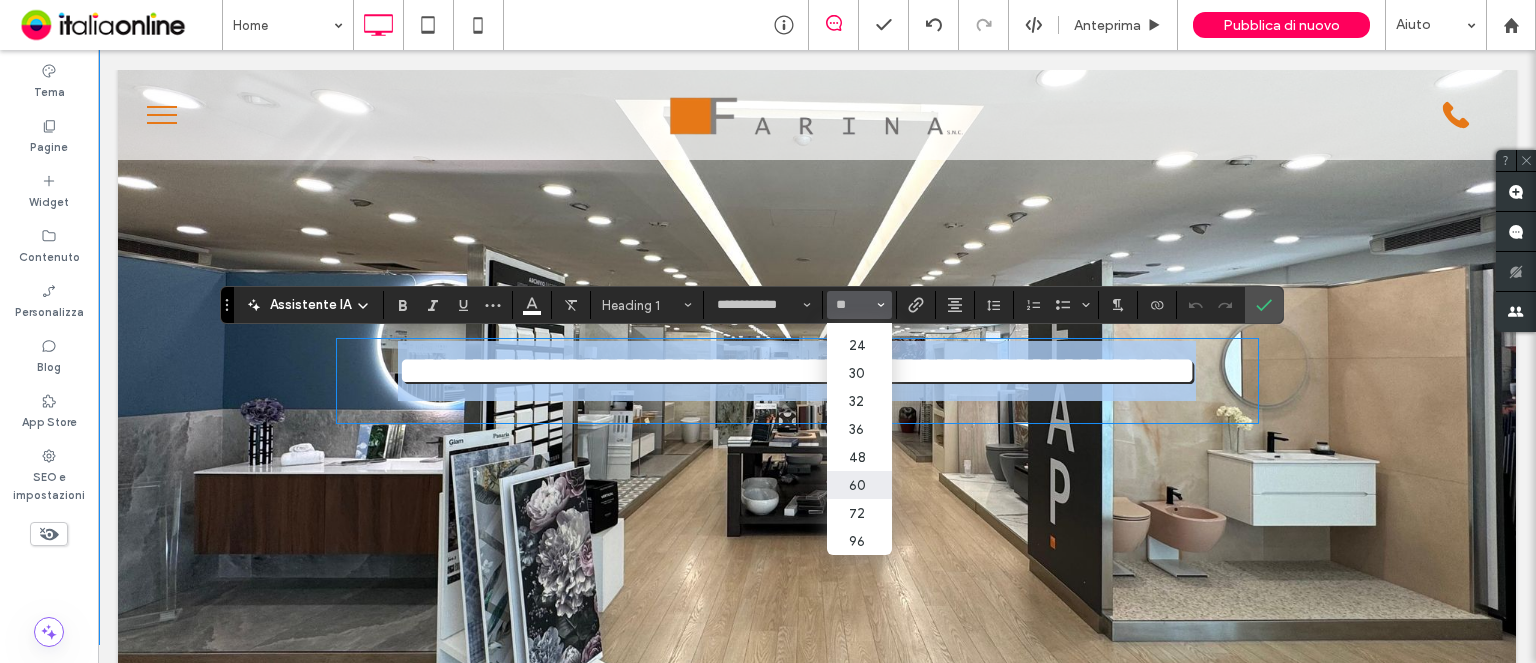 type on "**" 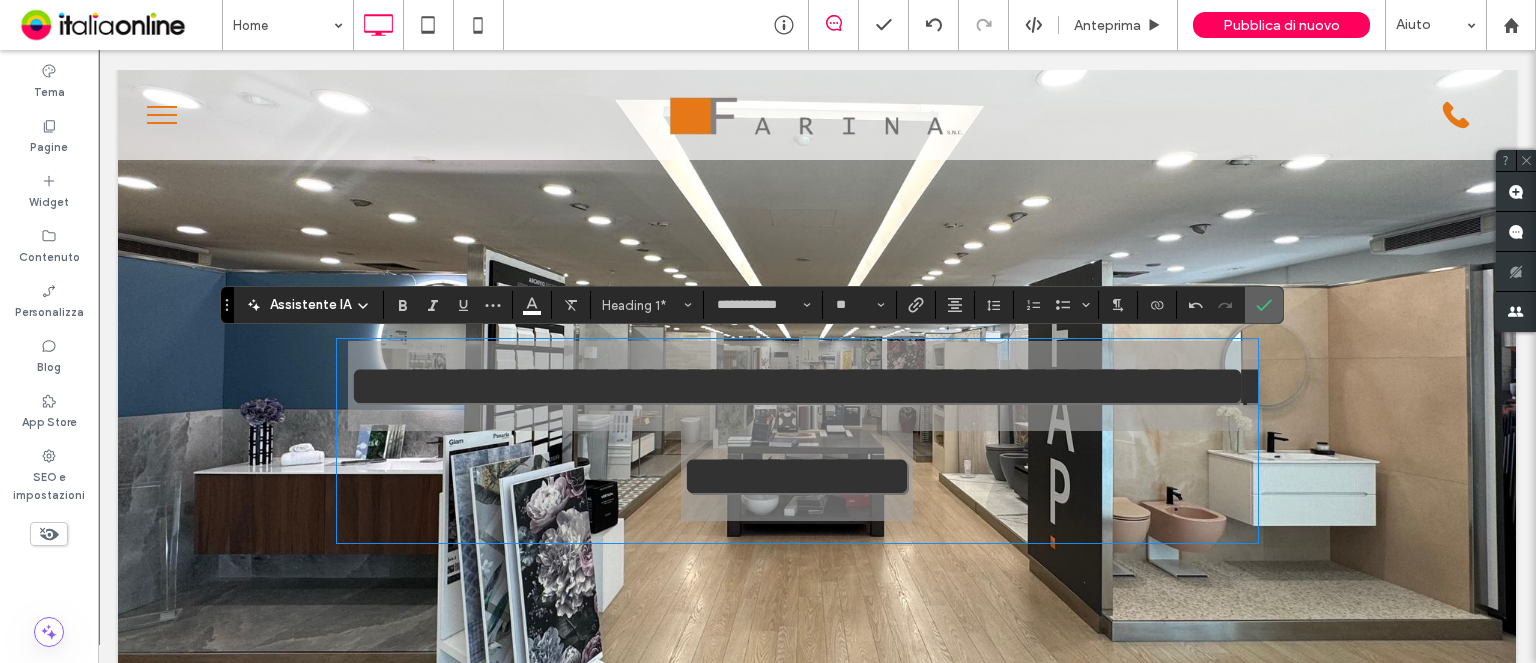 click 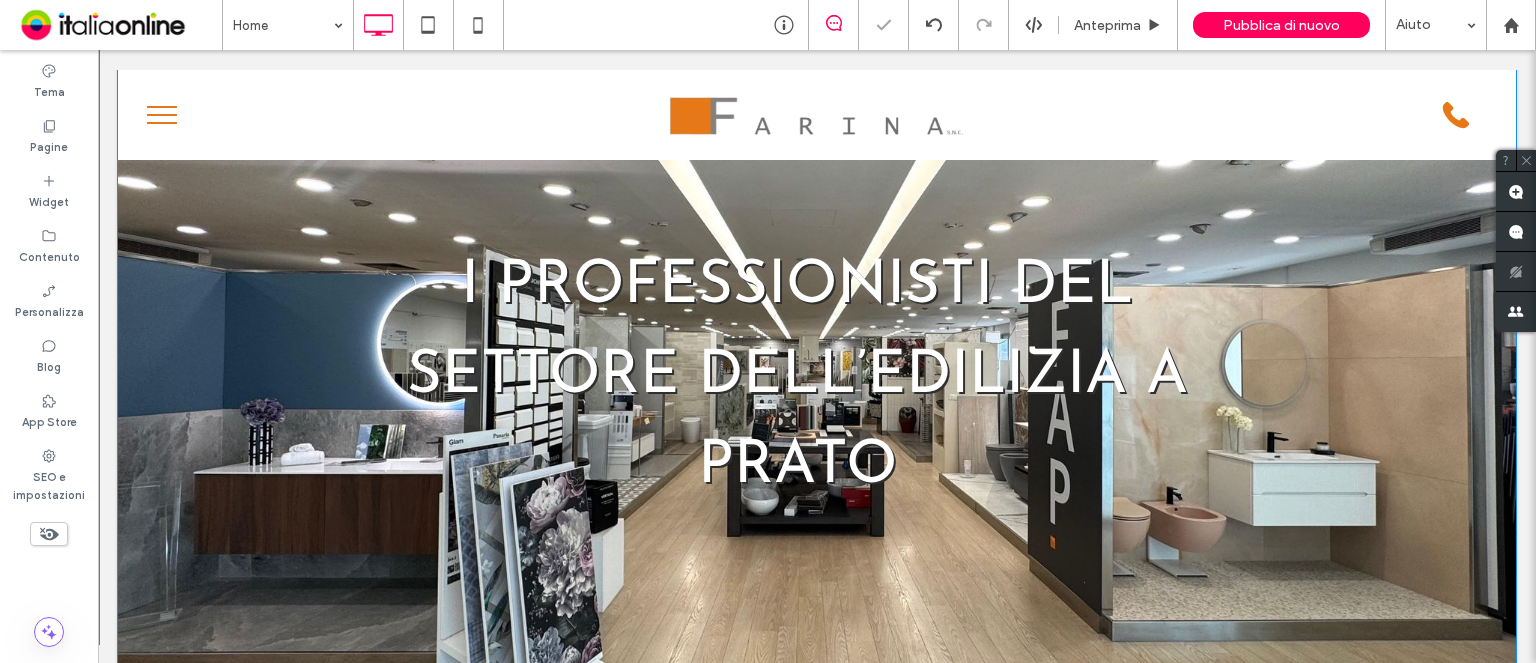 scroll, scrollTop: 100, scrollLeft: 0, axis: vertical 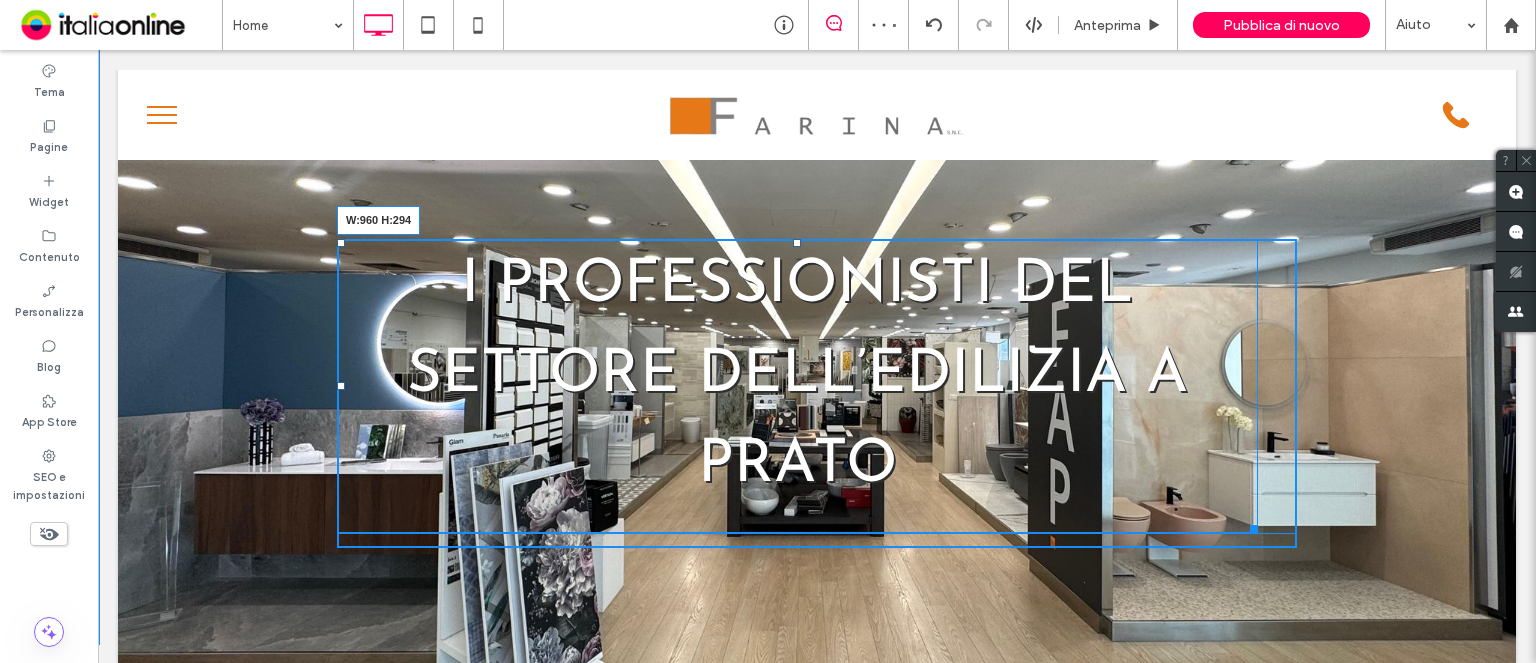 drag, startPoint x: 1242, startPoint y: 528, endPoint x: 1436, endPoint y: 526, distance: 194.01031 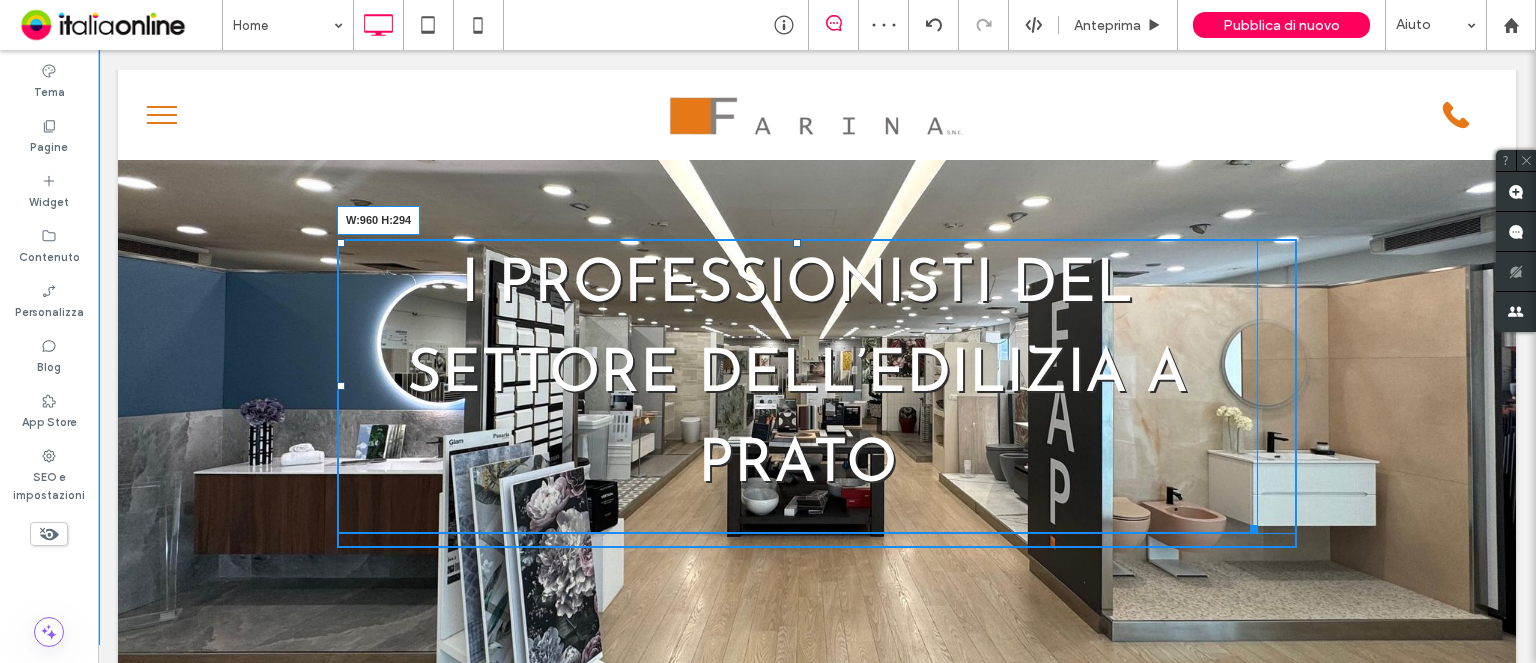 click on "I professionisti del settore dell’edilizia a Prato W:960 H:294
Click To Paste
Riga + Aggiungi sezione" at bounding box center (817, 393) 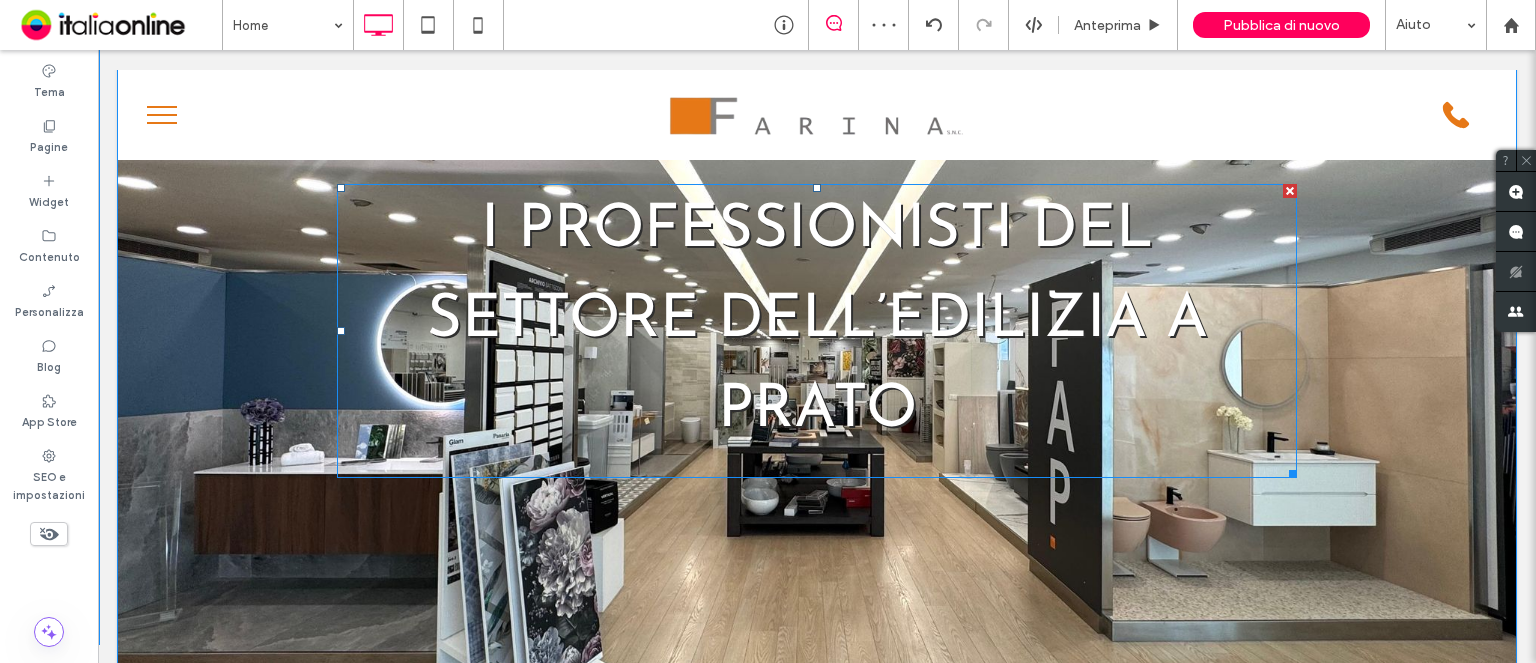 scroll, scrollTop: 100, scrollLeft: 0, axis: vertical 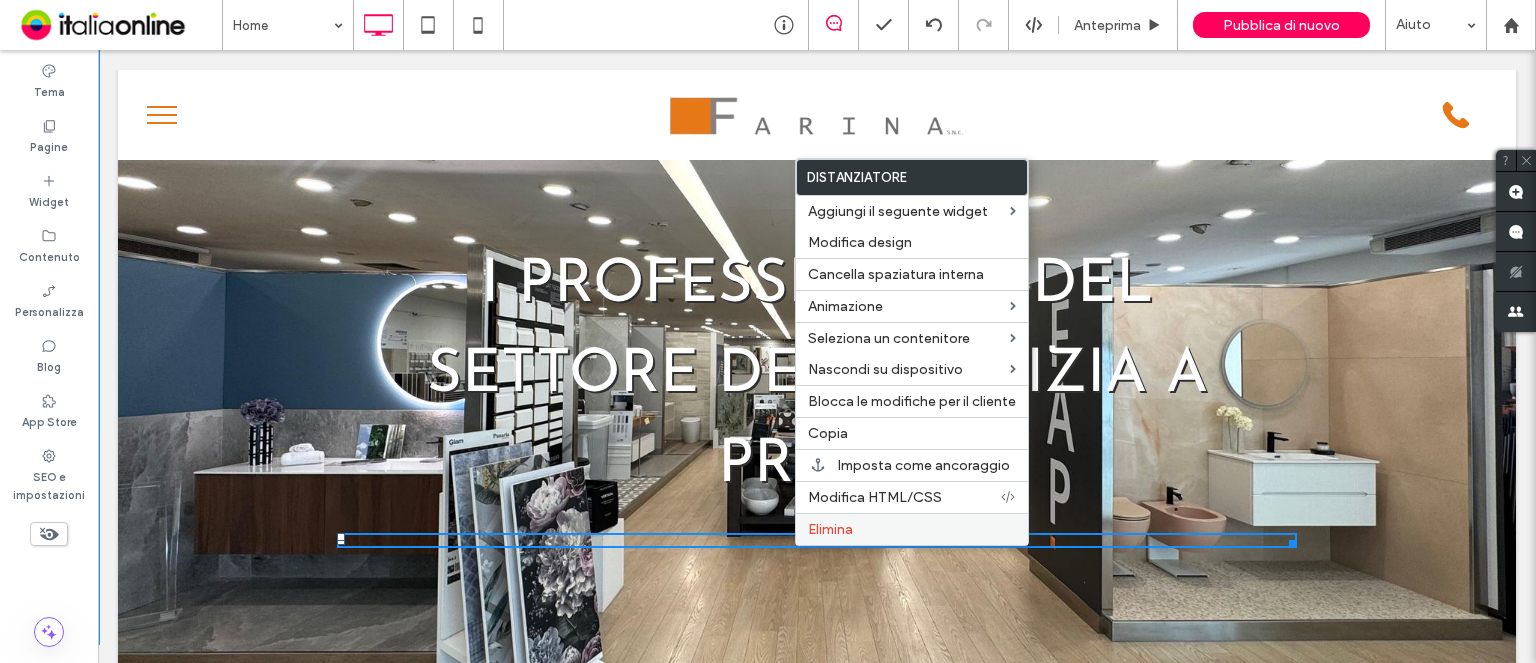 click on "Elimina" at bounding box center (830, 529) 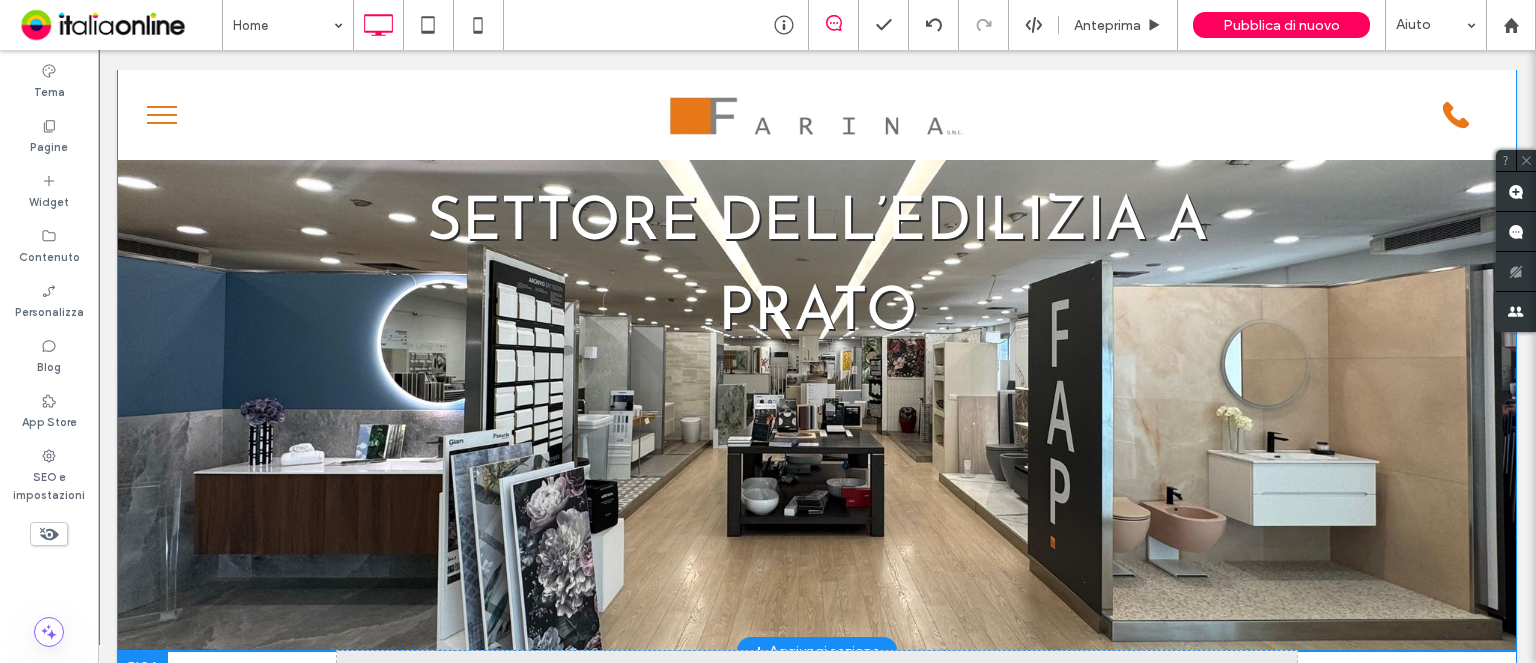 scroll, scrollTop: 300, scrollLeft: 0, axis: vertical 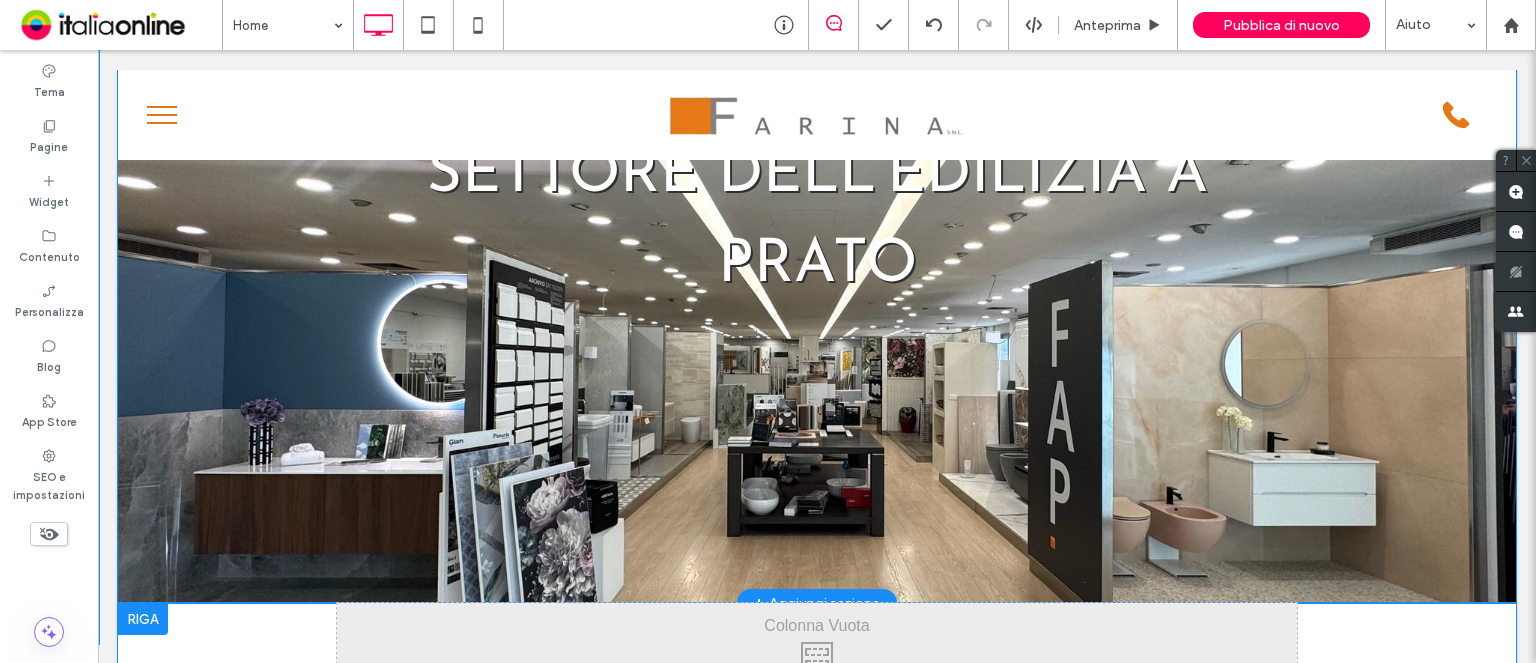 click on "I professionisti del settore dell’edilizia a Prato
Click To Paste
Riga + Aggiungi sezione" at bounding box center [817, 186] 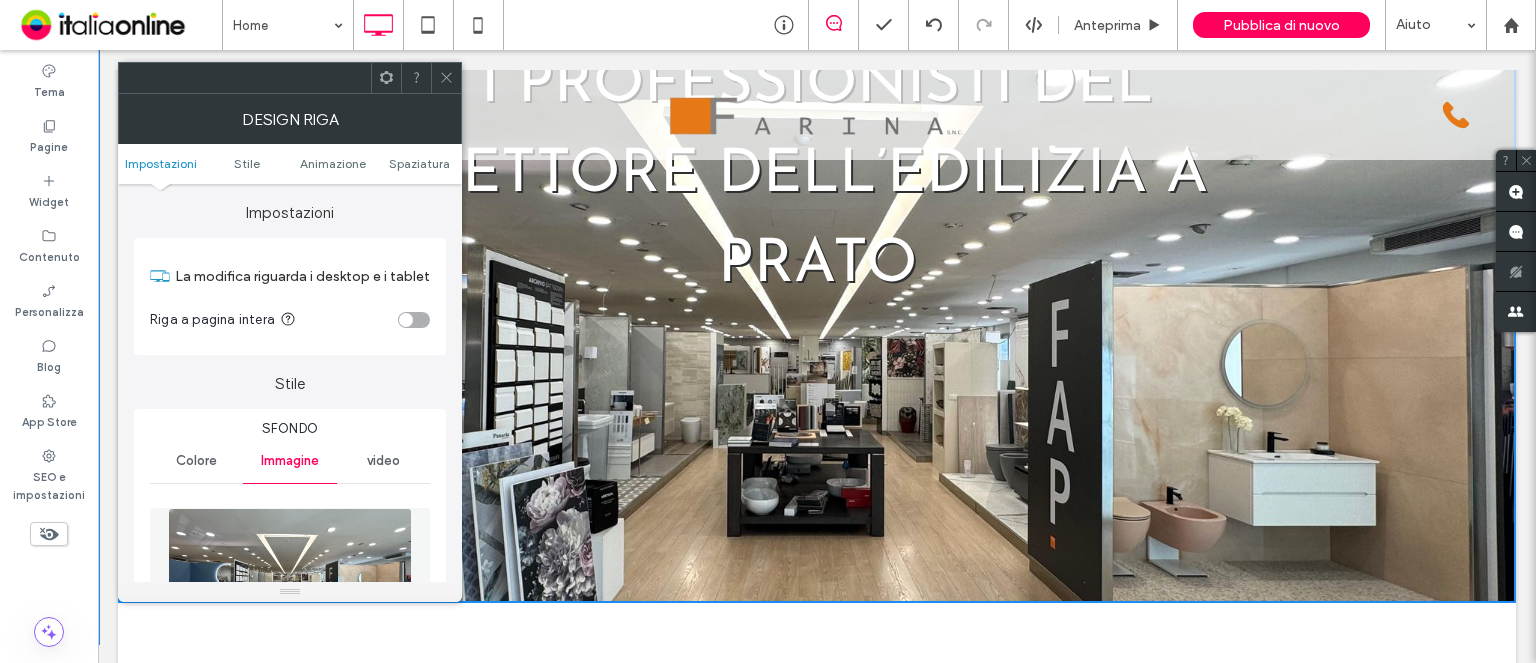 scroll, scrollTop: 0, scrollLeft: 0, axis: both 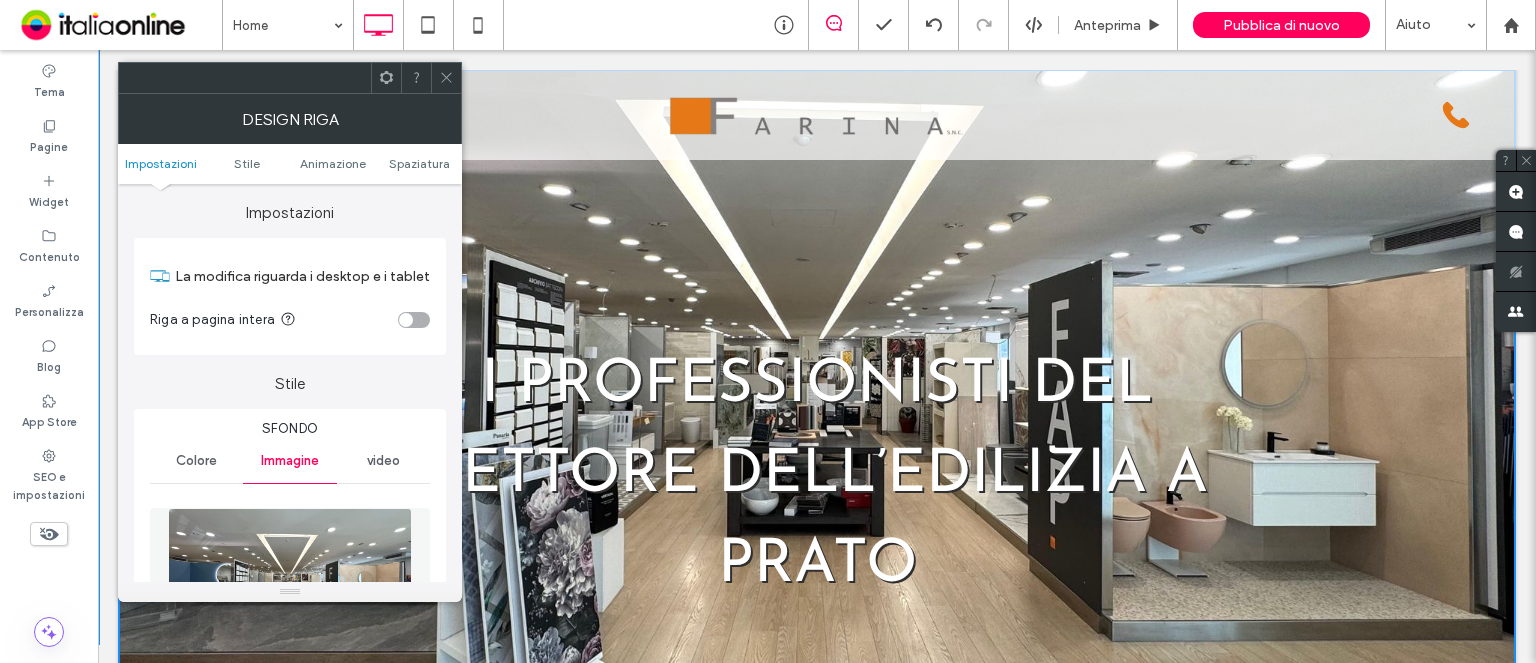 click on "Impostazioni Stile Animazione Spaziatura" at bounding box center (290, 164) 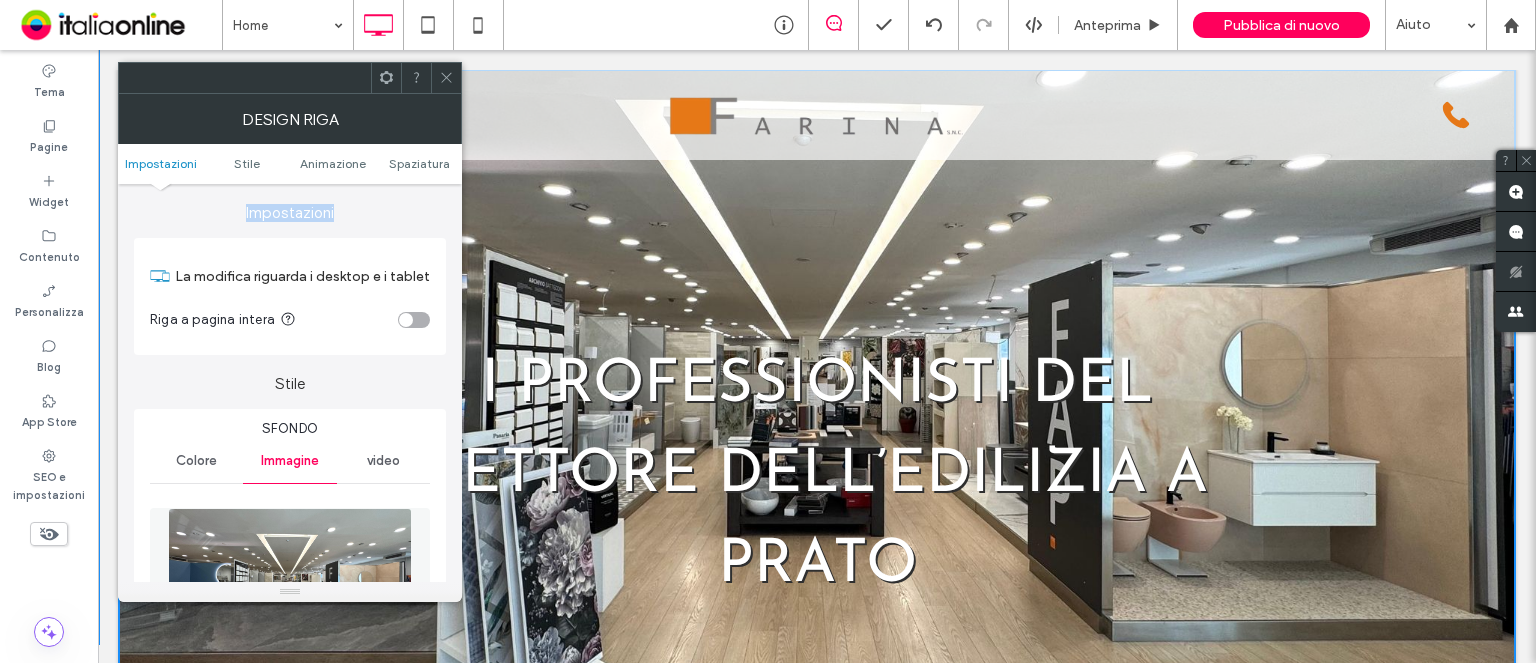 click on "Impostazioni Stile Animazione Spaziatura" at bounding box center (290, 164) 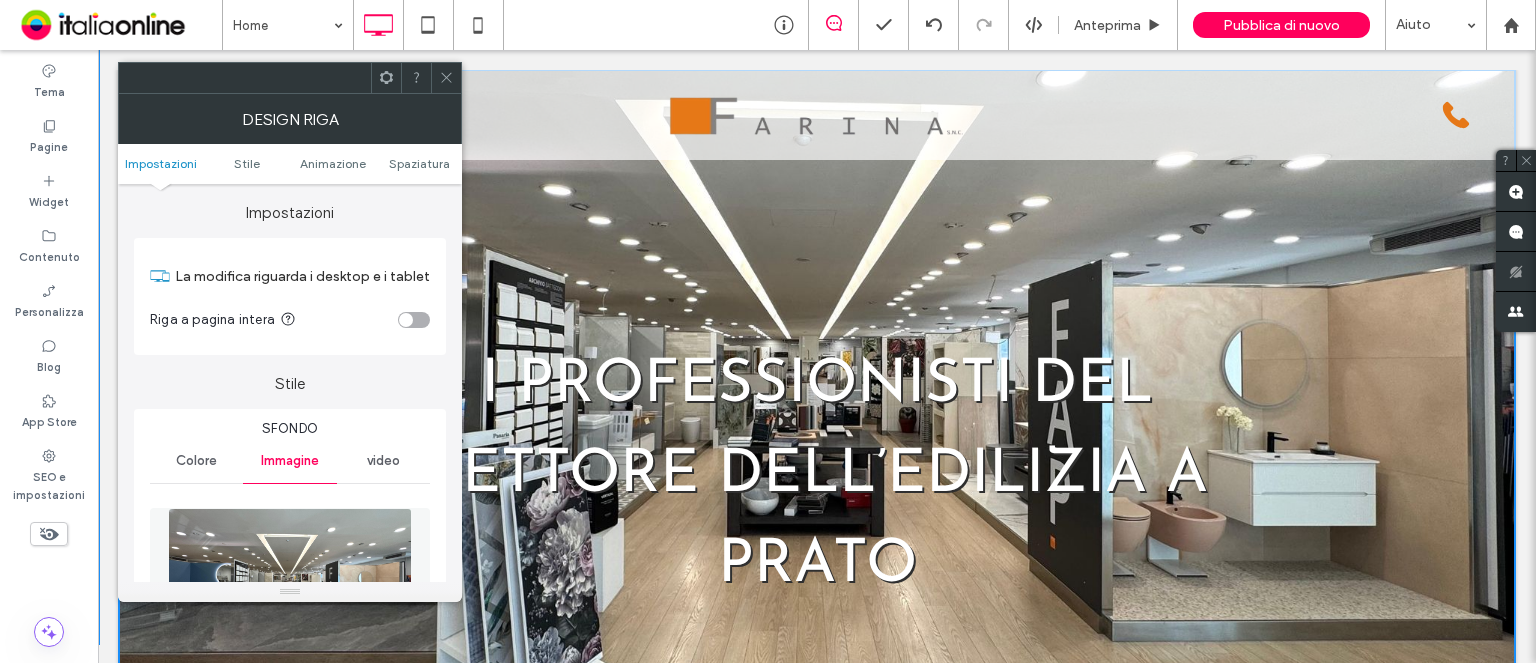 click on "Impostazioni Stile Animazione Spaziatura" at bounding box center (290, 164) 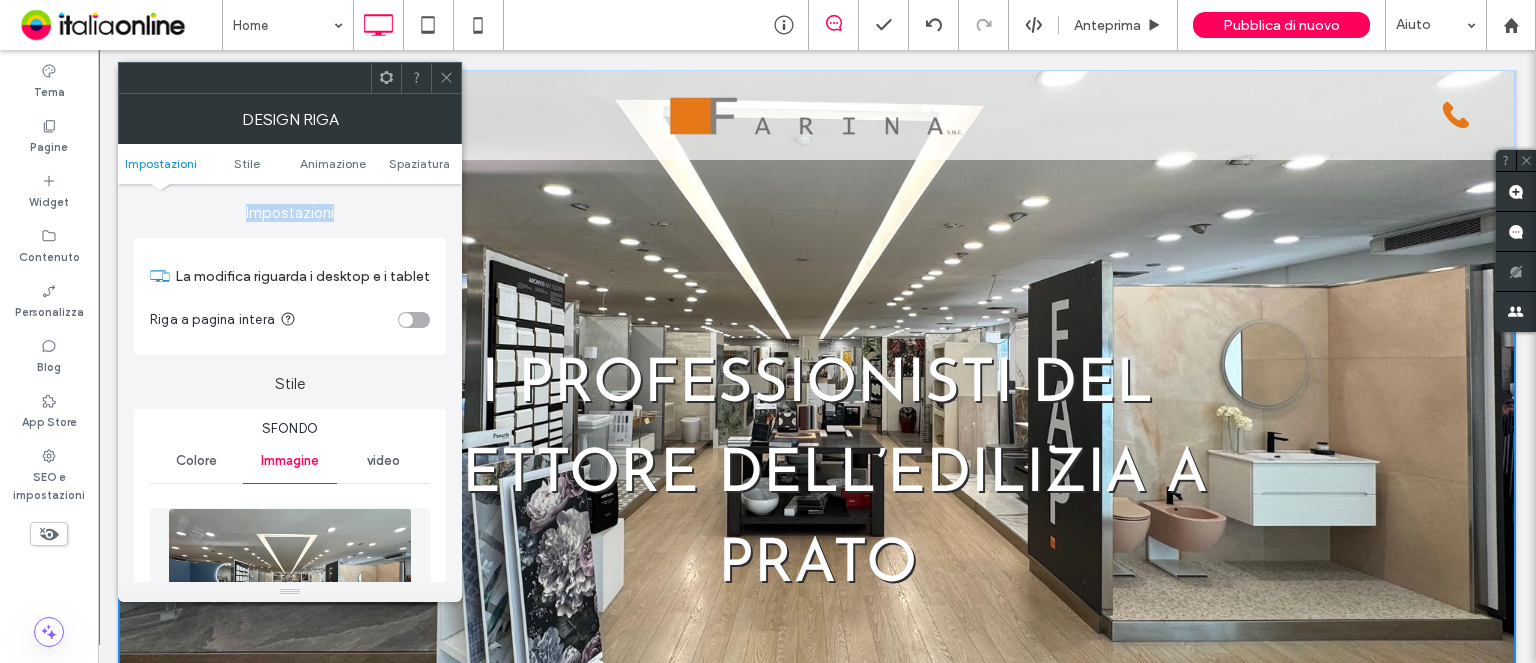 click on "Impostazioni Stile Animazione Spaziatura" at bounding box center [290, 164] 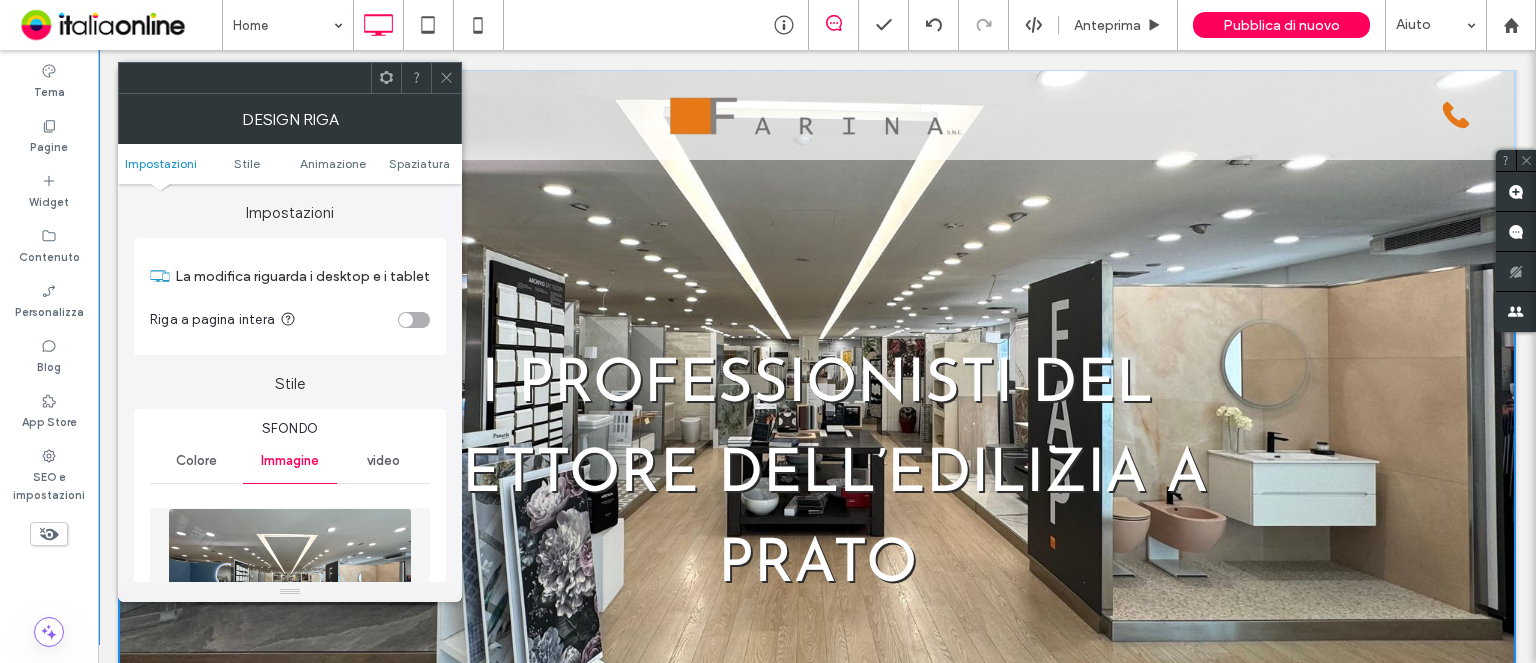 click on "Impostazioni Stile Animazione Spaziatura" at bounding box center [290, 164] 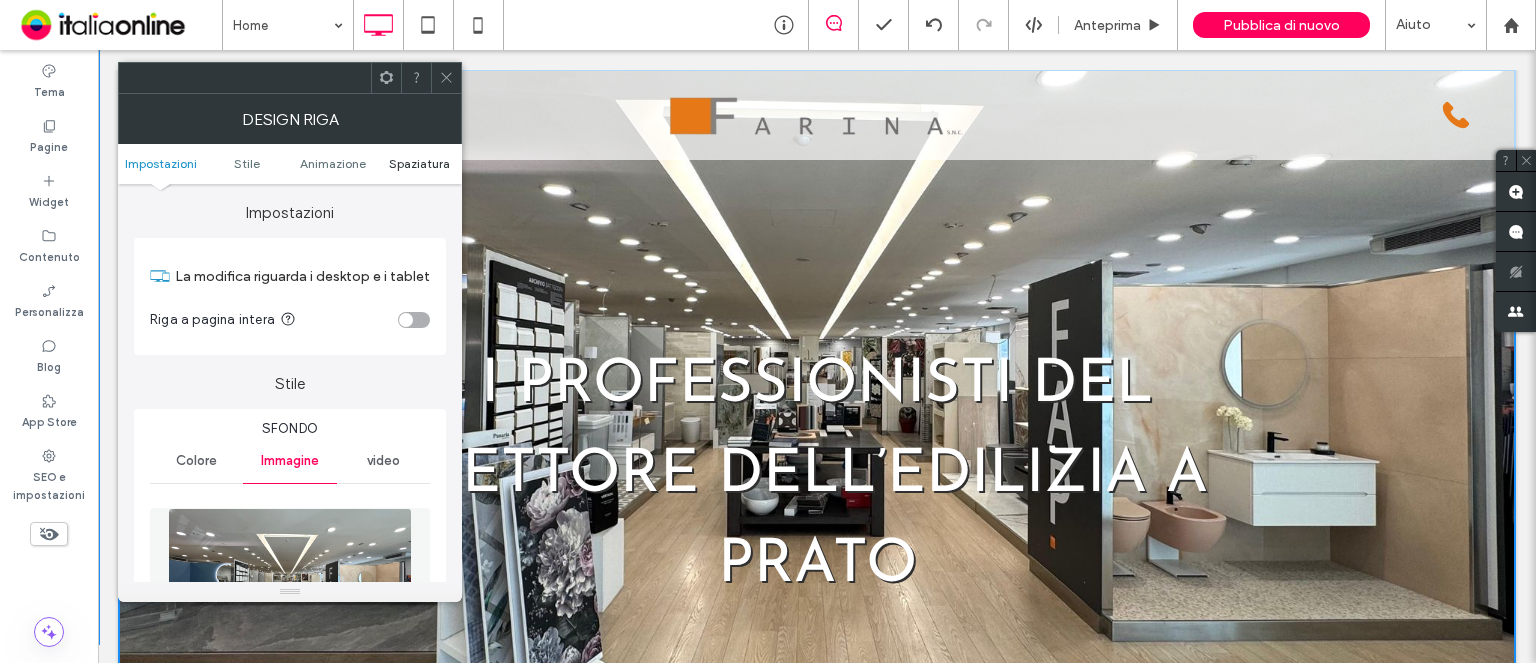 click on "Spaziatura" at bounding box center (419, 163) 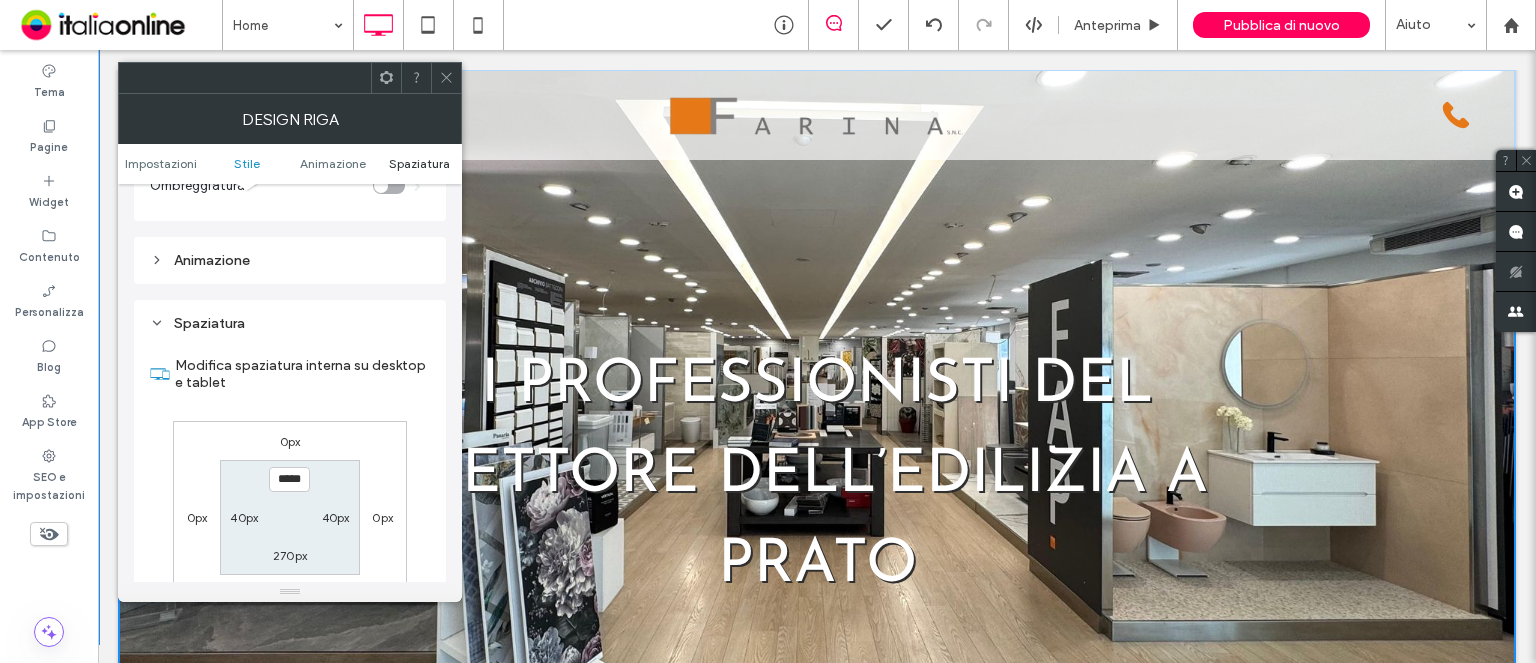 scroll, scrollTop: 1274, scrollLeft: 0, axis: vertical 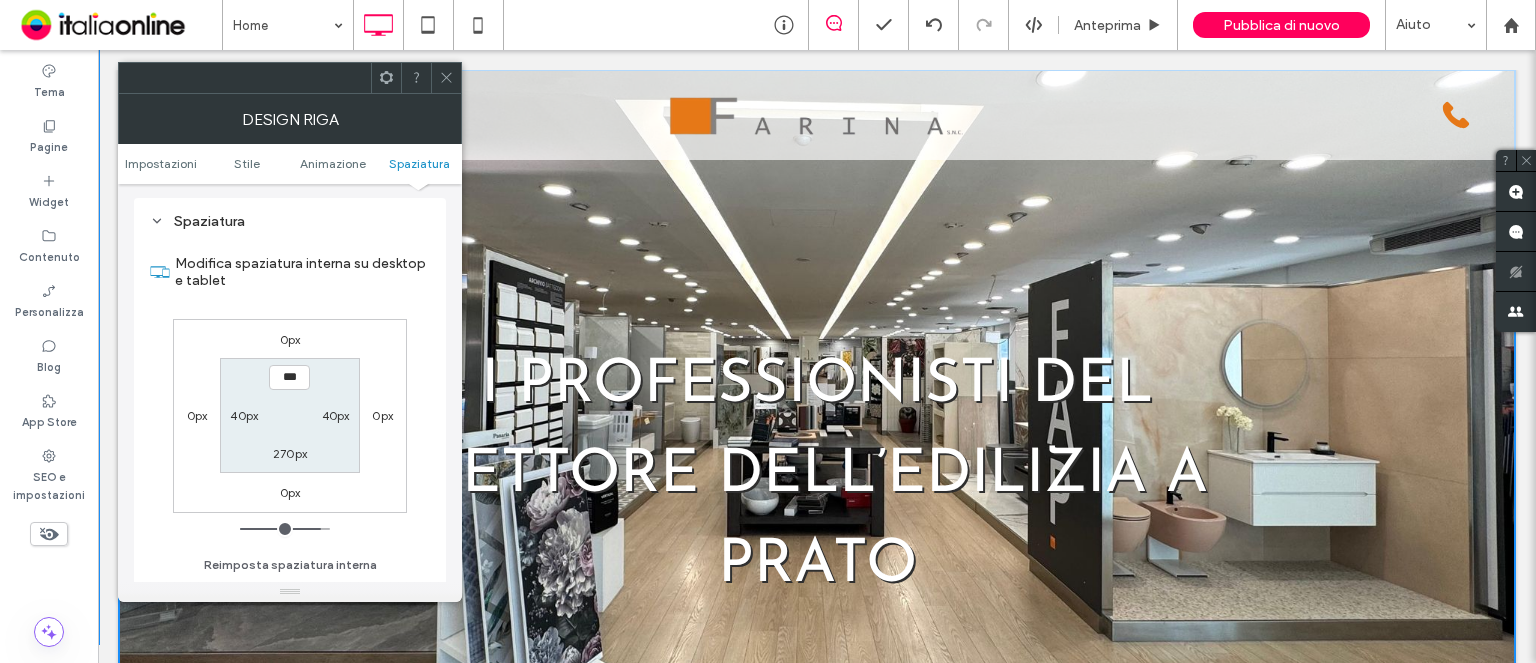 type on "*****" 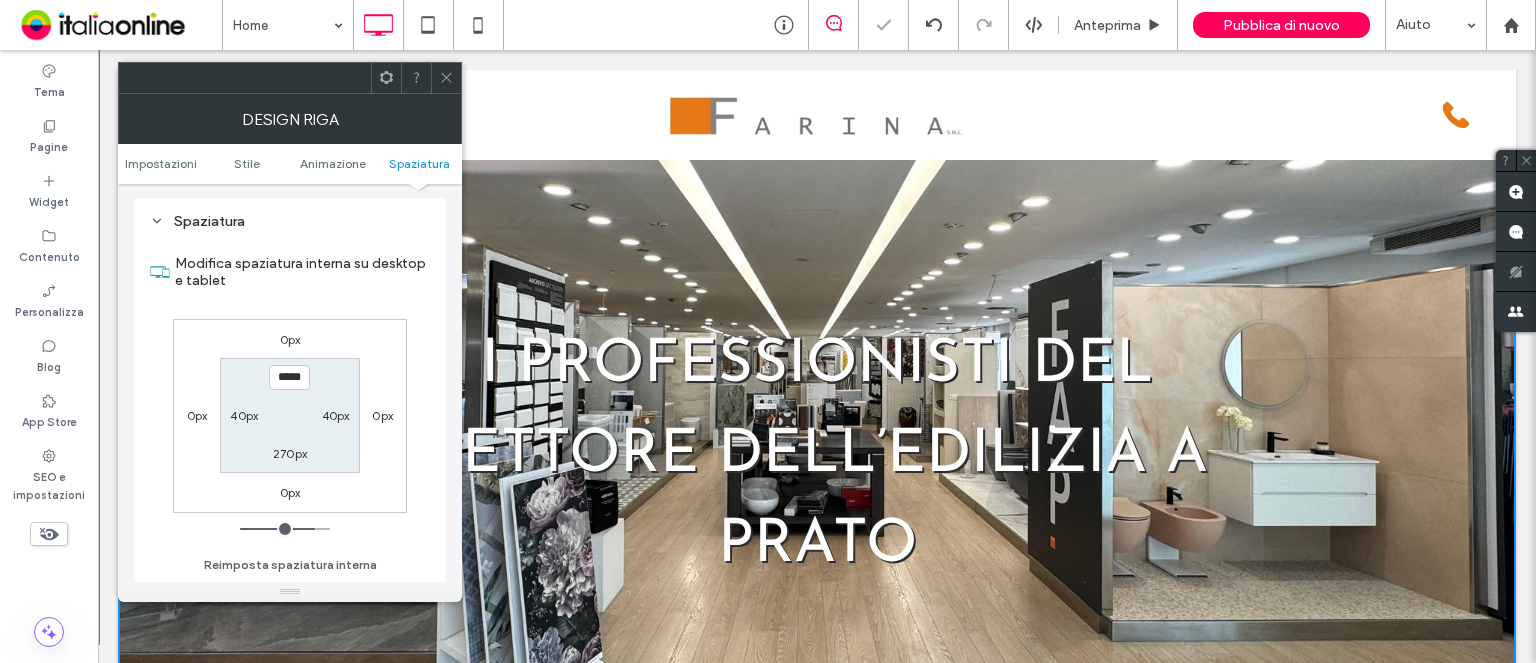 scroll, scrollTop: 230, scrollLeft: 0, axis: vertical 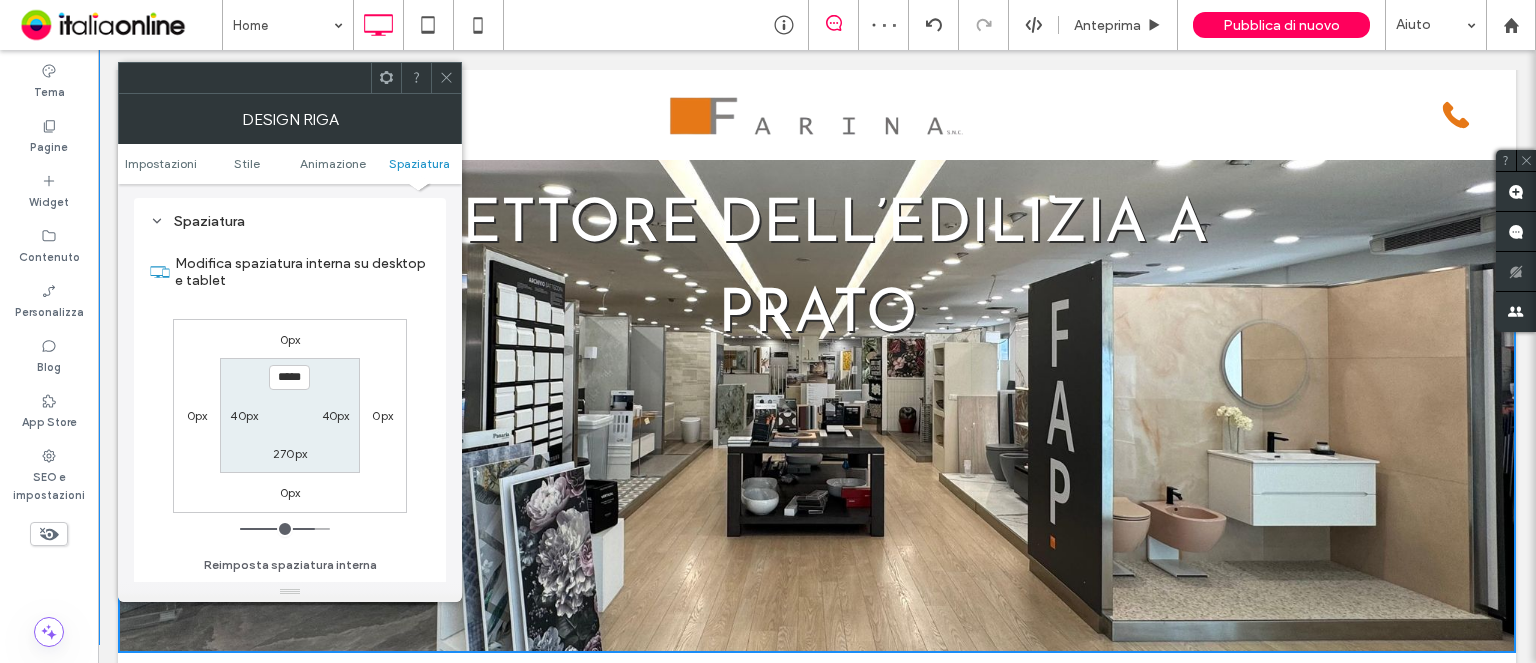 click on "270px" at bounding box center [290, 453] 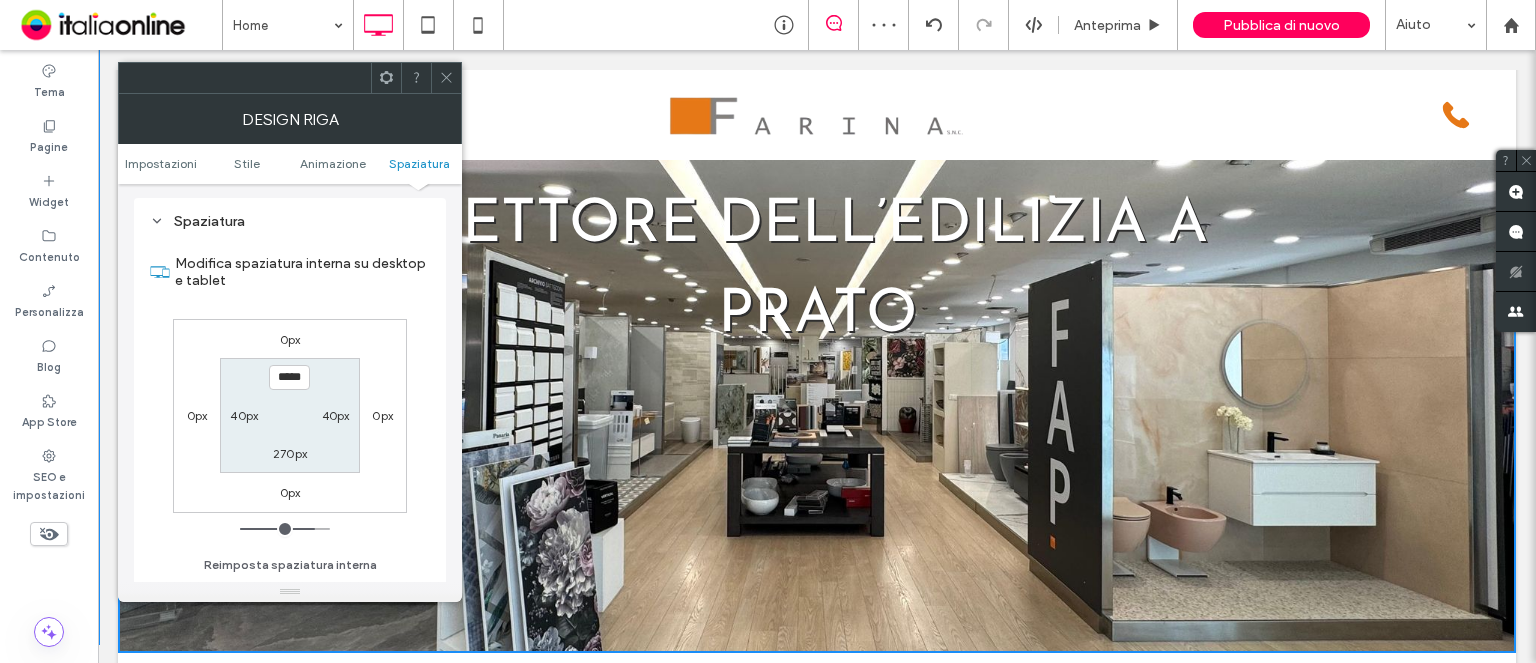 type on "***" 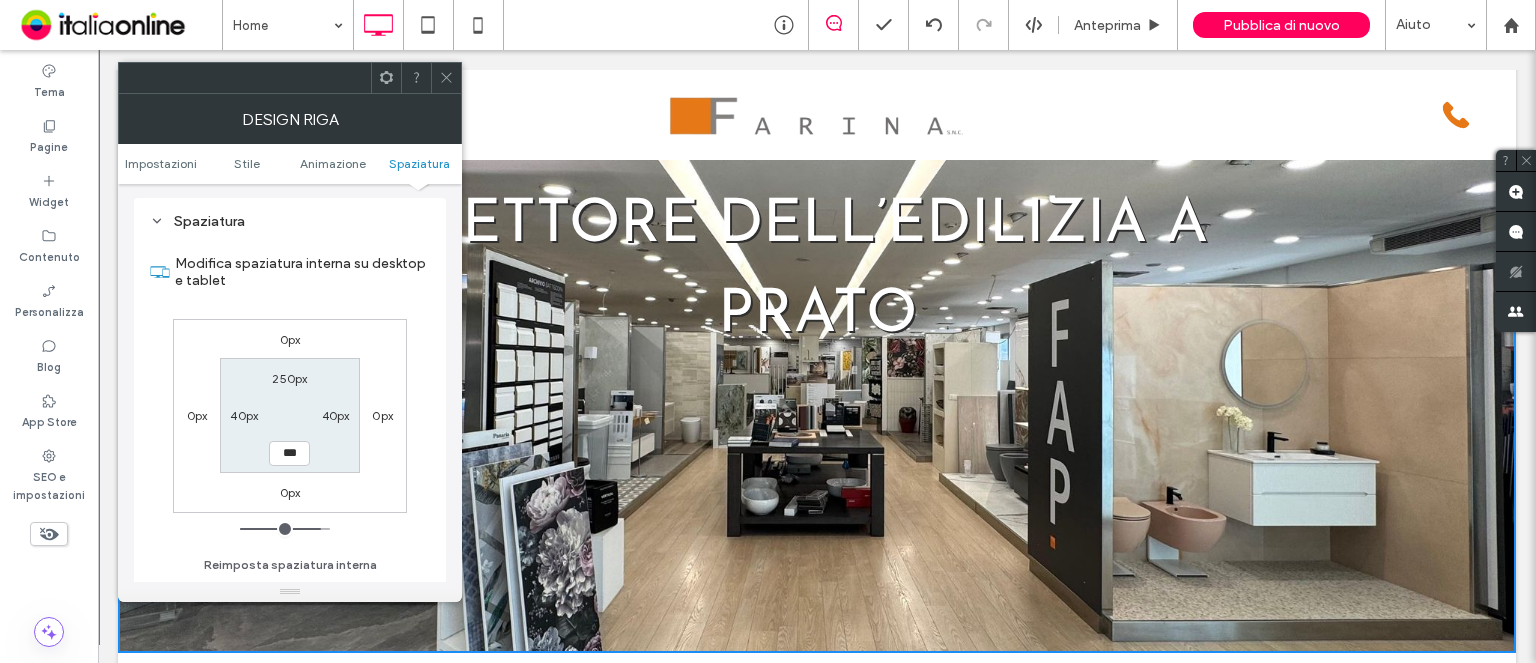 type on "***" 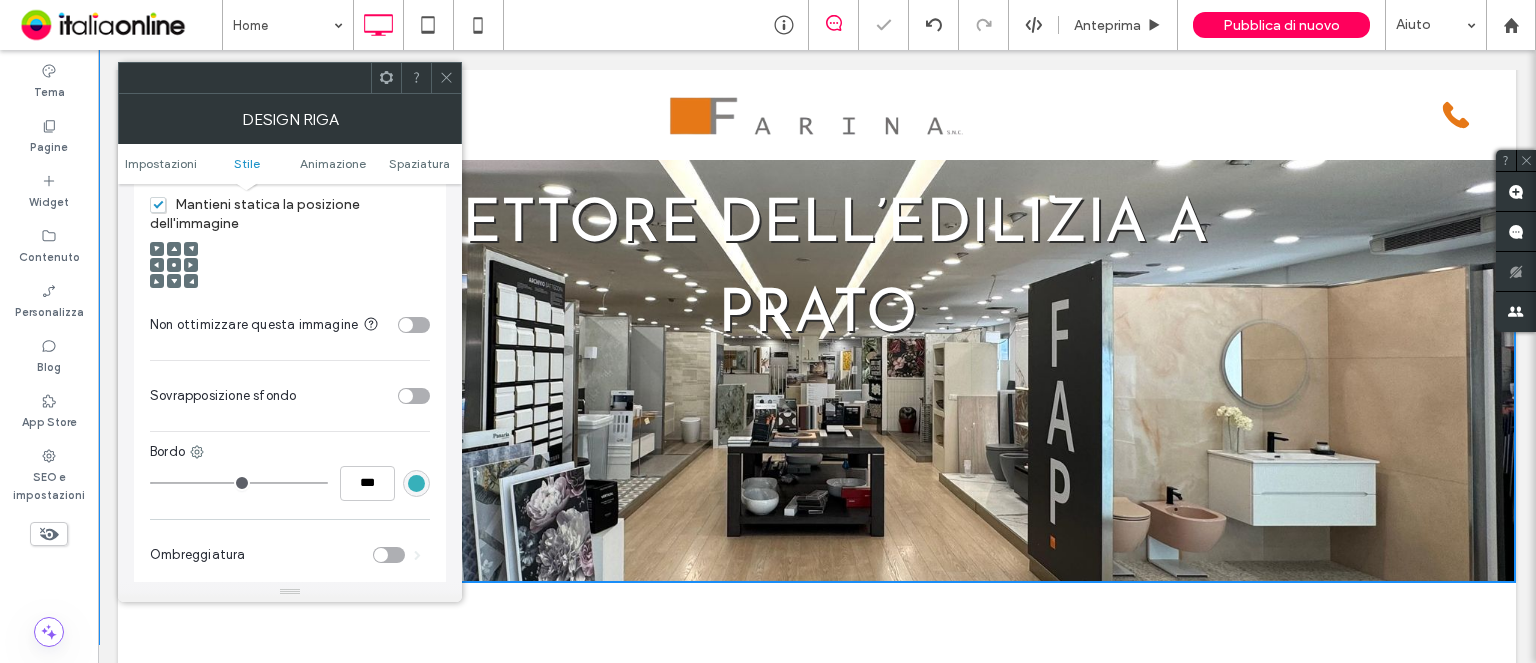 scroll, scrollTop: 774, scrollLeft: 0, axis: vertical 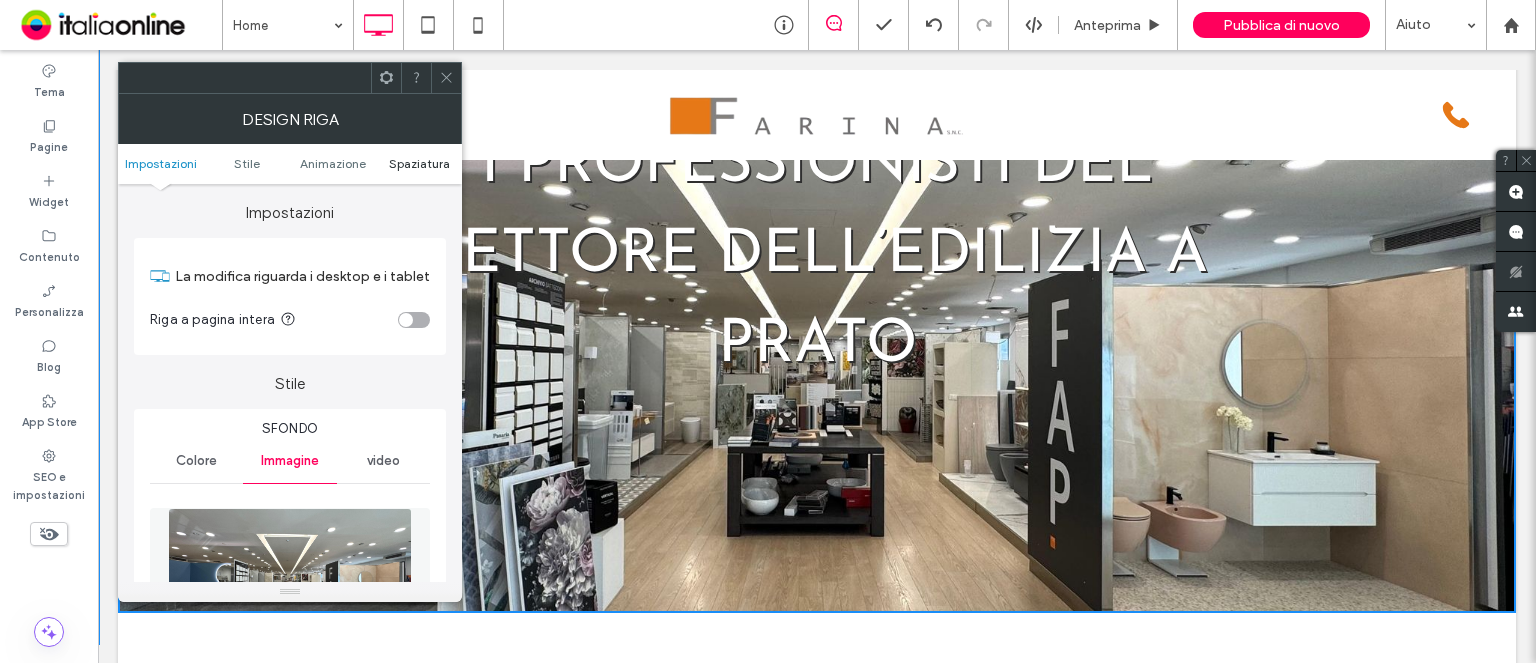 click on "Spaziatura" at bounding box center [419, 163] 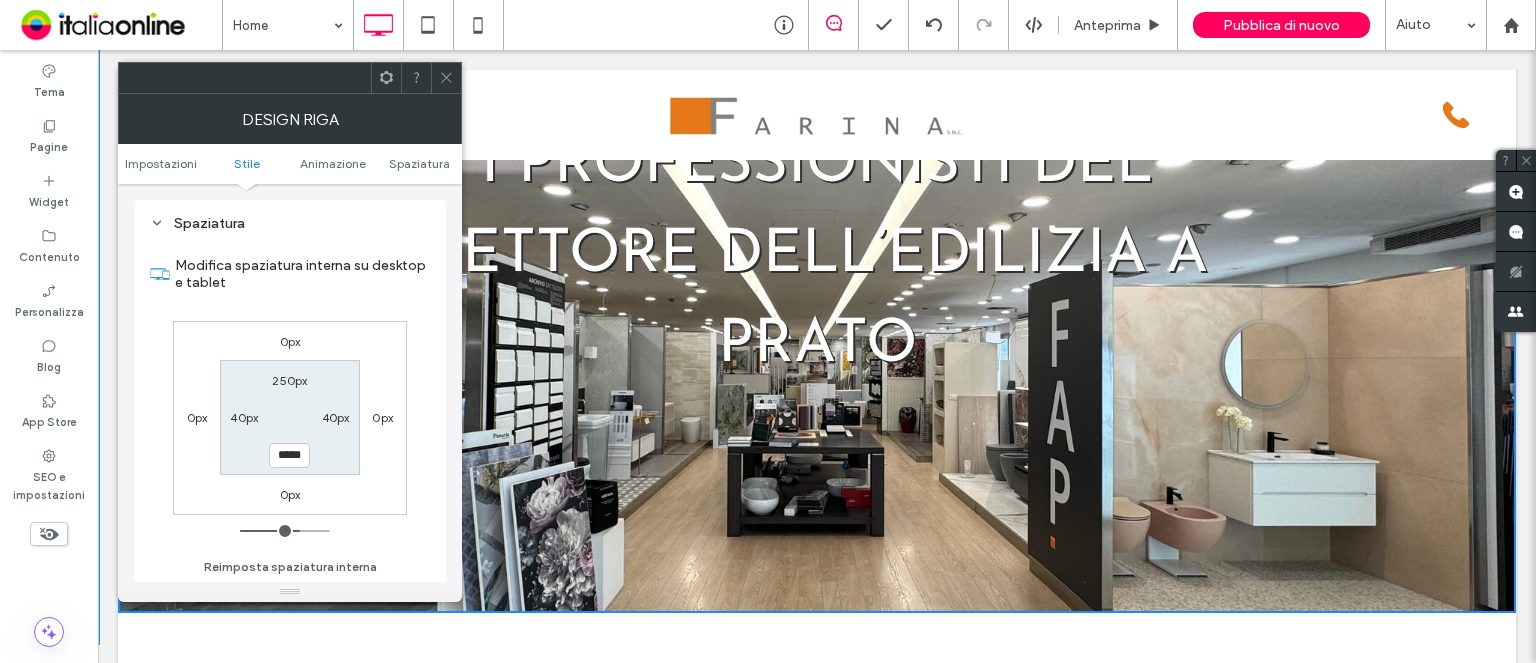 scroll, scrollTop: 1274, scrollLeft: 0, axis: vertical 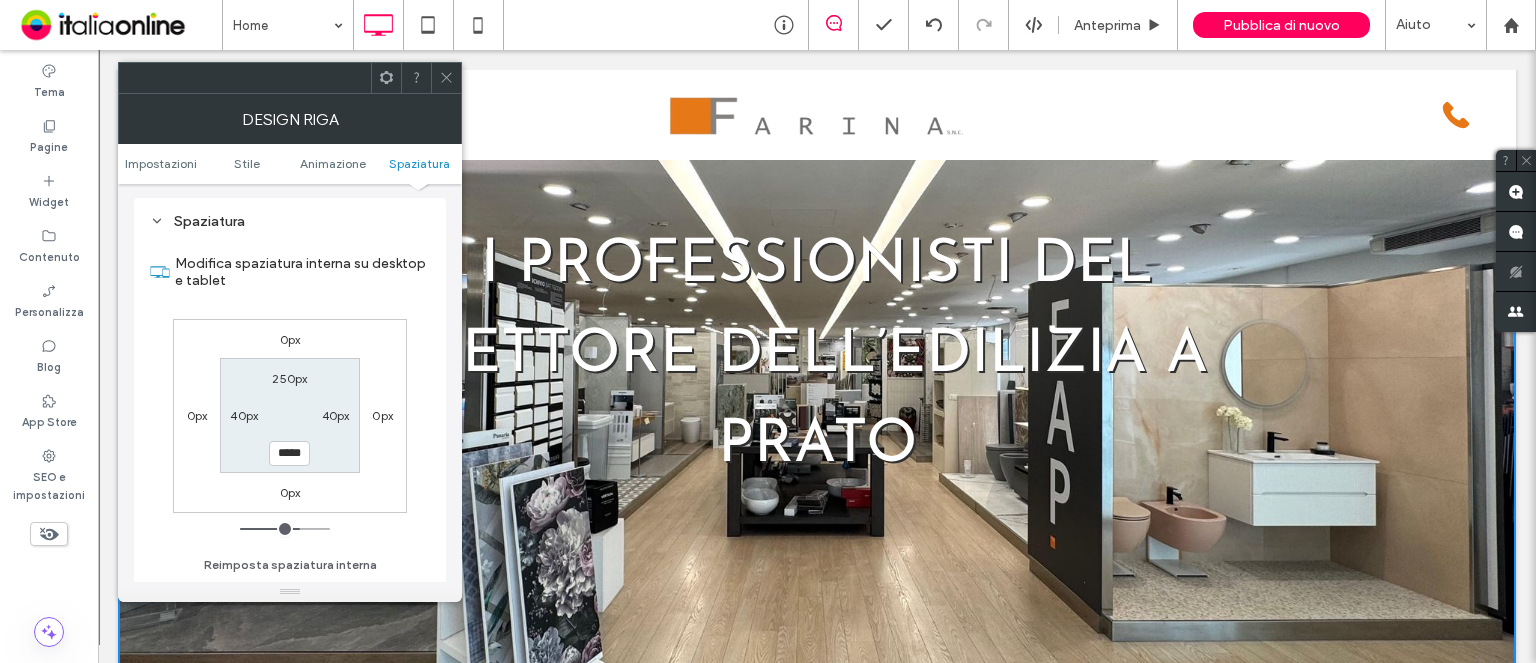 click 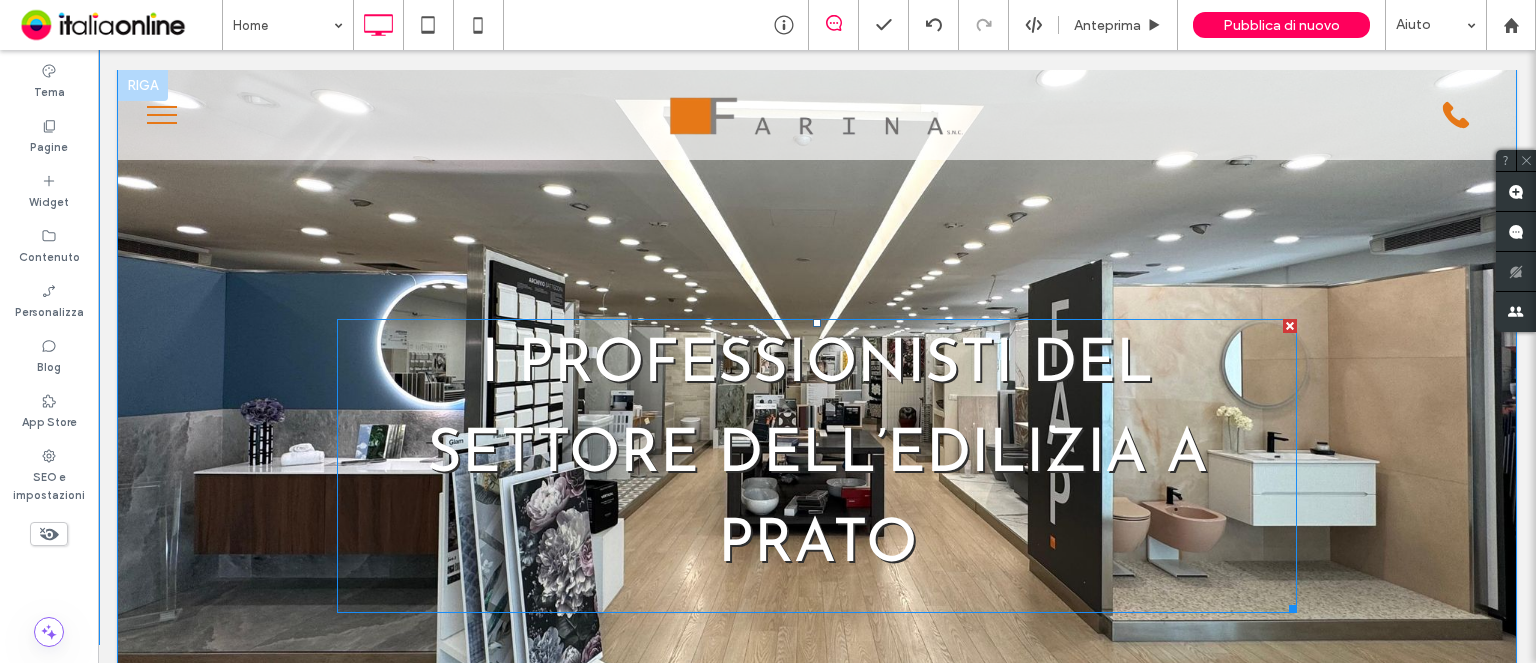 scroll, scrollTop: 200, scrollLeft: 0, axis: vertical 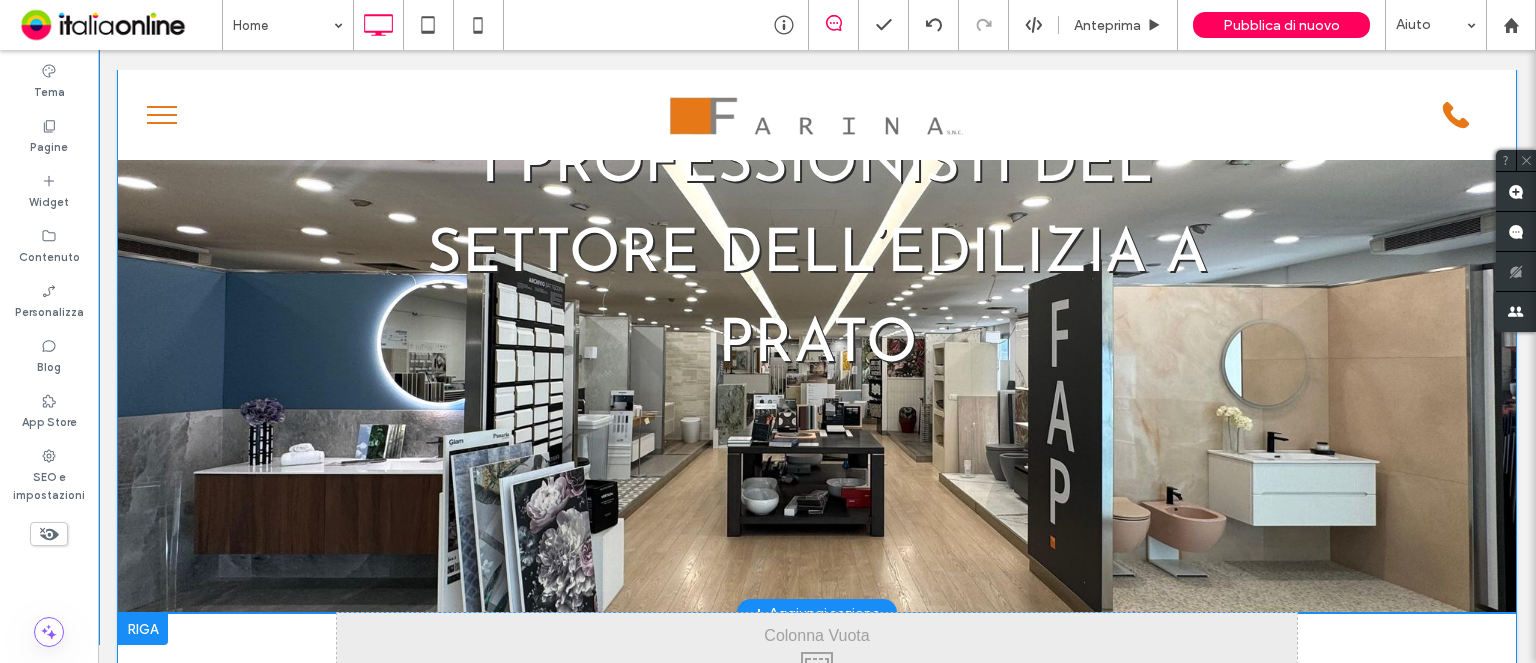 click on "I professionisti del settore dell’edilizia a Prato
Click To Paste
Riga + Aggiungi sezione" at bounding box center [817, 241] 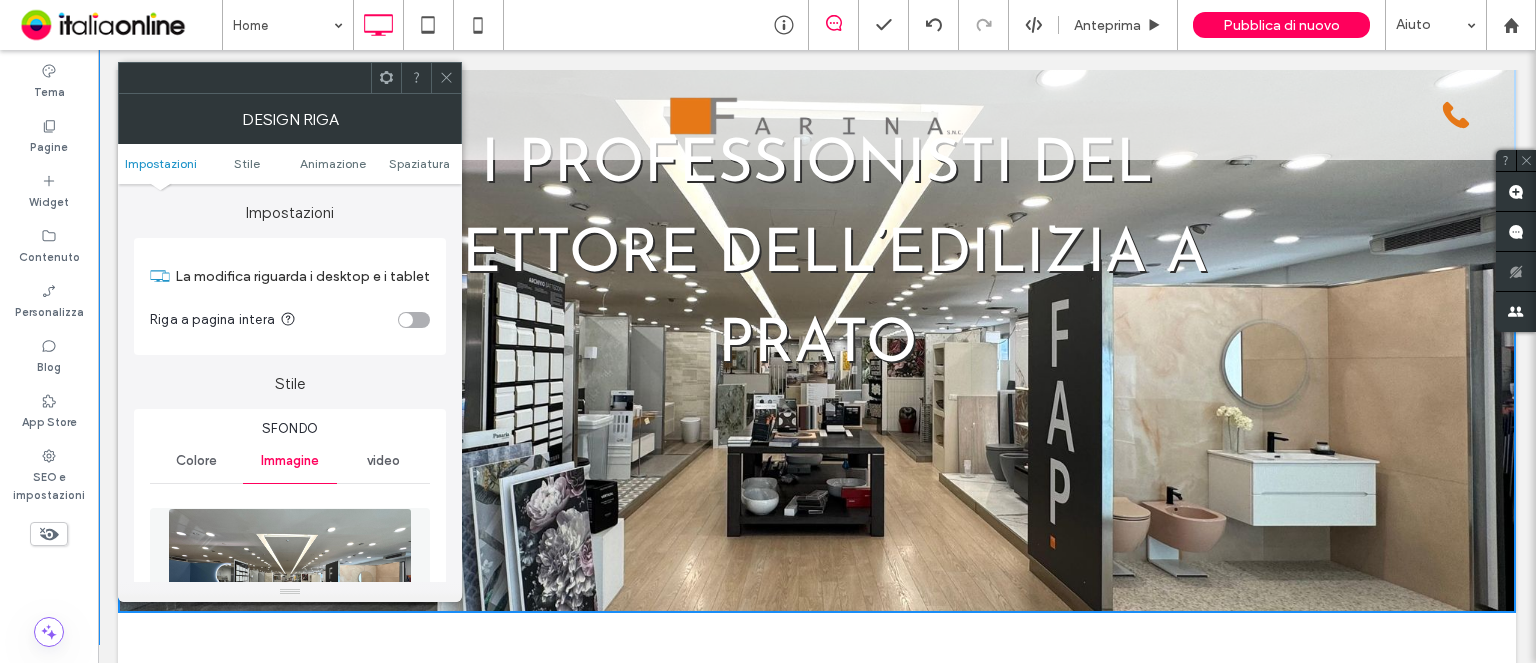 scroll, scrollTop: 0, scrollLeft: 0, axis: both 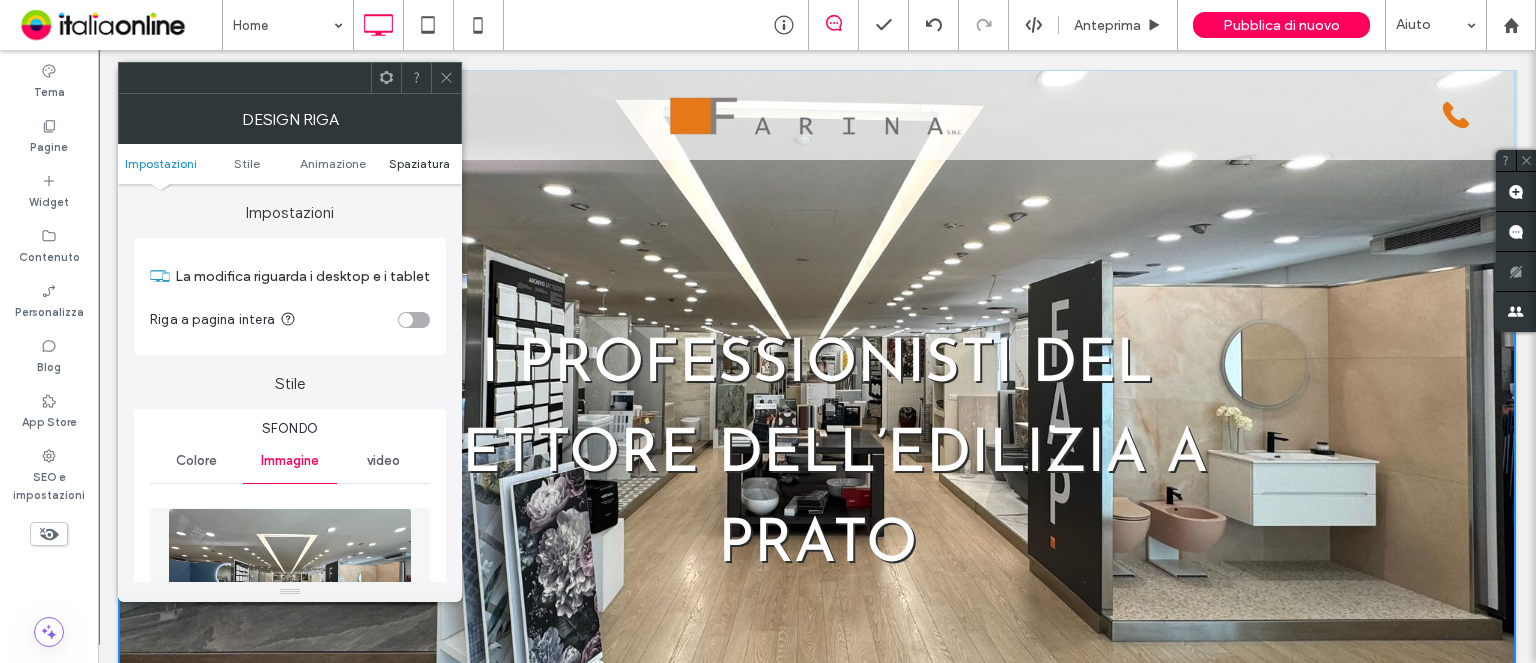 click on "Spaziatura" at bounding box center [419, 163] 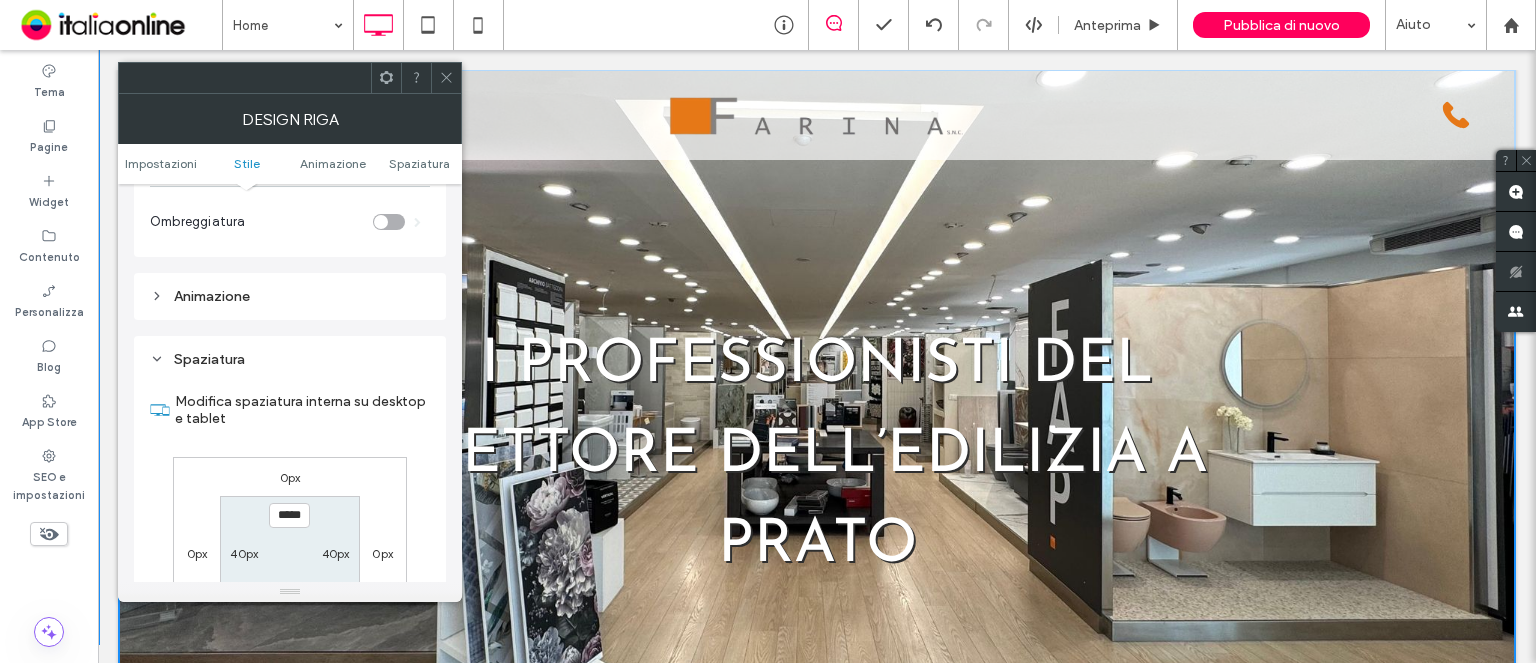 scroll, scrollTop: 1274, scrollLeft: 0, axis: vertical 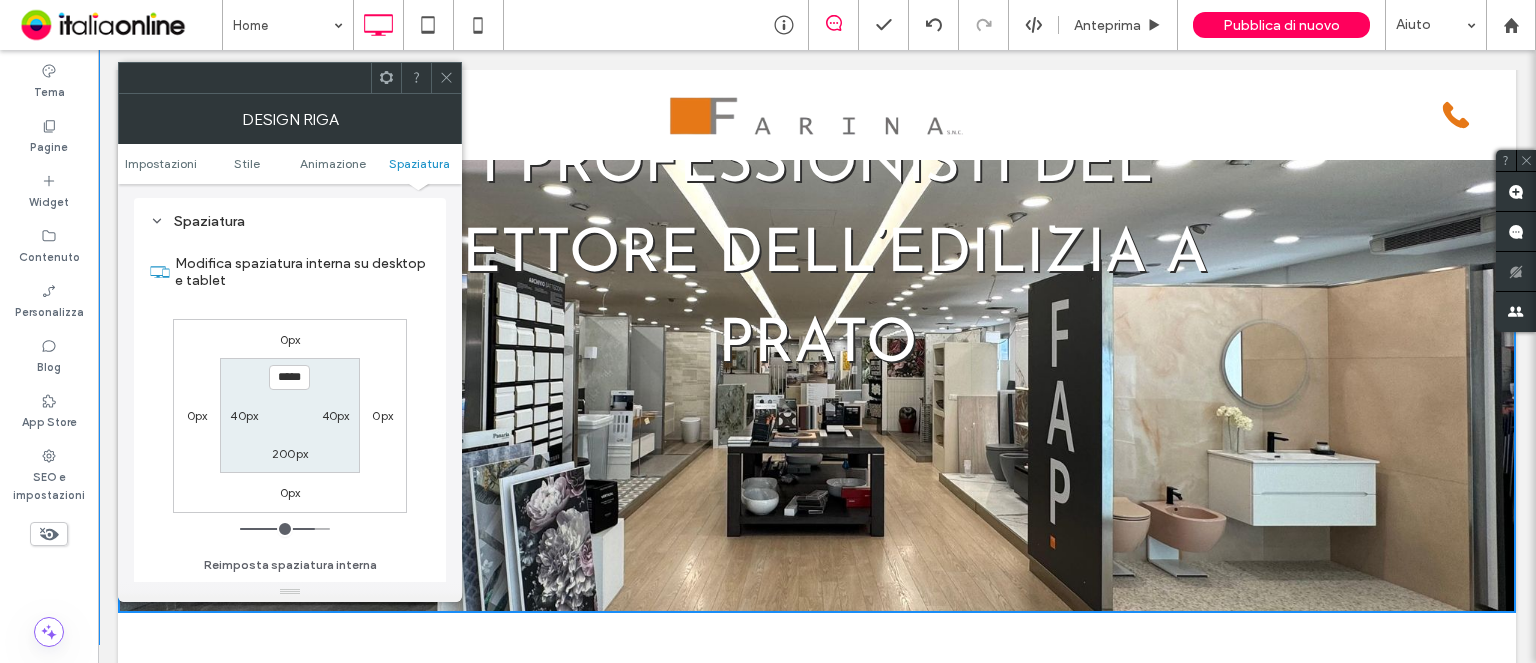 click on "***** 40px 200px 40px" at bounding box center [289, 415] 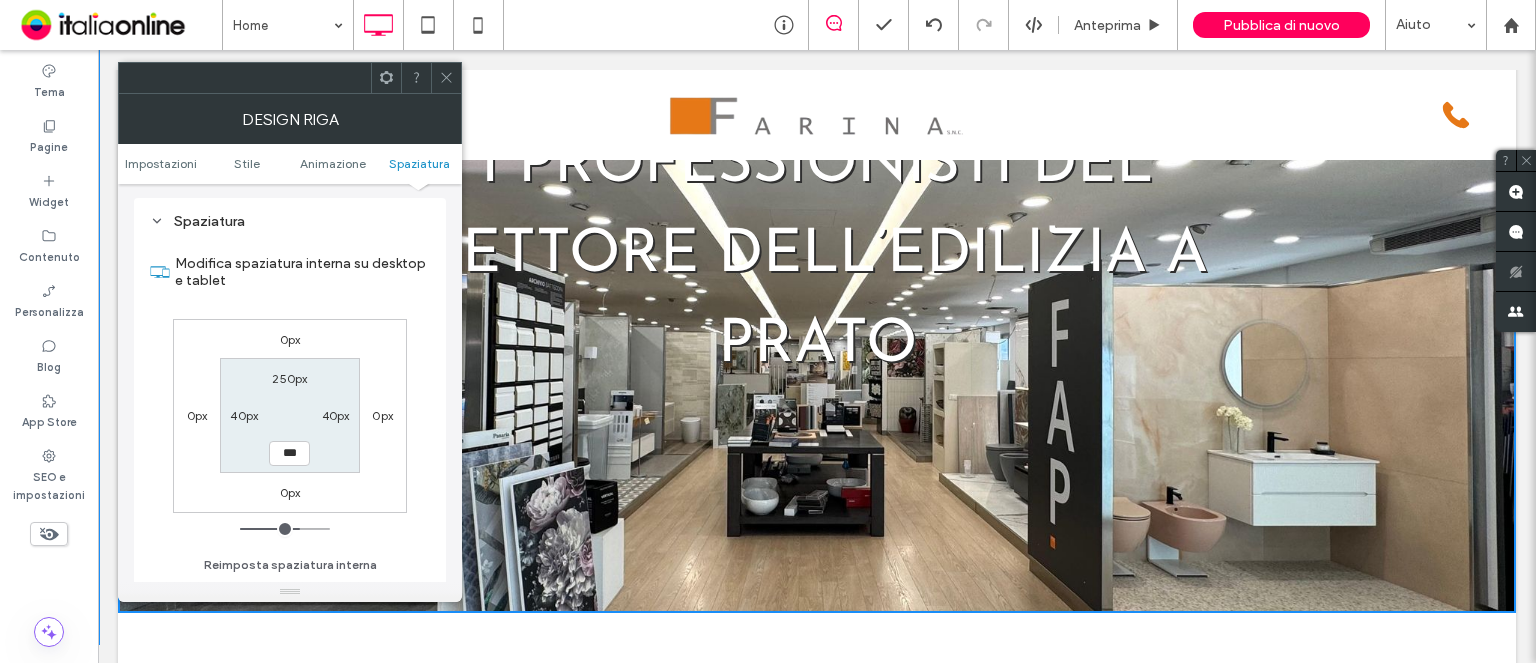 type on "***" 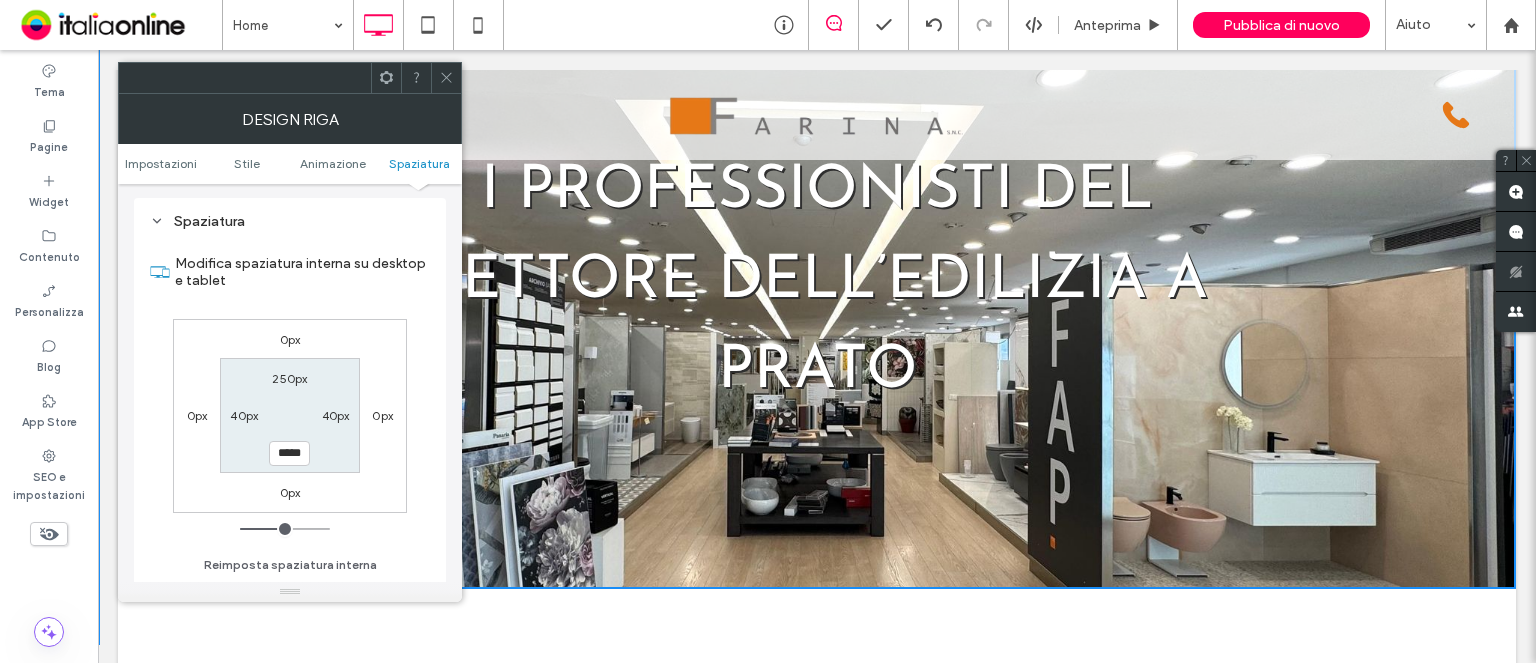 scroll, scrollTop: 0, scrollLeft: 0, axis: both 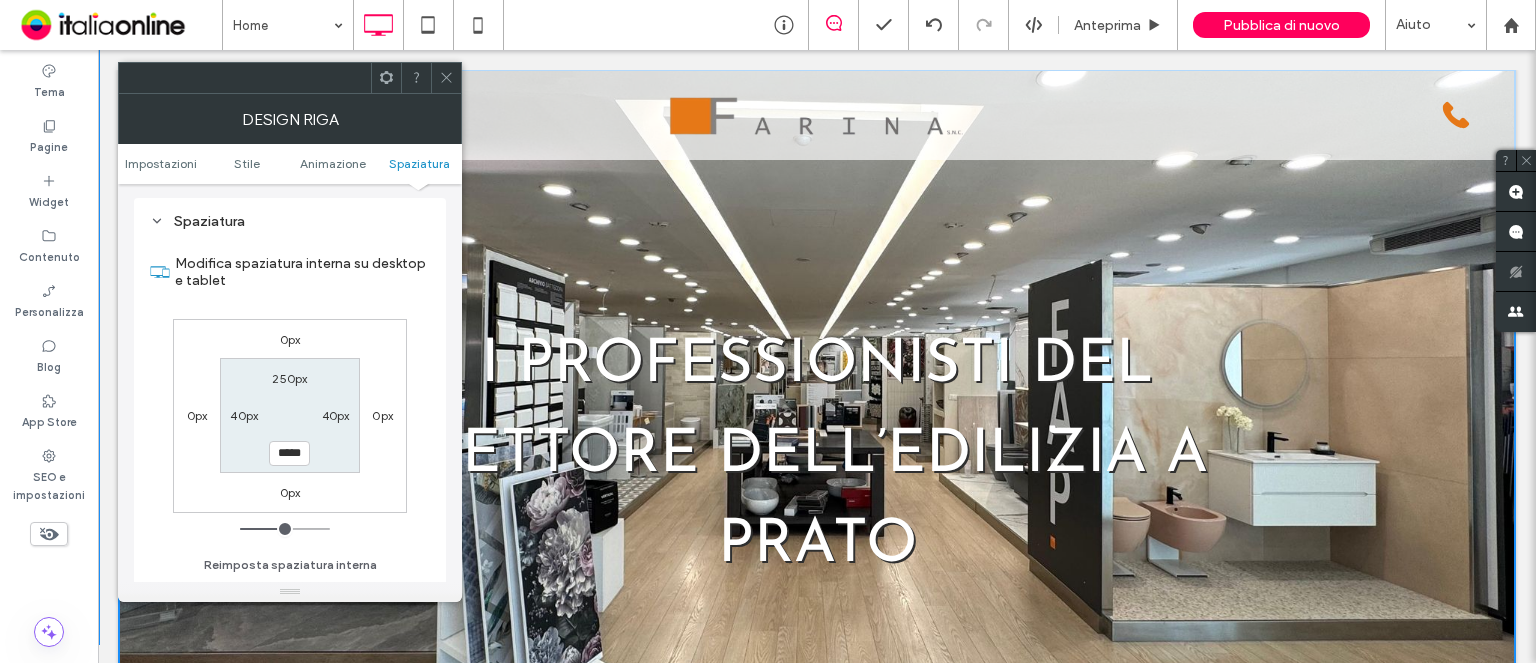 click on "250px" at bounding box center [289, 378] 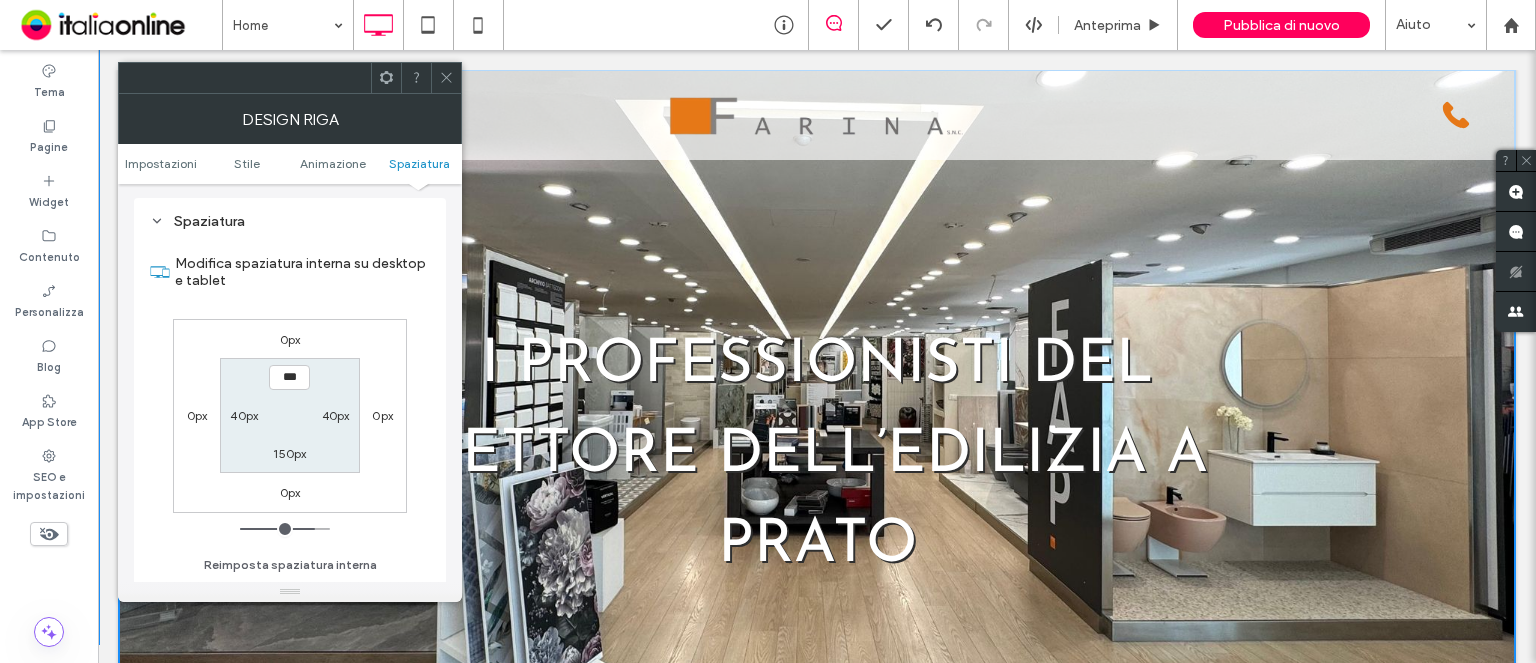 type on "***" 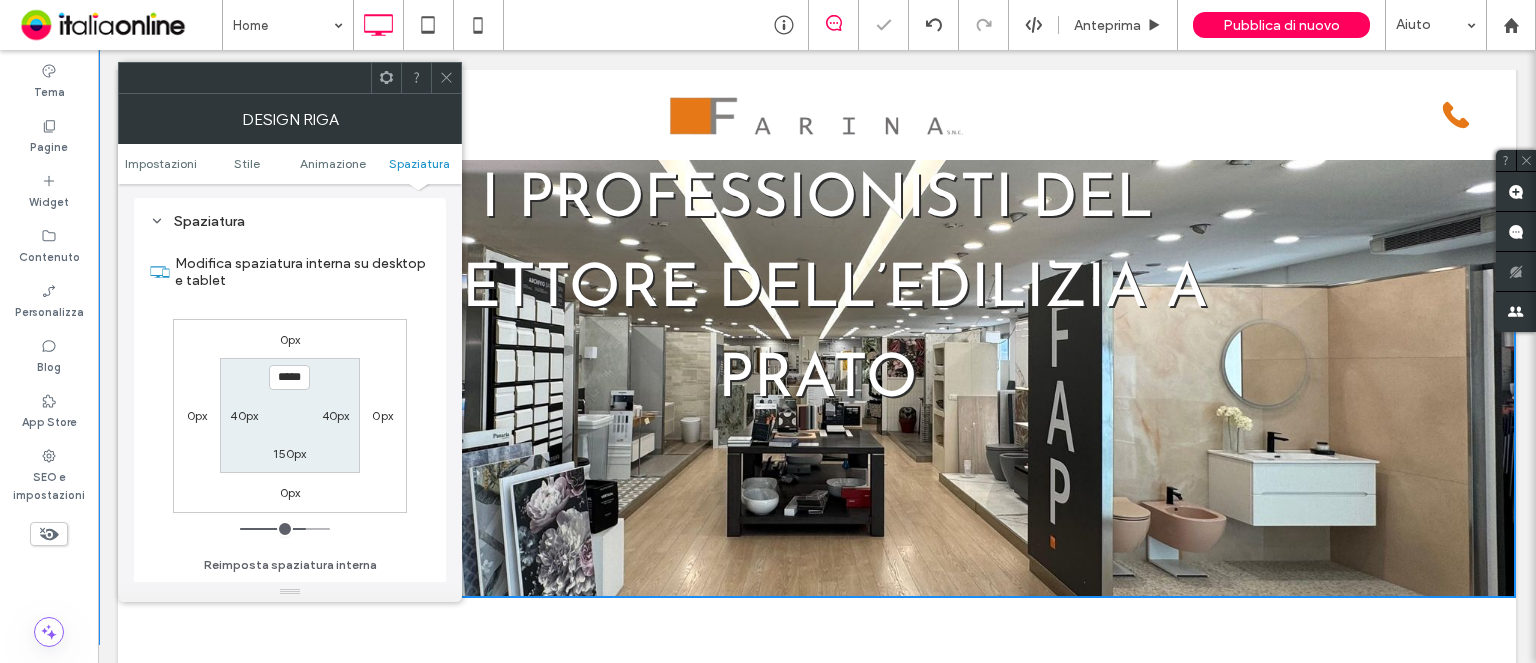 scroll, scrollTop: 136, scrollLeft: 0, axis: vertical 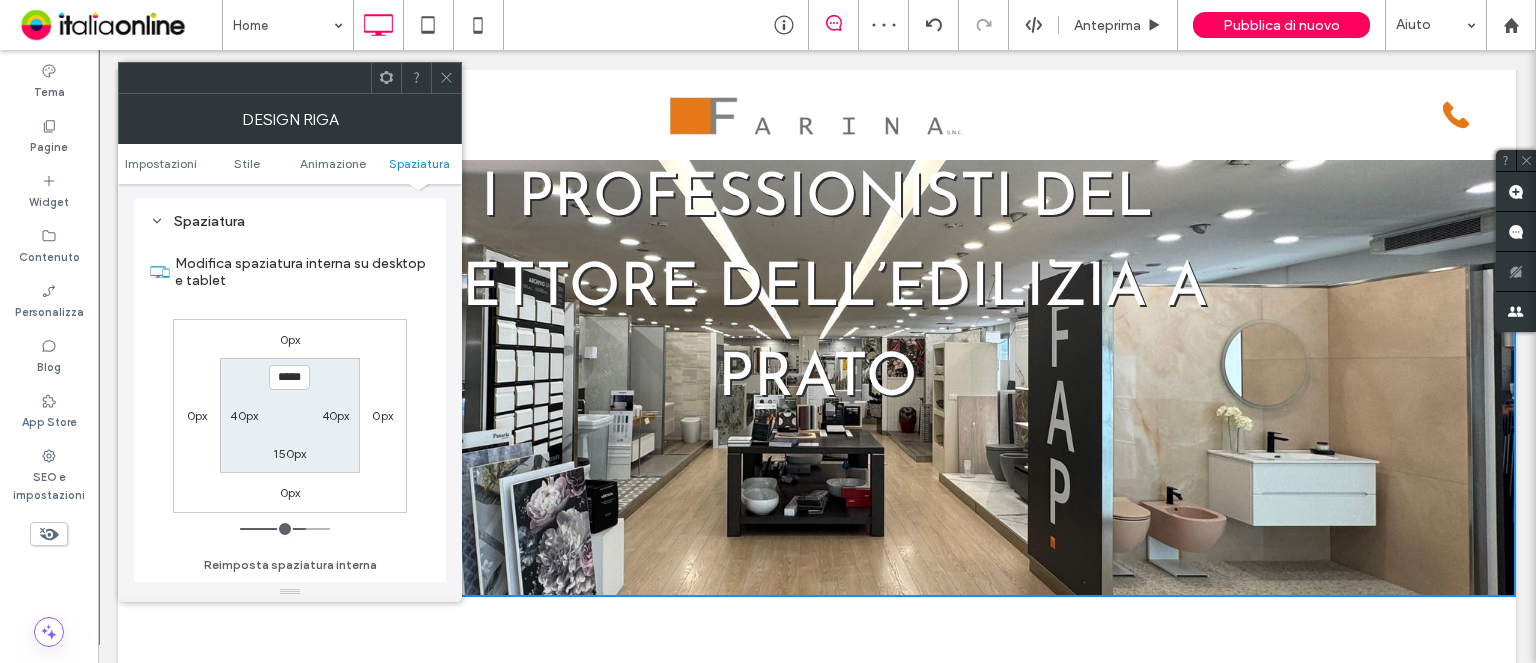 click on "150px" at bounding box center [289, 453] 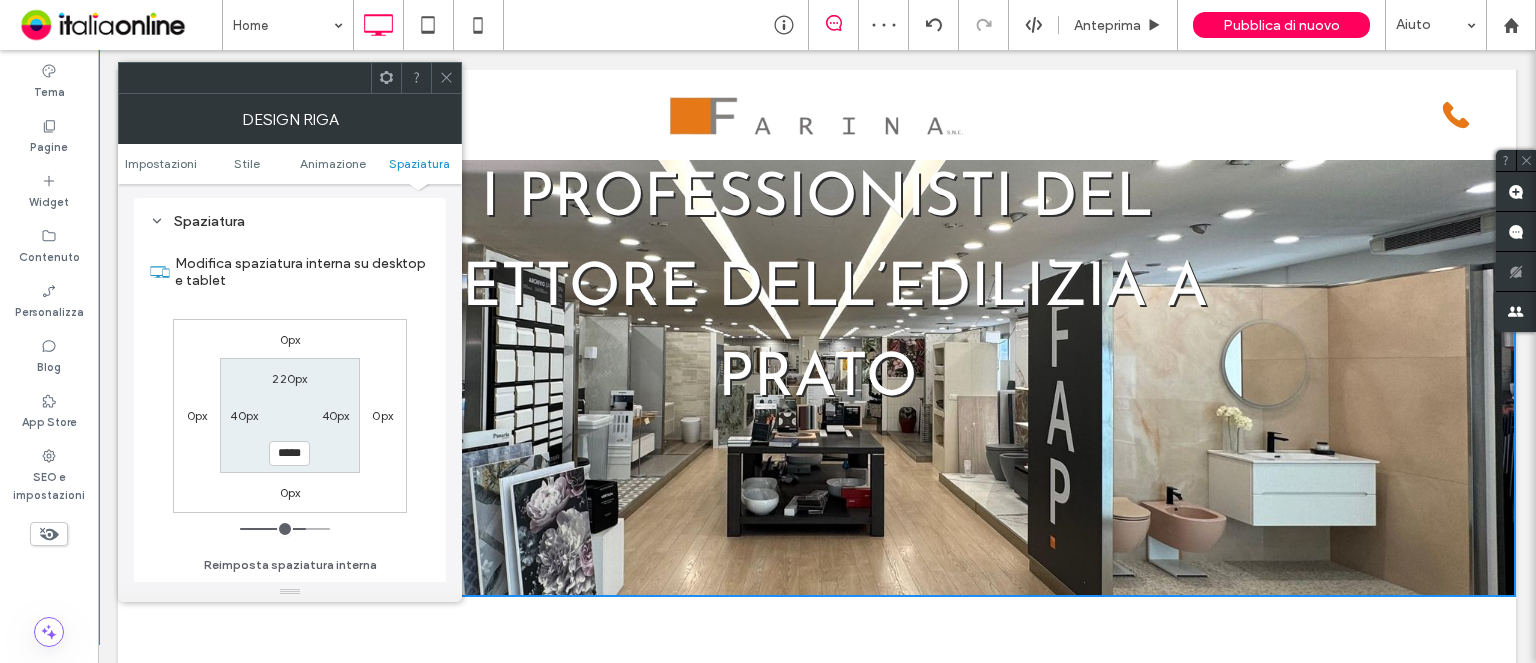 type on "***" 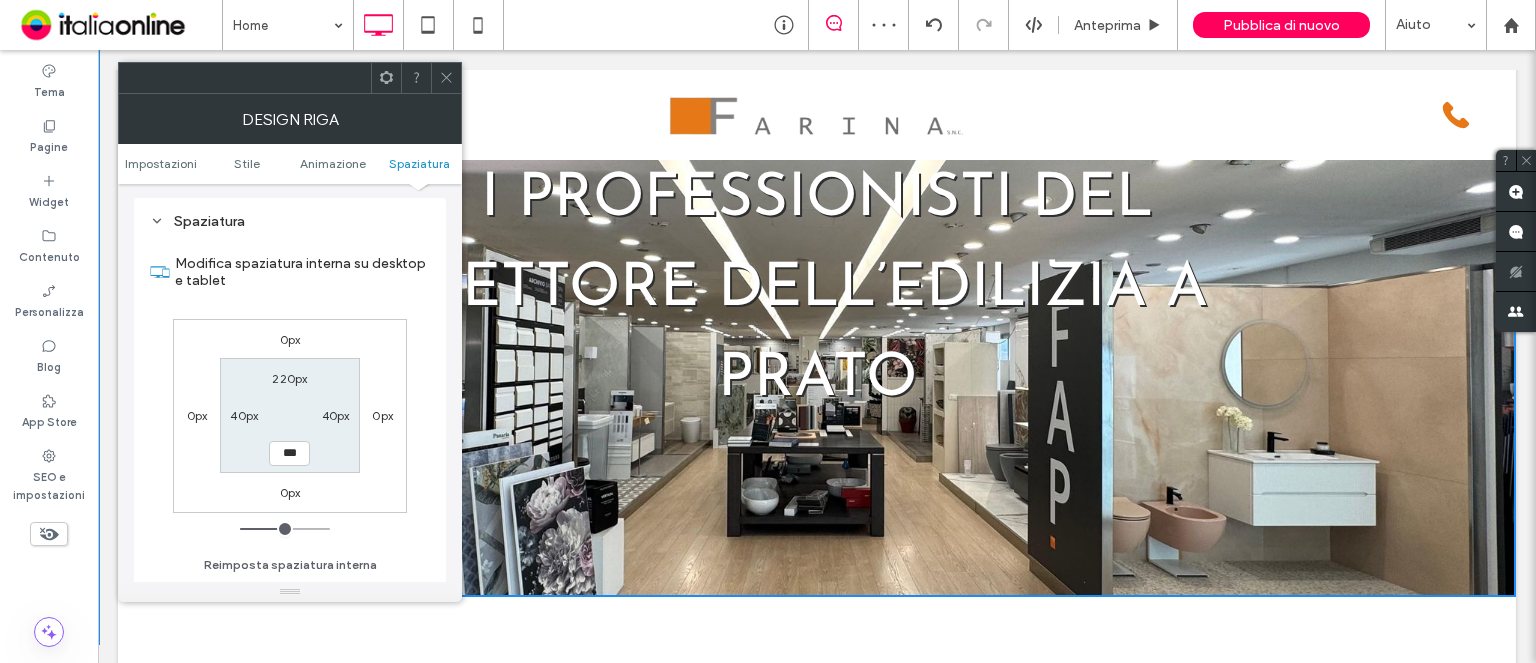 type on "***" 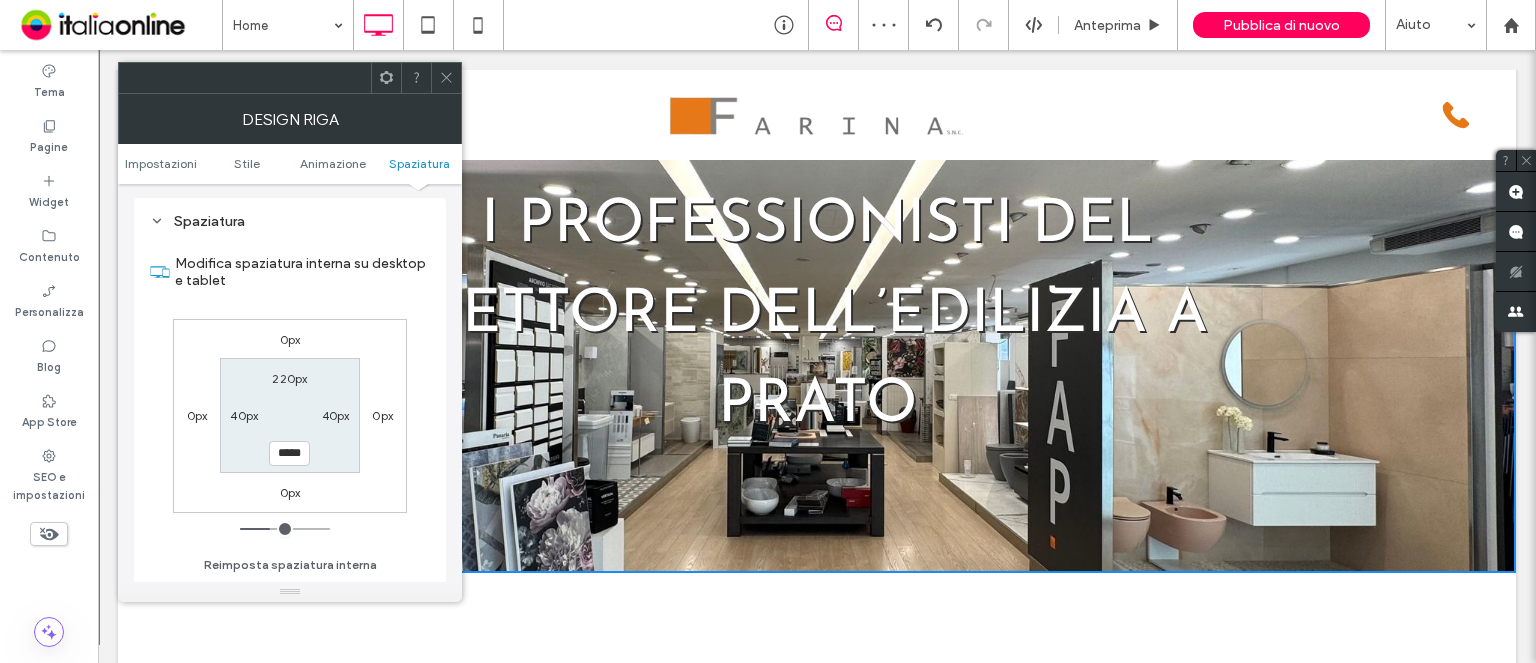 scroll, scrollTop: 0, scrollLeft: 0, axis: both 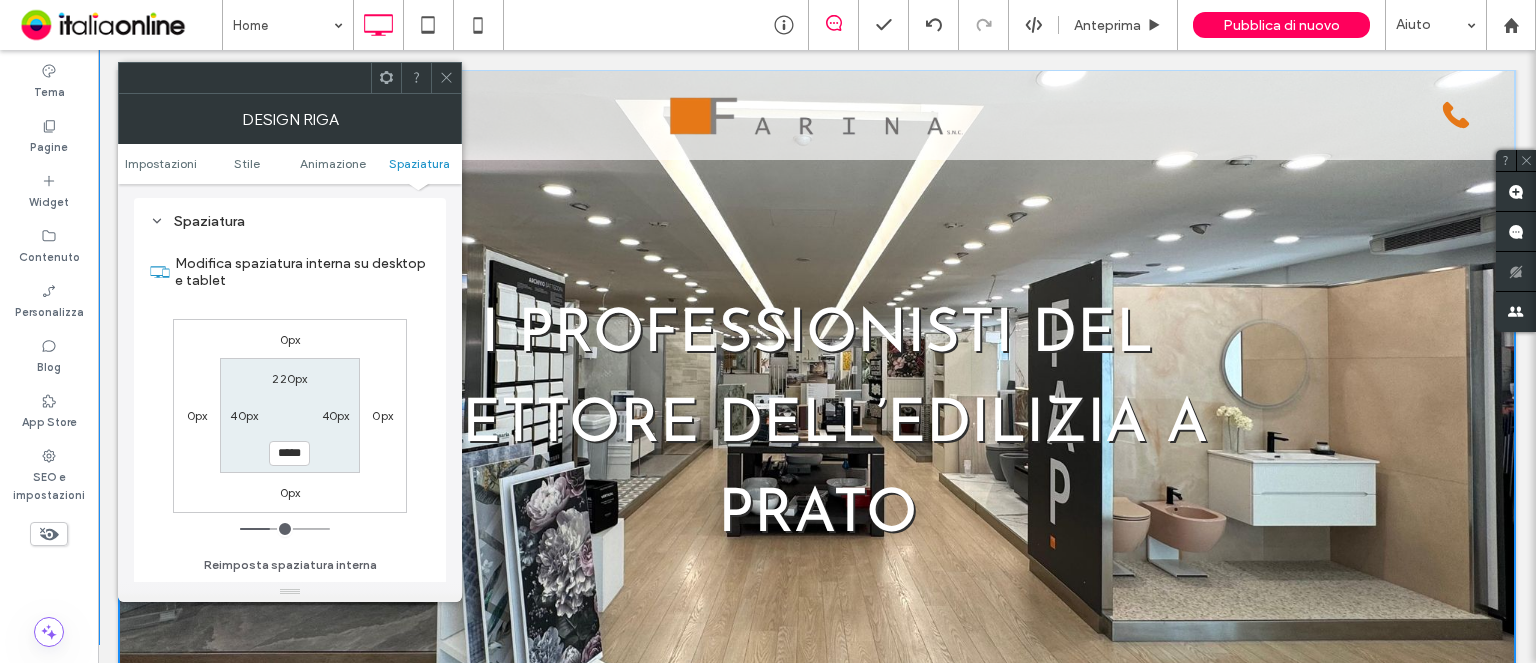 click at bounding box center [446, 78] 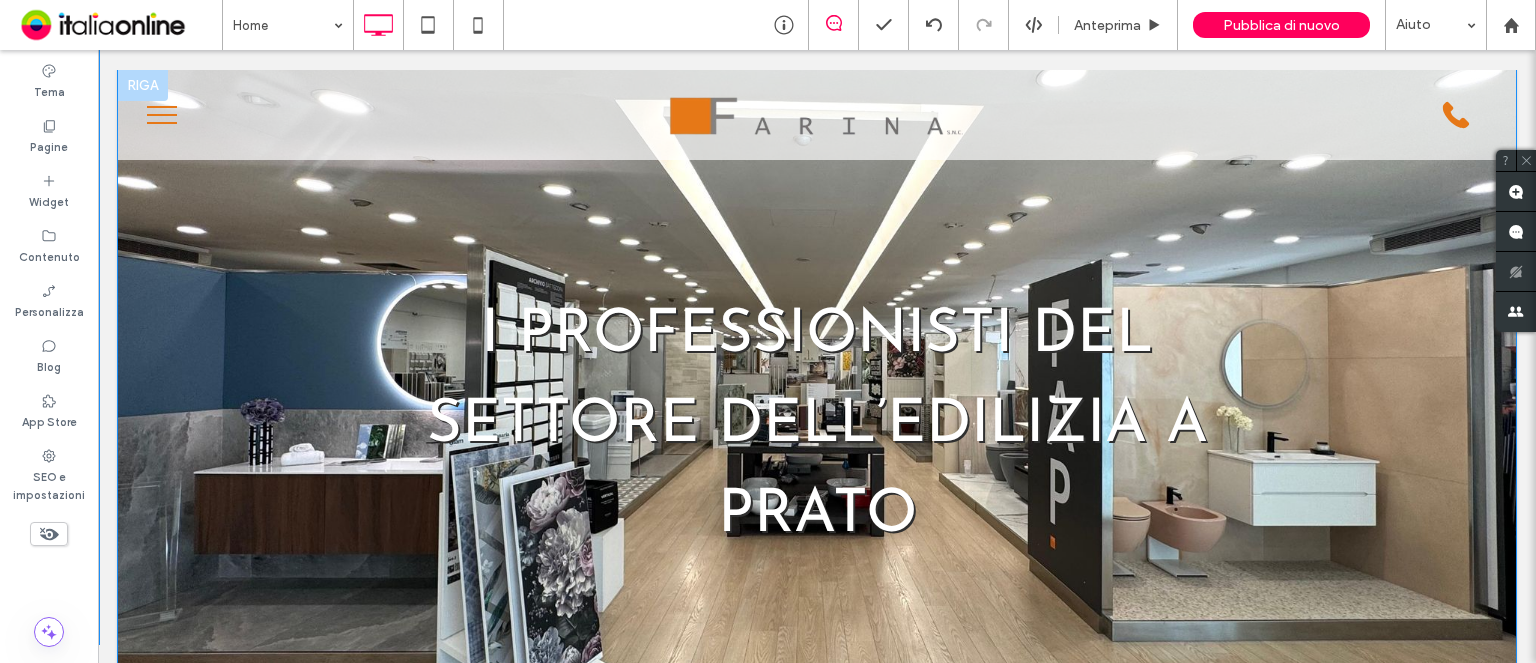 click on "I professionisti del settore dell’edilizia a Prato
Click To Paste
Riga + Aggiungi sezione" at bounding box center (817, 376) 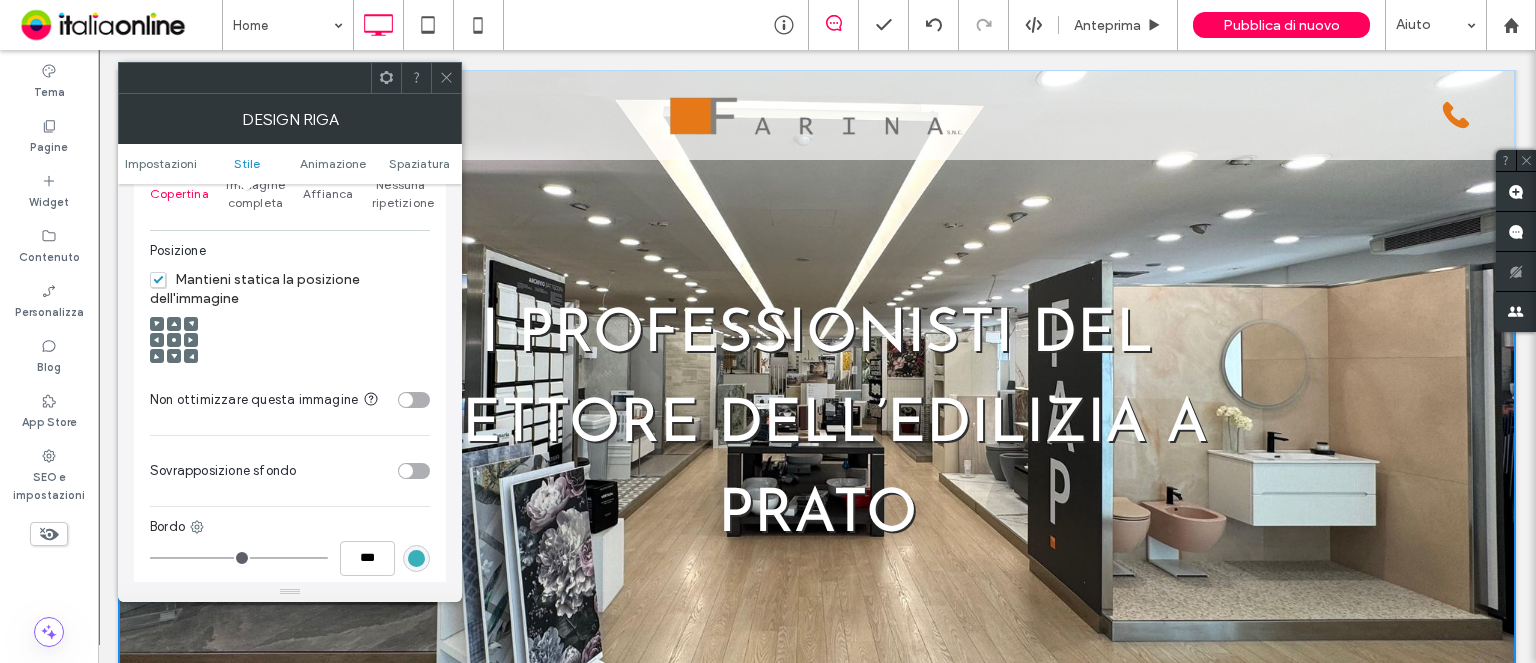 scroll, scrollTop: 900, scrollLeft: 0, axis: vertical 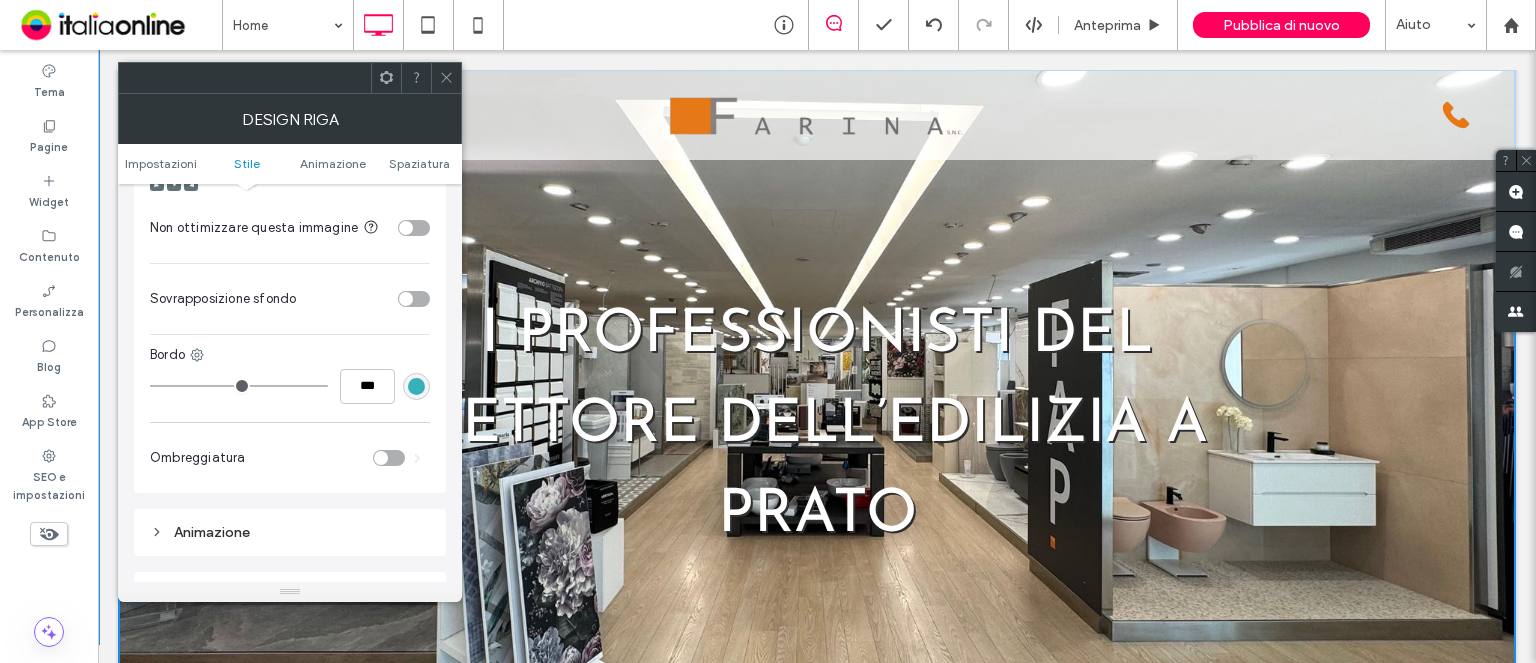 click at bounding box center (406, 299) 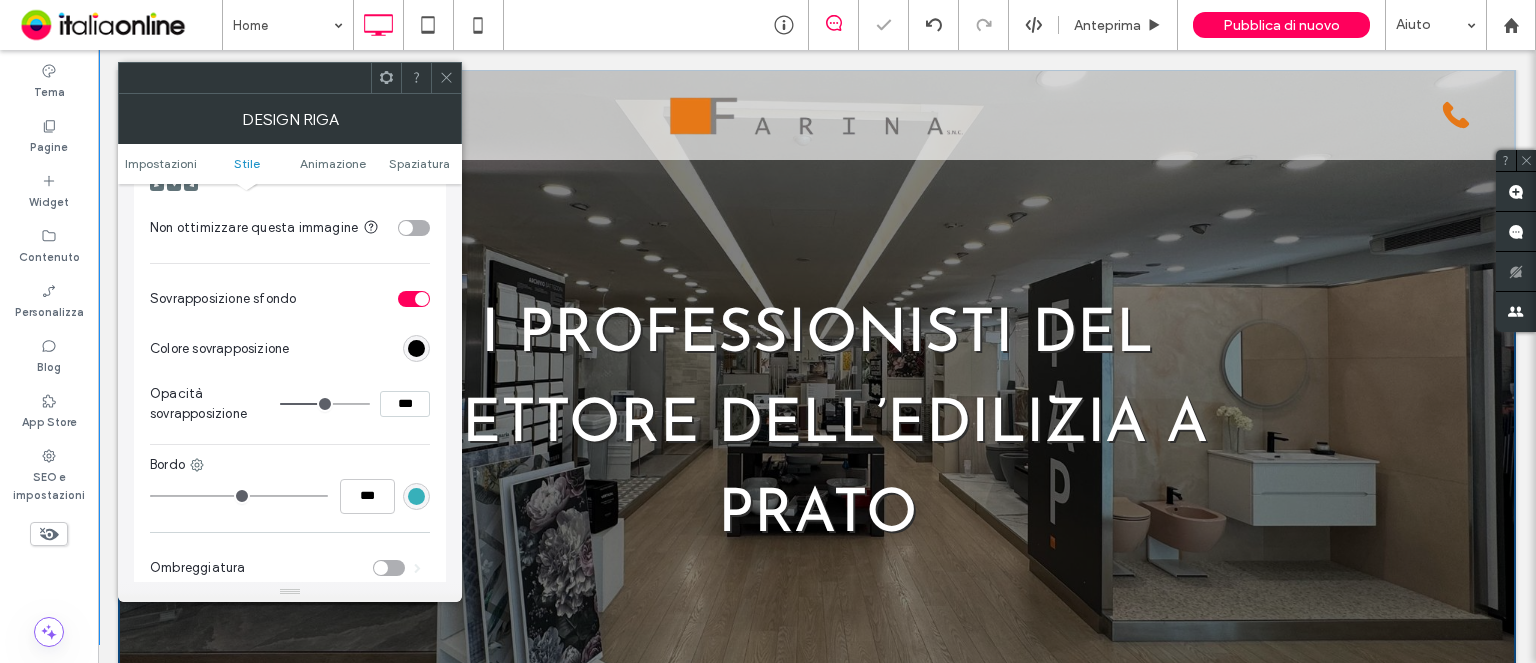 type on "**" 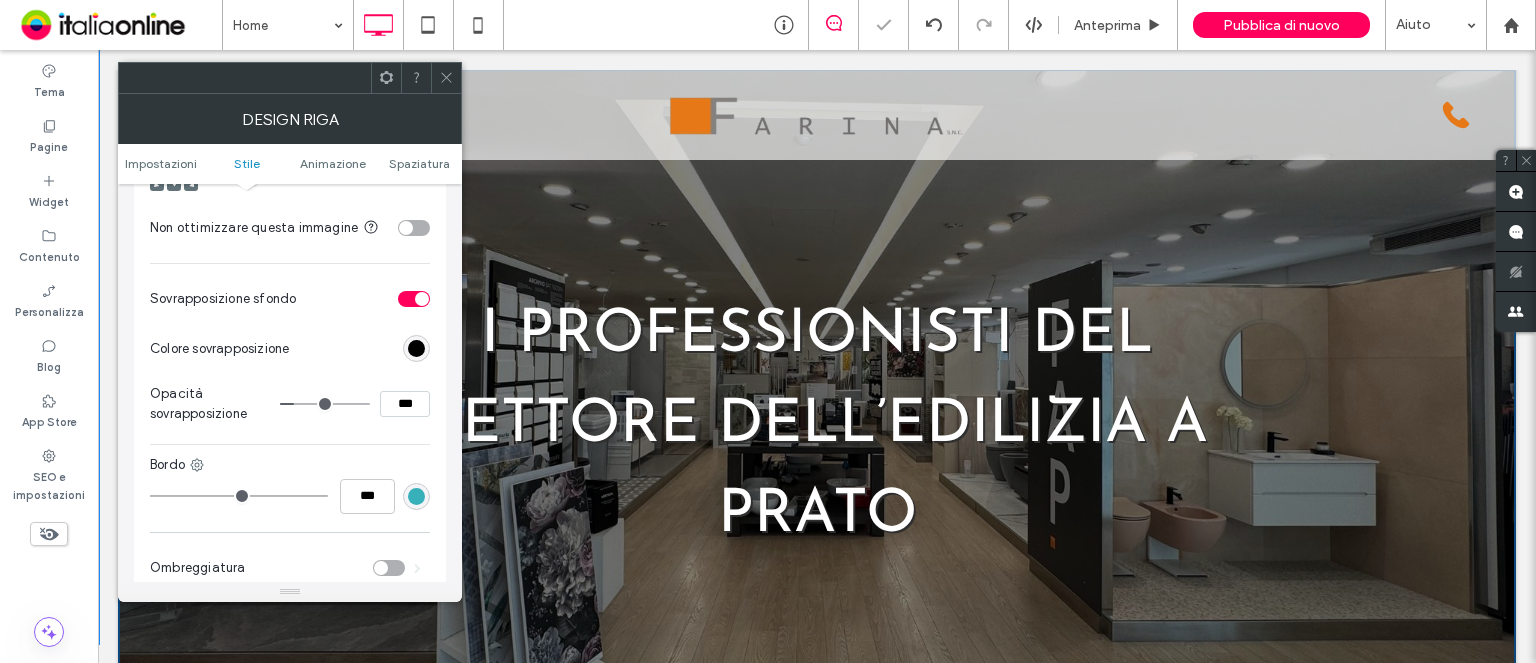 type on "**" 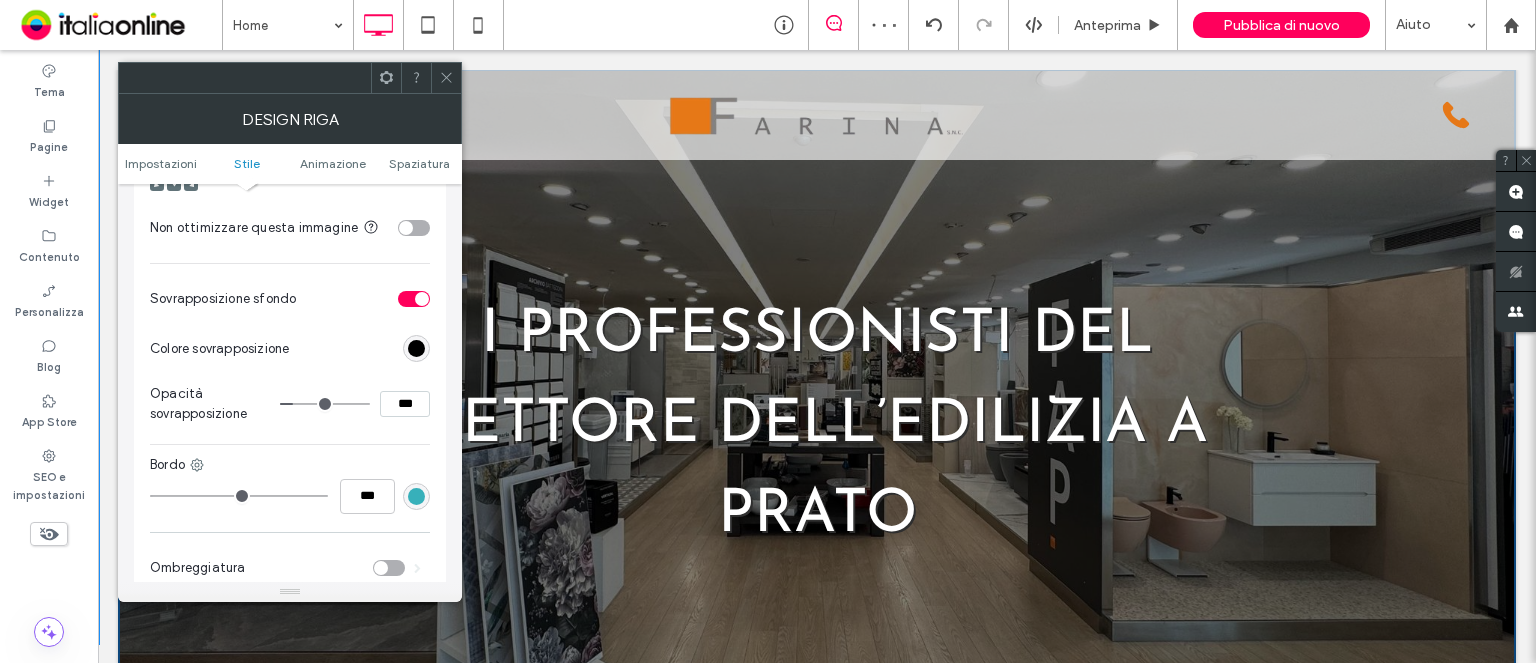 drag, startPoint x: 310, startPoint y: 406, endPoint x: 298, endPoint y: 406, distance: 12 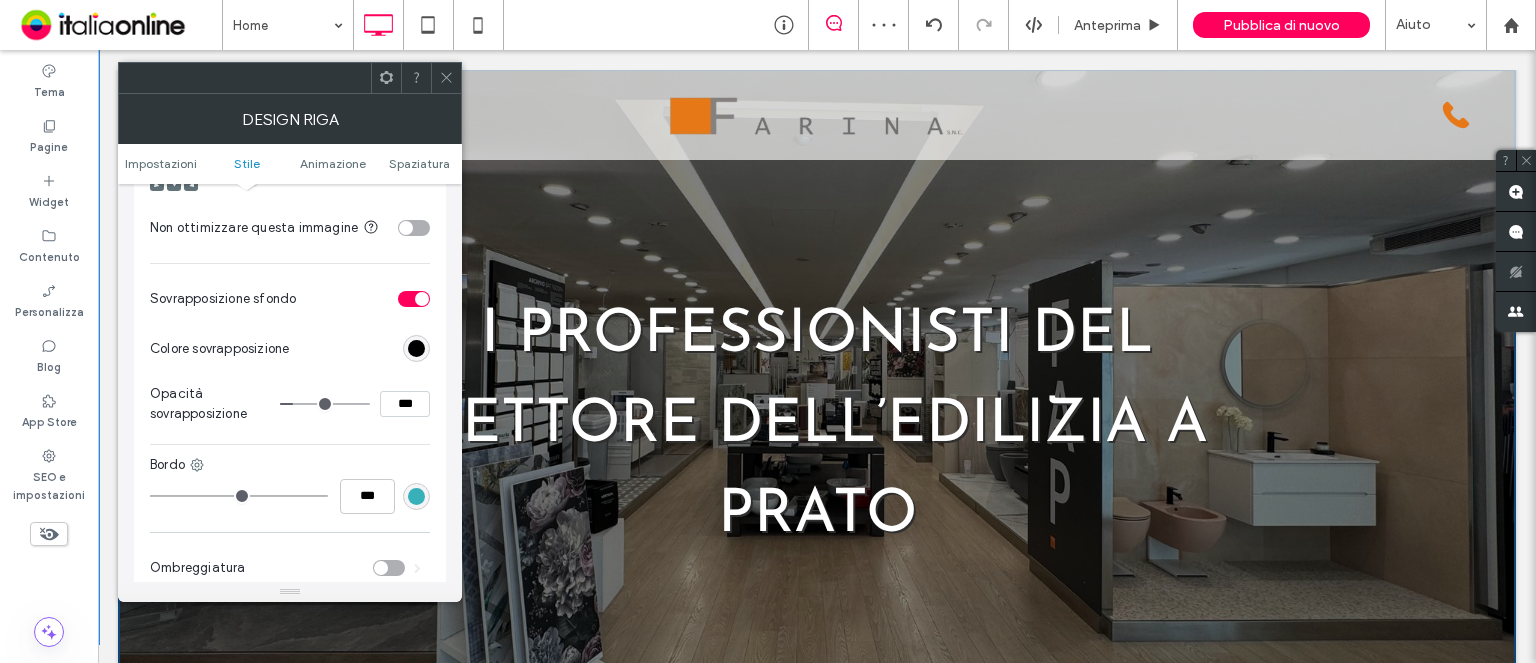 click at bounding box center (325, 404) 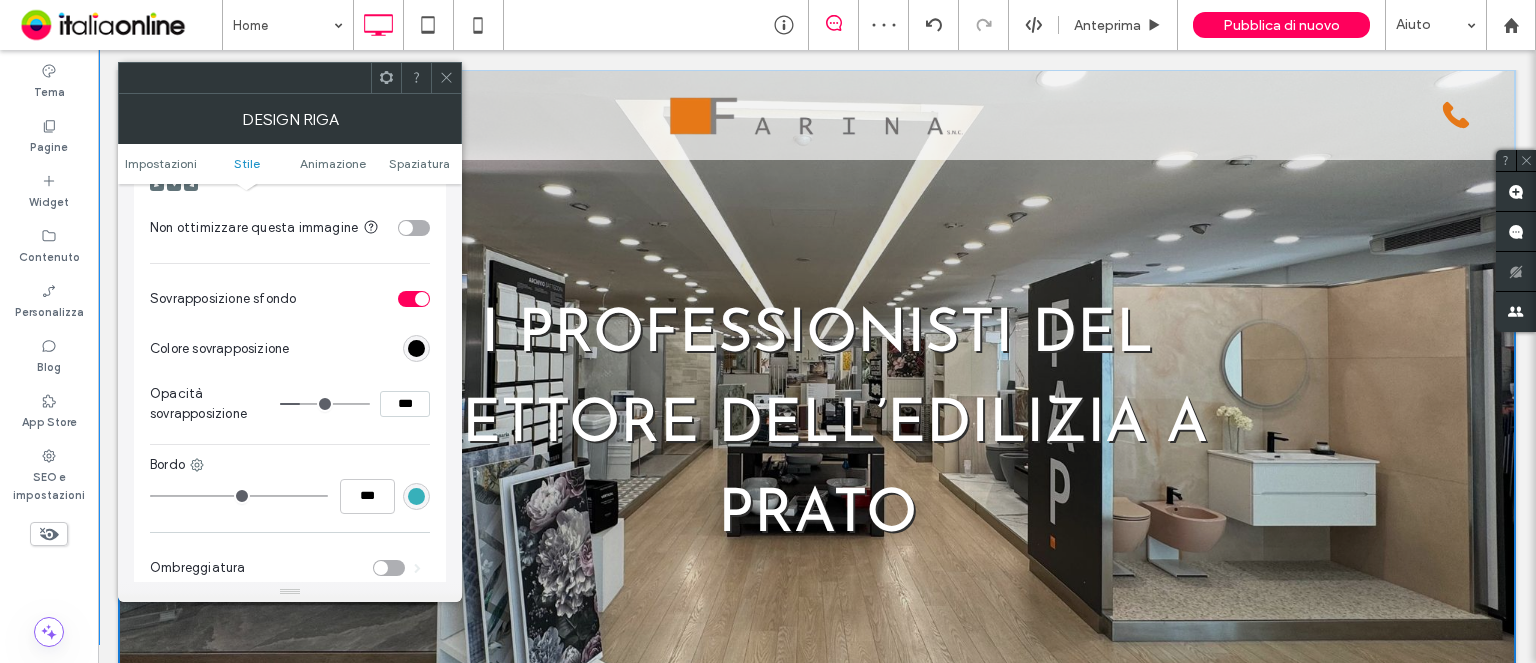 type on "**" 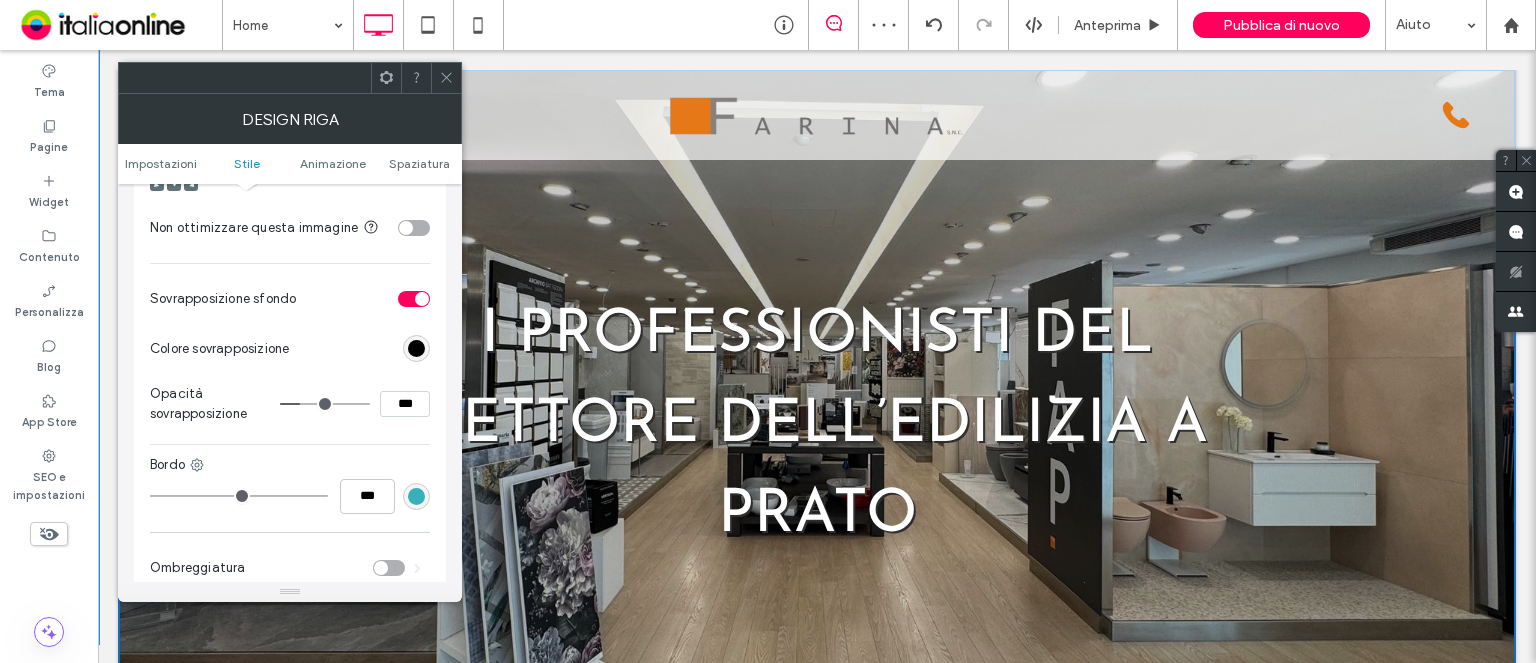 type on "**" 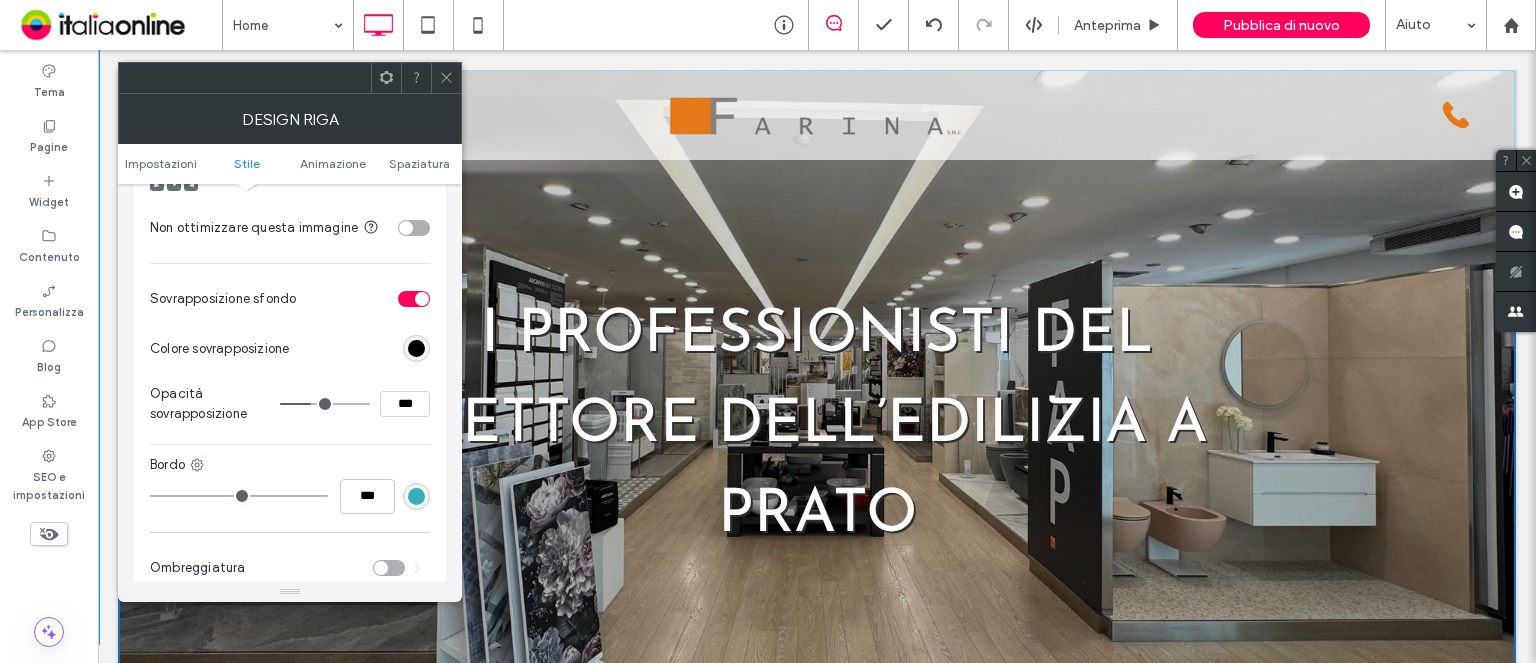 type on "**" 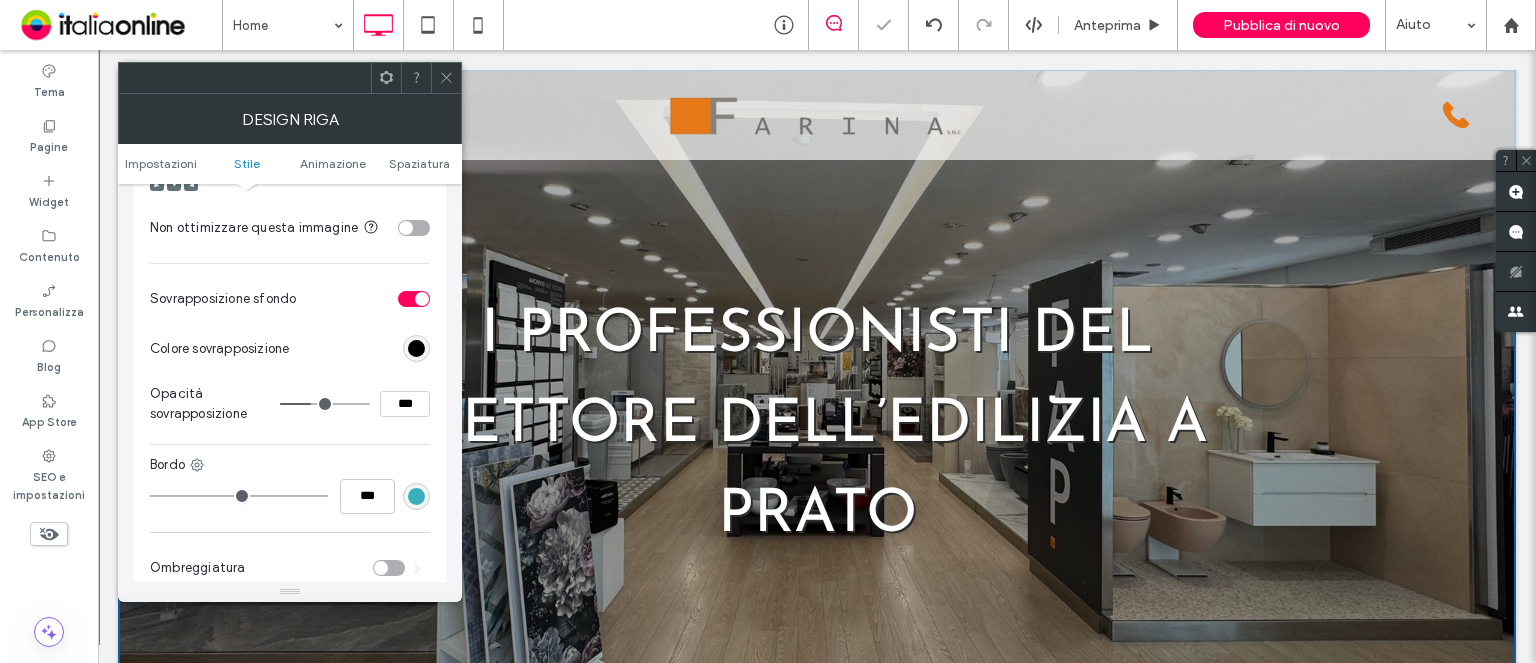 click on "***" at bounding box center [405, 404] 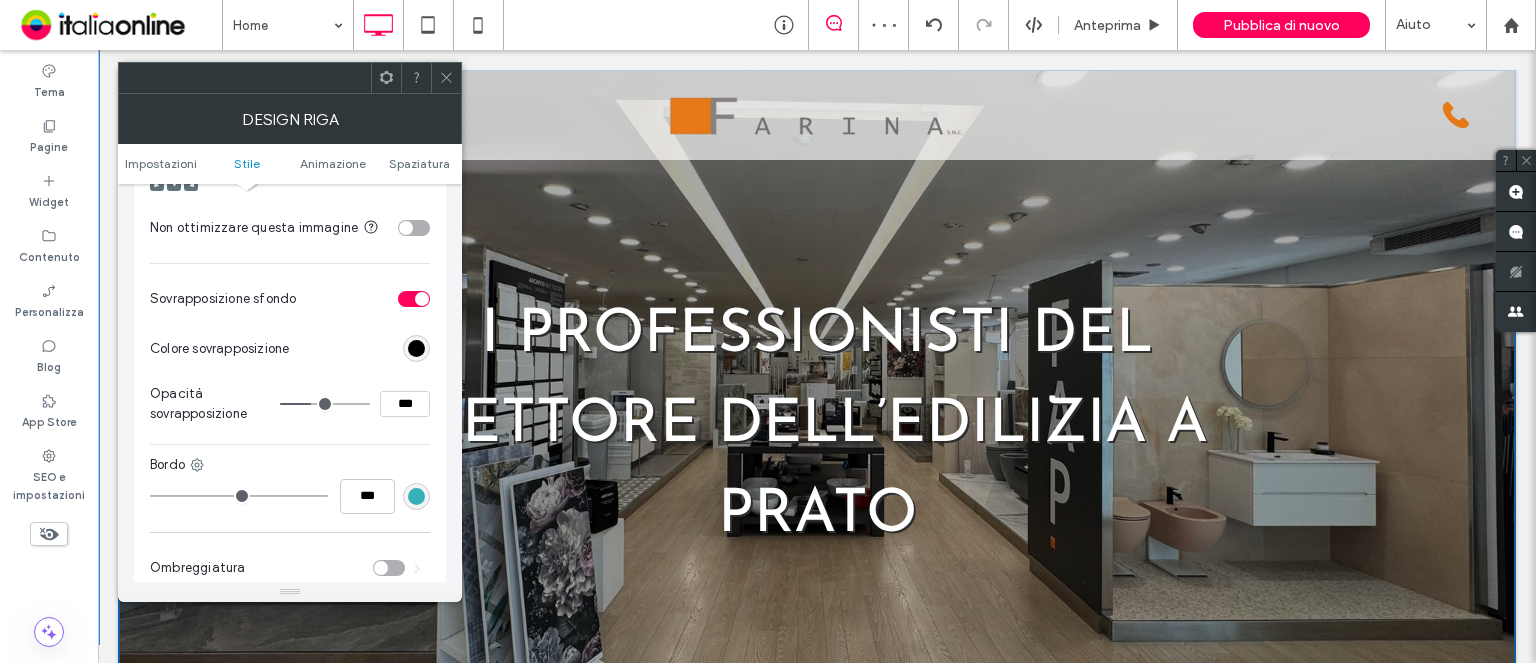 type on "***" 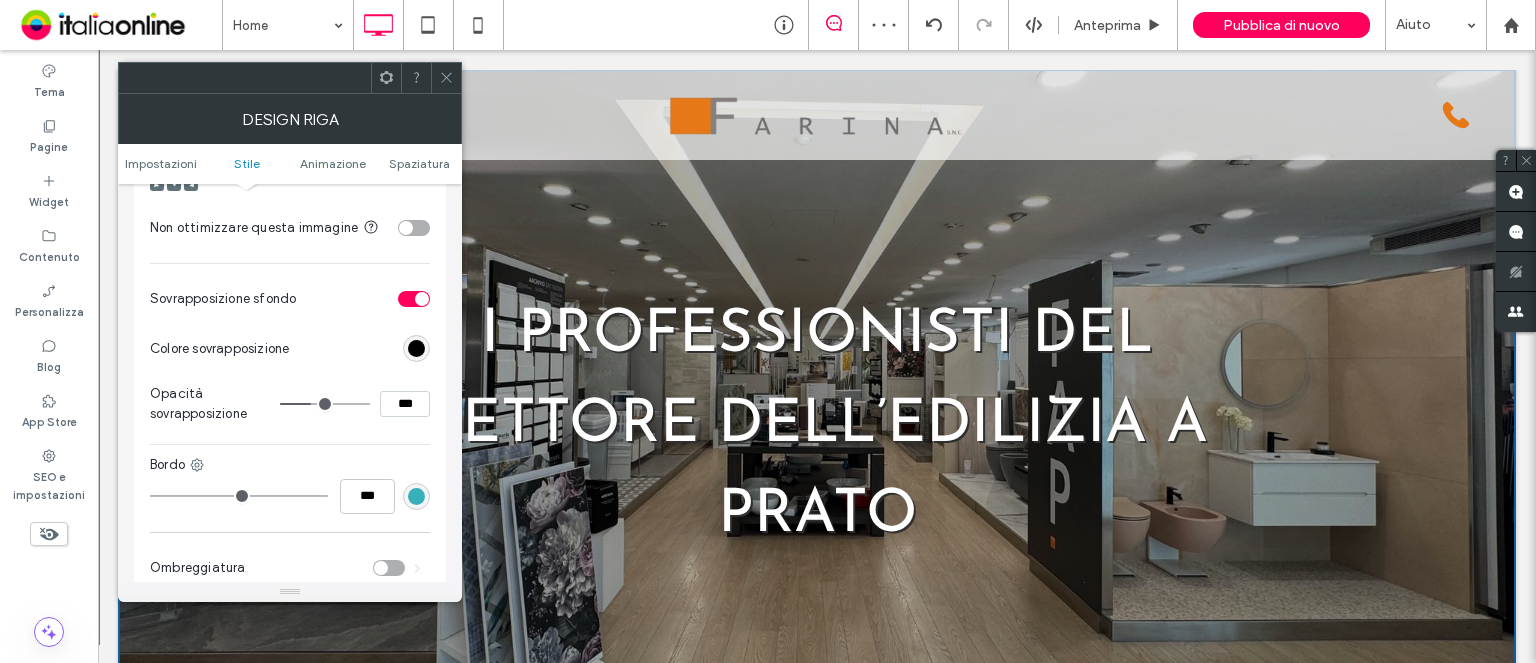 type on "**" 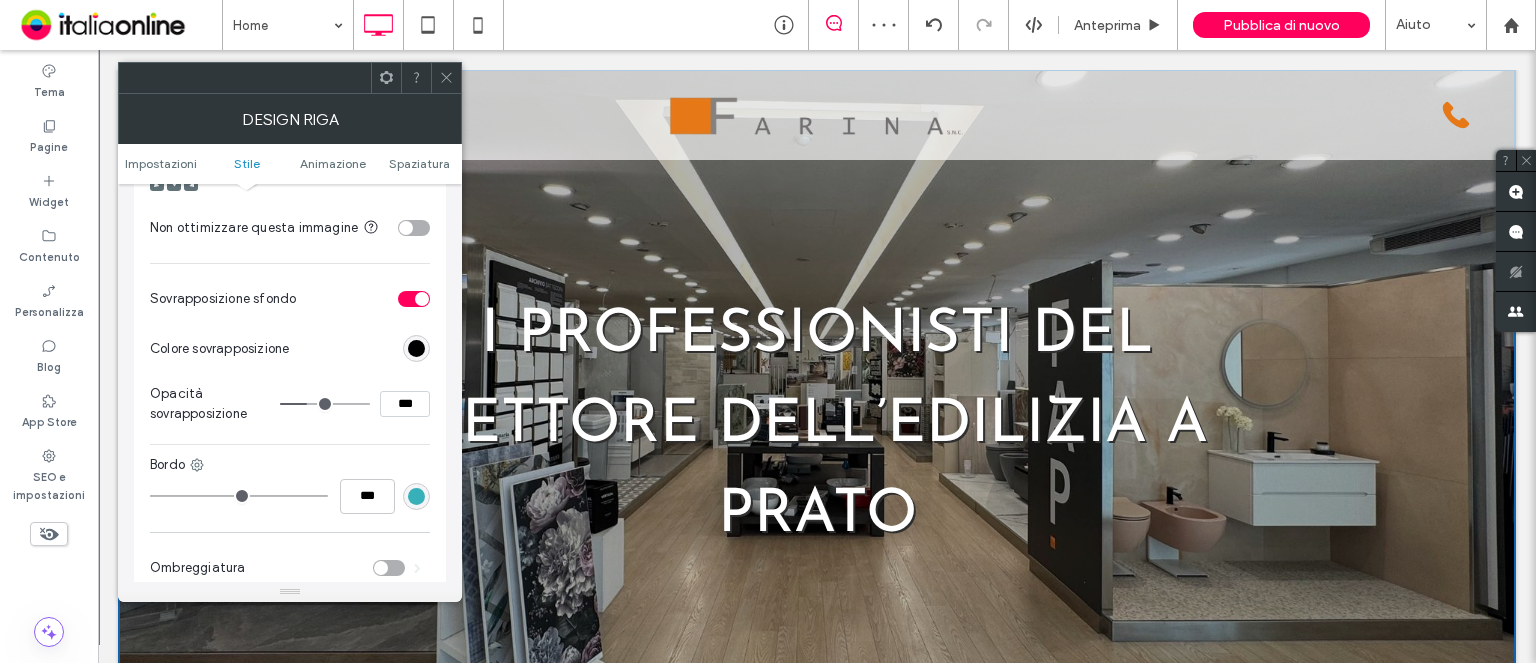 click 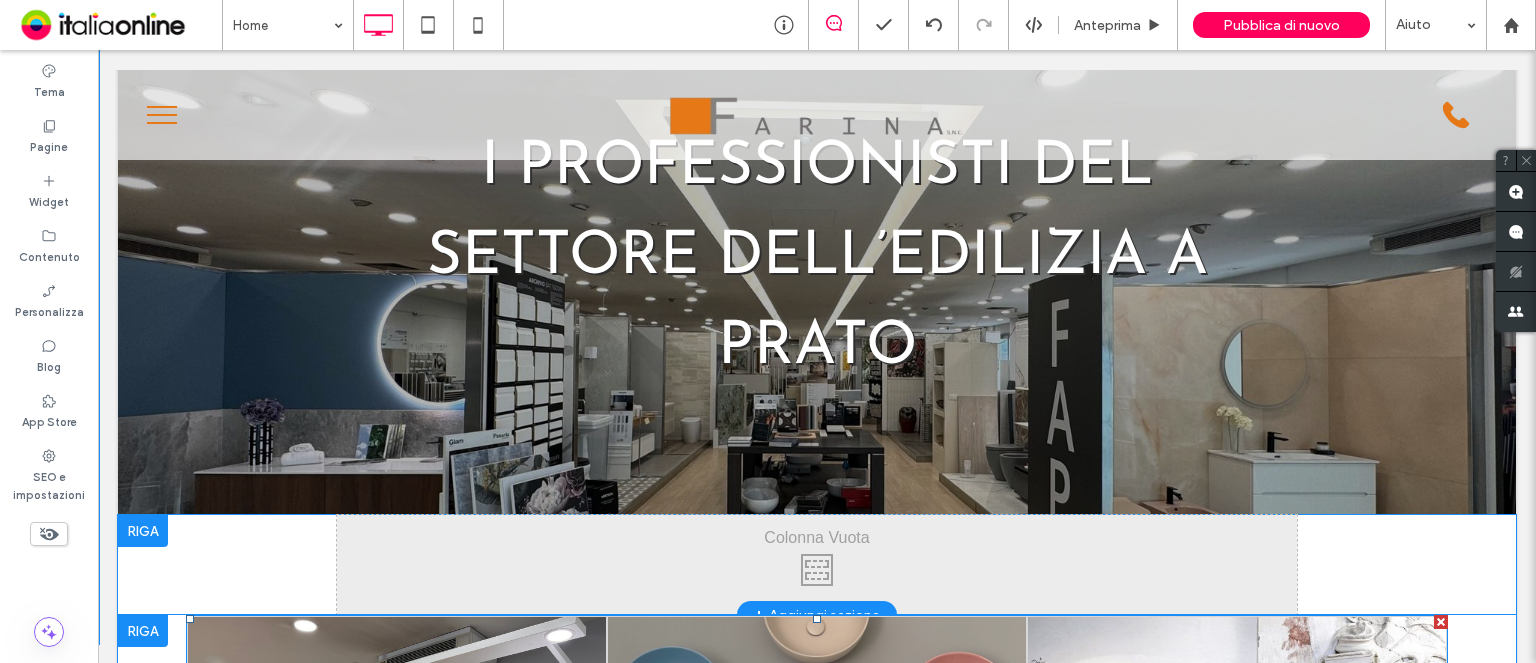 scroll, scrollTop: 0, scrollLeft: 0, axis: both 